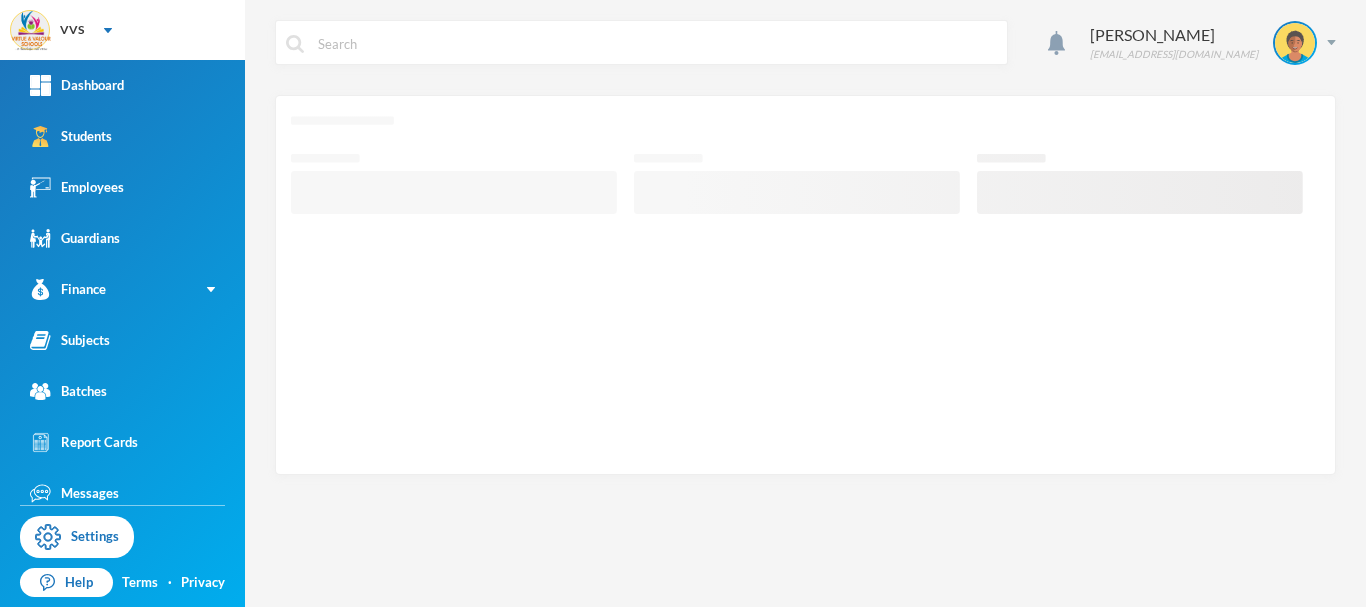 scroll, scrollTop: 0, scrollLeft: 0, axis: both 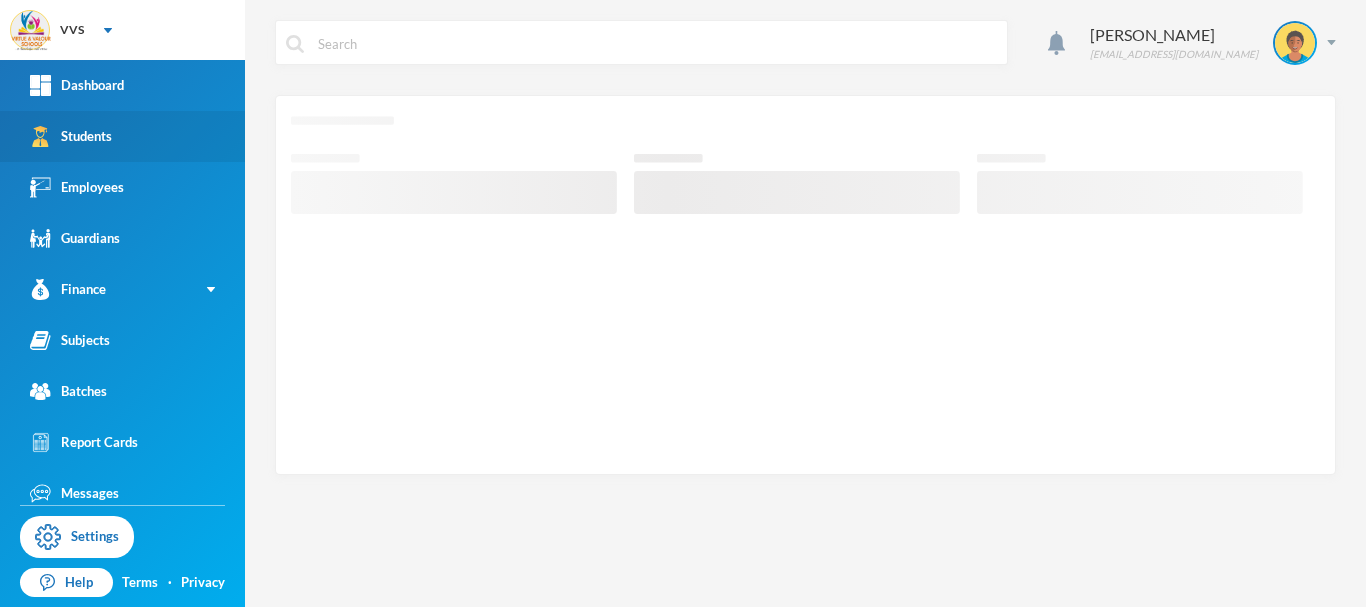 click on "Students" at bounding box center [122, 136] 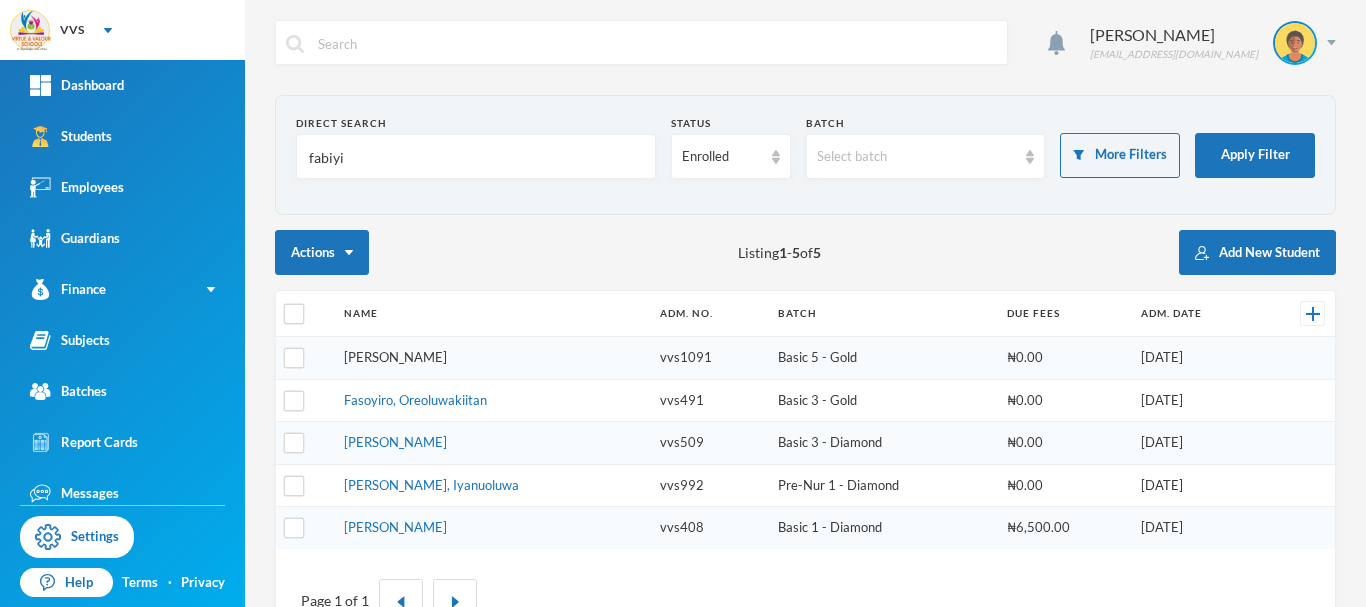 click on "[PERSON_NAME]" at bounding box center (395, 357) 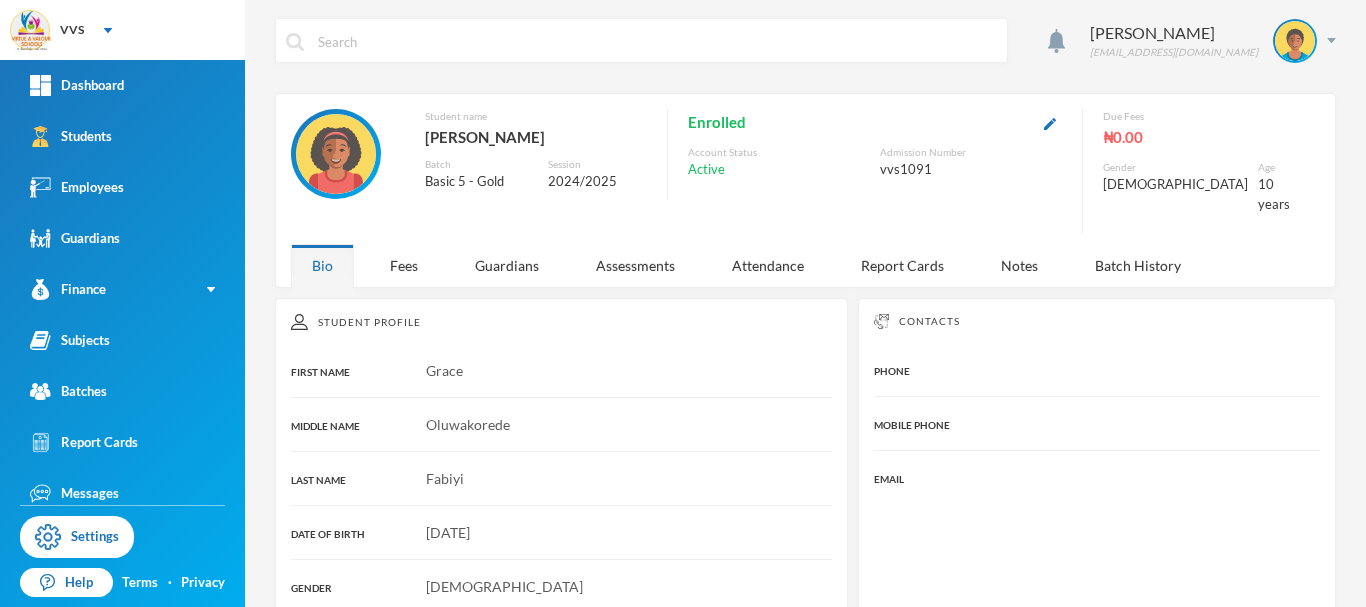 scroll, scrollTop: 0, scrollLeft: 0, axis: both 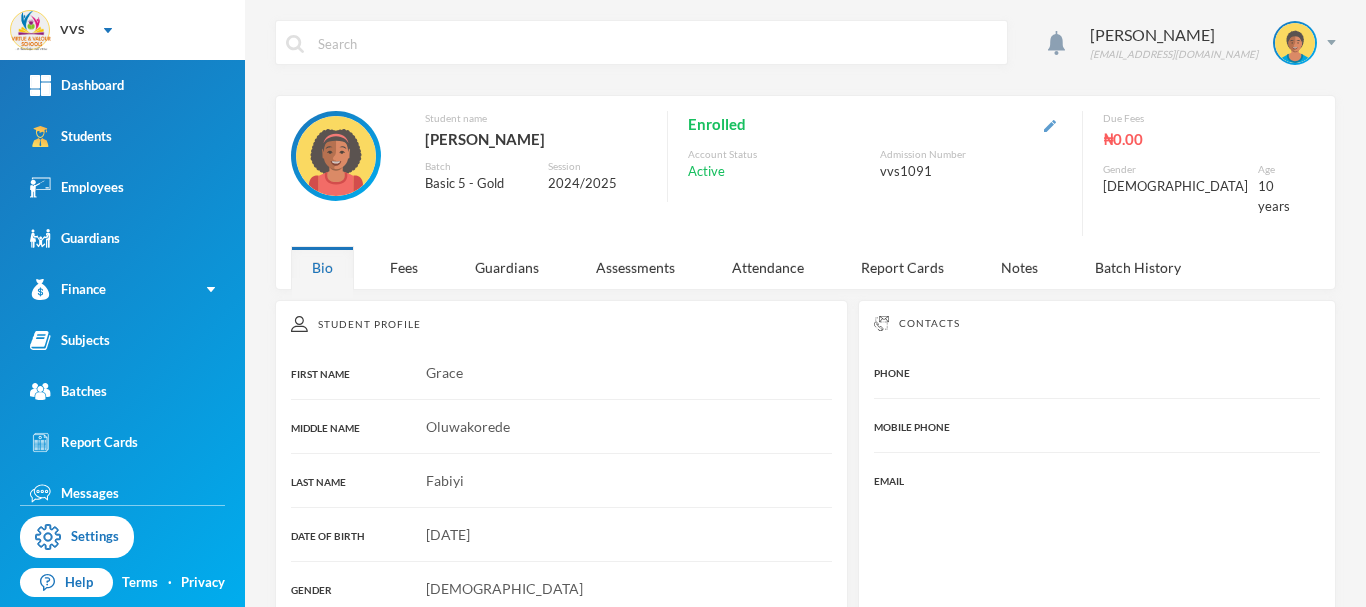 click at bounding box center (1050, 126) 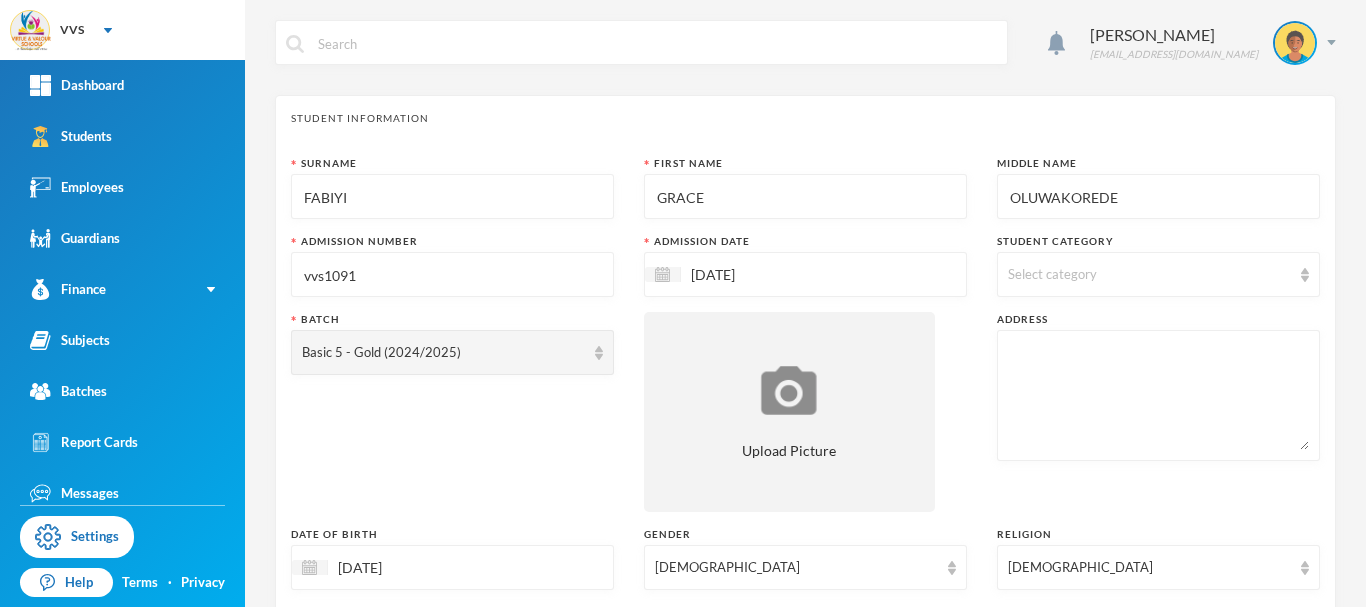 click on "OLUWAKOREDE" at bounding box center [1158, 197] 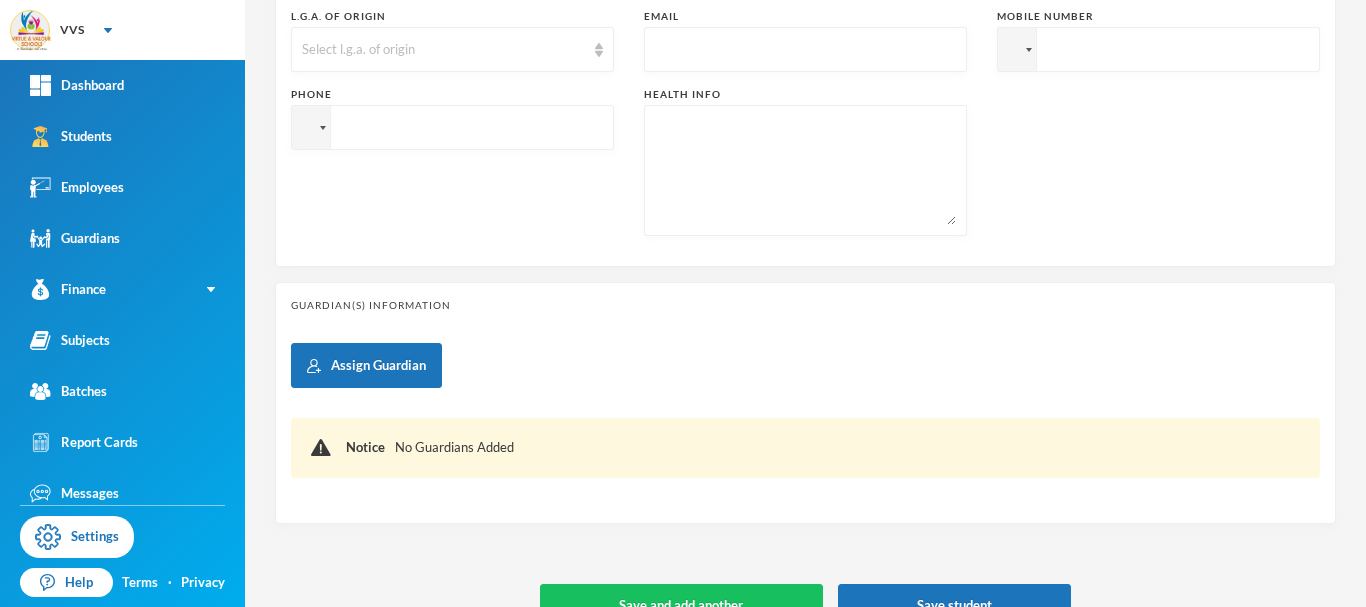 scroll, scrollTop: 716, scrollLeft: 0, axis: vertical 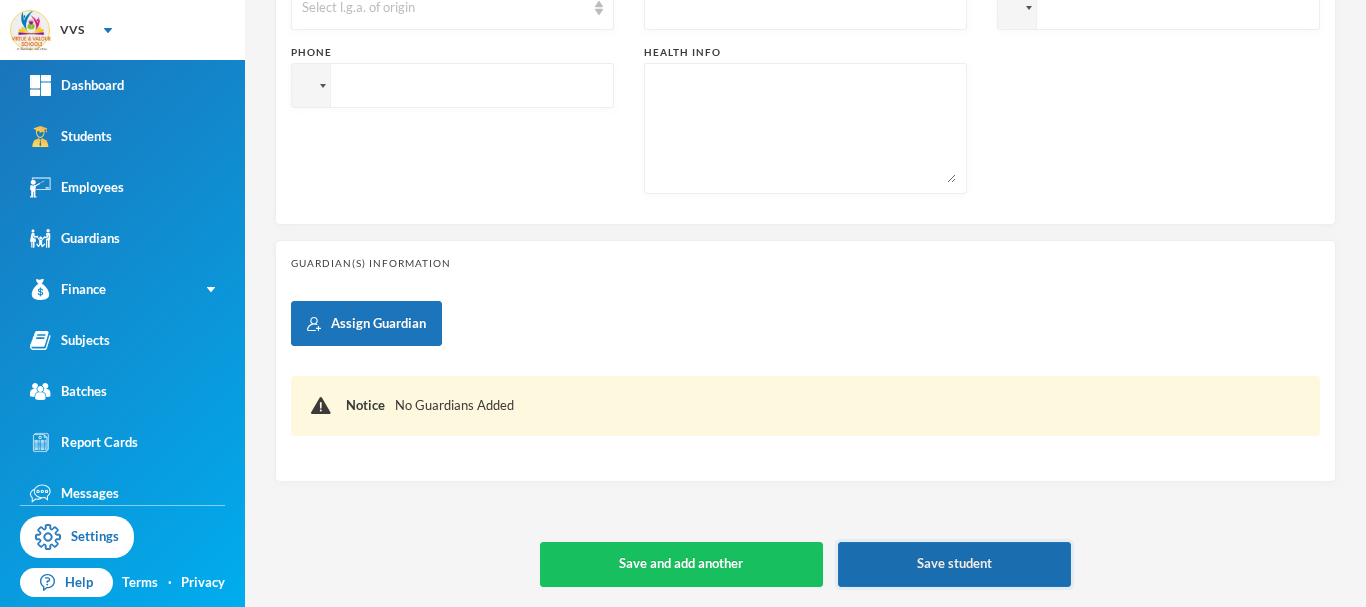 type on "OLUWAKORODE" 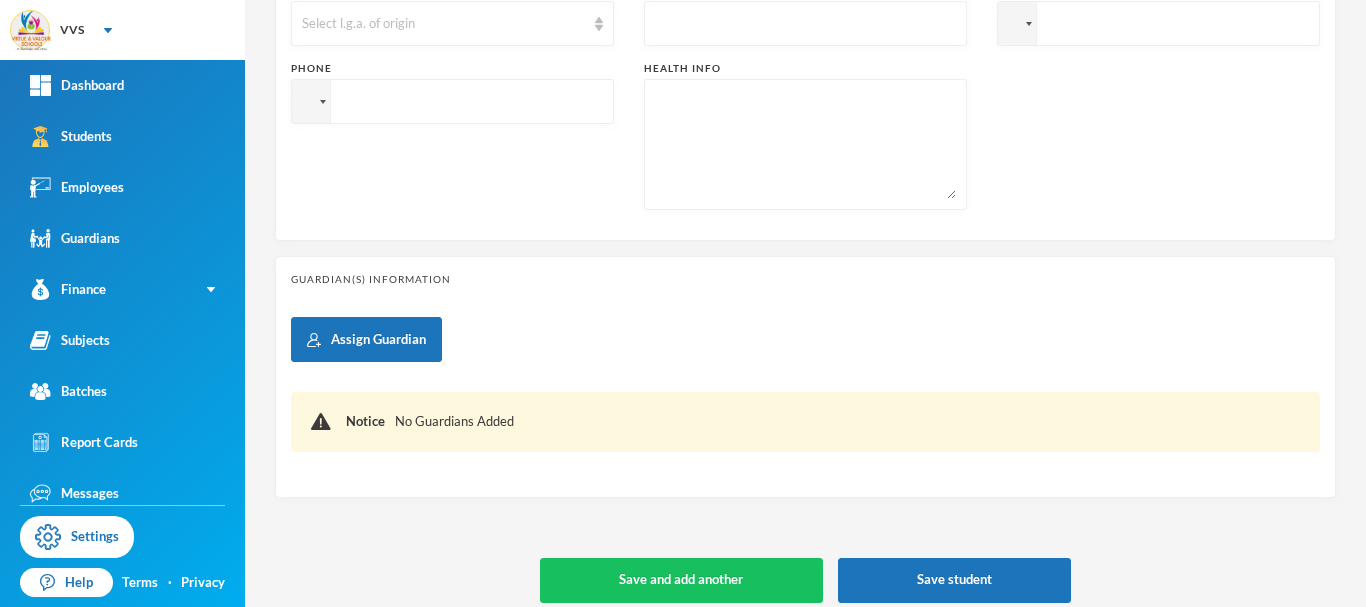 scroll, scrollTop: 716, scrollLeft: 0, axis: vertical 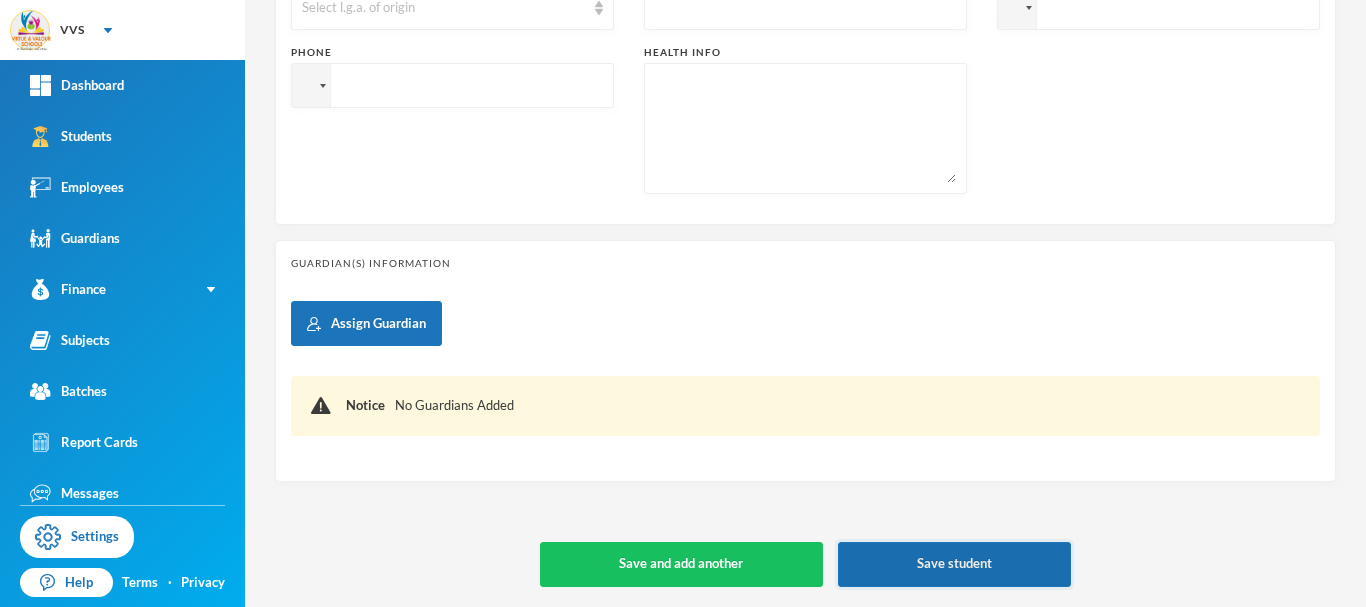click on "Save student" at bounding box center [954, 564] 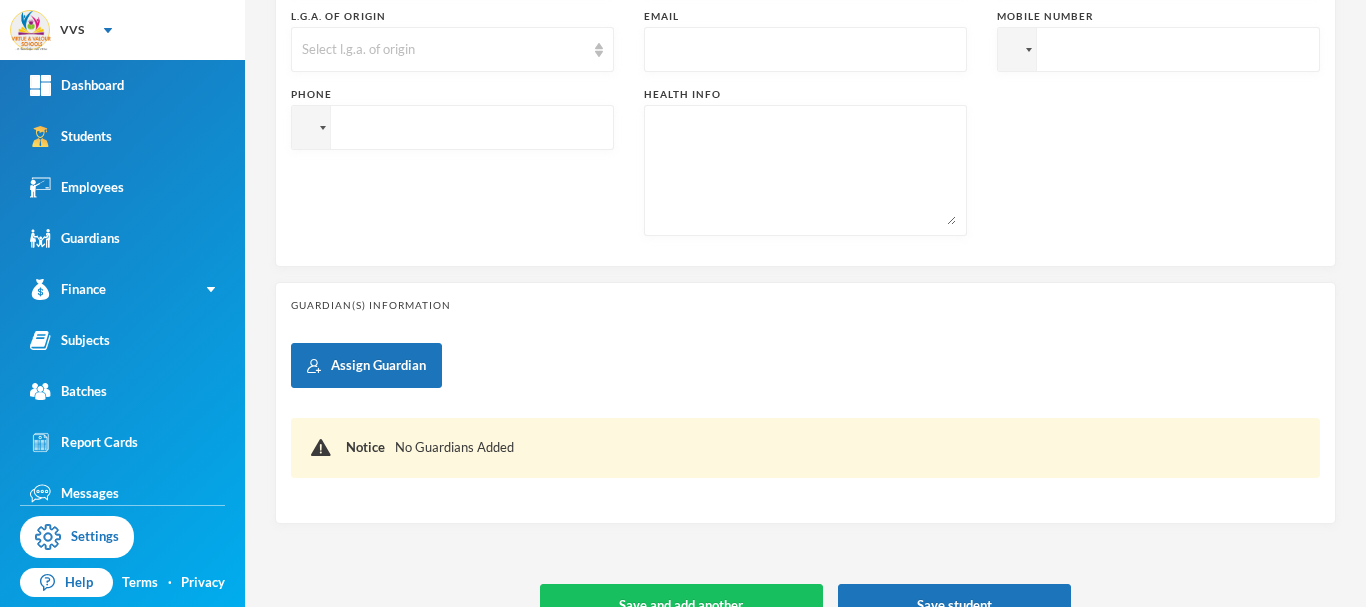 scroll, scrollTop: 716, scrollLeft: 0, axis: vertical 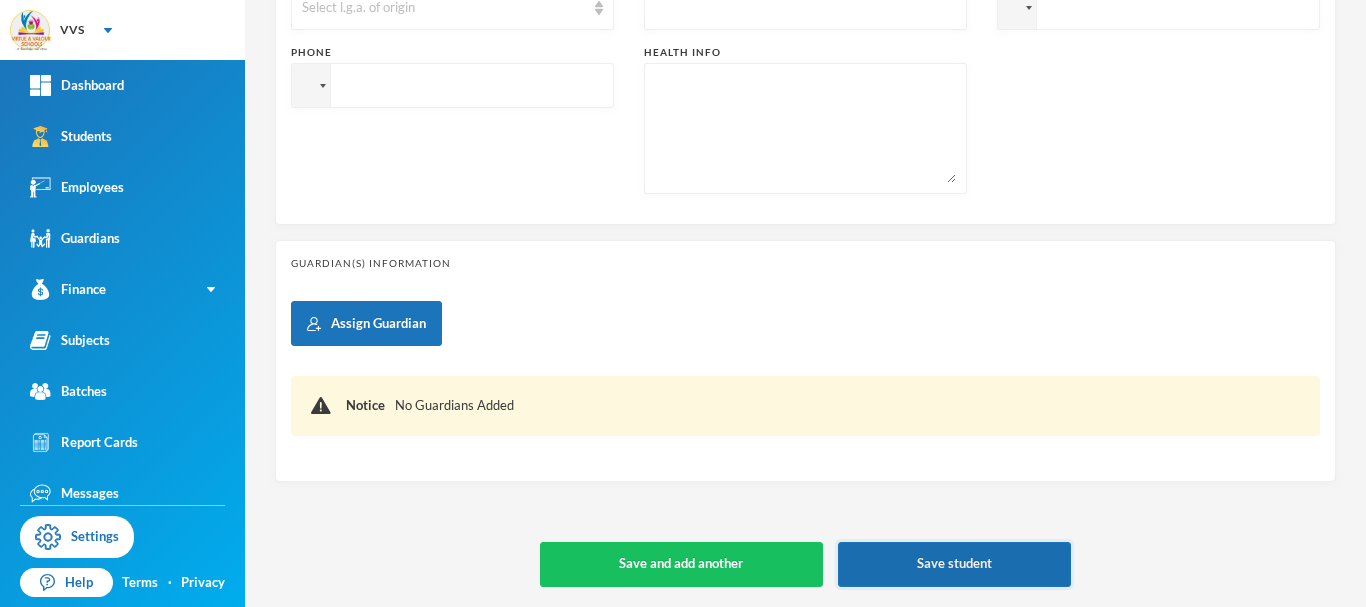 click on "Save student" at bounding box center (954, 564) 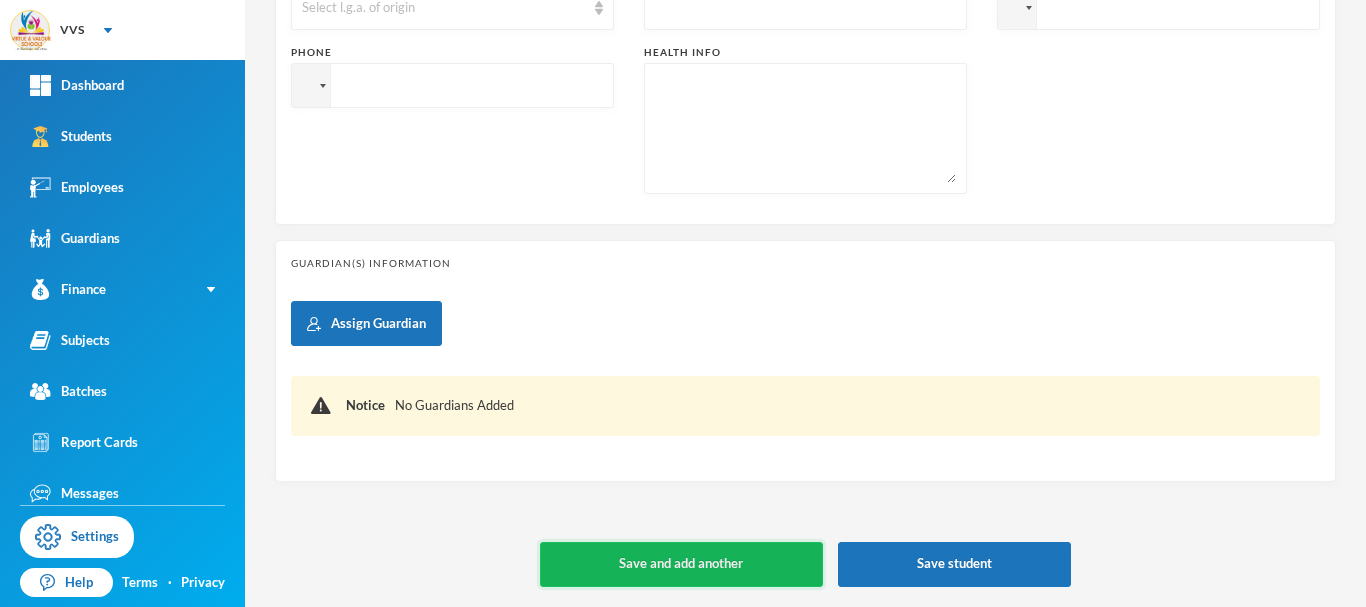 click on "Save and add another" at bounding box center (681, 564) 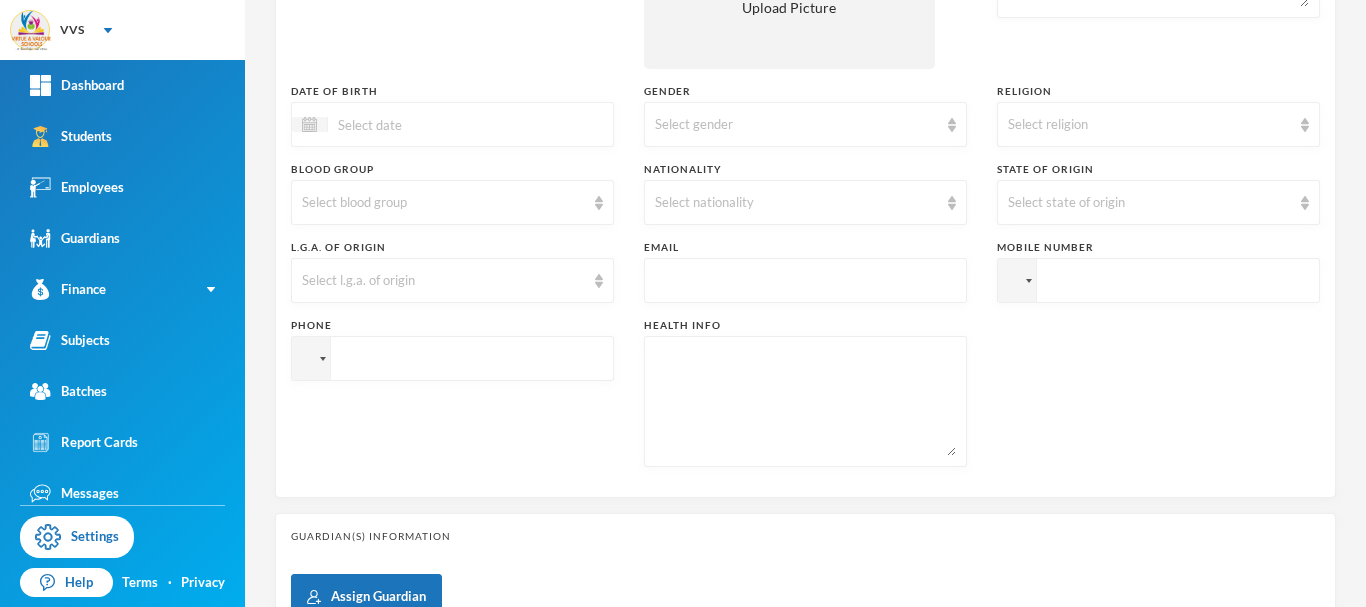 scroll, scrollTop: 716, scrollLeft: 0, axis: vertical 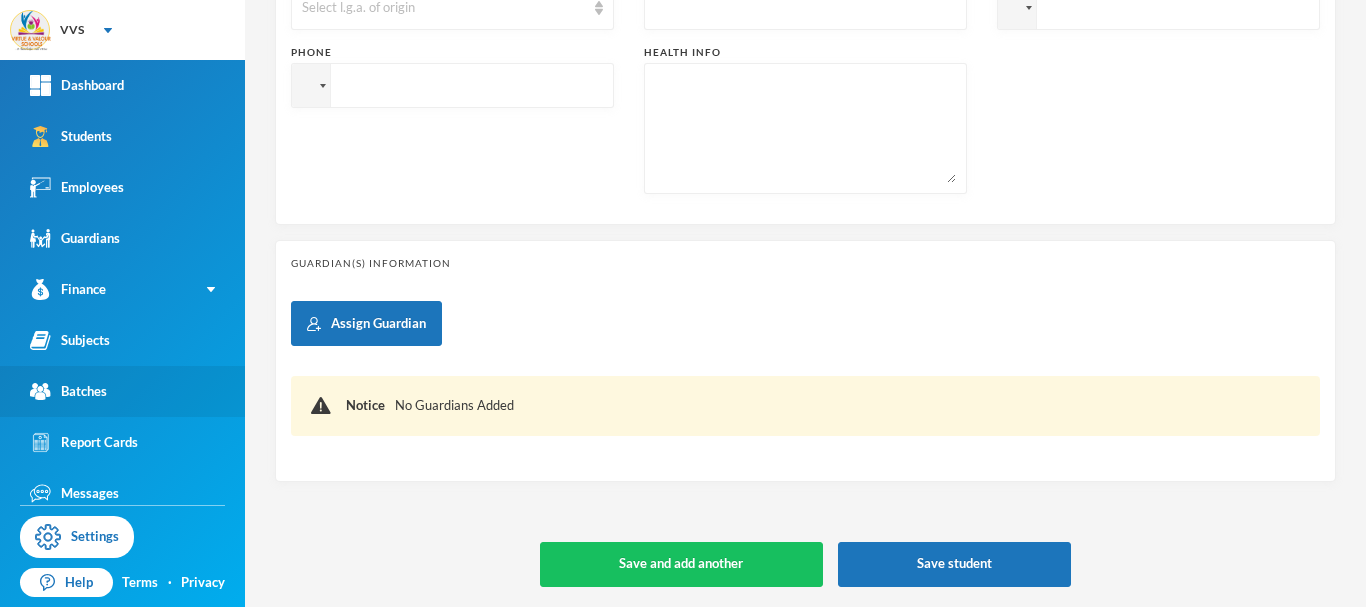 click on "Batches" at bounding box center (68, 391) 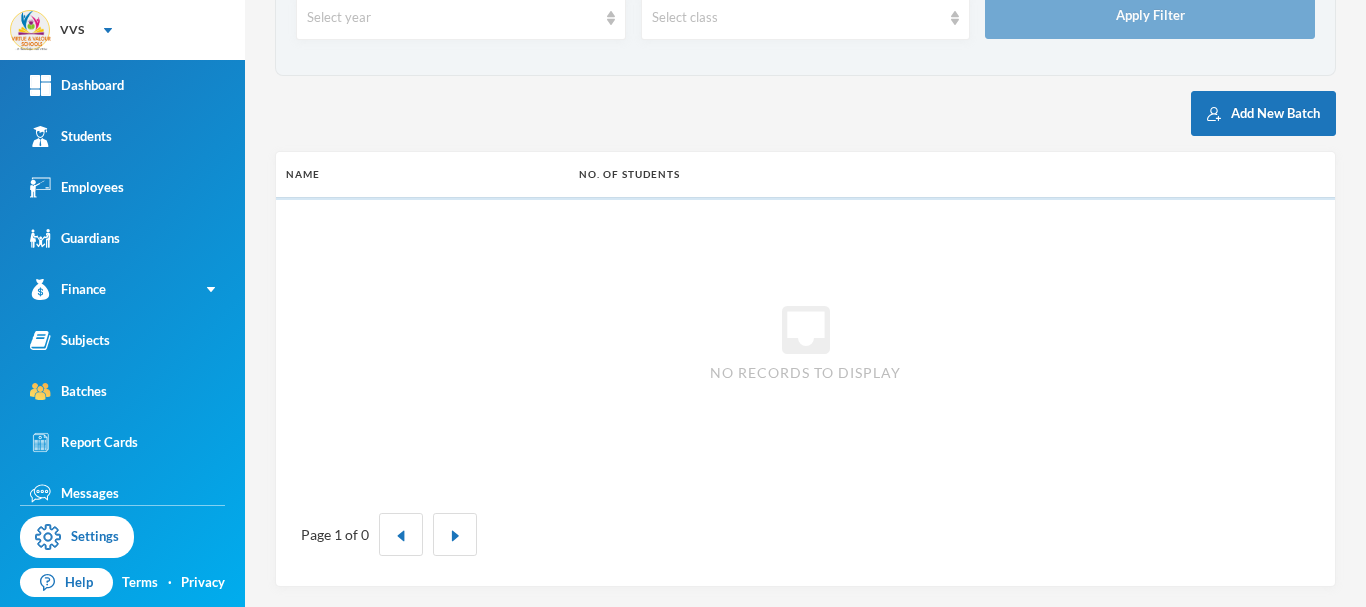 scroll, scrollTop: 139, scrollLeft: 0, axis: vertical 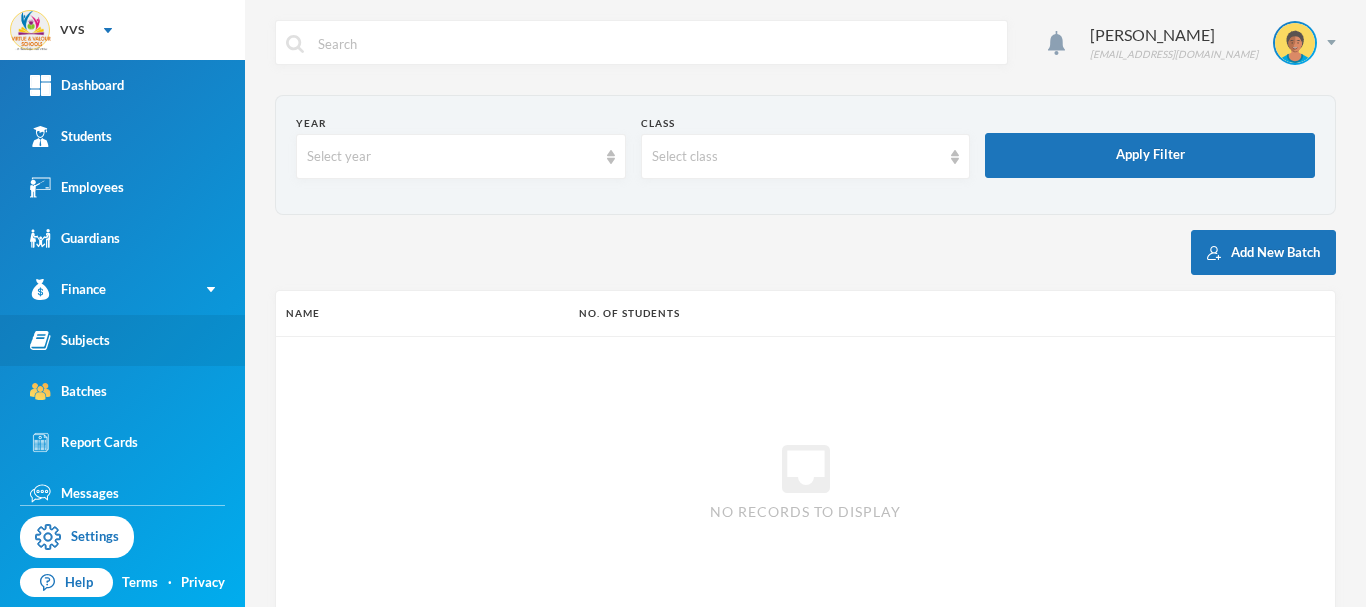 click on "Subjects" at bounding box center [70, 340] 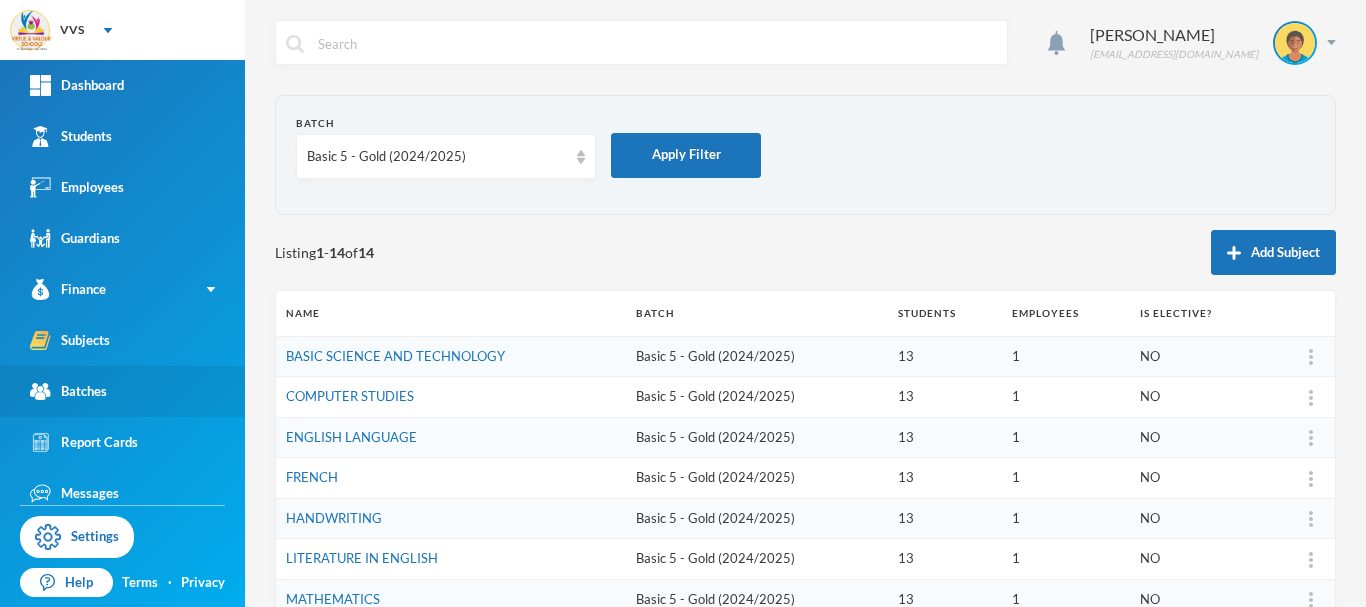 click on "Batches" at bounding box center (68, 391) 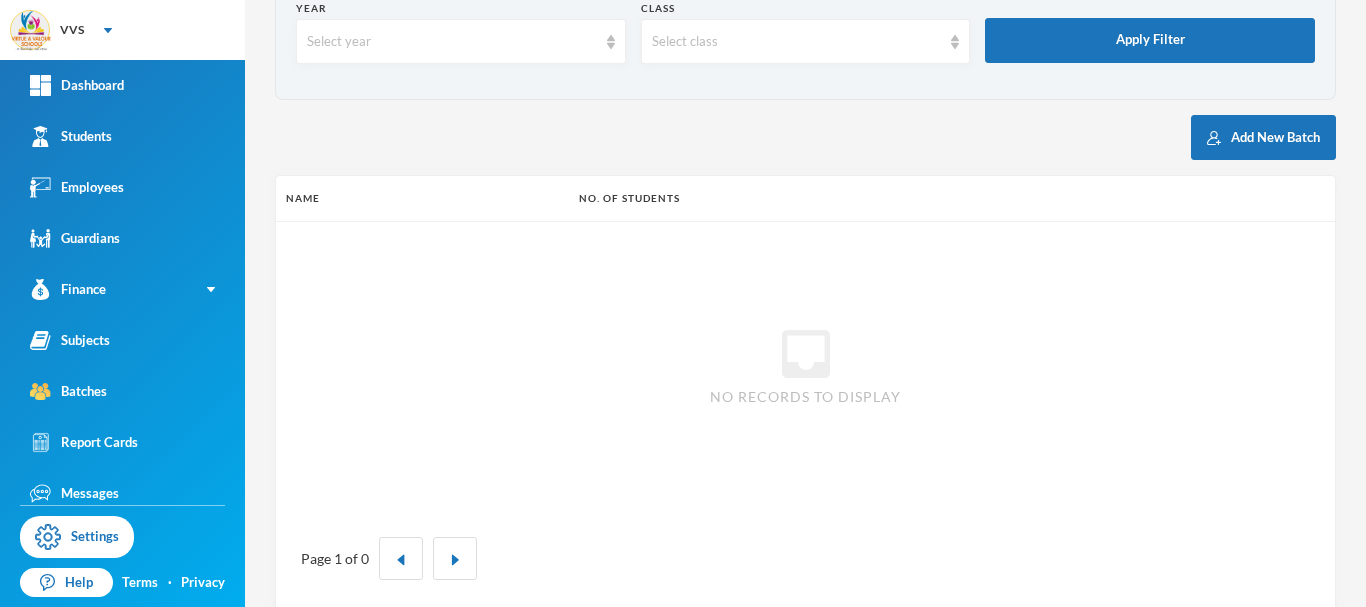 scroll, scrollTop: 139, scrollLeft: 0, axis: vertical 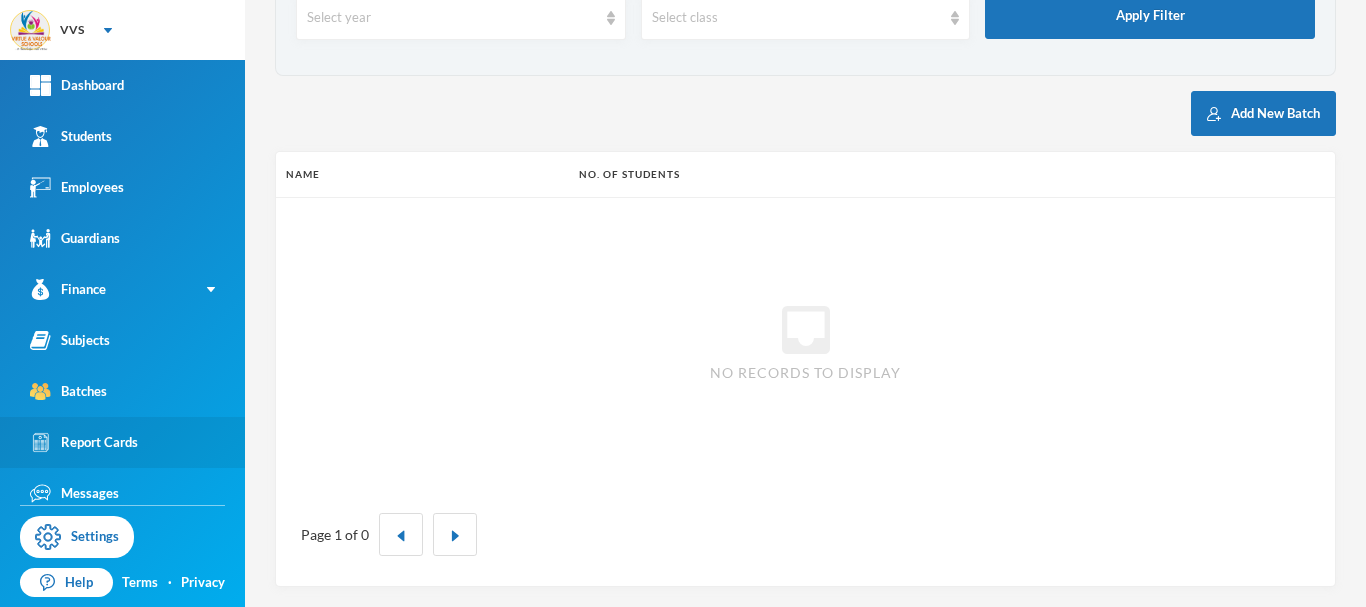 click on "Report Cards" at bounding box center (84, 442) 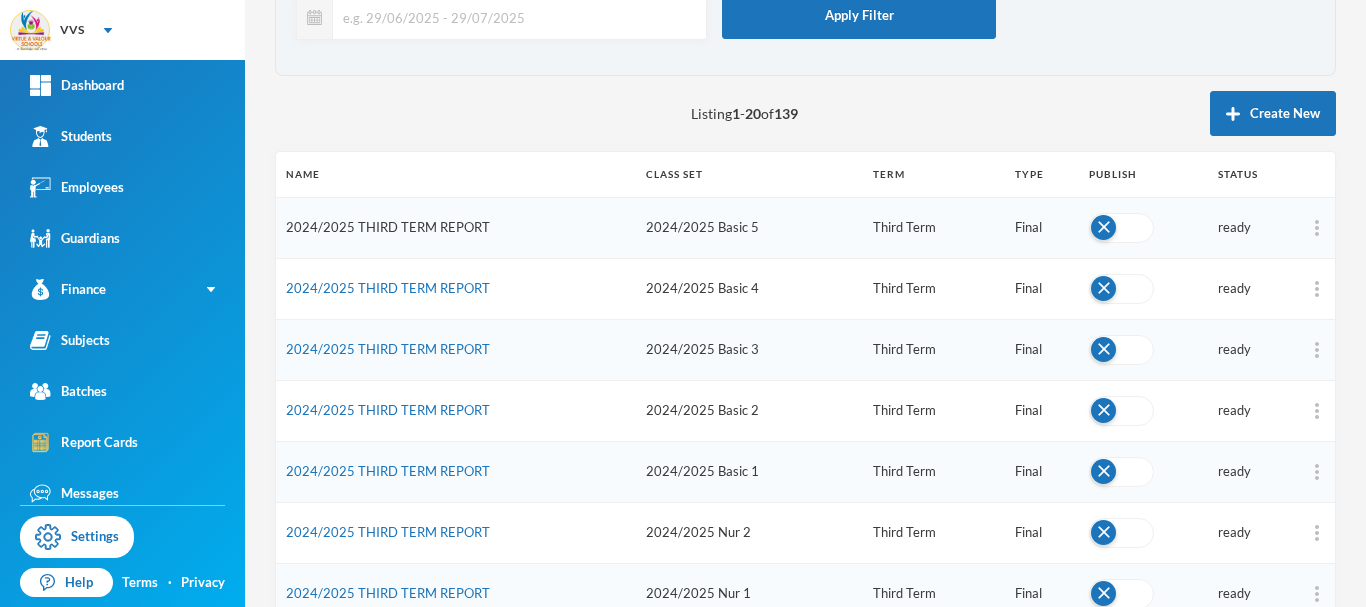 click on "2024/2025 THIRD TERM REPORT" at bounding box center [388, 227] 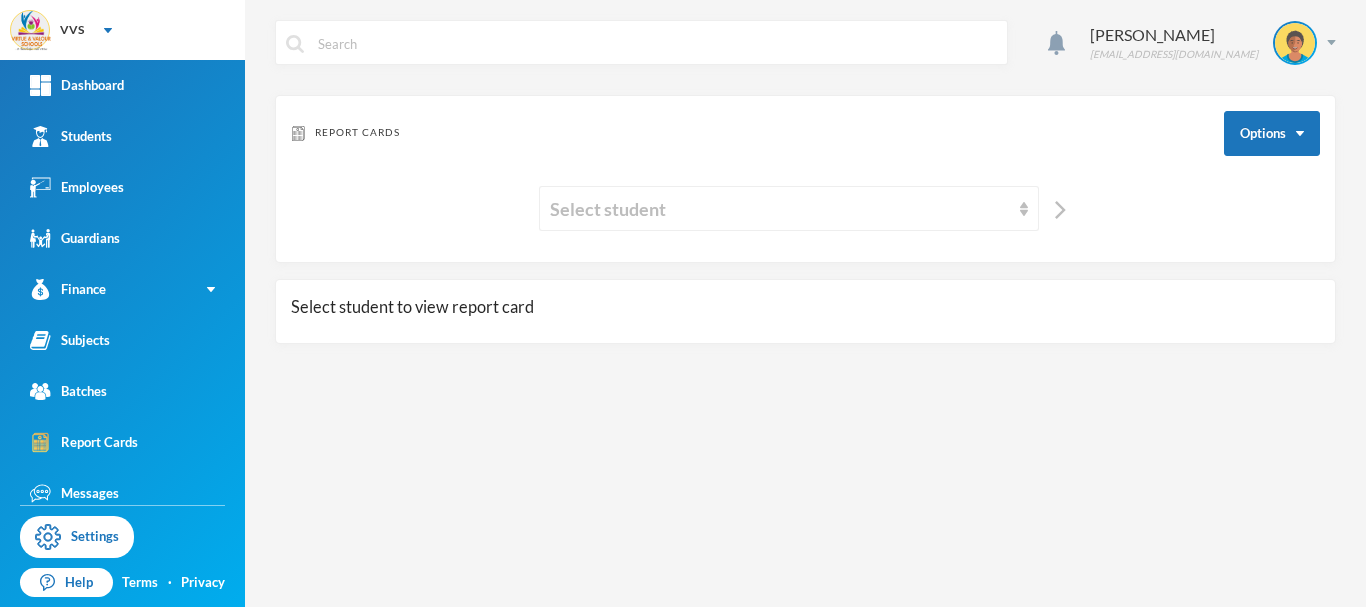 scroll, scrollTop: 0, scrollLeft: 0, axis: both 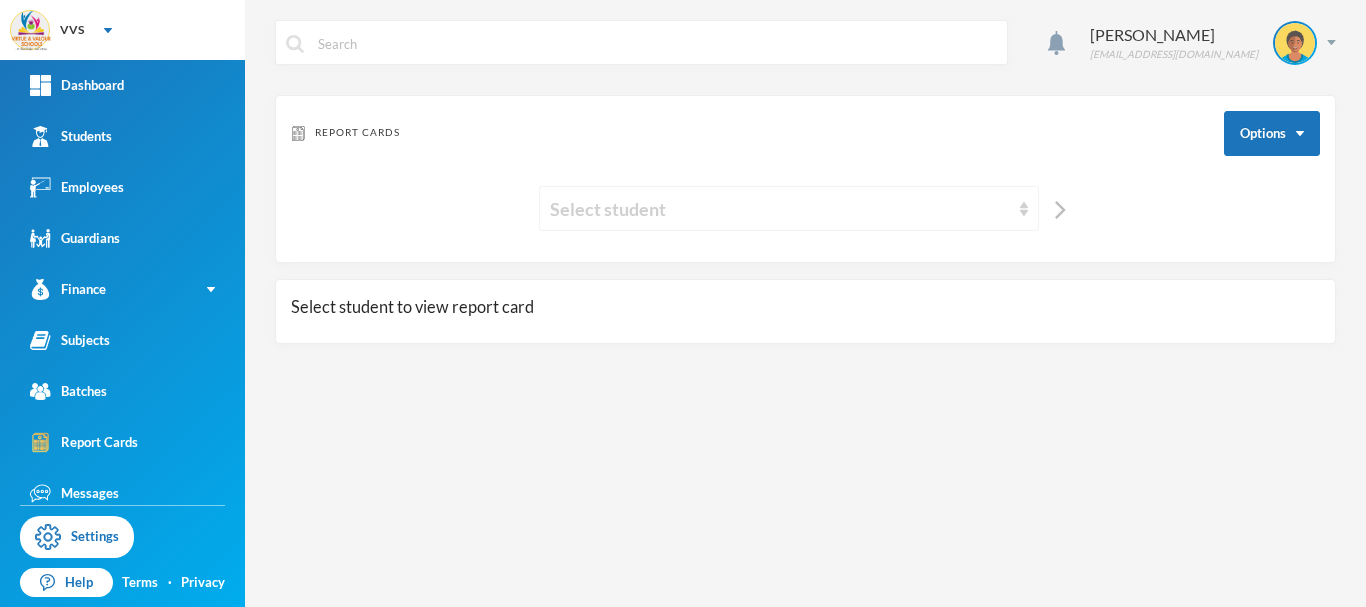 click on "Select student" at bounding box center (780, 209) 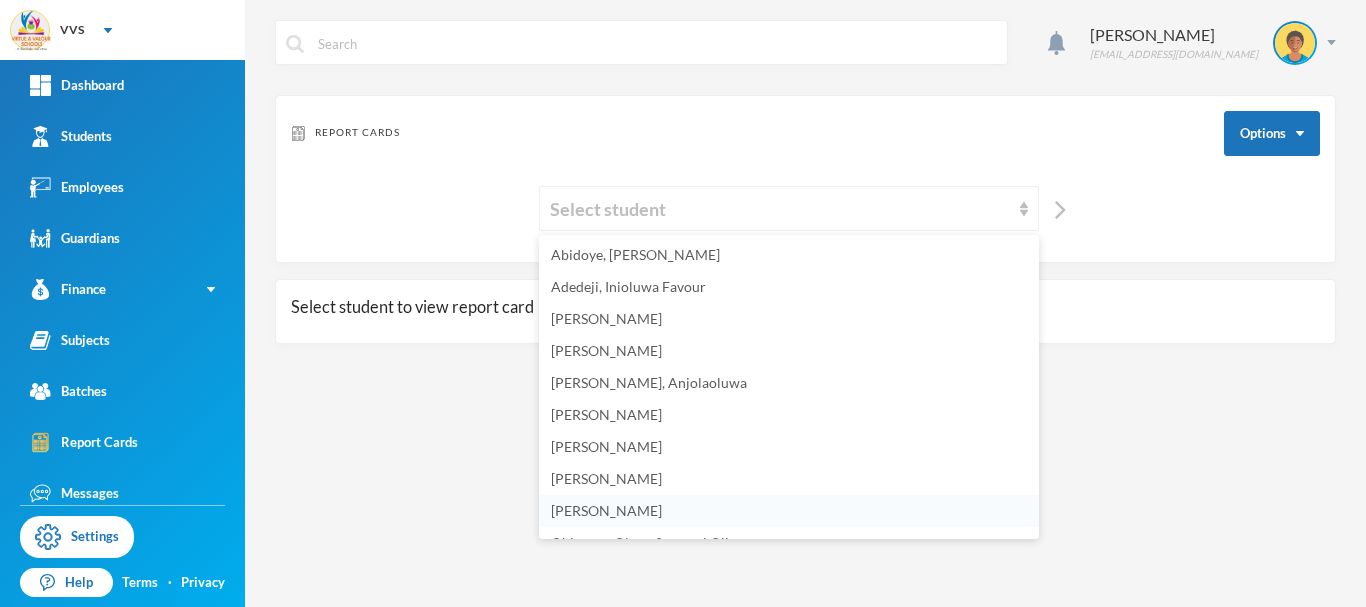 click on "[PERSON_NAME]" at bounding box center (606, 510) 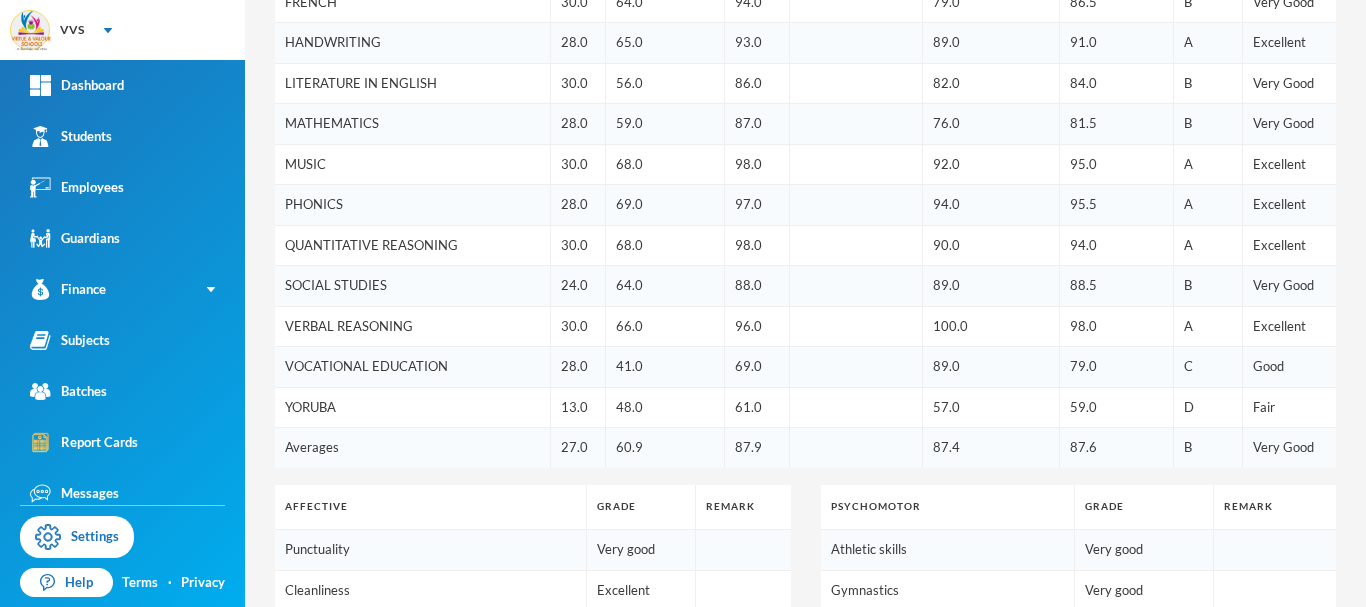 scroll, scrollTop: 666, scrollLeft: 0, axis: vertical 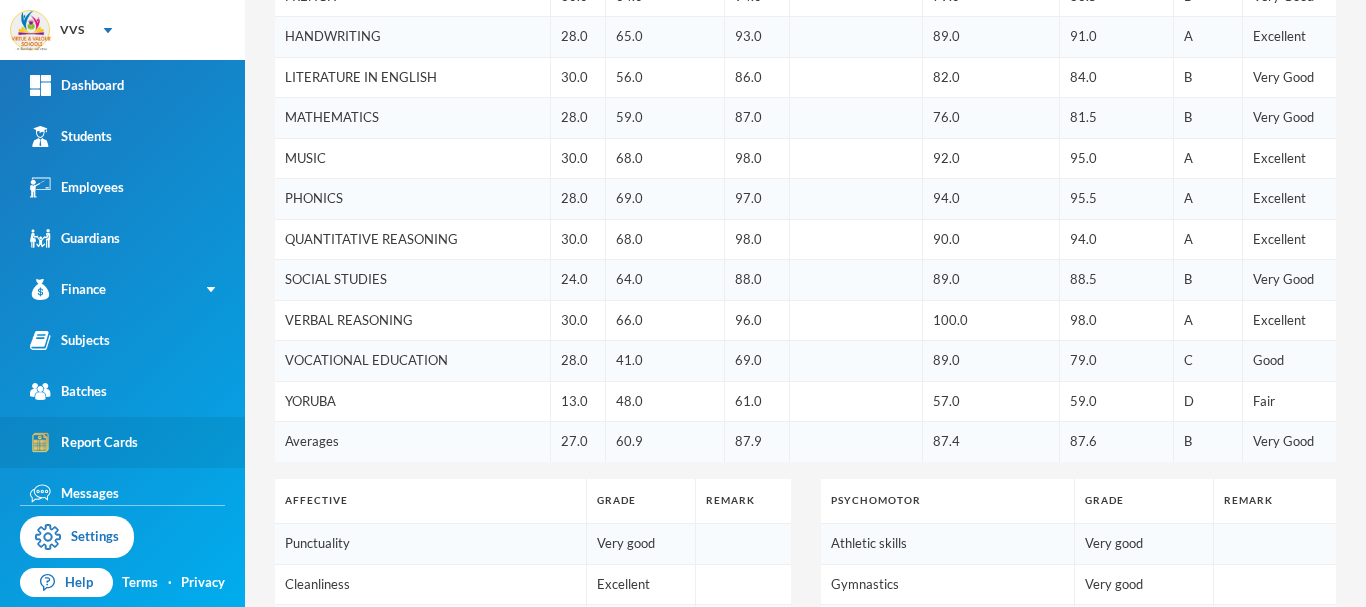 click on "Report Cards" at bounding box center [84, 442] 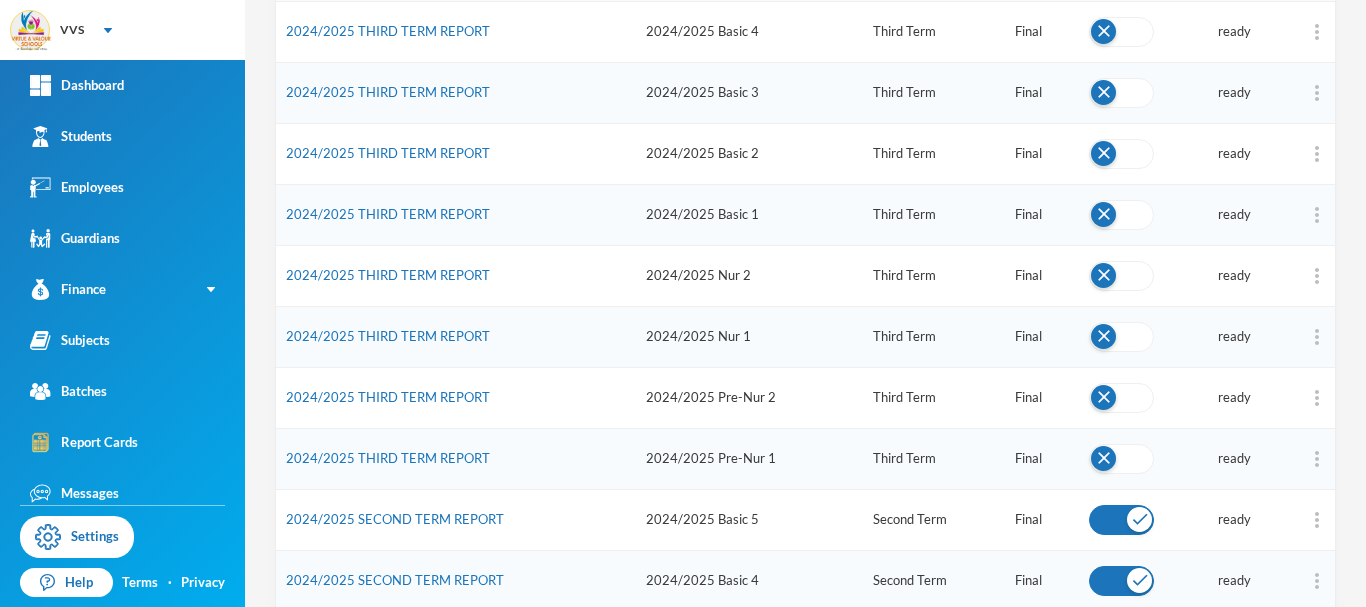 scroll, scrollTop: 390, scrollLeft: 0, axis: vertical 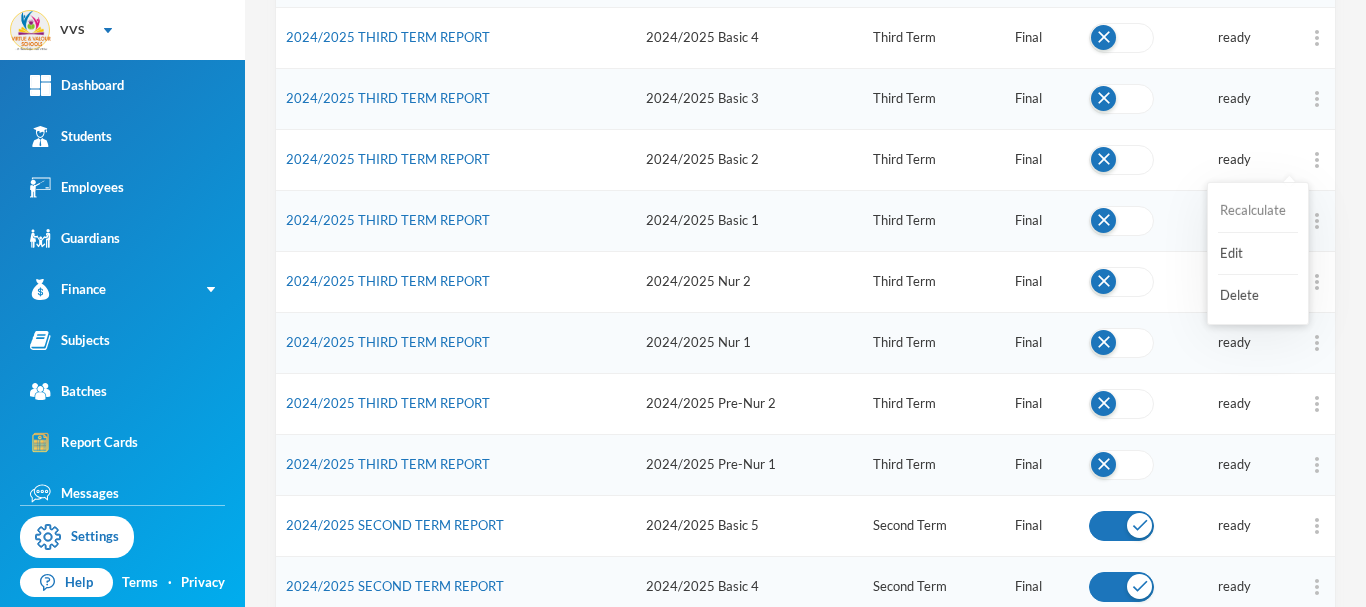click on "Recalculate" at bounding box center [1258, 211] 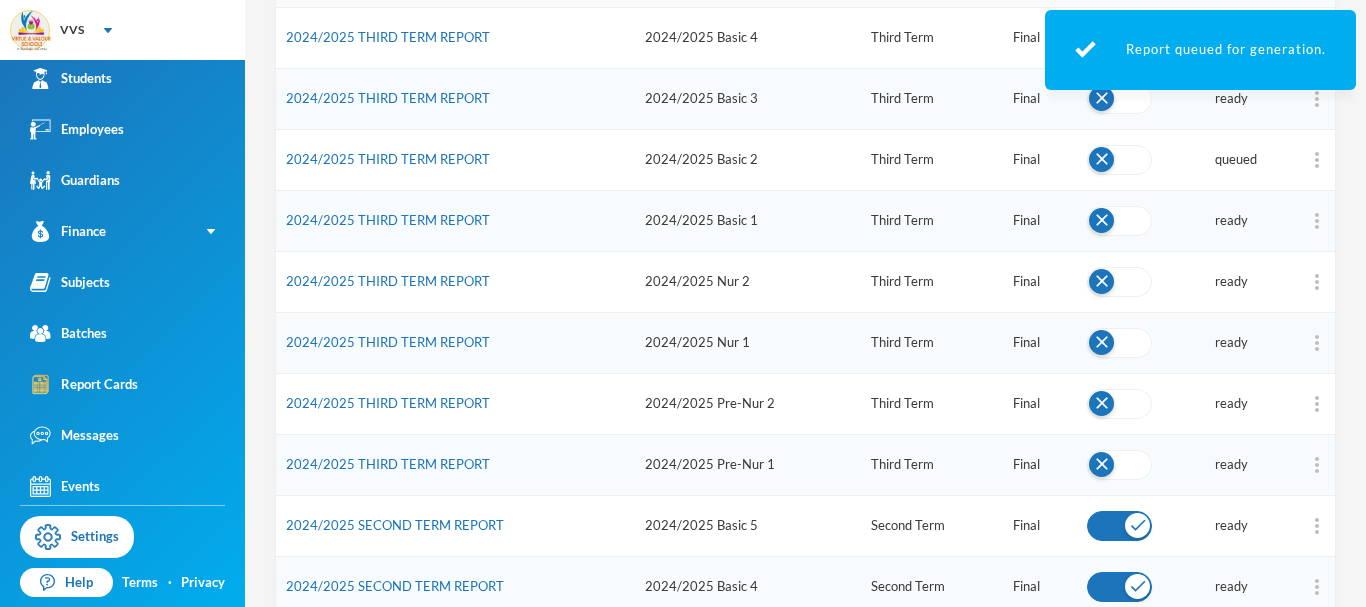 scroll, scrollTop: 60, scrollLeft: 0, axis: vertical 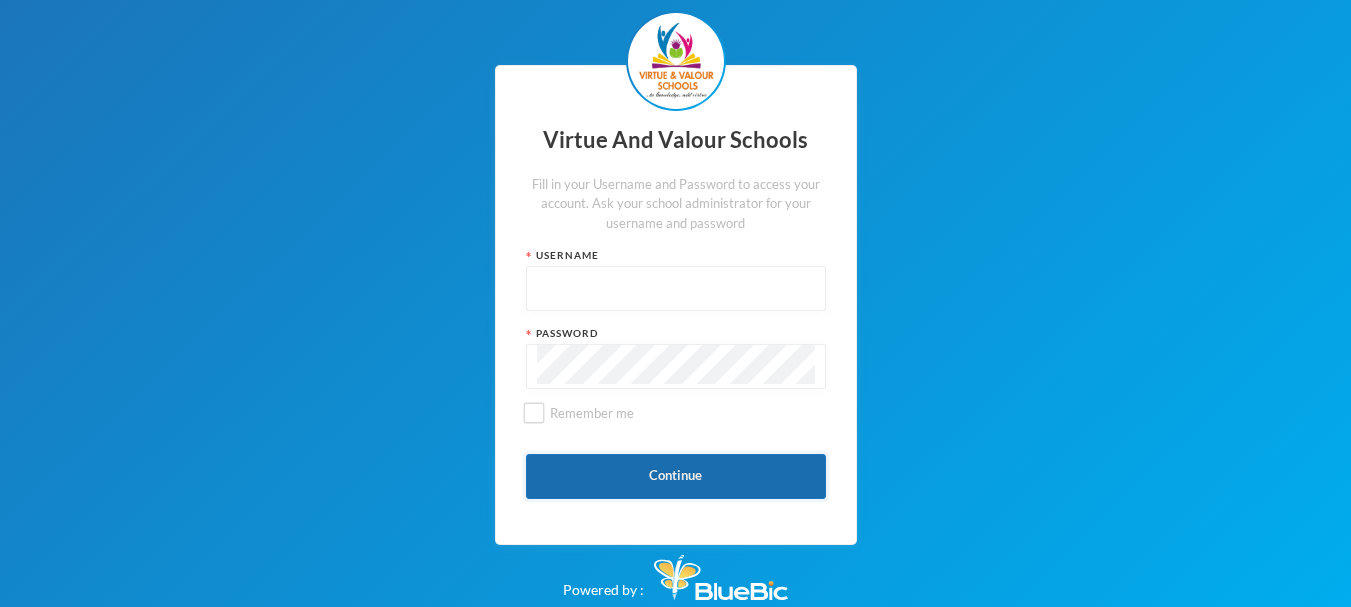 type on "vvsstaff120" 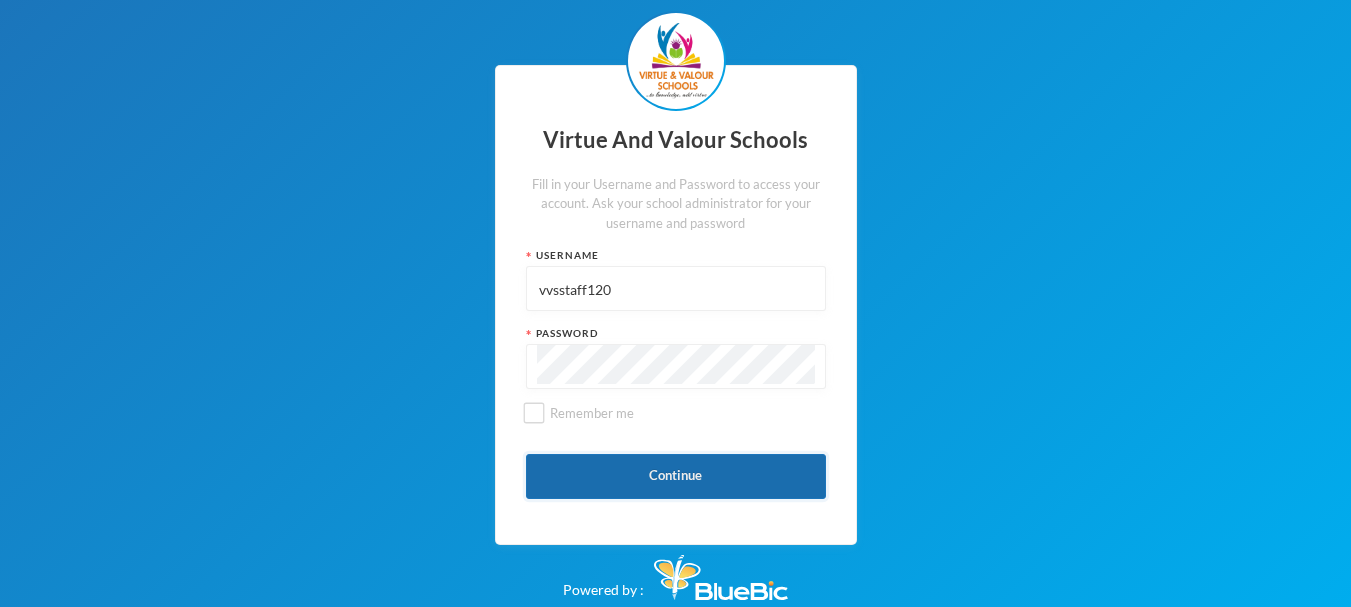 click on "Continue" at bounding box center [676, 476] 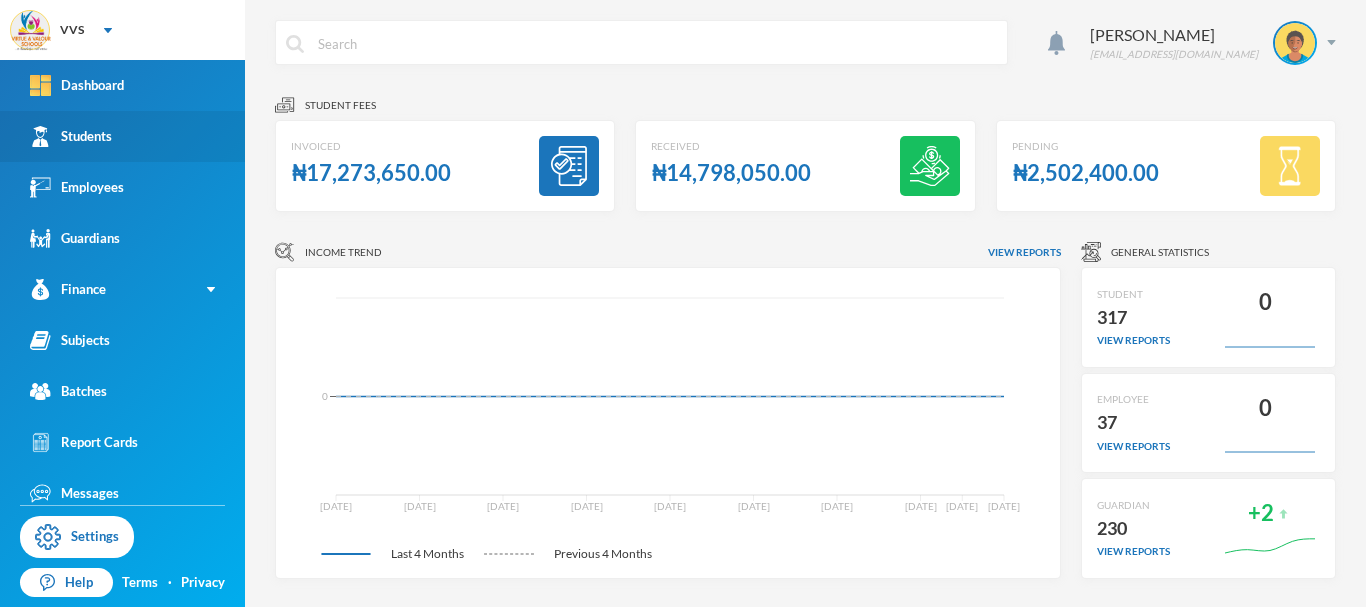 click on "Students" at bounding box center [71, 136] 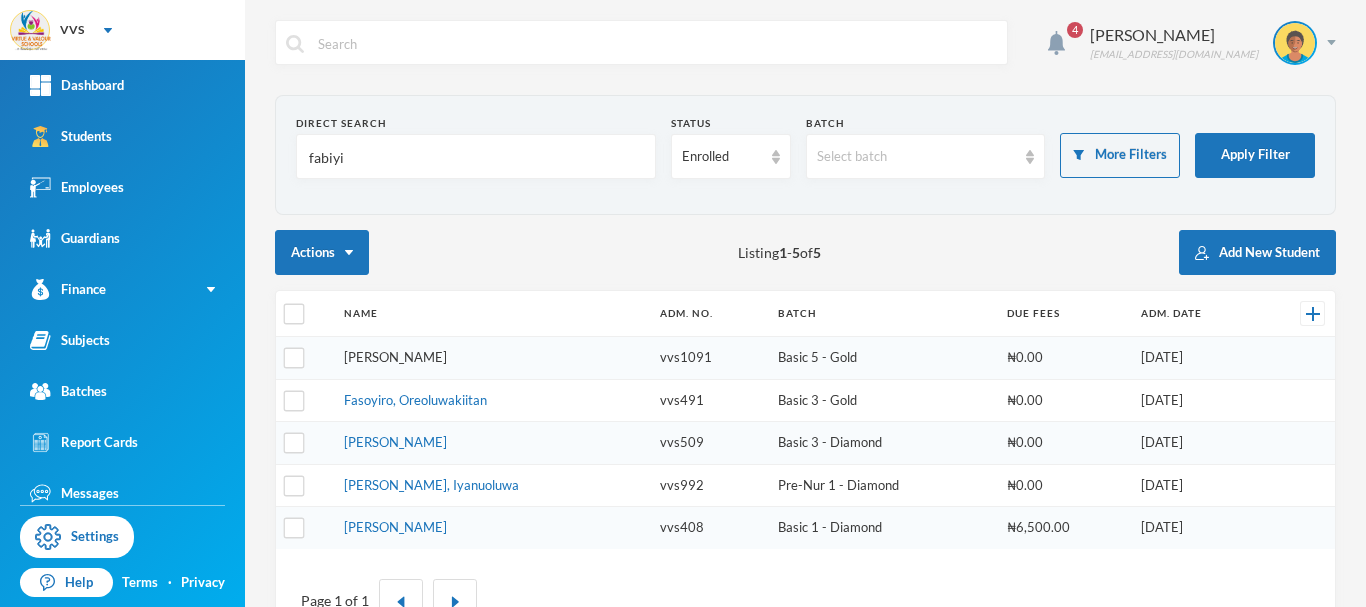 click on "[PERSON_NAME]" at bounding box center [395, 357] 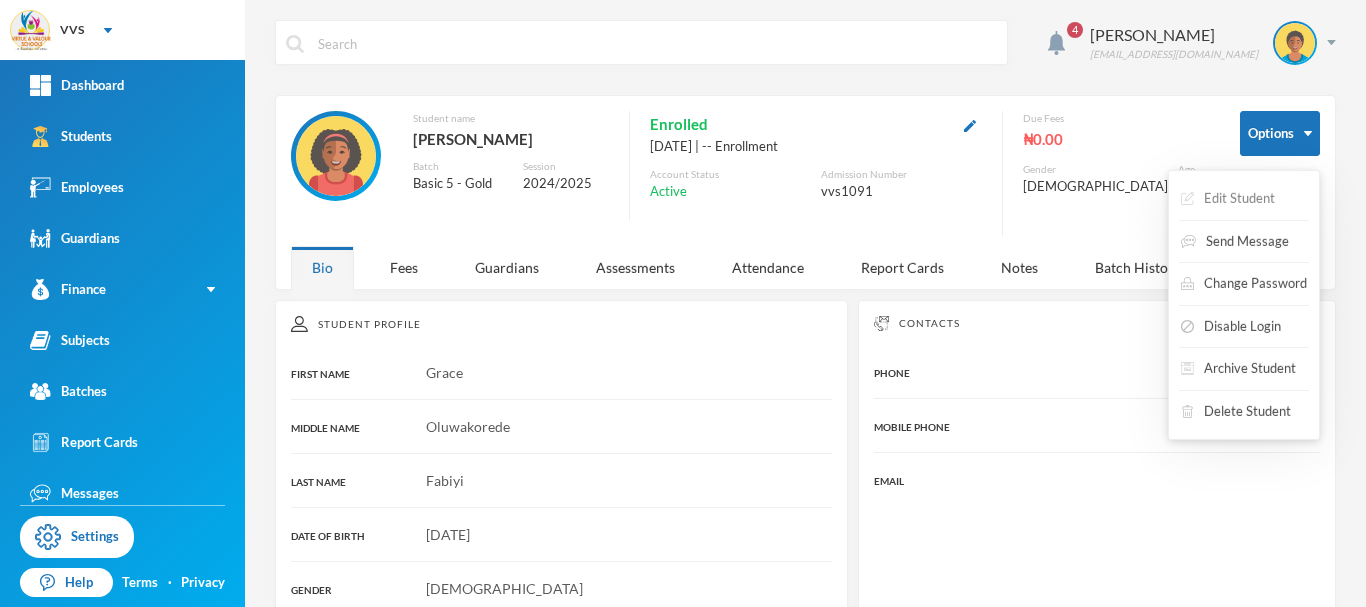click on "Edit Student" at bounding box center (1228, 199) 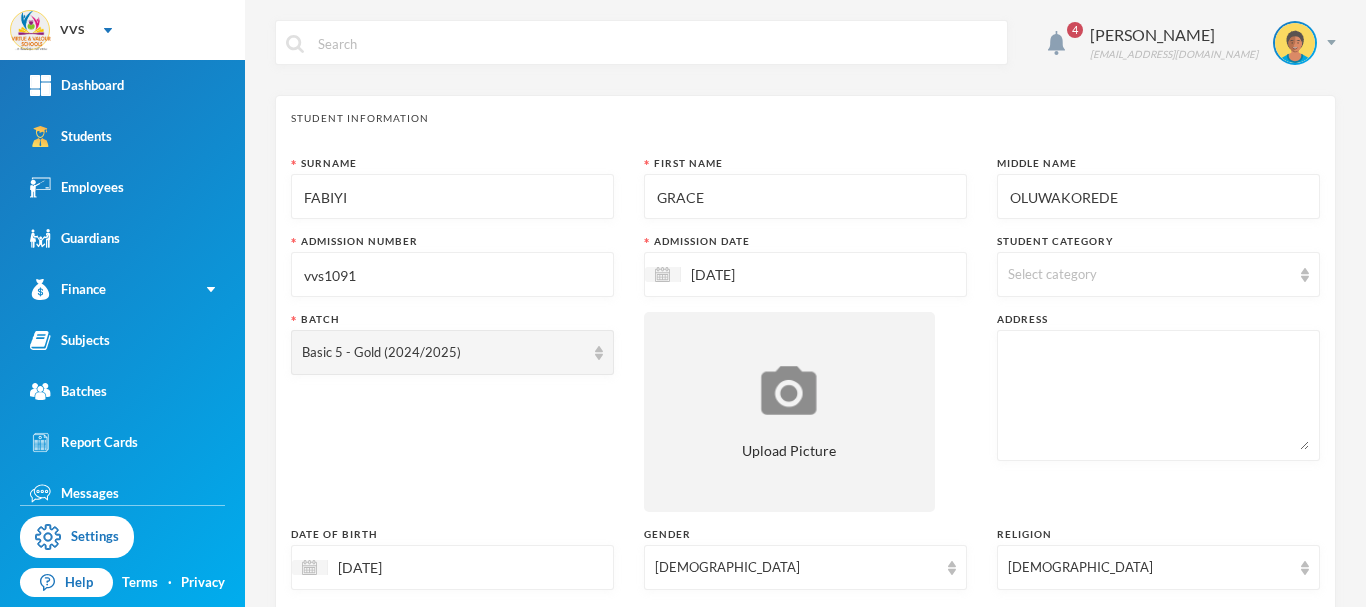 click on "OLUWAKOREDE" at bounding box center (1158, 197) 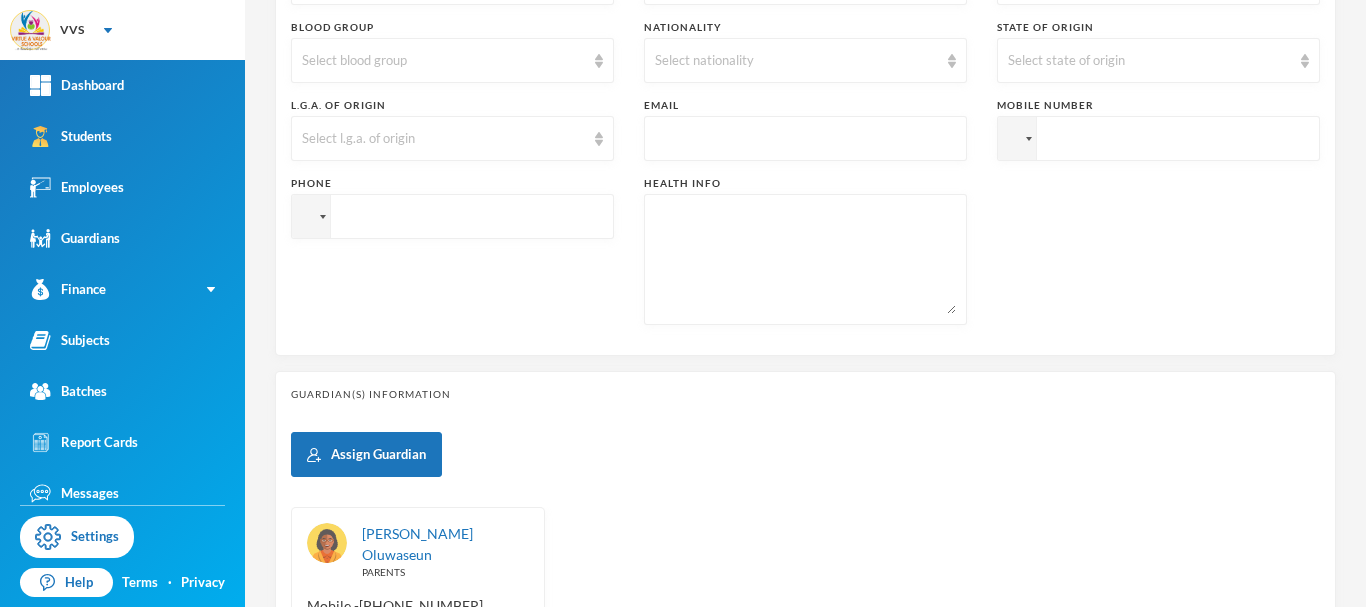 scroll, scrollTop: 886, scrollLeft: 0, axis: vertical 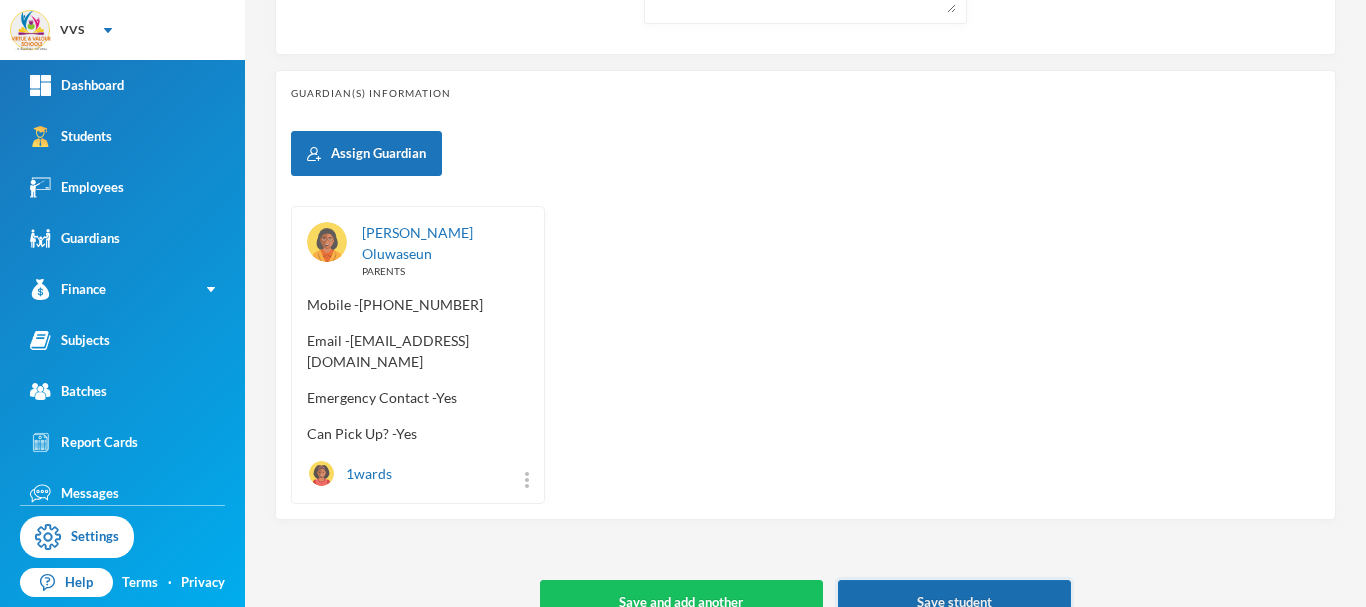 type on "OLUWAKORODE" 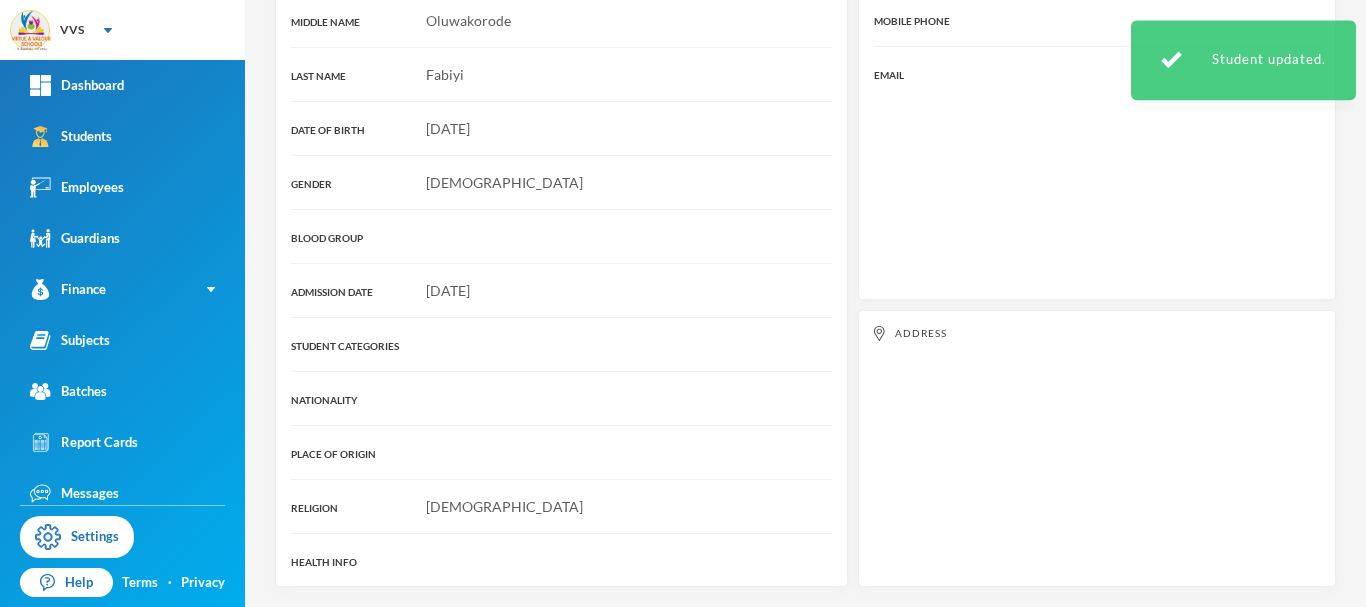 scroll, scrollTop: 391, scrollLeft: 0, axis: vertical 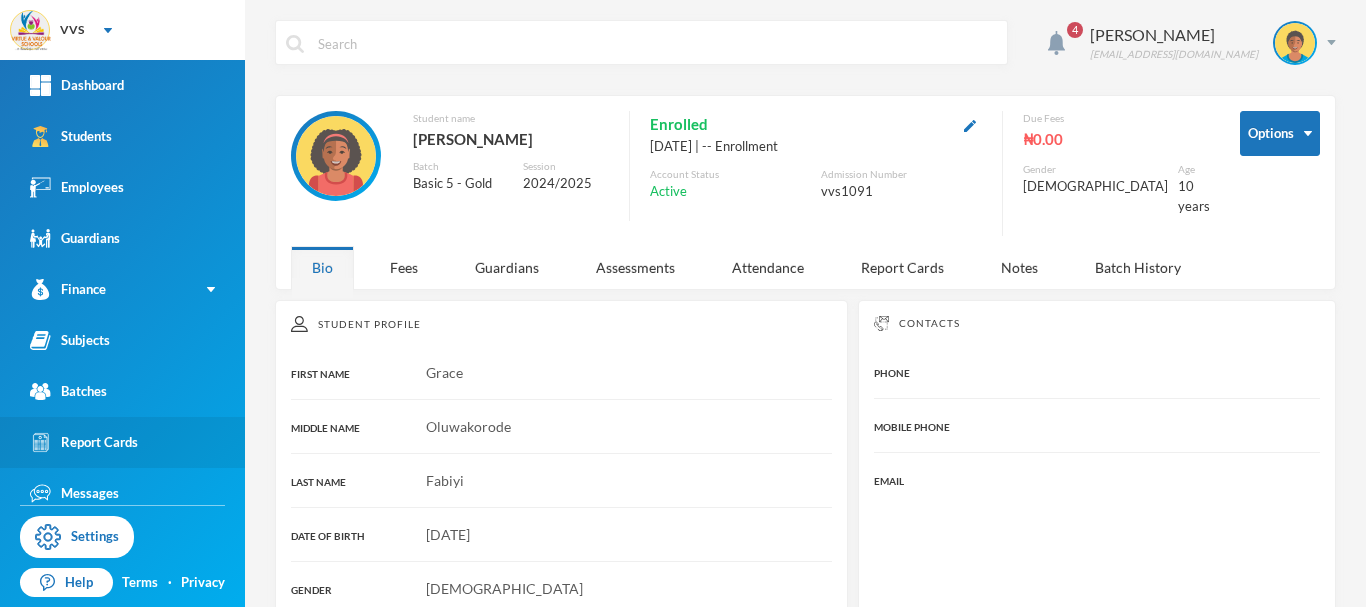 click on "Report Cards" at bounding box center (122, 442) 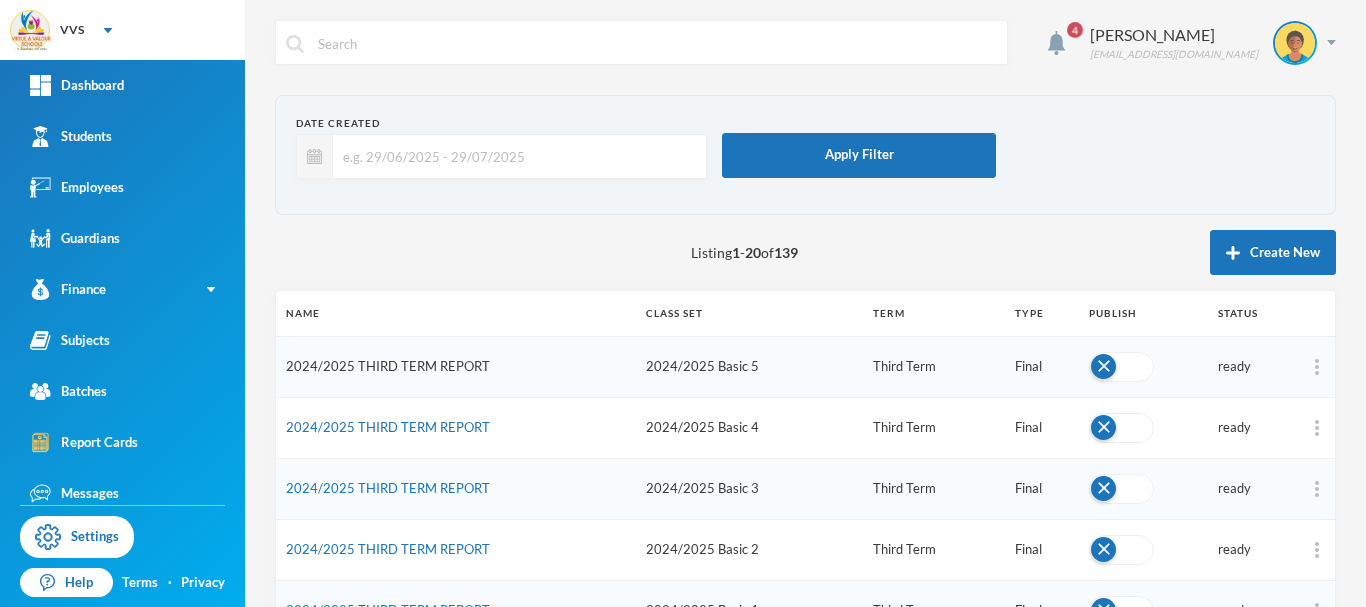 click on "2024/2025 THIRD TERM REPORT" at bounding box center [388, 366] 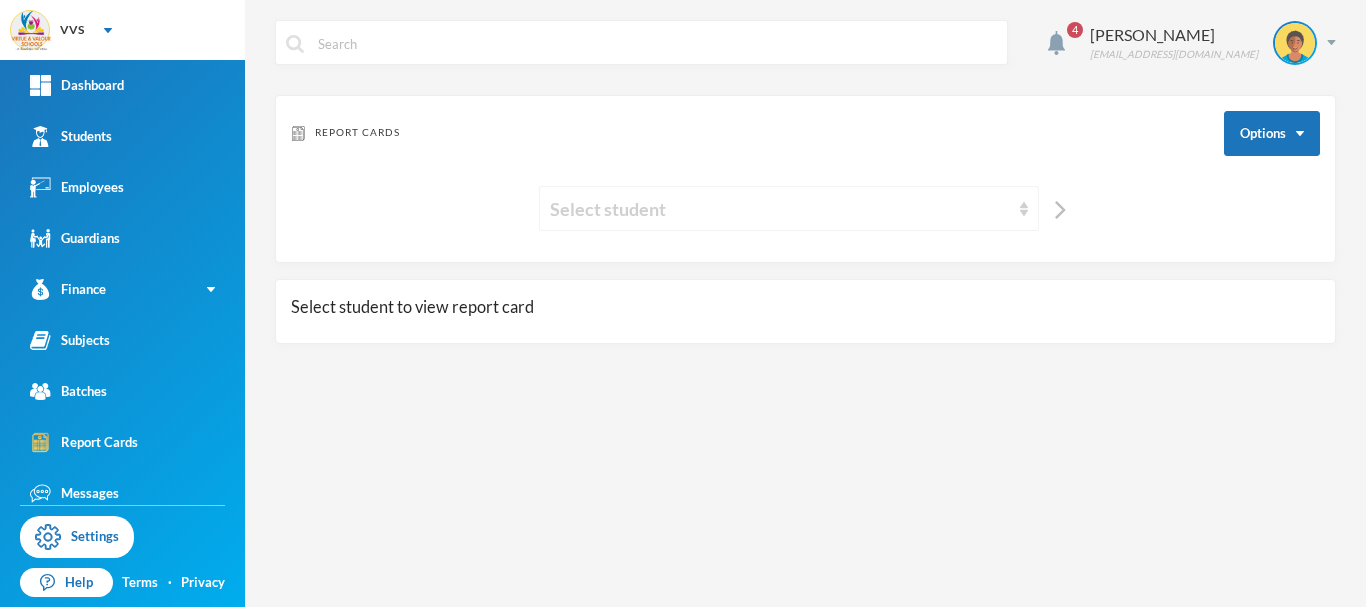 click on "Select student" at bounding box center [789, 208] 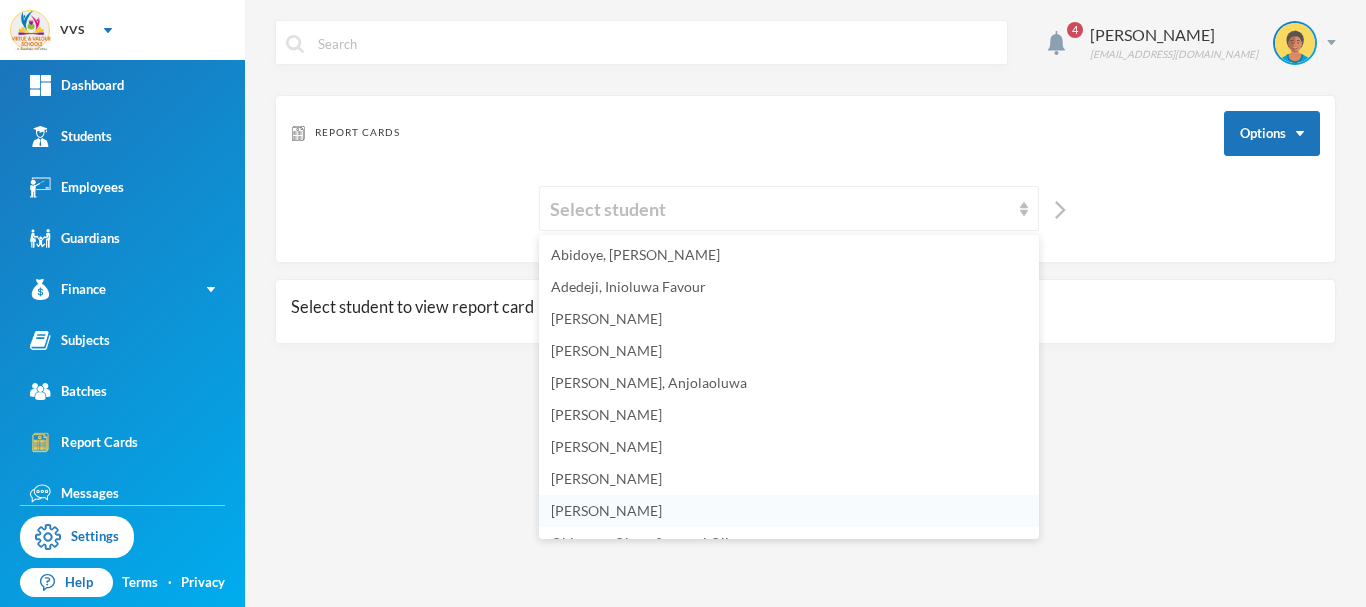 click on "[PERSON_NAME]" at bounding box center (606, 510) 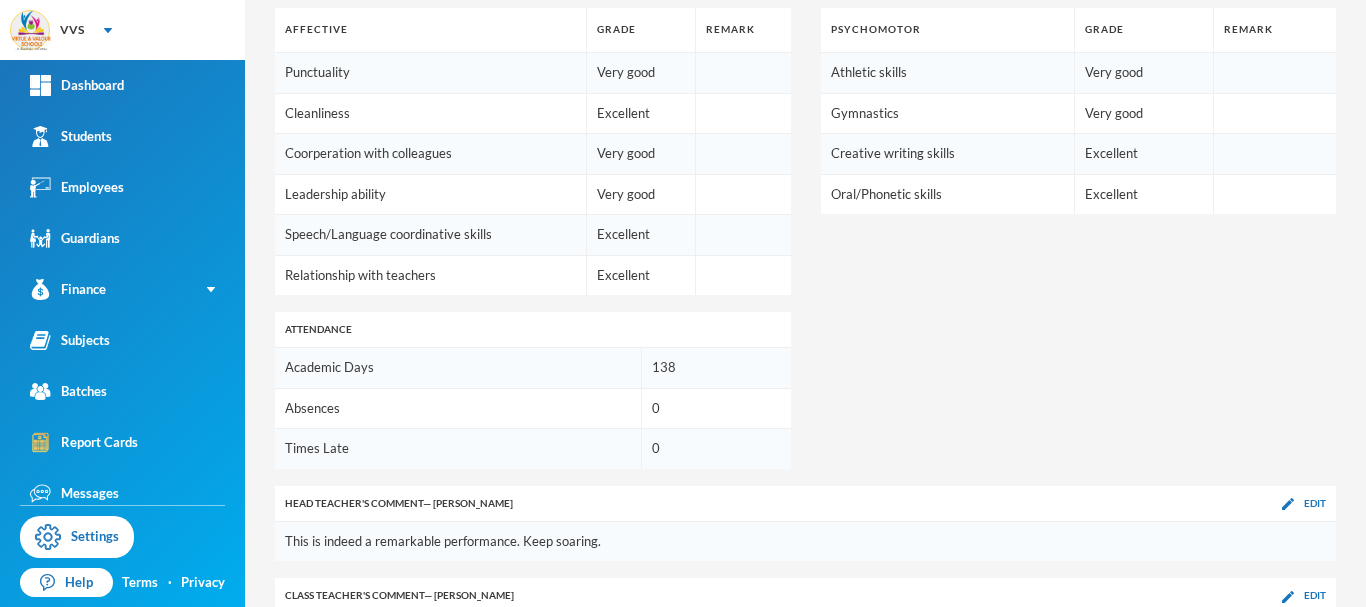 scroll, scrollTop: 1220, scrollLeft: 0, axis: vertical 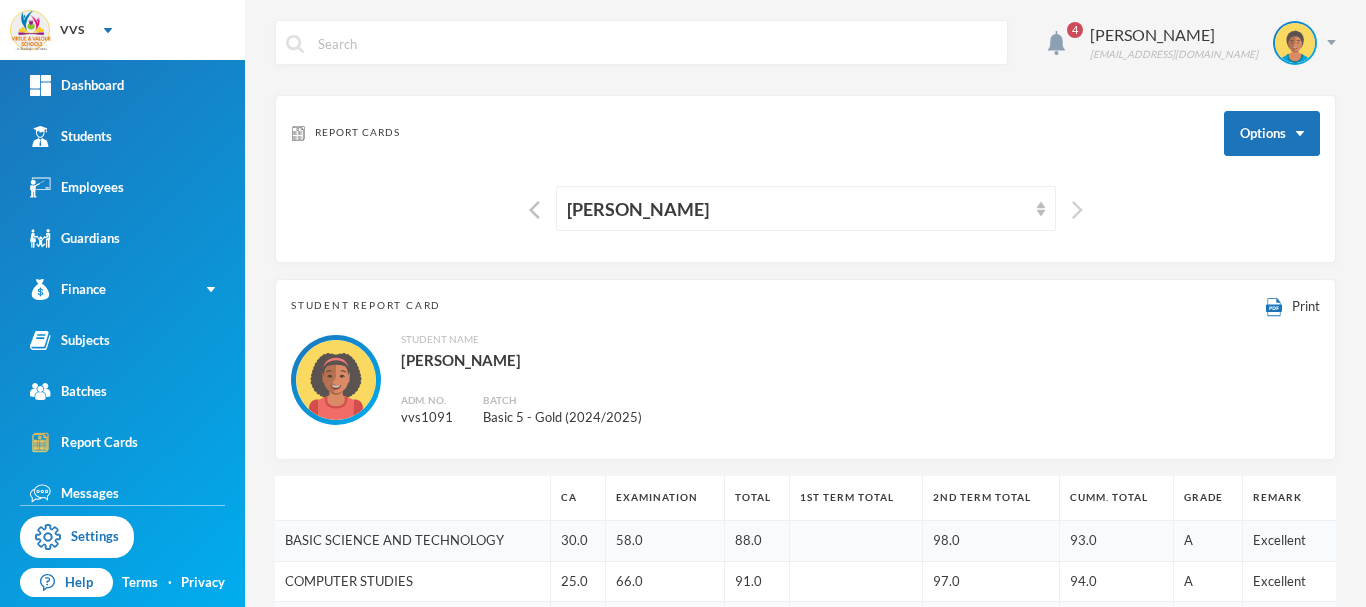 click at bounding box center (1077, 210) 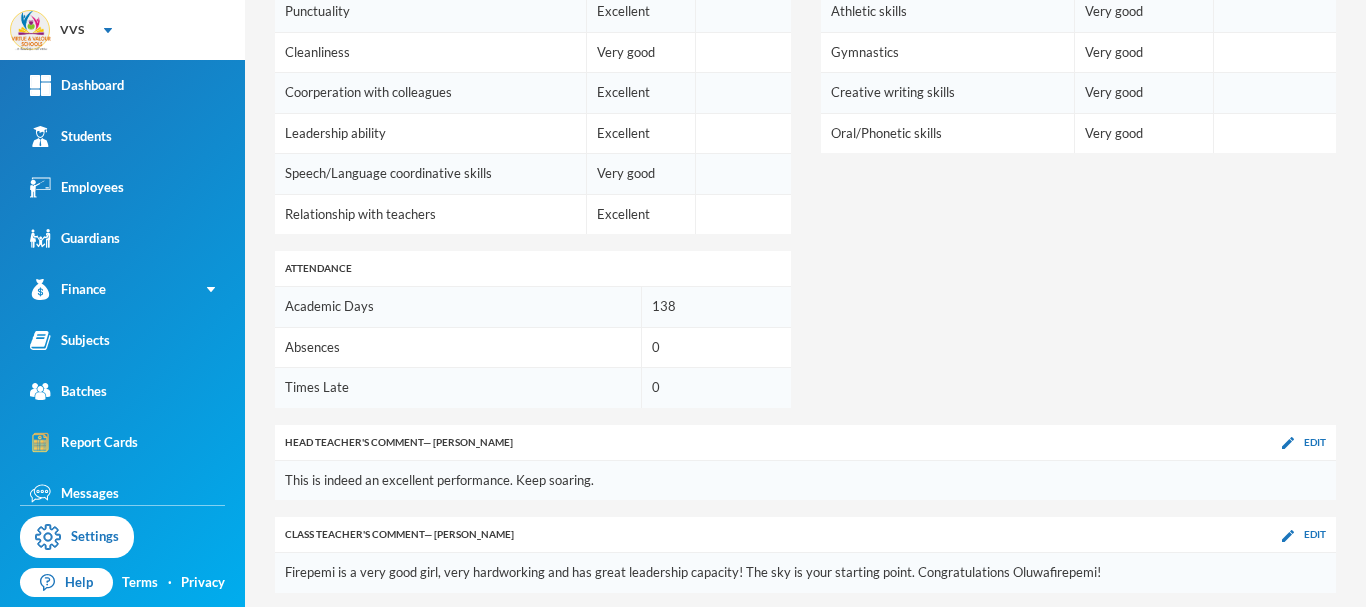scroll, scrollTop: 1220, scrollLeft: 0, axis: vertical 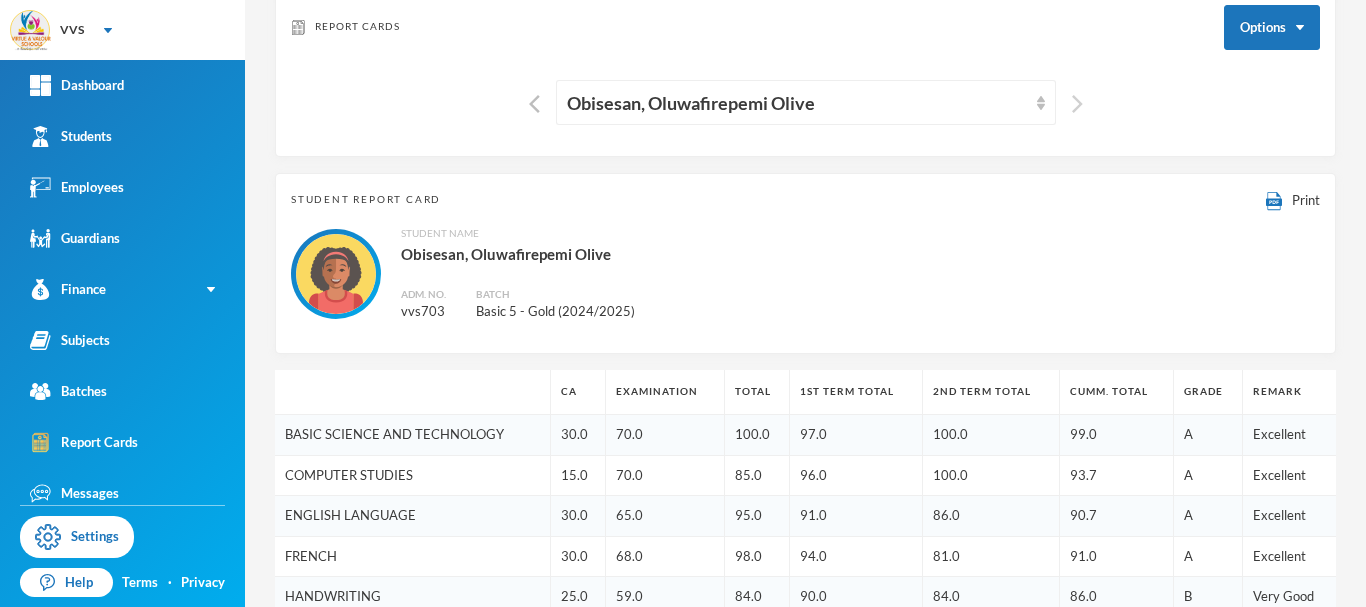 click at bounding box center (1077, 104) 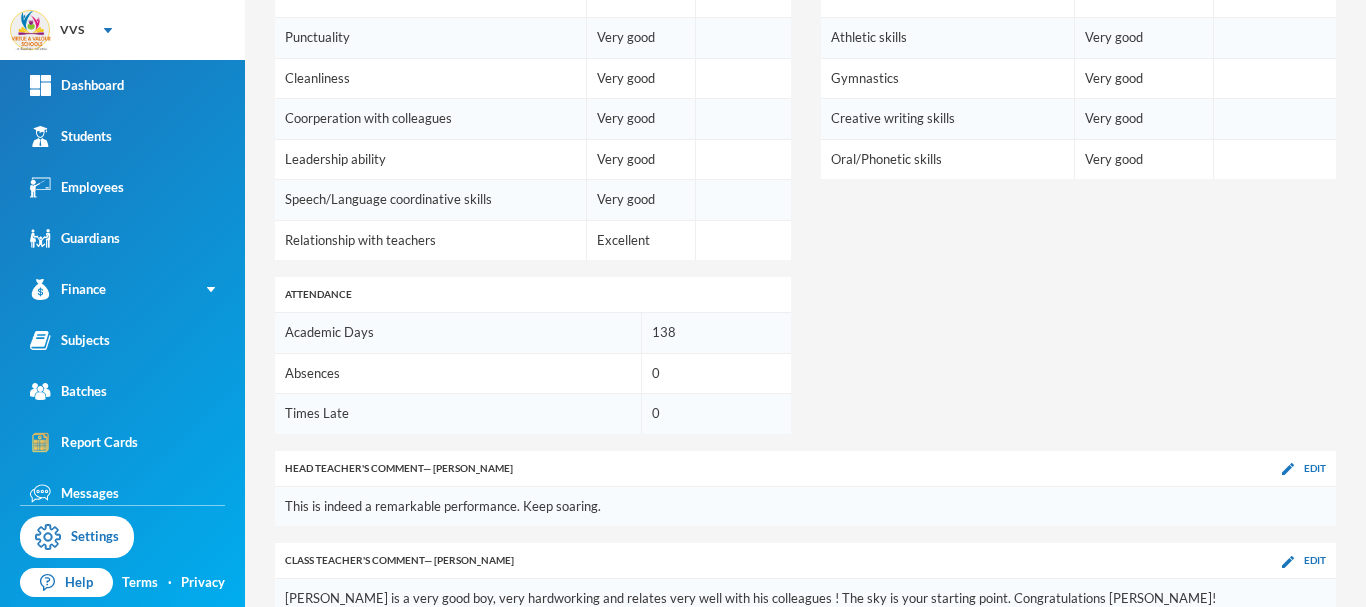scroll, scrollTop: 1220, scrollLeft: 0, axis: vertical 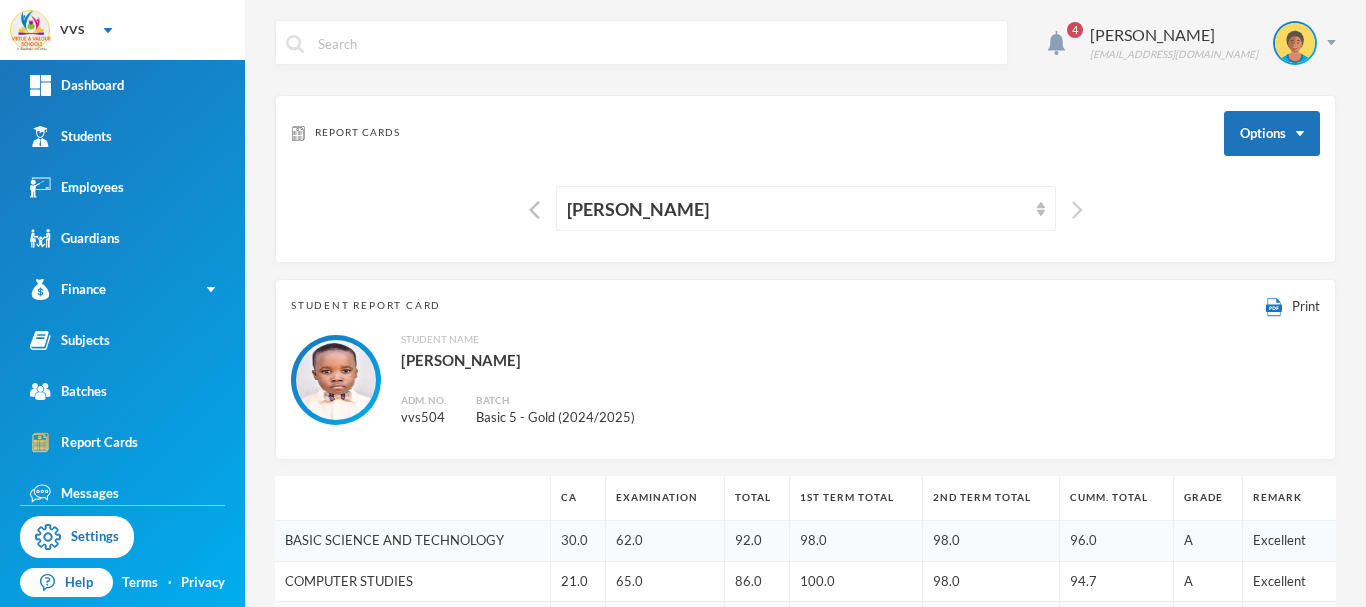 click at bounding box center [1077, 210] 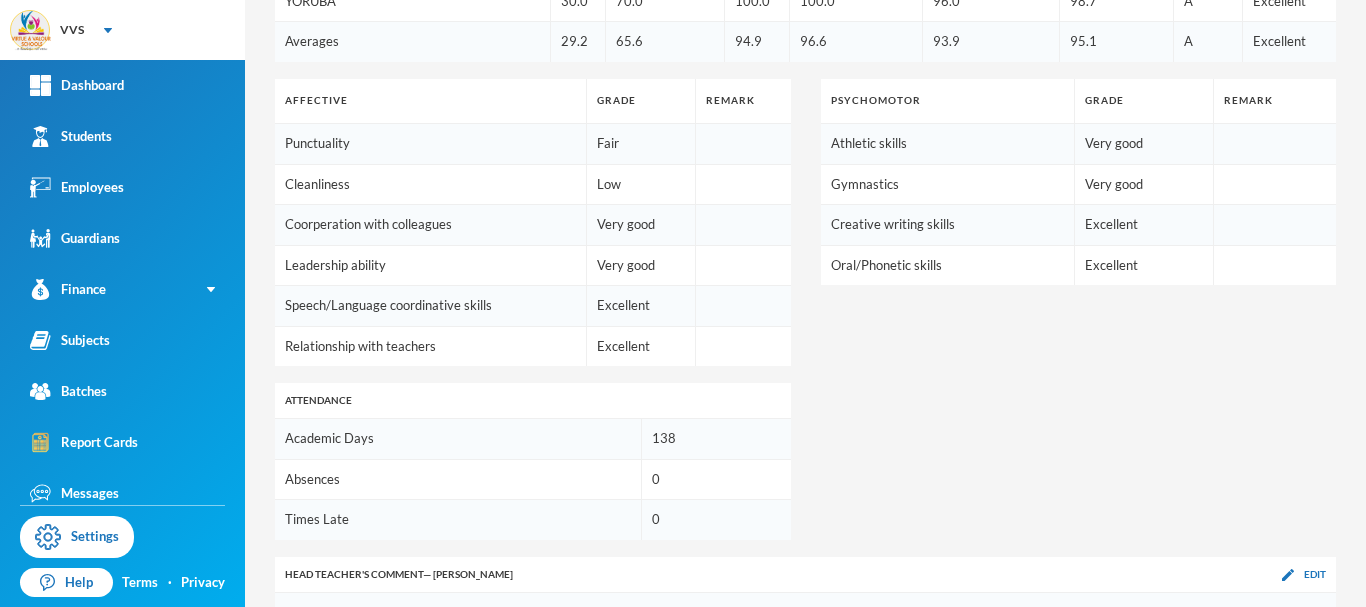 scroll, scrollTop: 1220, scrollLeft: 0, axis: vertical 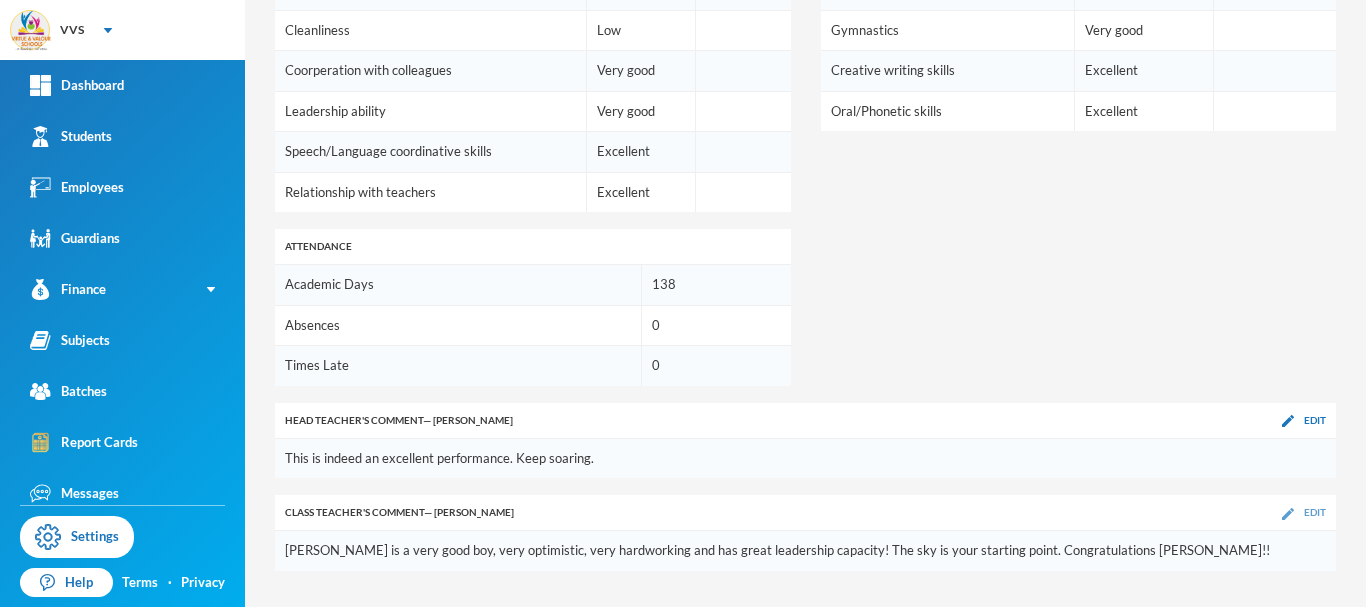 click on "Edit" at bounding box center (1315, 512) 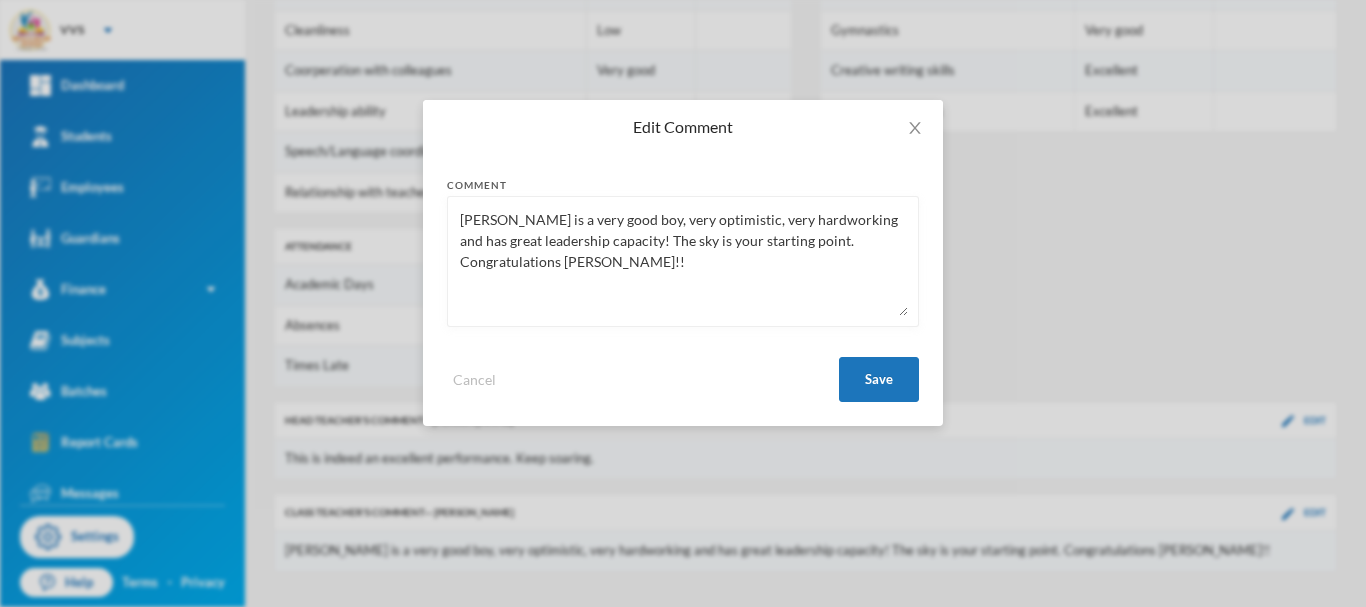 click on "Josiah is a very good boy, very optimistic, very hardworking and has great leadership capacity! The sky is your starting point. Congratulations Josiah!!" at bounding box center [683, 261] 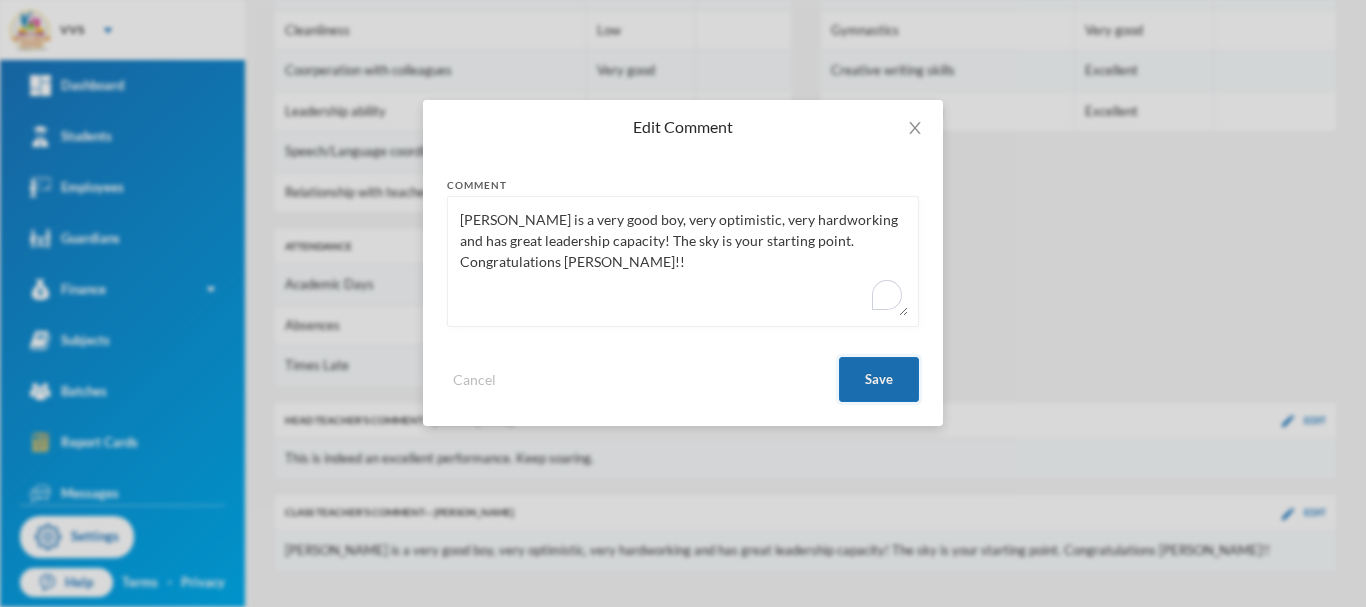 click on "Save" at bounding box center [879, 379] 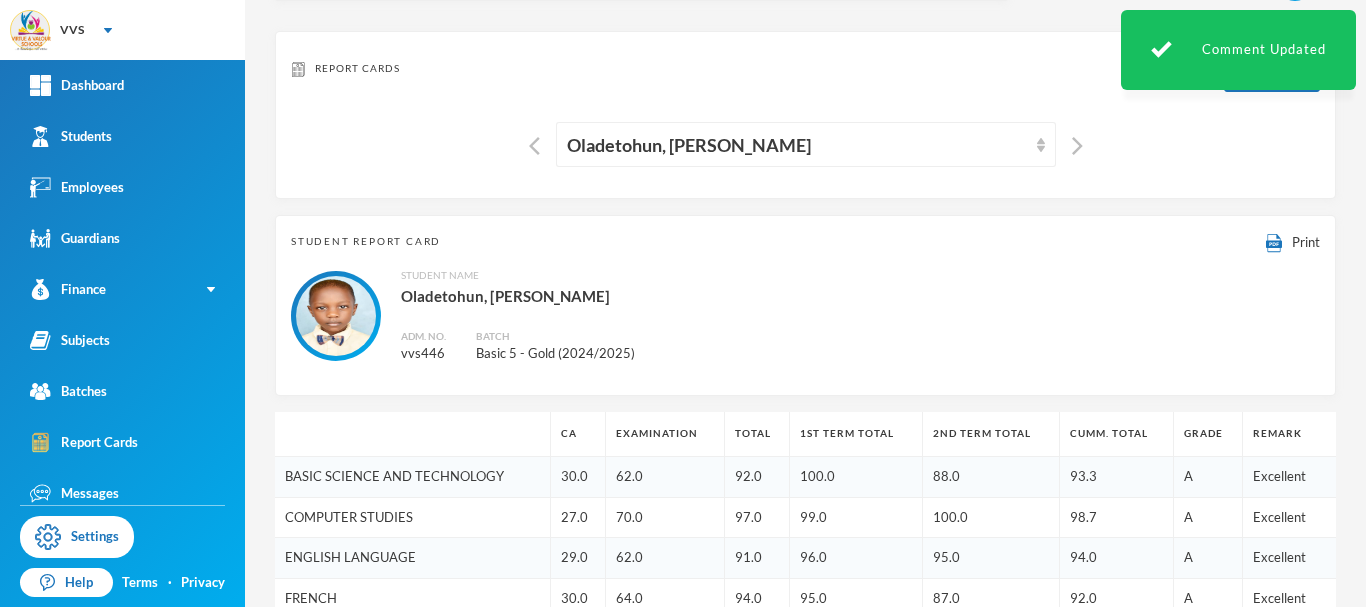 scroll, scrollTop: 0, scrollLeft: 0, axis: both 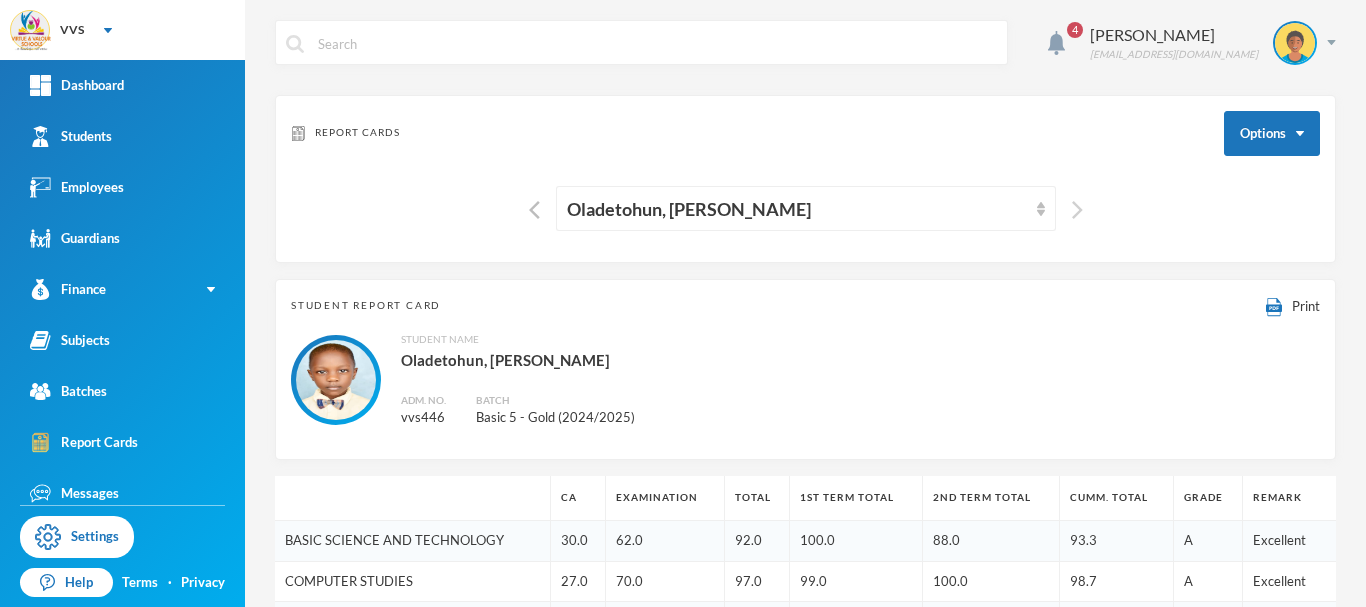 click at bounding box center (1077, 210) 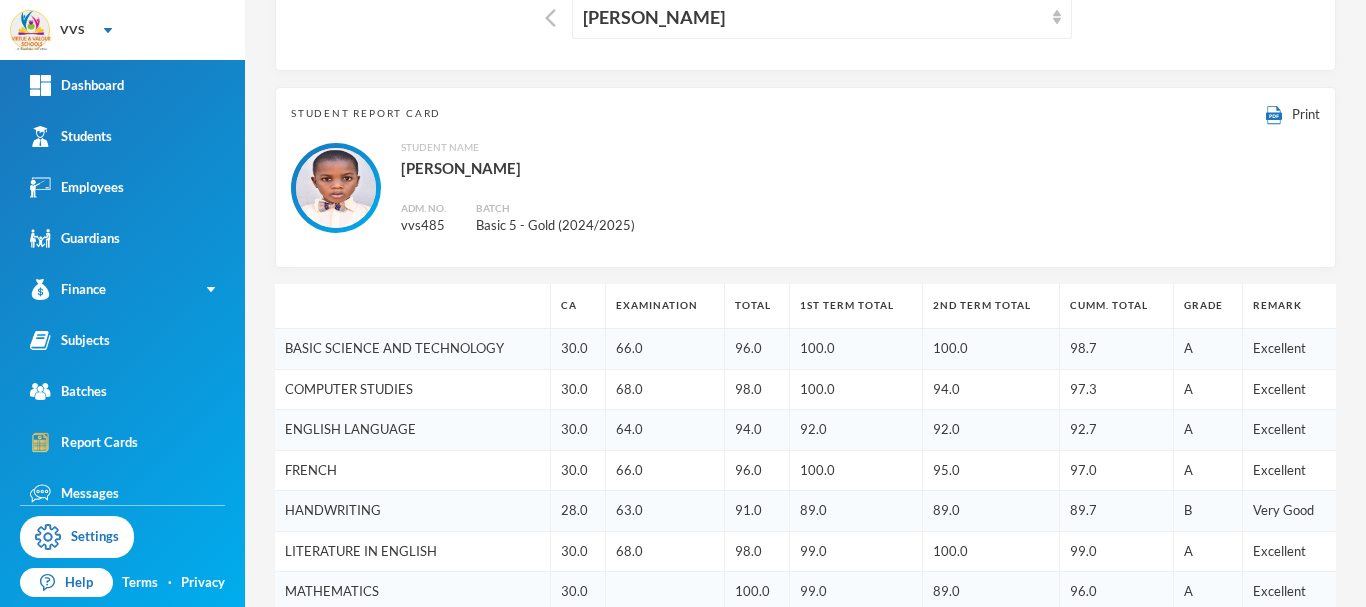scroll, scrollTop: 215, scrollLeft: 0, axis: vertical 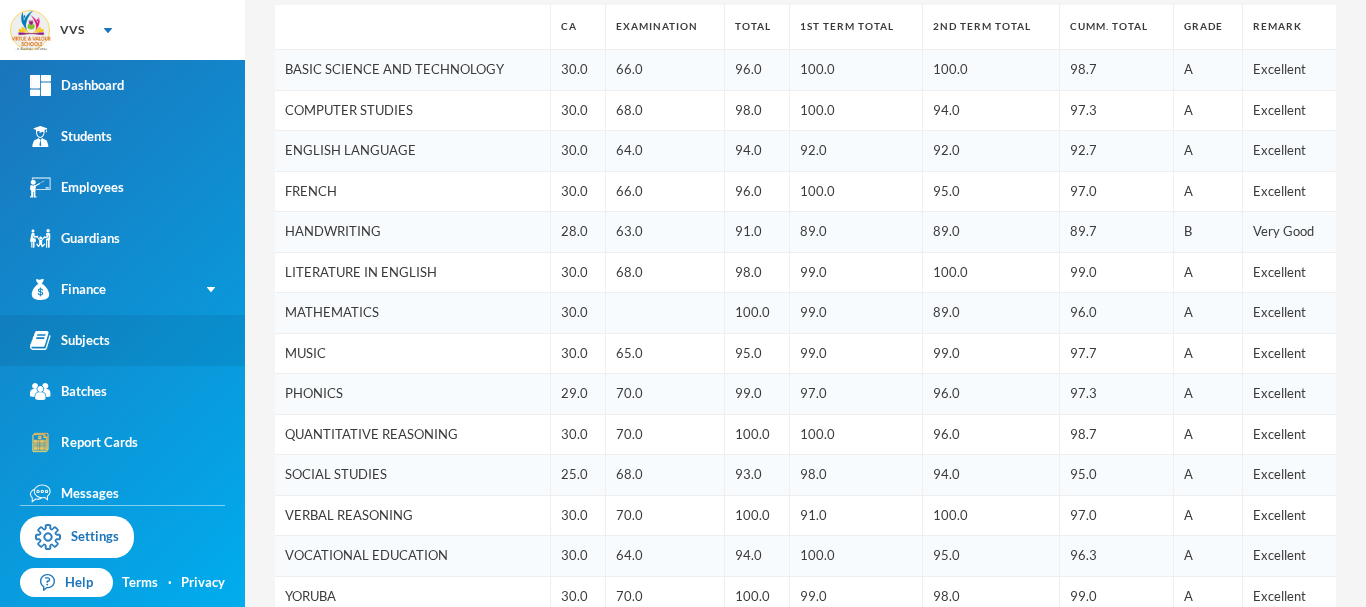click on "Subjects" at bounding box center [122, 340] 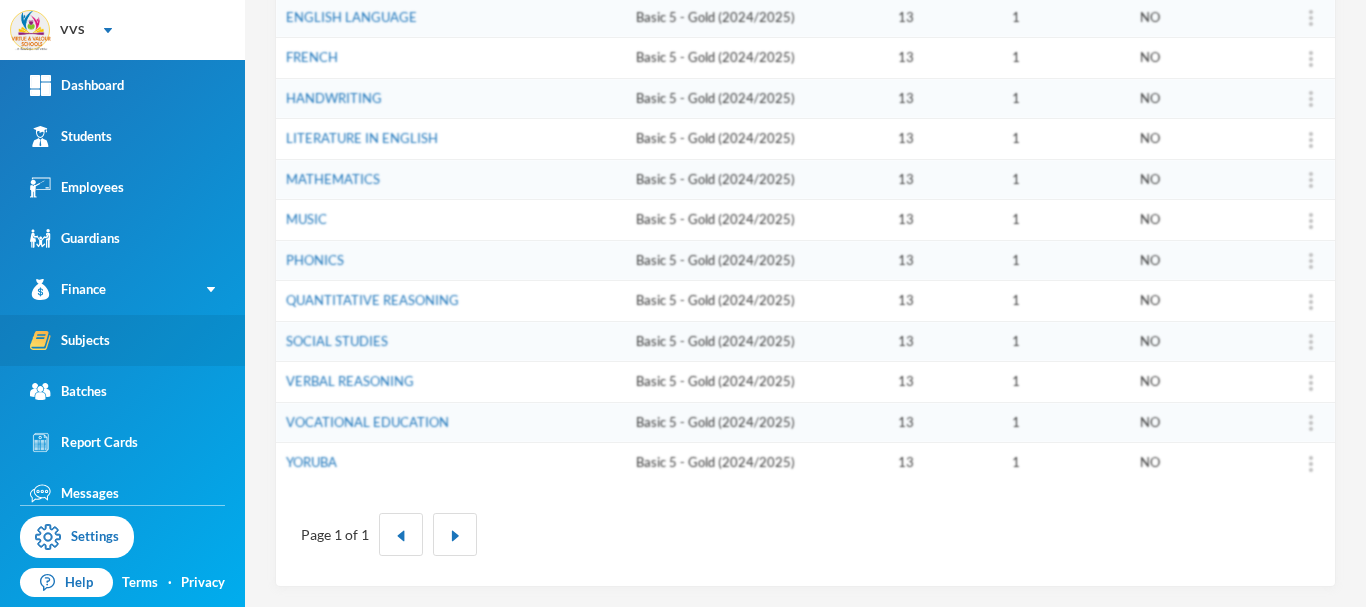 scroll, scrollTop: 420, scrollLeft: 0, axis: vertical 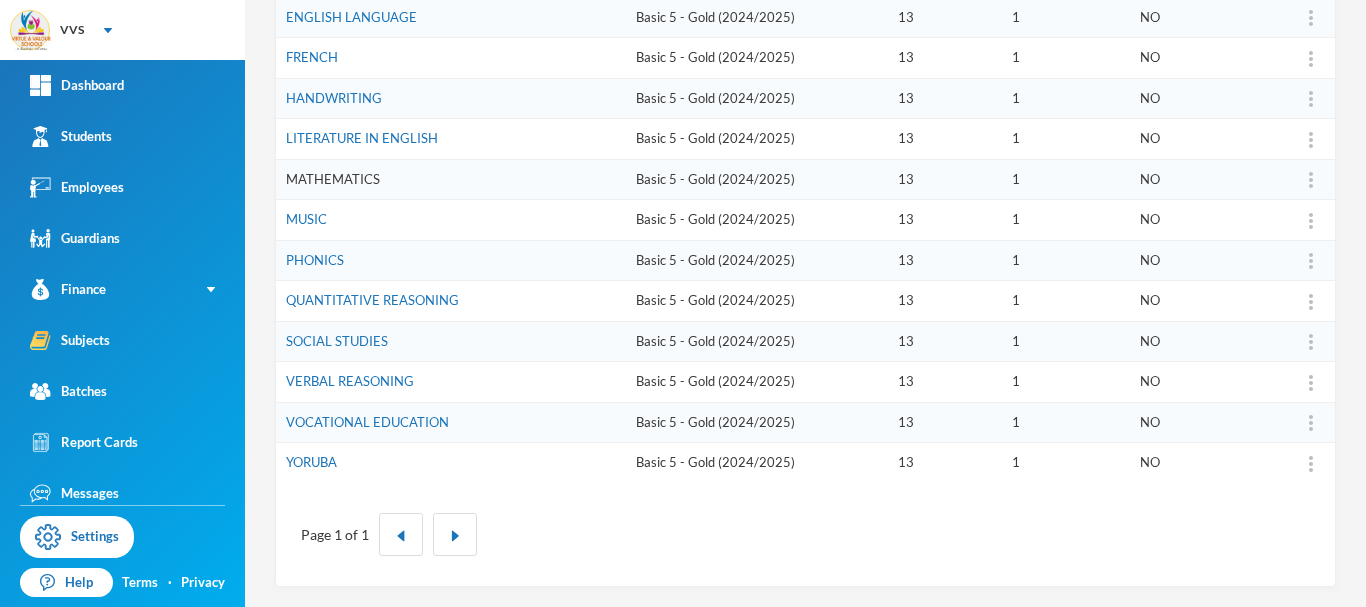 click on "MATHEMATICS" at bounding box center (333, 179) 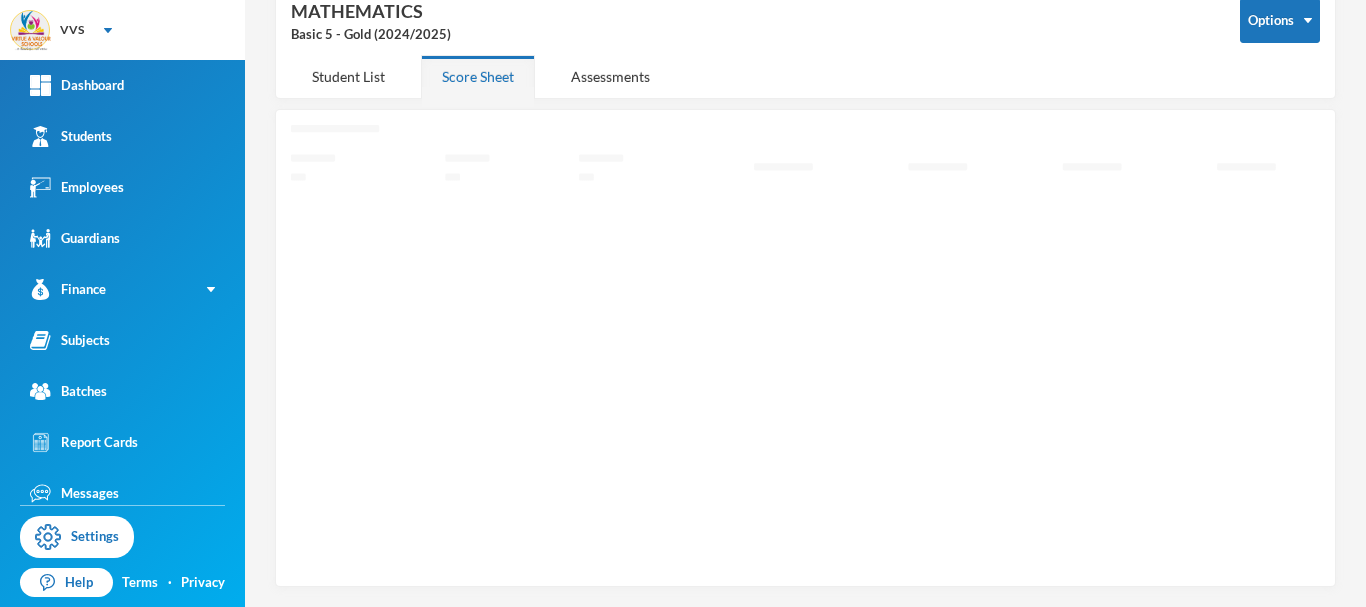 scroll, scrollTop: 106, scrollLeft: 0, axis: vertical 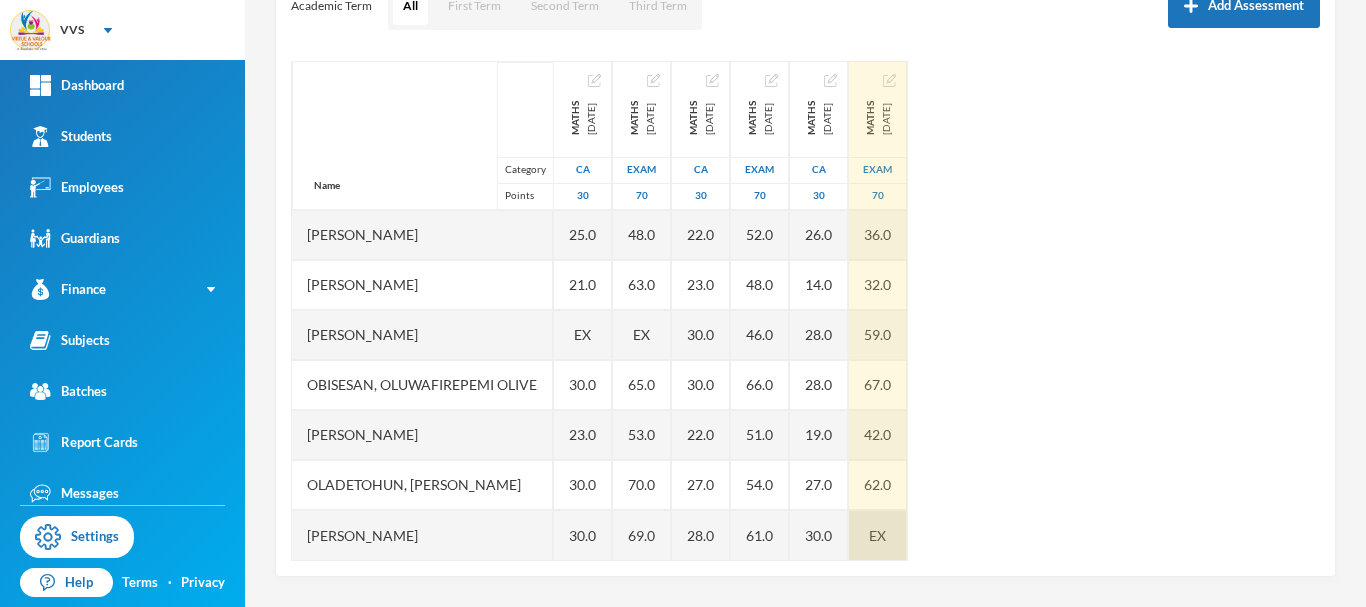 click on "EX" at bounding box center [877, 535] 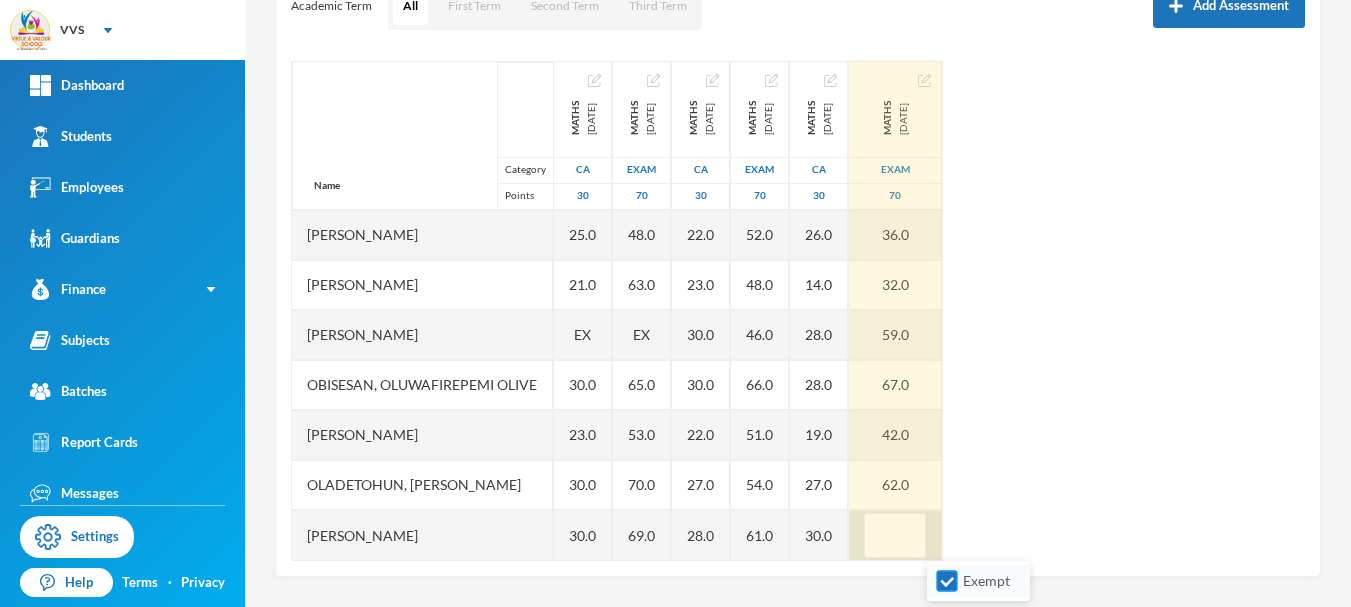 click on "Exempt" at bounding box center [947, 581] 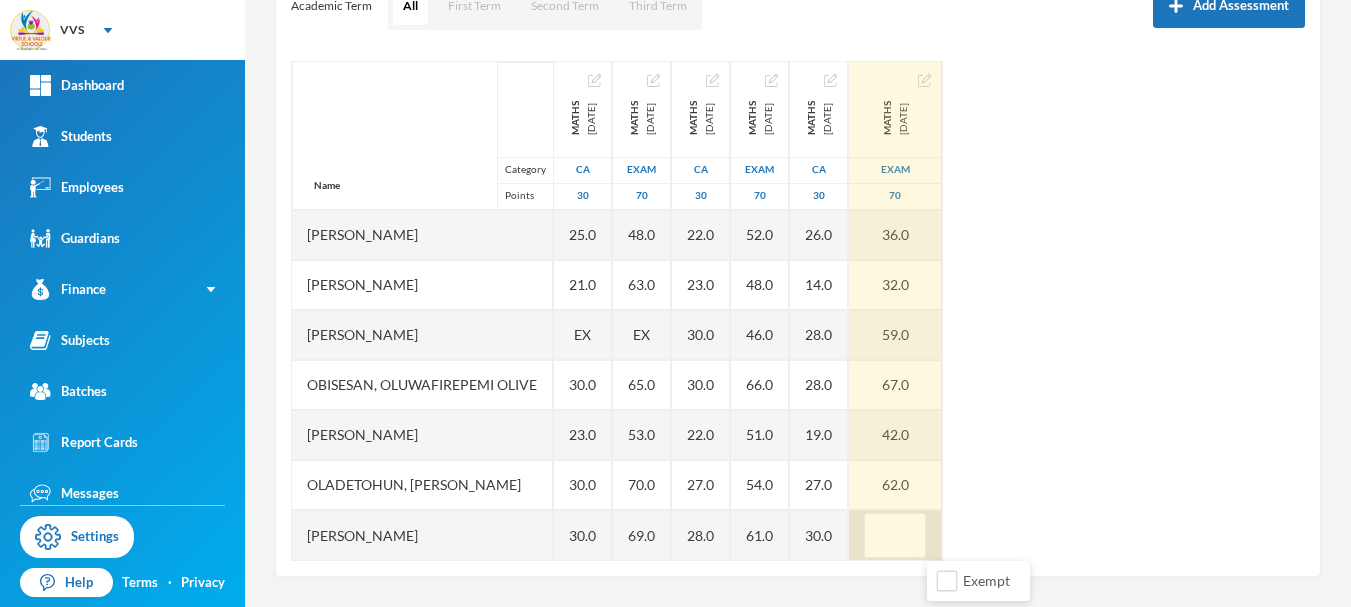 click on "Name   Category Points Abidoye, Iyanuoluwa Georgina Adedeji, Inioluwa Favour Adekola, Elias Adekunle, Moyinoluwa Akinniyi, Anjolaoluwa Akinyemi, Enoch Babatunde-ojo, Ireoluwa David Bello, Omowunmi Esther Fabiyi, Grace Oluwakorode Obisesan, Oluwafirepemi Olive Oladapo, David Oladetohun, Josiah Thomas, Justin Damola Maths 2024-11-30 CA 30 22.0 30.0 25.0 15.0 19.0 18.0 25.0 21.0 EX 30.0 23.0 30.0 30.0 Maths 2024-11-30 Exam 70 39.0 63.0 59.0 43.0 63.0 53.0 48.0 63.0 EX 65.0 53.0 70.0 69.0 MATHS 2025-02-14 CA 30 25.0 25.0 28.0 20.0 25.0 22.0 22.0 23.0 30.0 30.0 22.0 27.0 28.0 MATHS 2025-03-19 Exam 70 42.0 56.0 52.0 38.0 51.0 47.0 52.0 48.0 46.0 66.0 51.0 54.0 61.0 MATHS 2025-06-06 CA 30 14.0 23.0 27.0 13.0 27.0 22.0 26.0 14.0 28.0 28.0 19.0 27.0 30.0 MATHS 2025-07-03 Exam 70 43.0 59.0 47.0 31.0 52.0 41.0 36.0 32.0 59.0 67.0 42.0 62.0" at bounding box center [798, 311] 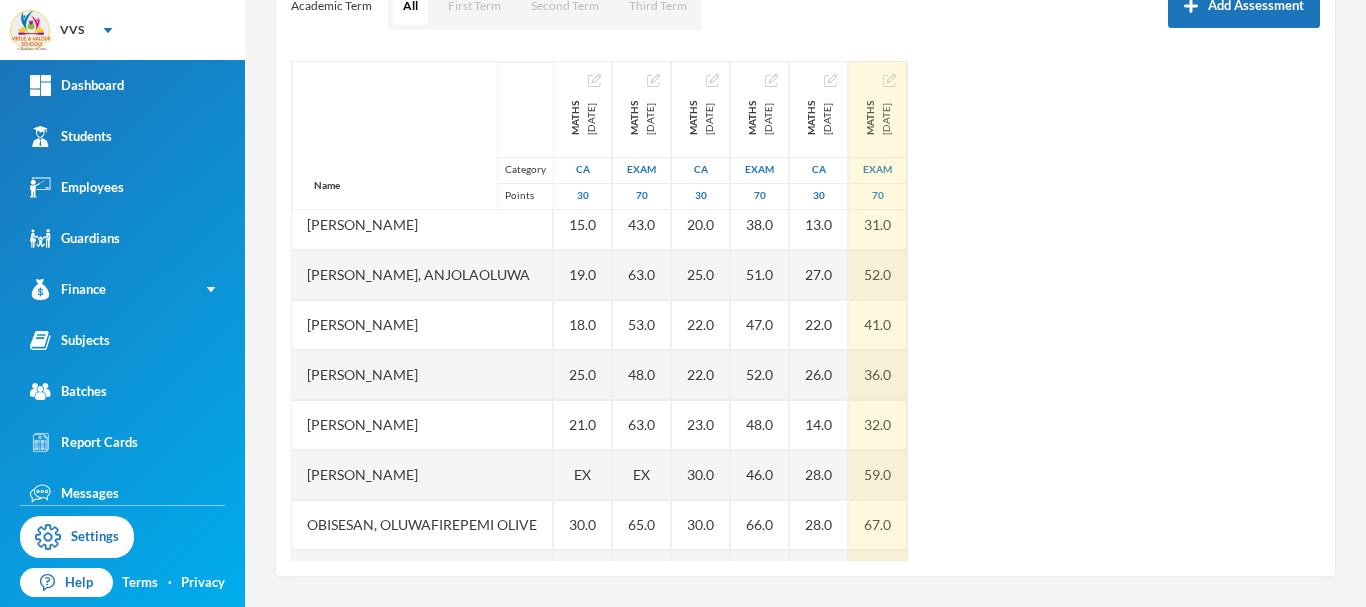 scroll, scrollTop: 301, scrollLeft: 0, axis: vertical 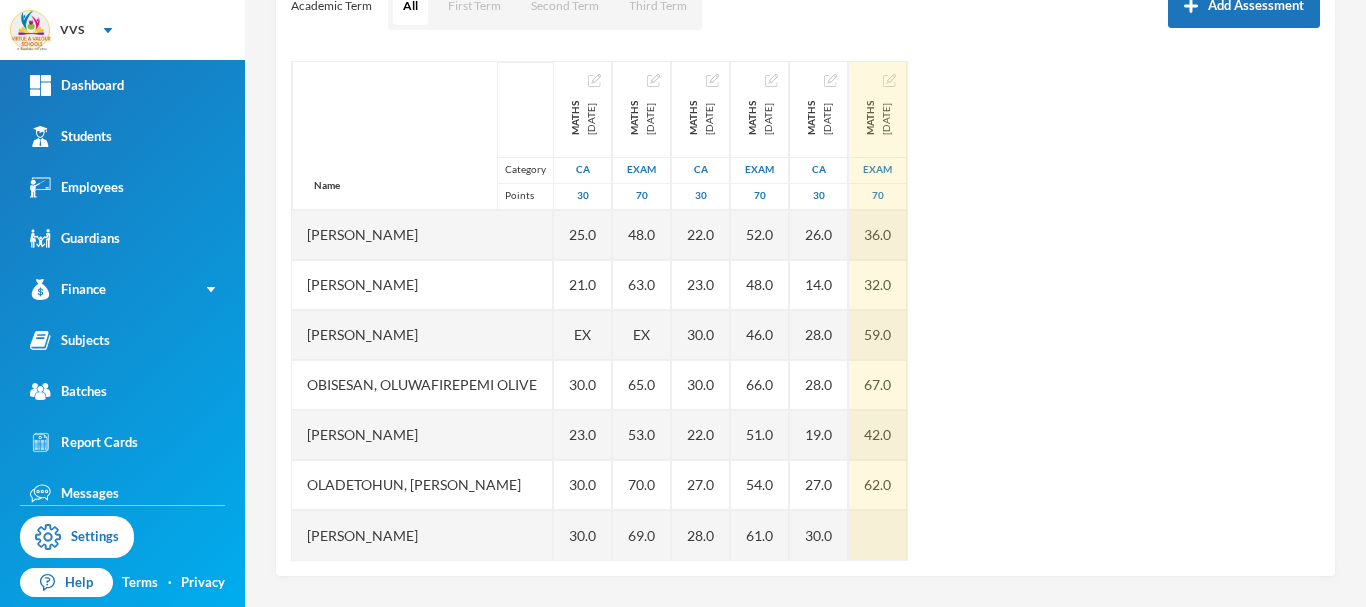 click on "Name   Category Points Abidoye, Iyanuoluwa Georgina Adedeji, Inioluwa Favour Adekola, Elias Adekunle, Moyinoluwa Akinniyi, Anjolaoluwa Akinyemi, Enoch Babatunde-ojo, Ireoluwa David Bello, Omowunmi Esther Fabiyi, Grace Oluwakorode Obisesan, Oluwafirepemi Olive Oladapo, David Oladetohun, Josiah Thomas, Justin Damola Maths 2024-11-30 CA 30 22.0 30.0 25.0 15.0 19.0 18.0 25.0 21.0 EX 30.0 23.0 30.0 30.0 Maths 2024-11-30 Exam 70 39.0 63.0 59.0 43.0 63.0 53.0 48.0 63.0 EX 65.0 53.0 70.0 69.0 MATHS 2025-02-14 CA 30 25.0 25.0 28.0 20.0 25.0 22.0 22.0 23.0 30.0 30.0 22.0 27.0 28.0 MATHS 2025-03-19 Exam 70 42.0 56.0 52.0 38.0 51.0 47.0 52.0 48.0 46.0 66.0 51.0 54.0 61.0 MATHS 2025-06-06 CA 30 14.0 23.0 27.0 13.0 27.0 22.0 26.0 14.0 28.0 28.0 19.0 27.0 30.0 MATHS 2025-07-03 Exam 70 43.0 59.0 47.0 31.0 52.0 41.0 36.0 32.0 59.0 67.0 42.0 62.0" at bounding box center [805, 311] 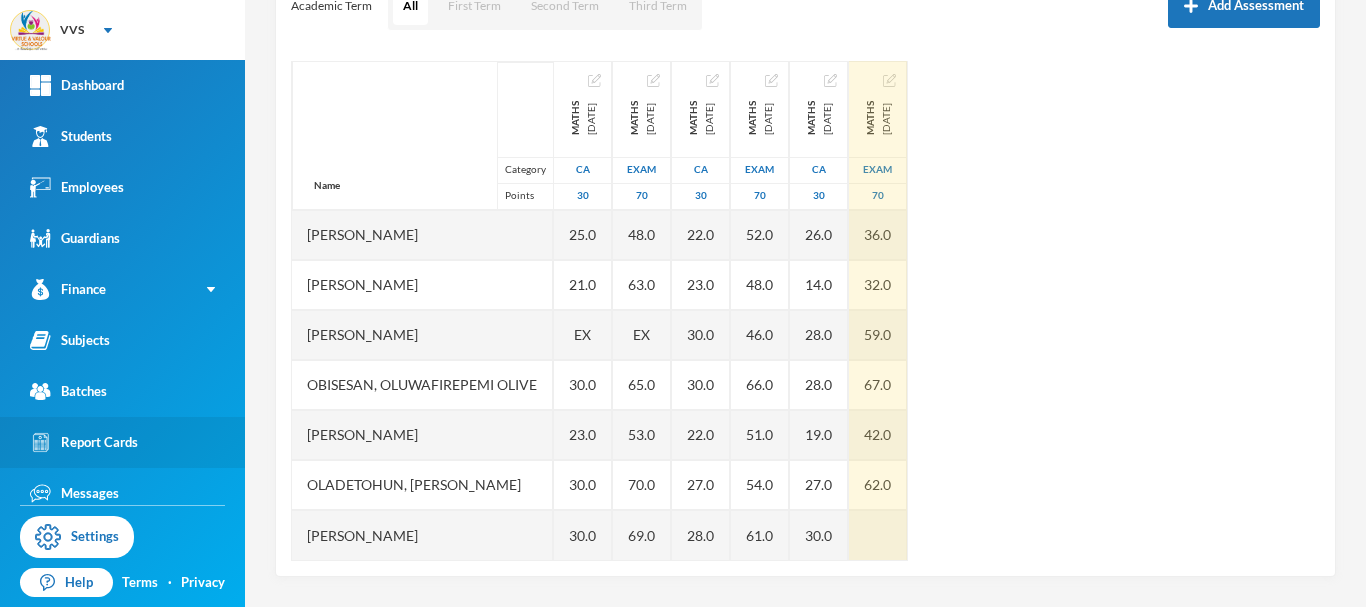 click on "Report Cards" at bounding box center [84, 442] 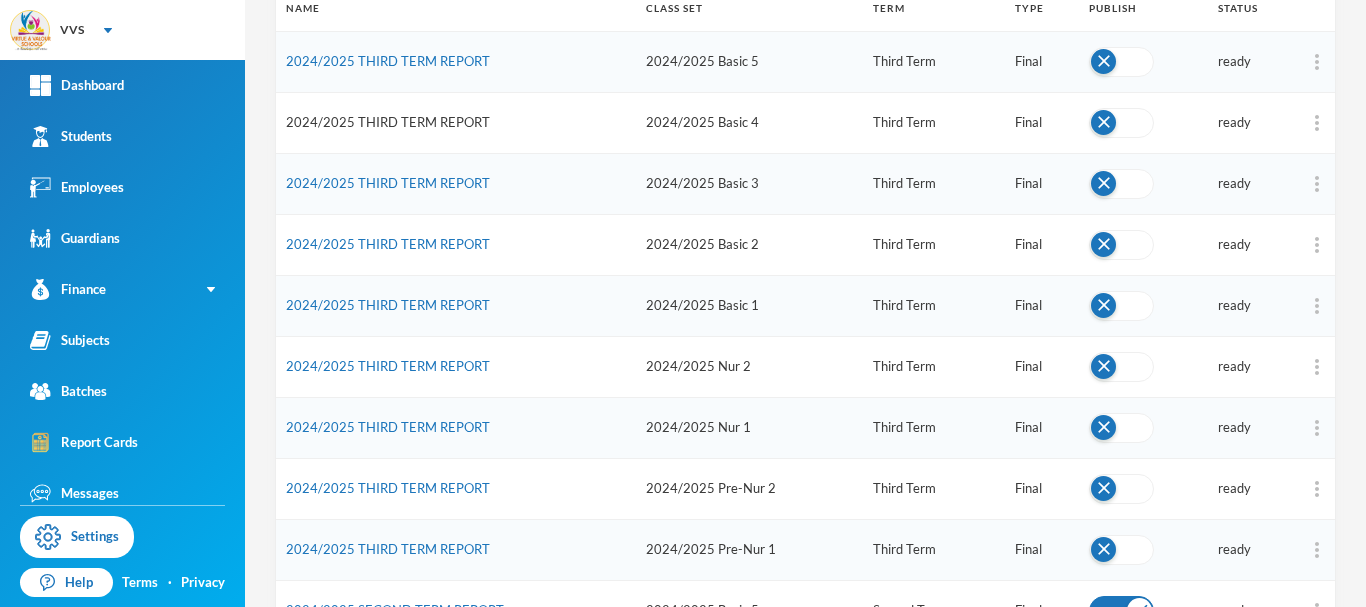 click on "2024/2025 THIRD TERM REPORT" at bounding box center [388, 122] 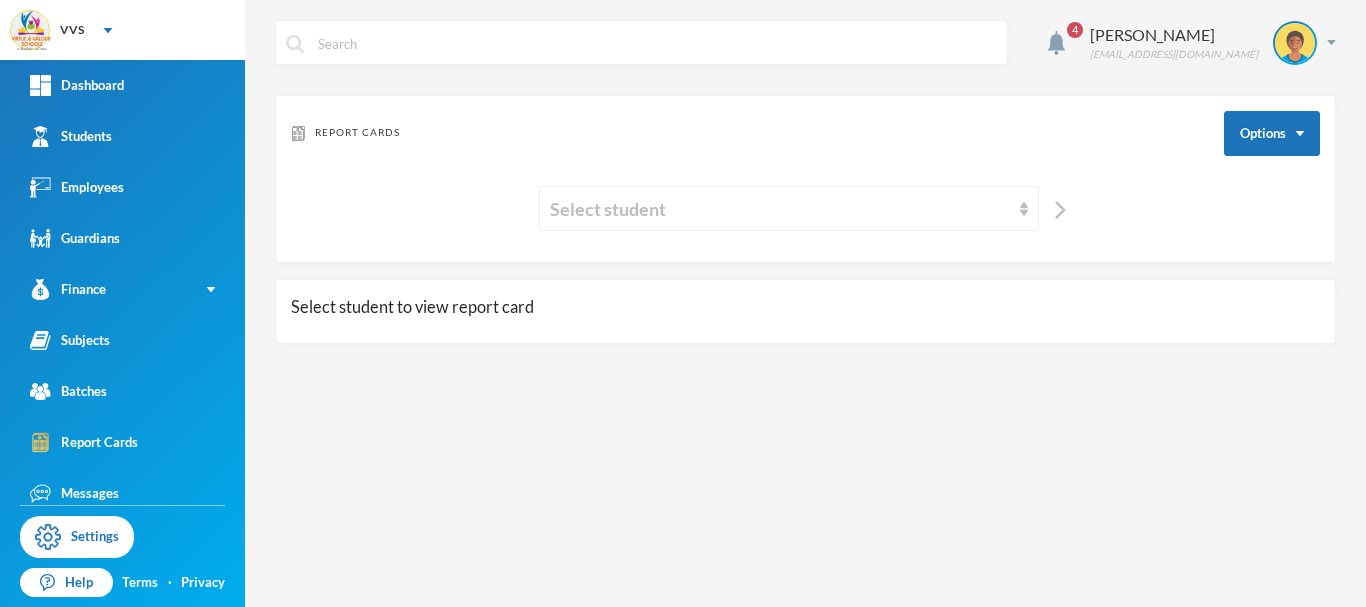scroll, scrollTop: 0, scrollLeft: 0, axis: both 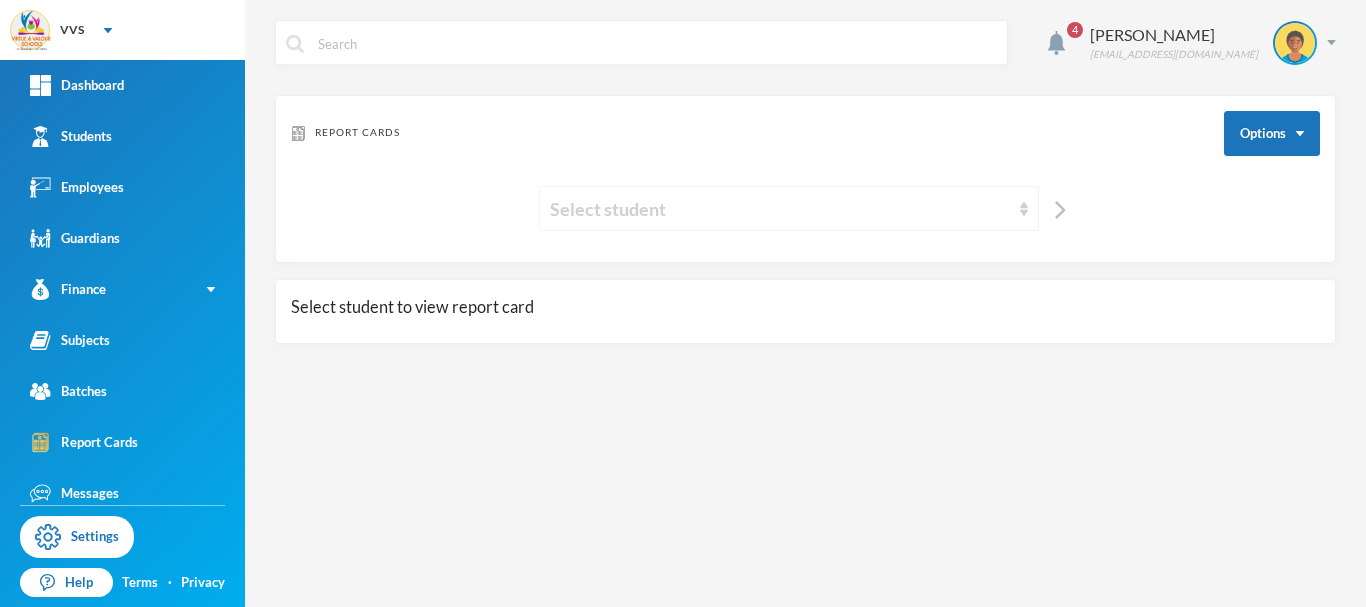 click on "Select student" at bounding box center [780, 209] 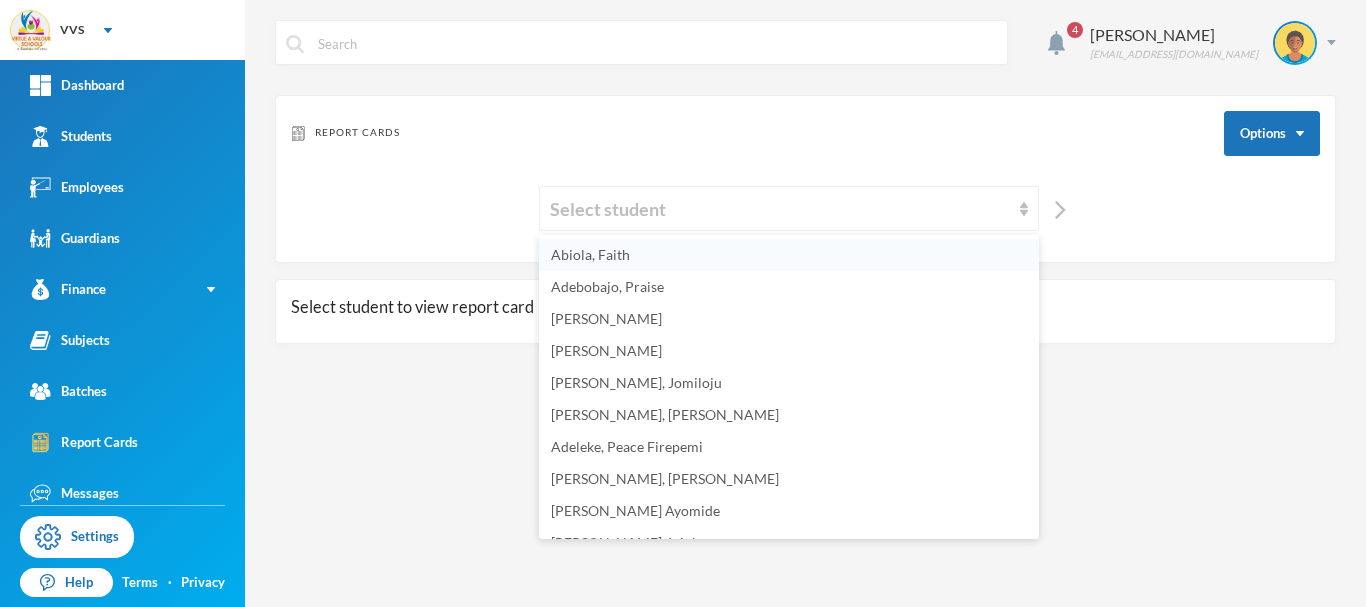 click on "Abiola, Faith" at bounding box center (590, 254) 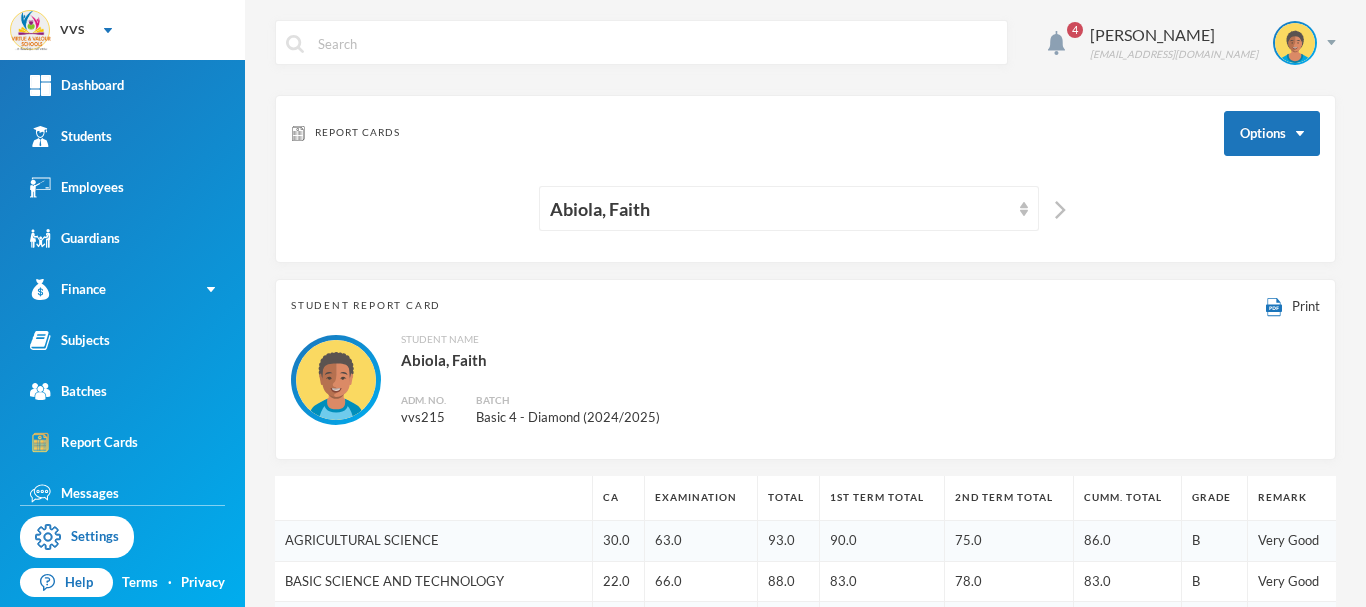 click on "Student Name Abiola, Faith Adm. No. vvs215 Batch Basic 4 - Diamond (2024/2025)" at bounding box center (805, 380) 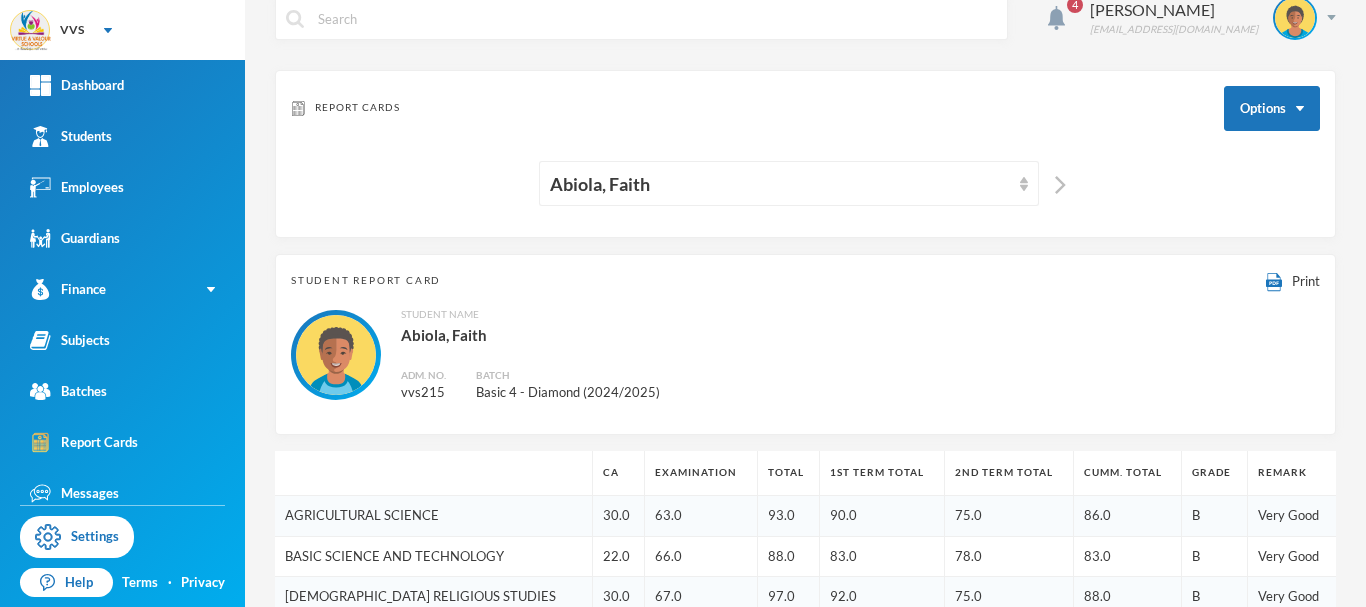 scroll, scrollTop: 0, scrollLeft: 0, axis: both 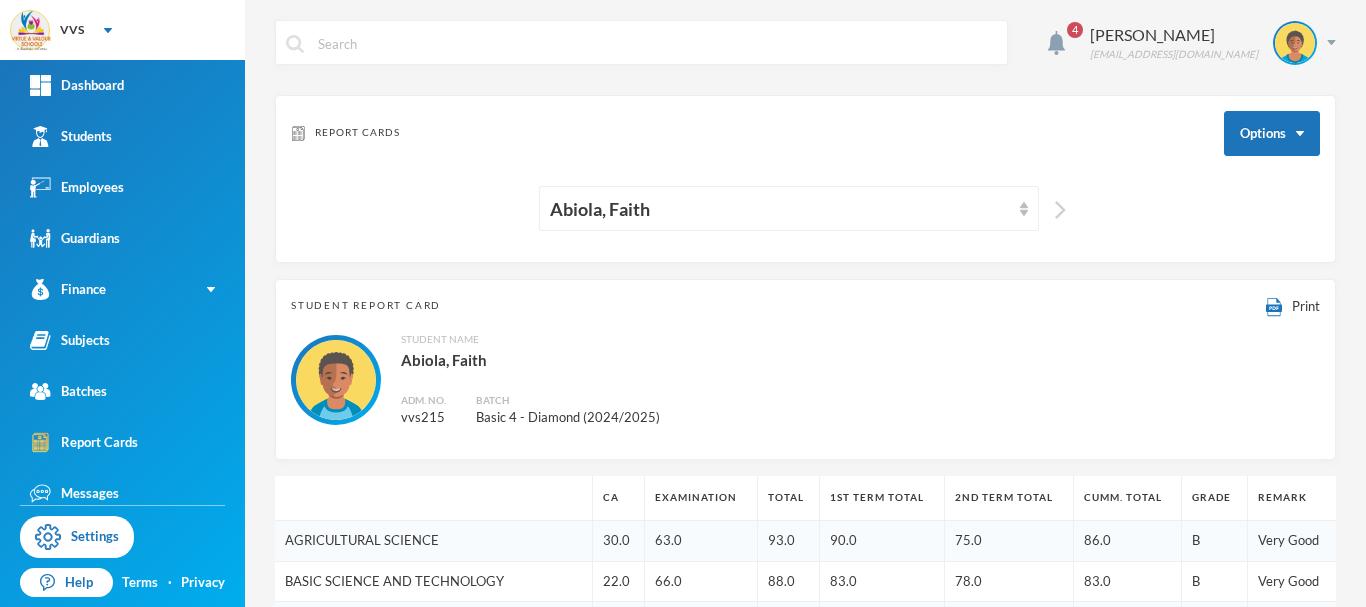 click at bounding box center (1060, 210) 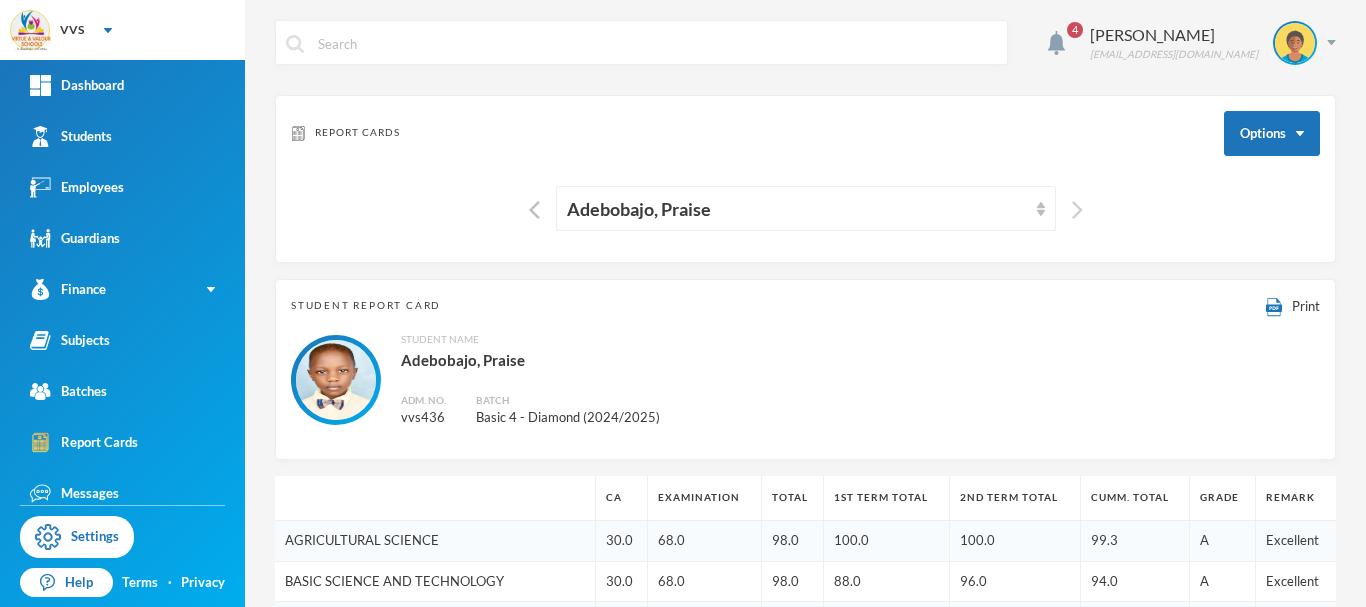 click at bounding box center [1072, 208] 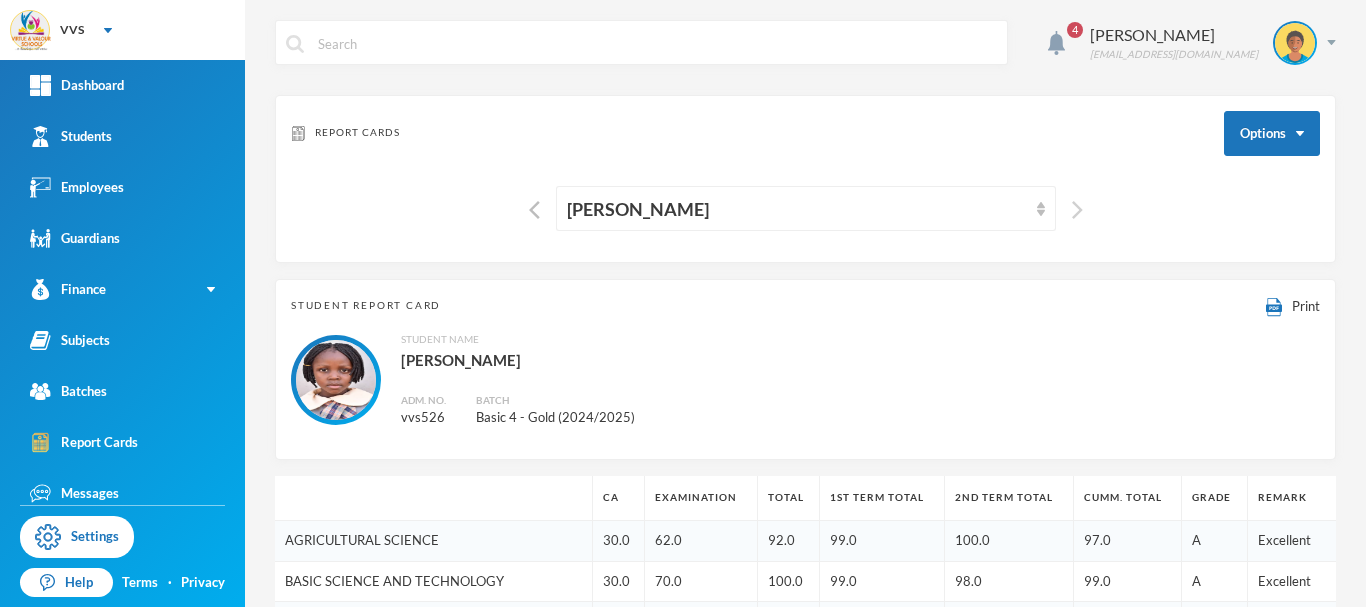 type 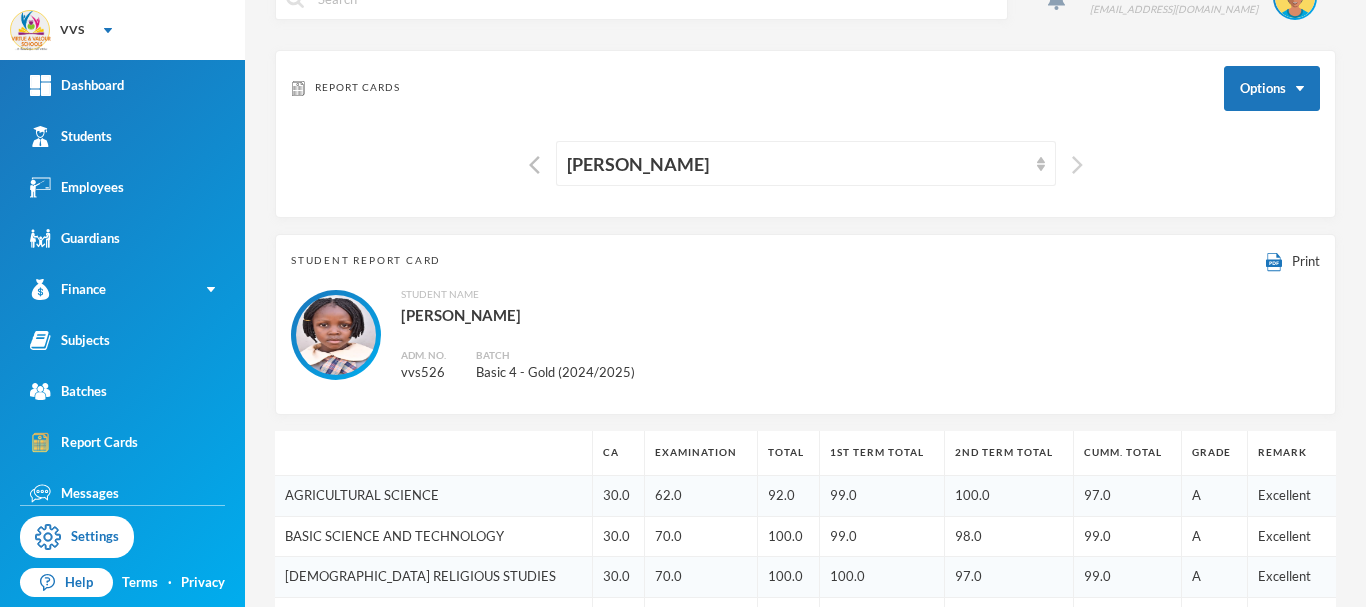scroll, scrollTop: 0, scrollLeft: 0, axis: both 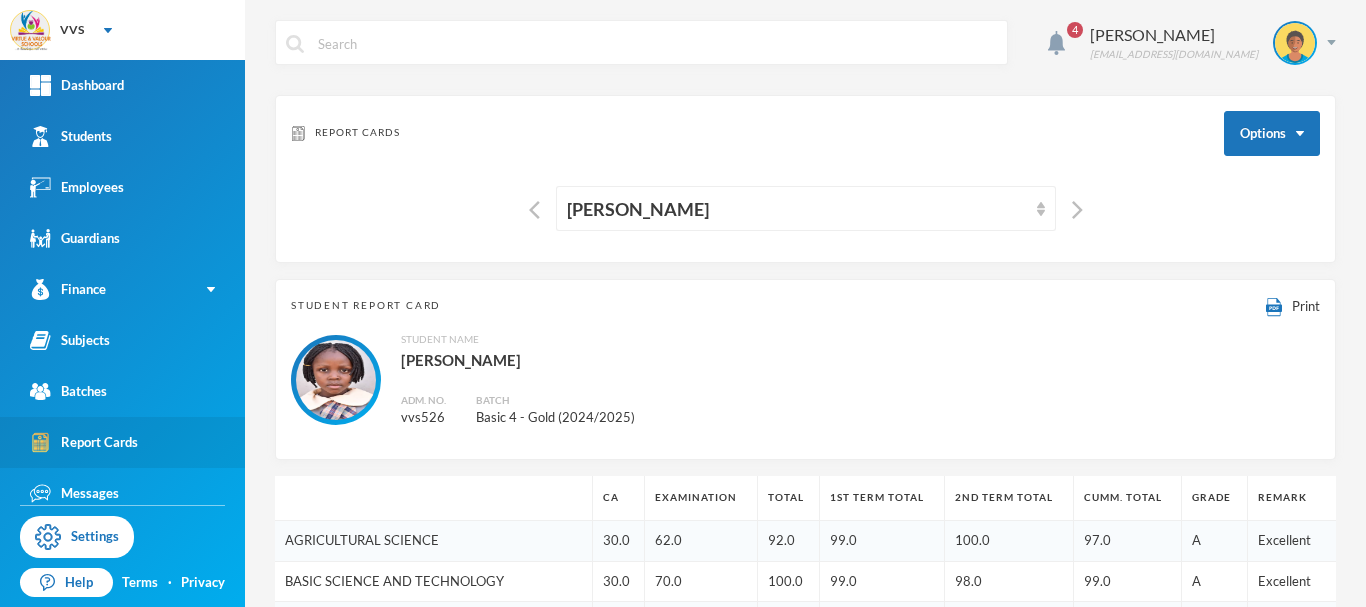 click on "Report Cards" at bounding box center (122, 442) 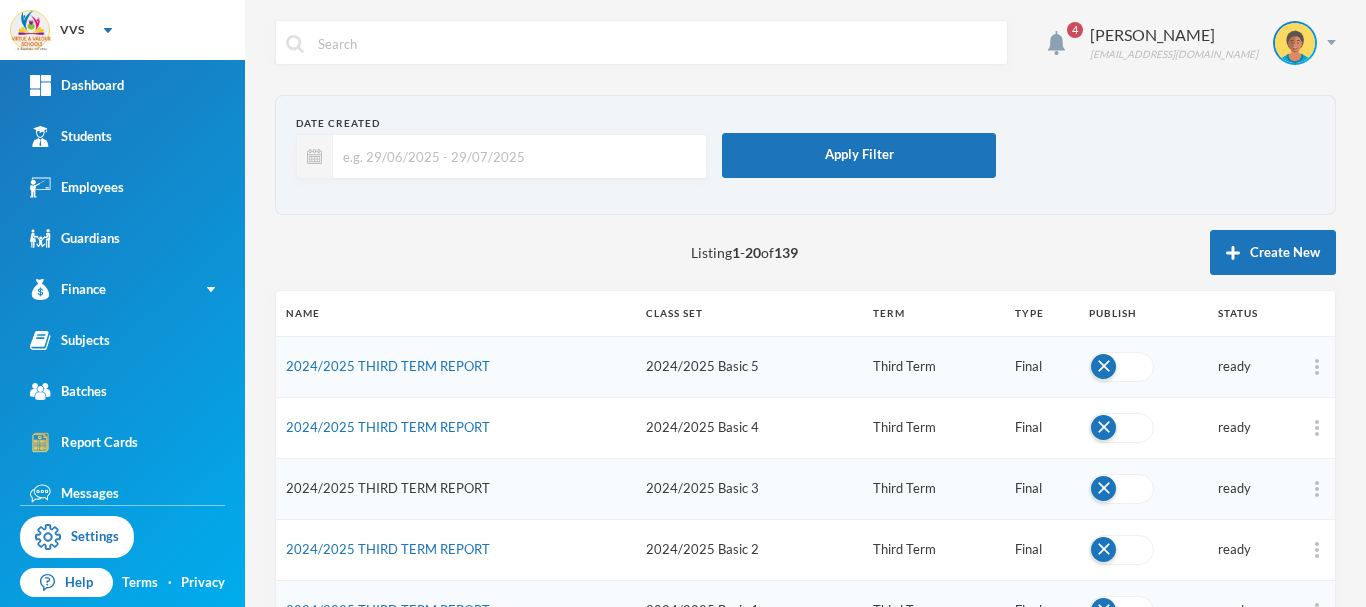 click on "2024/2025 THIRD TERM REPORT" at bounding box center [388, 488] 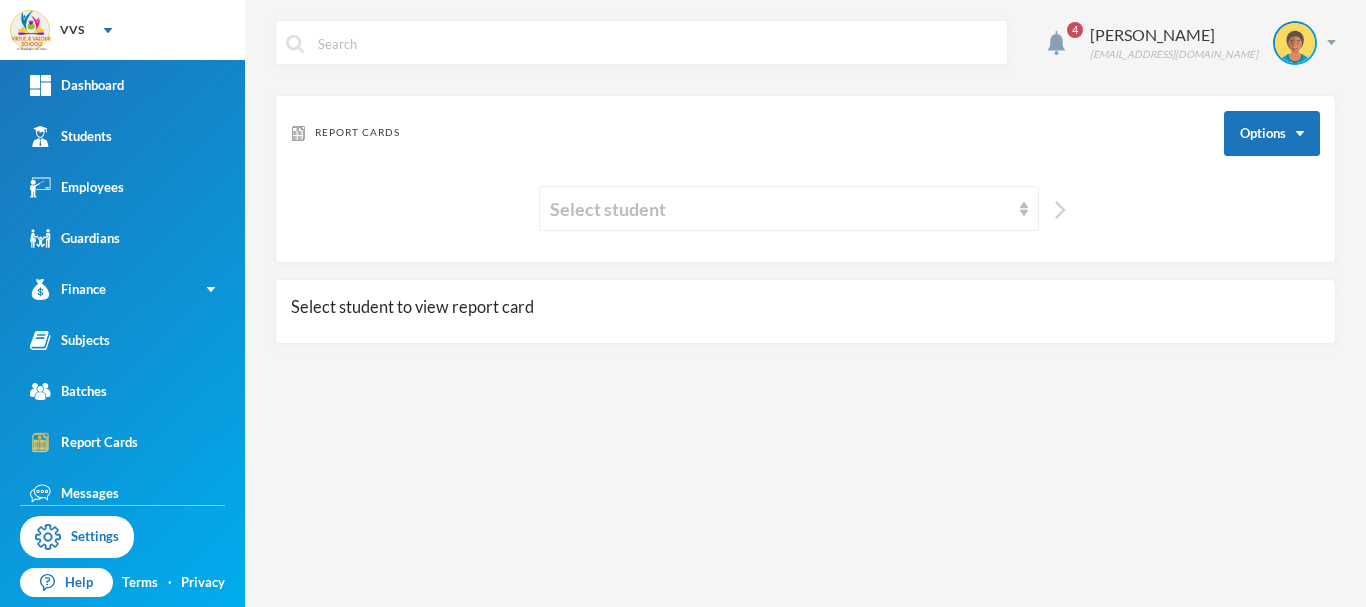 click at bounding box center [1060, 210] 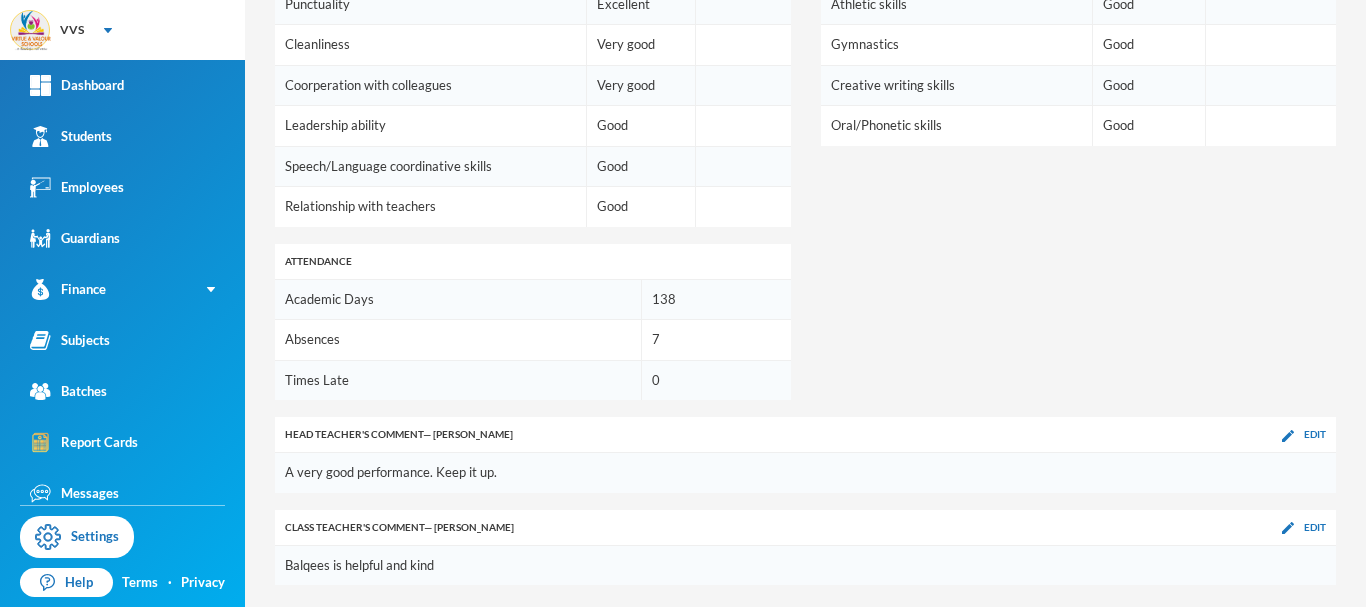 scroll, scrollTop: 1338, scrollLeft: 0, axis: vertical 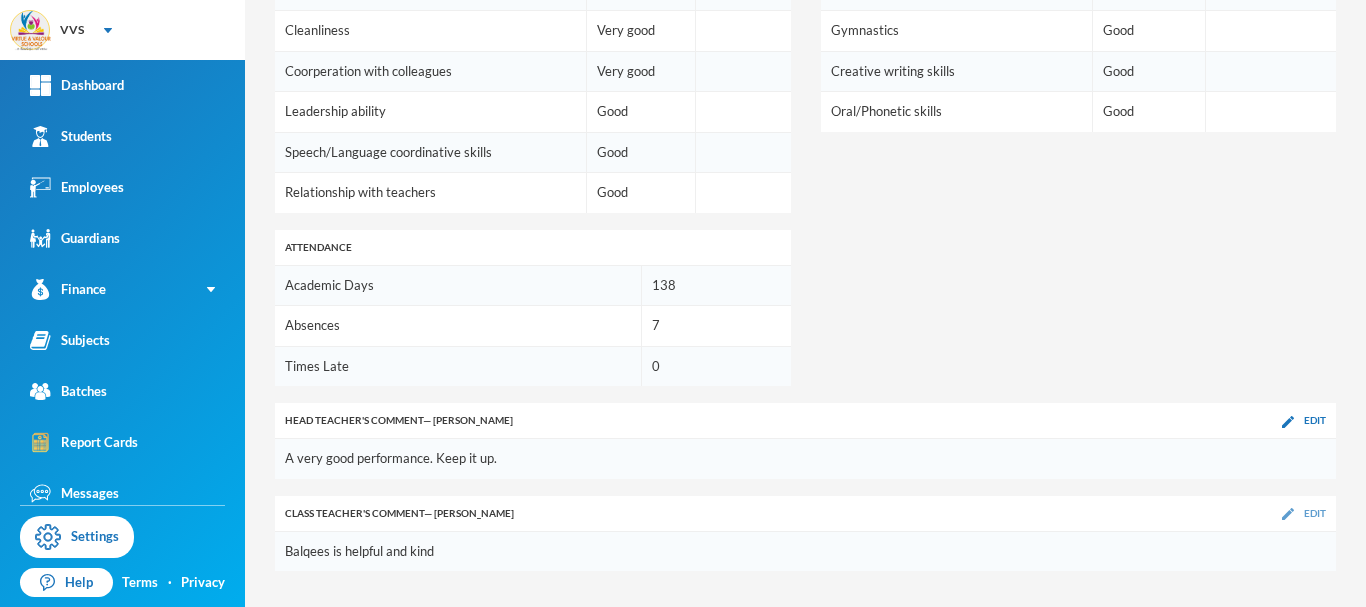 click on "Edit" at bounding box center (1315, 513) 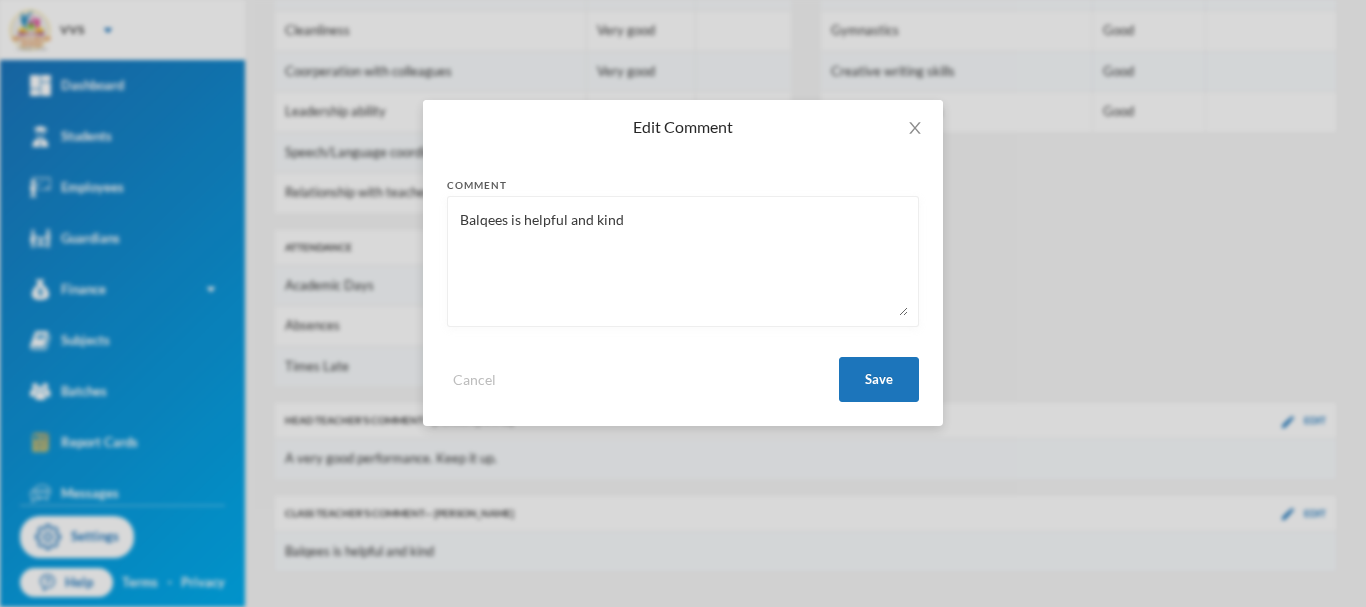 click on "Balqees is helpful and kind" at bounding box center [683, 261] 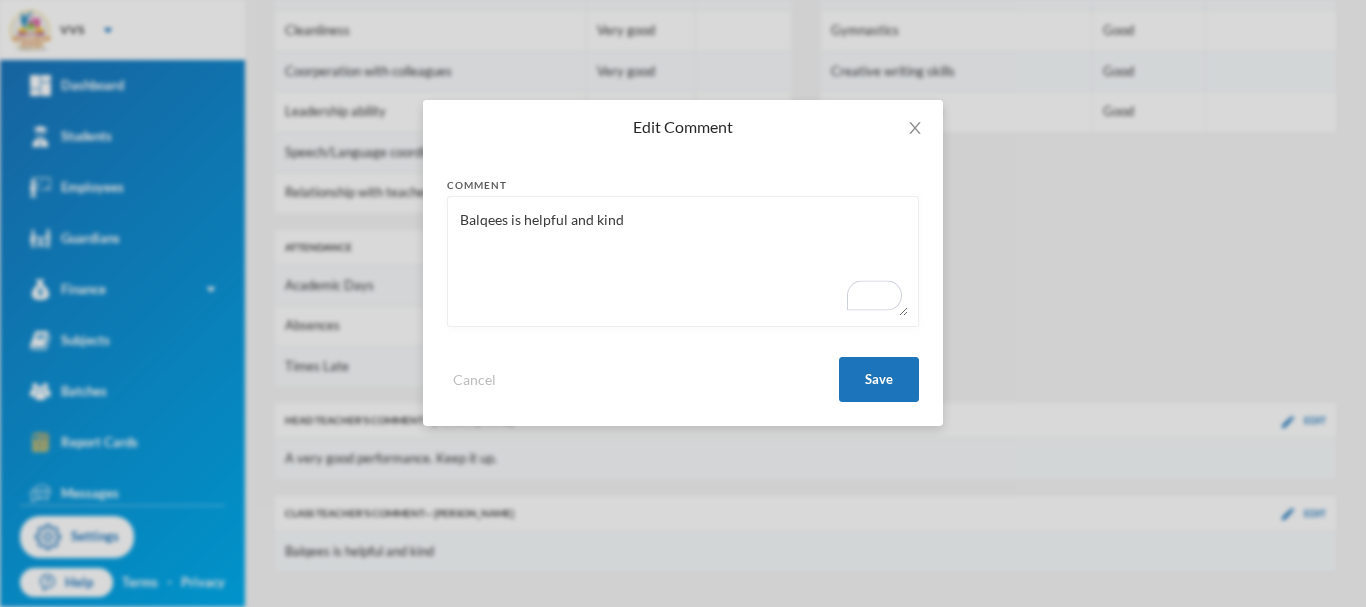 click on "Balqees is helpful and kind" at bounding box center [683, 261] 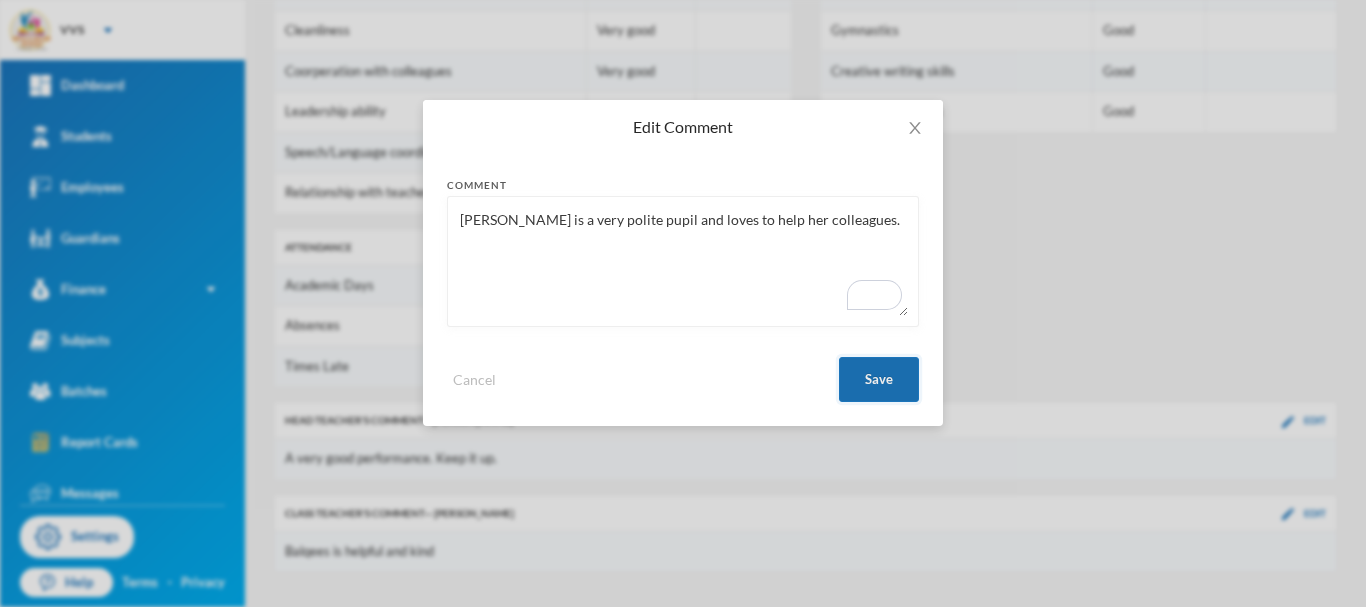 type on "Balqees is a very polite pupil and loves to help her colleagues." 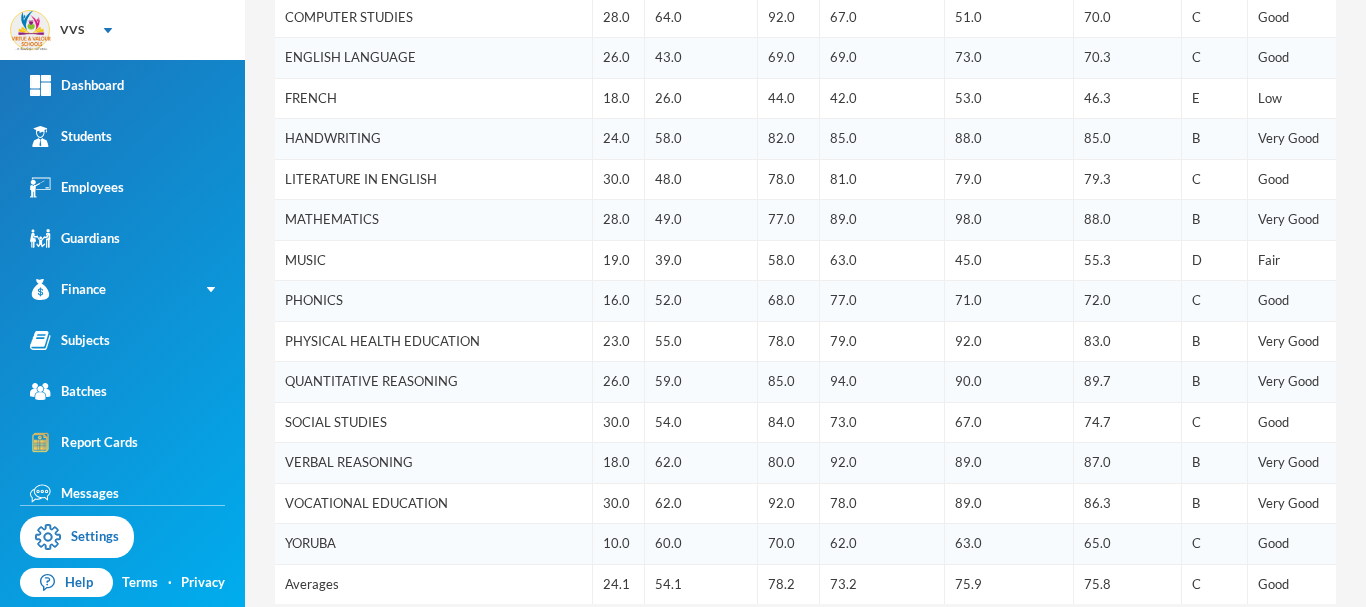 scroll, scrollTop: 583, scrollLeft: 0, axis: vertical 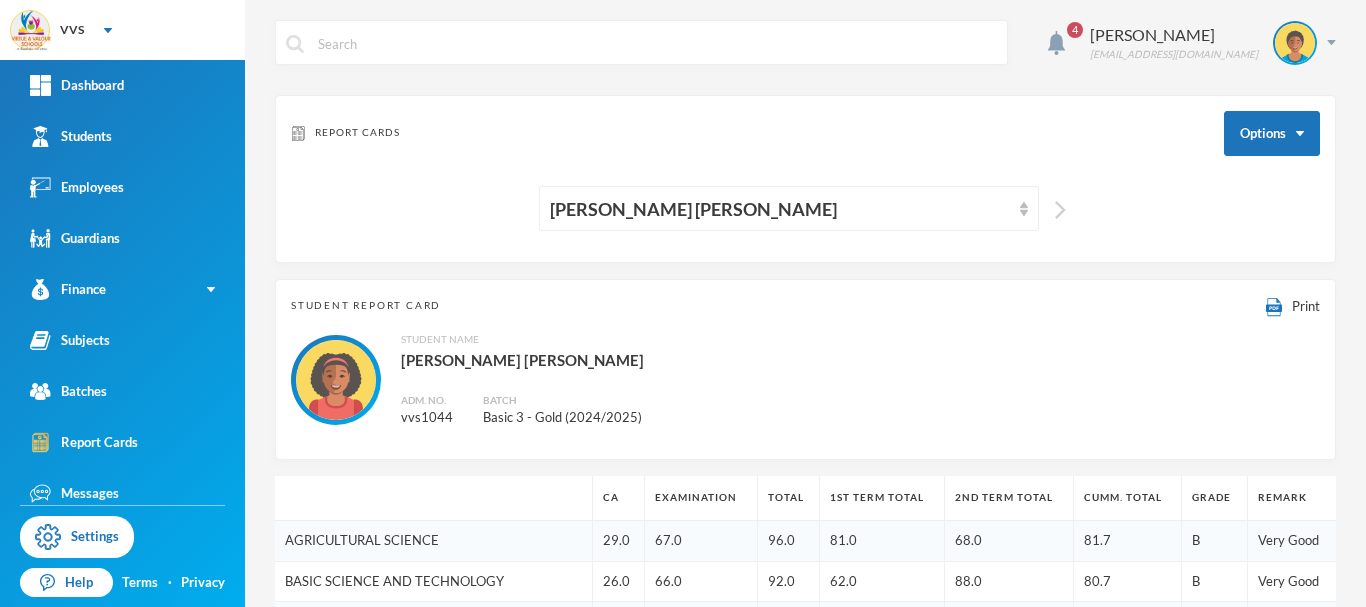 click at bounding box center [1060, 210] 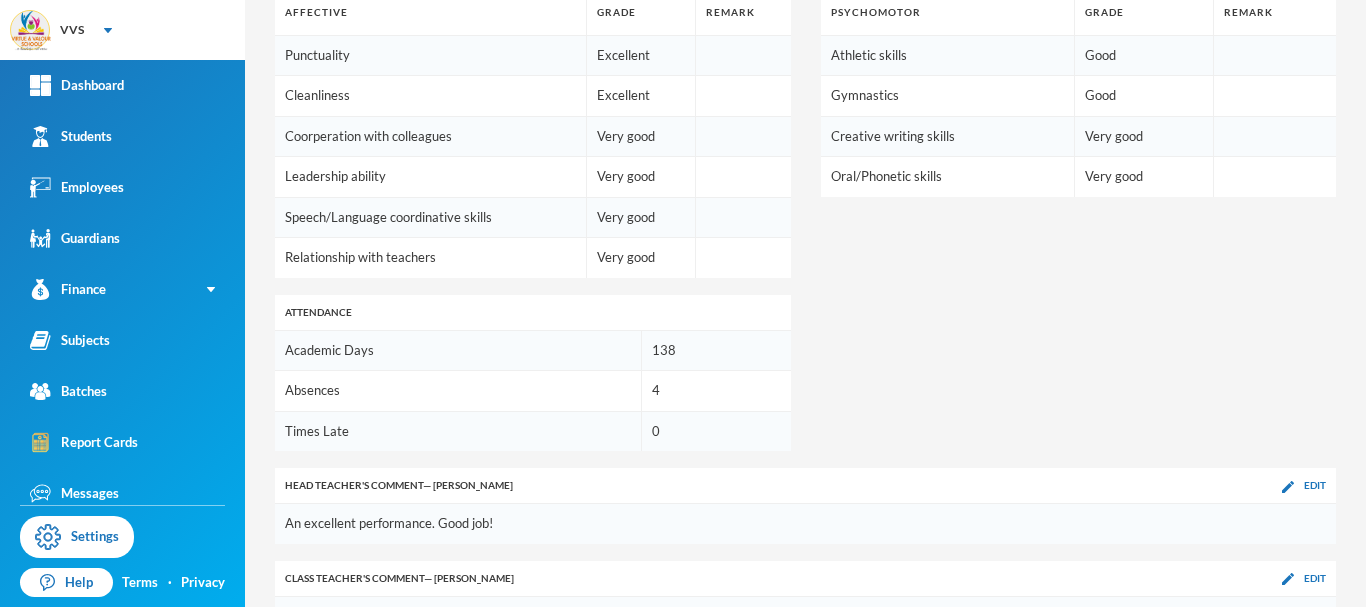 scroll, scrollTop: 1341, scrollLeft: 0, axis: vertical 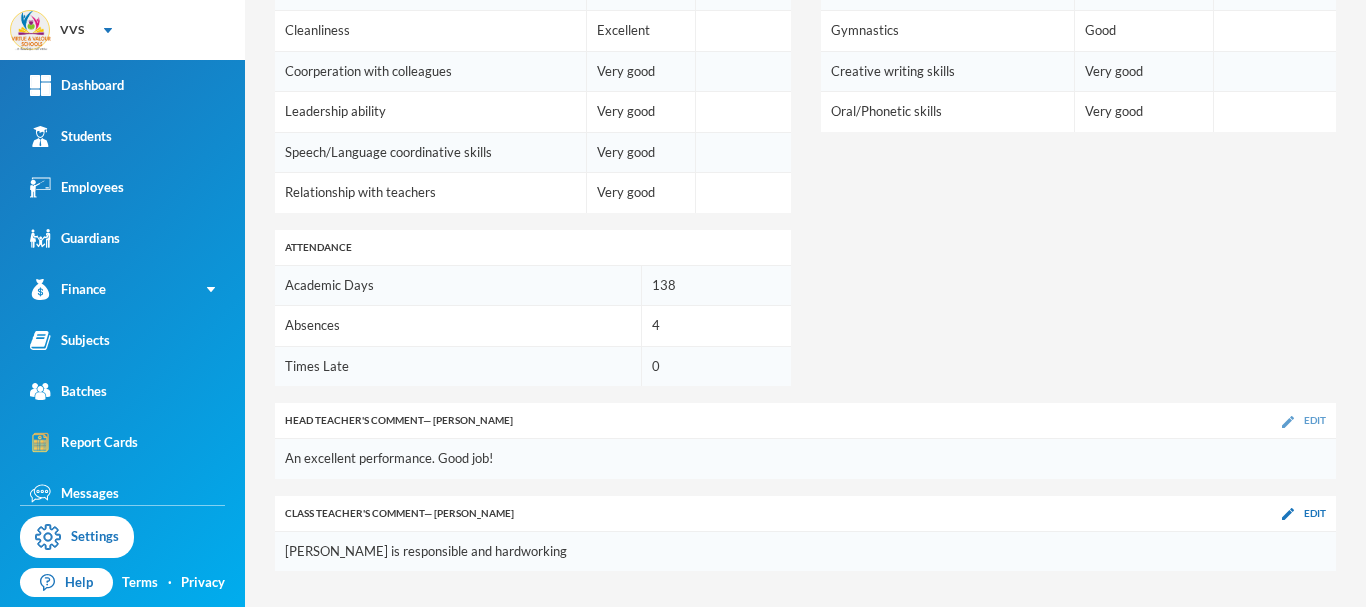 click on "Edit" at bounding box center [1315, 420] 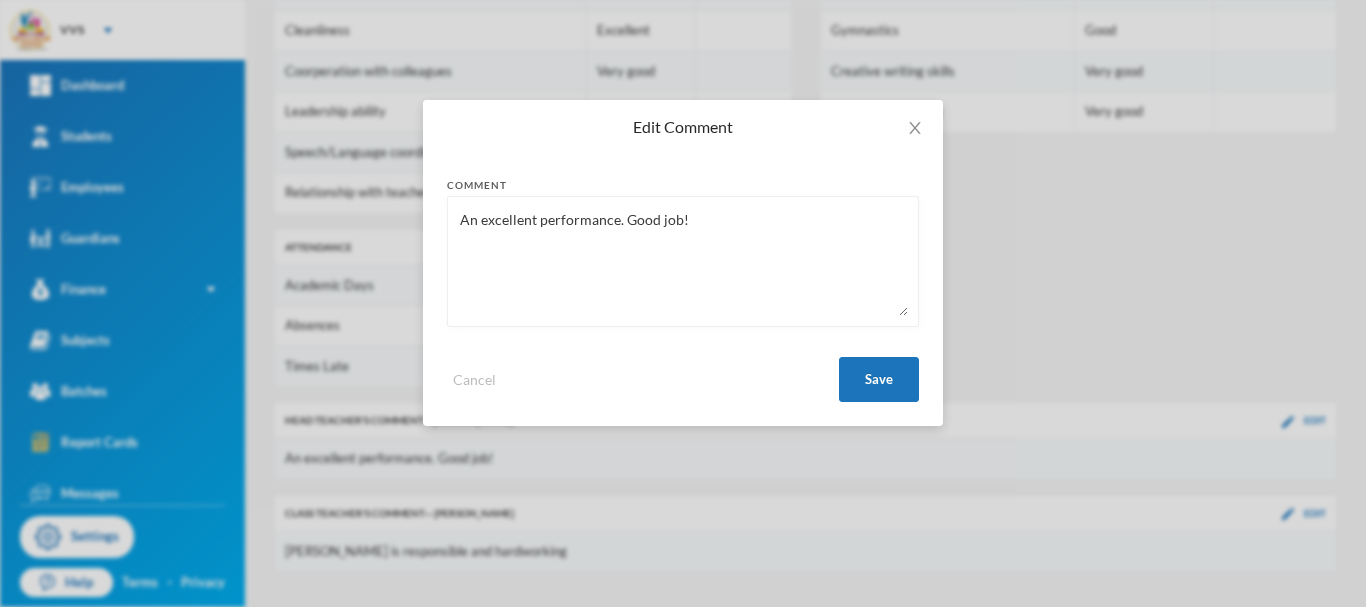 click on "An excellent performance. Good job!" at bounding box center (683, 261) 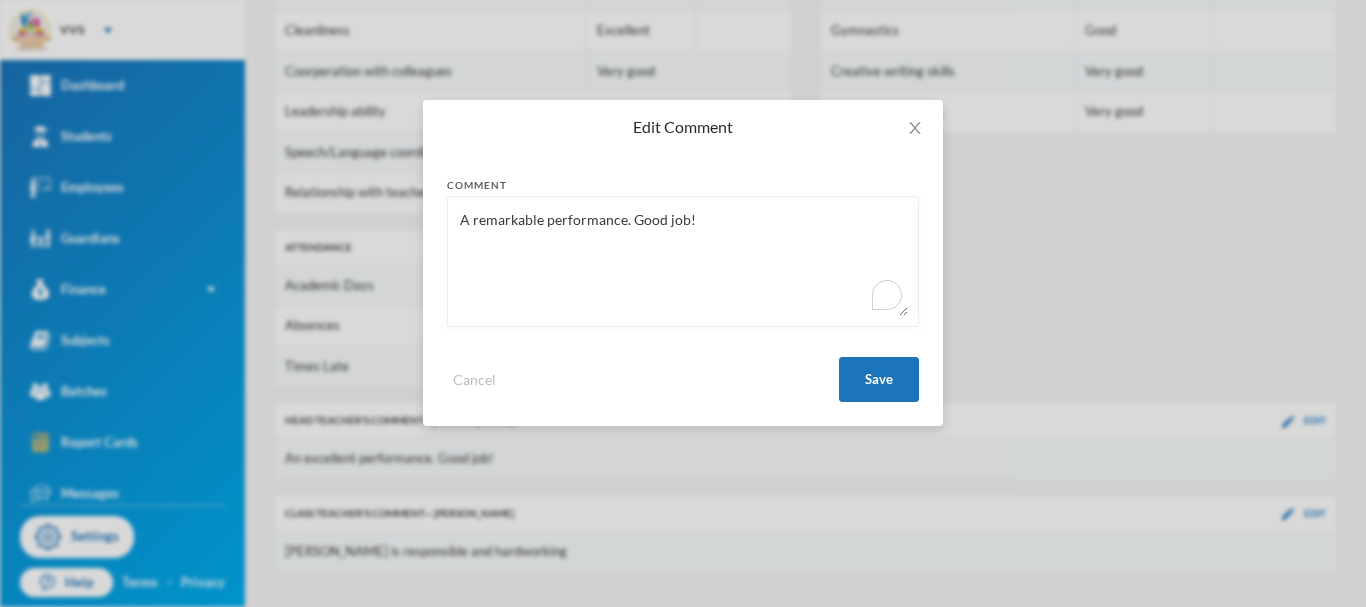 click on "A remarkable performance. Good job!" at bounding box center [683, 261] 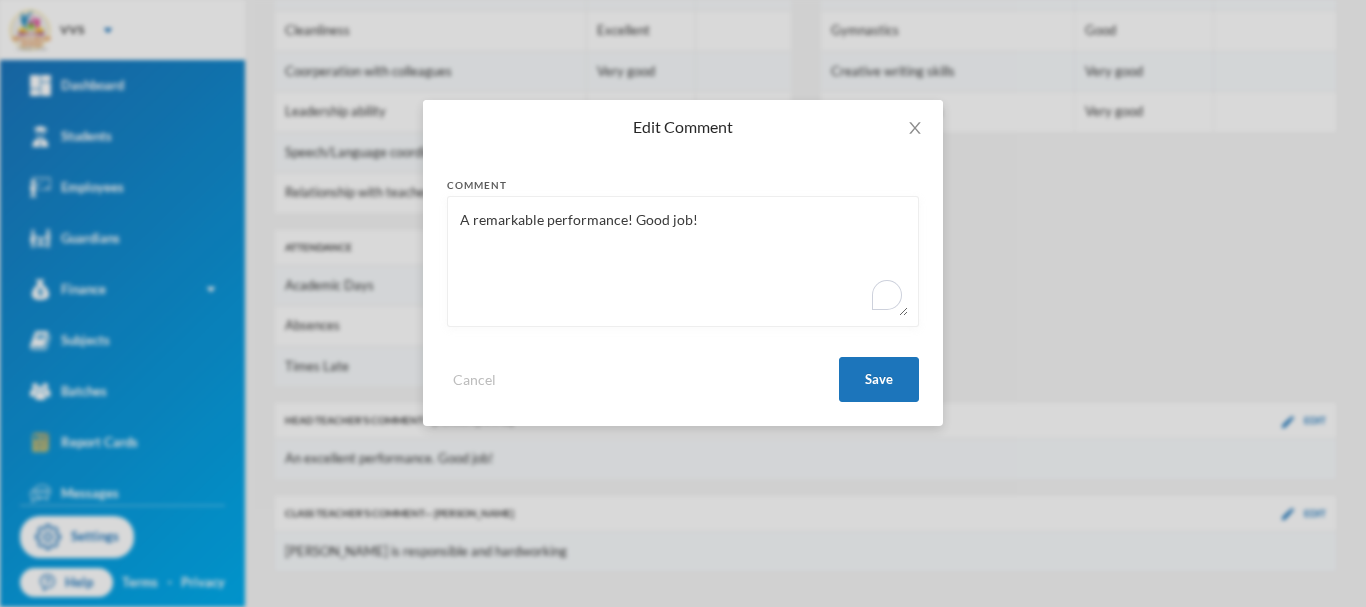 click on "A remarkable performance! Good job!" at bounding box center [683, 261] 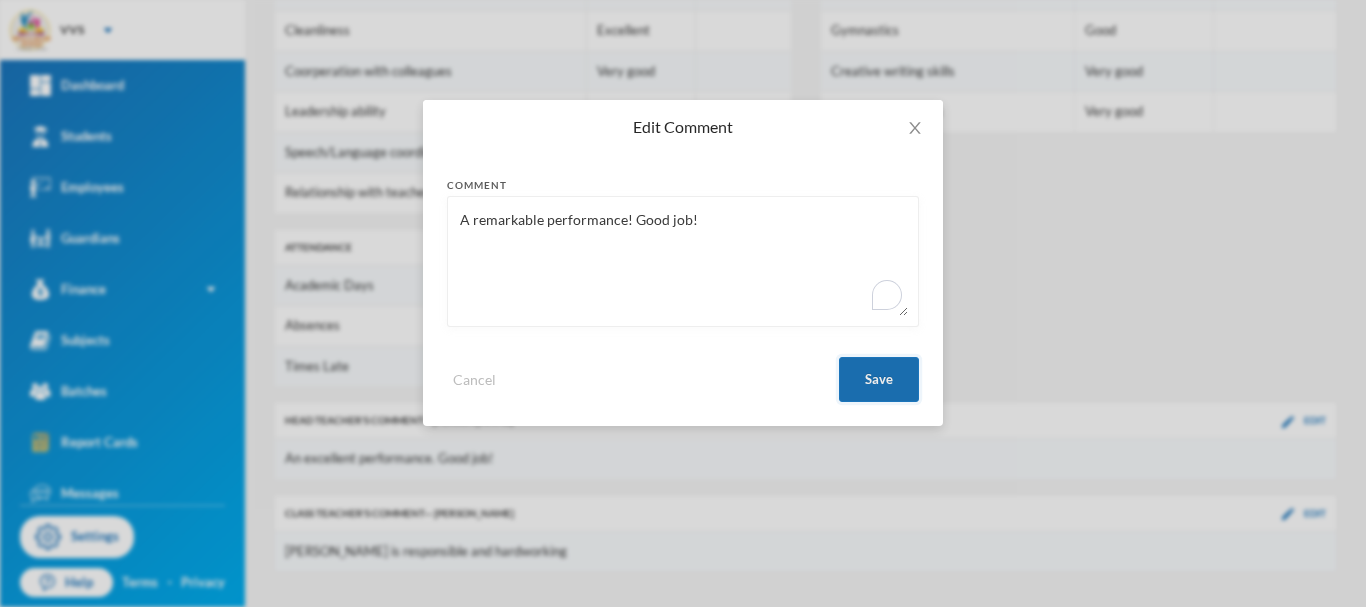 type on "A remarkable performance! Good job!" 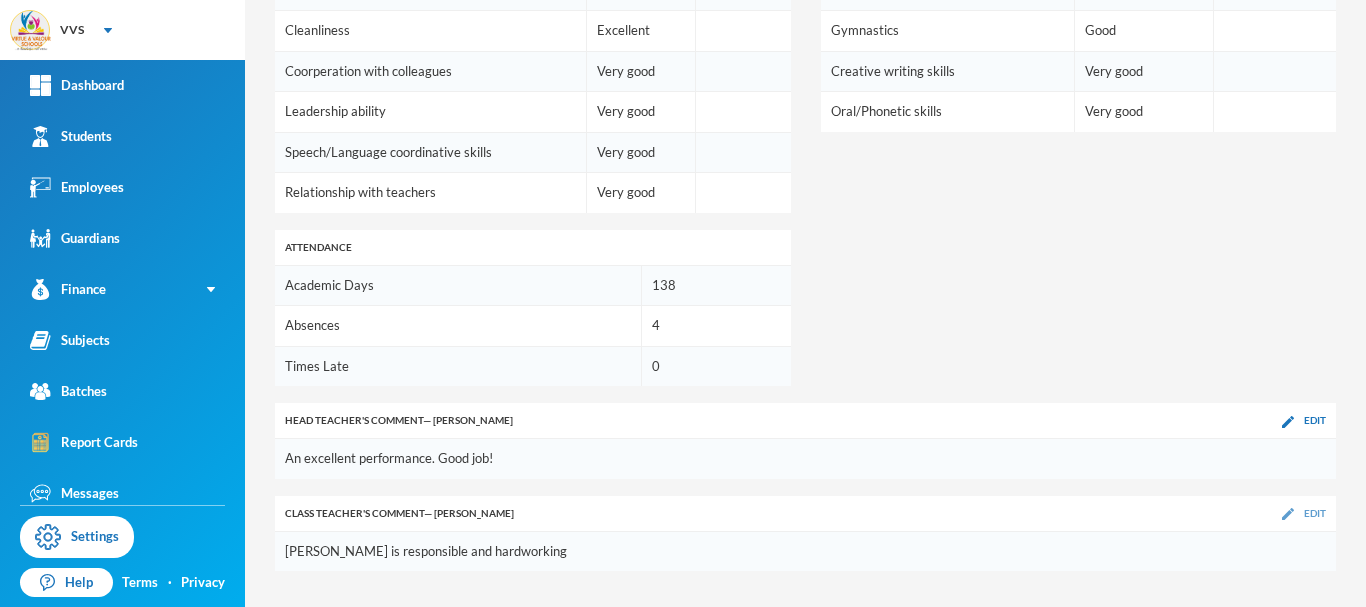 click on "Edit" at bounding box center (1315, 513) 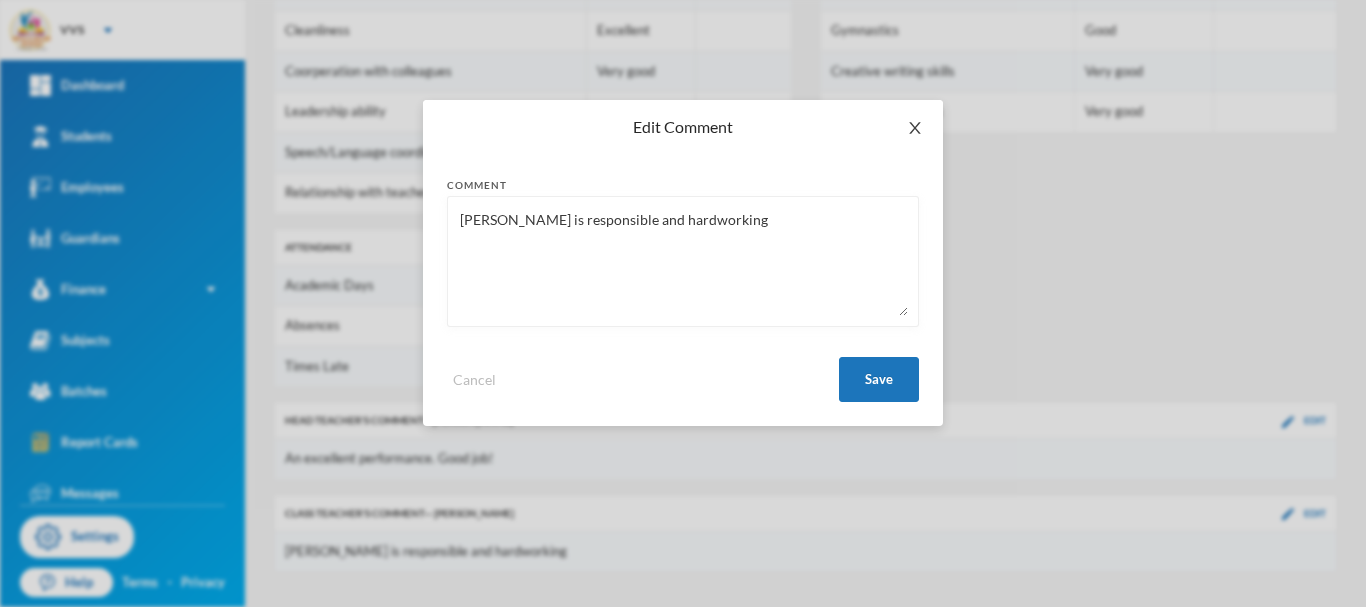 click 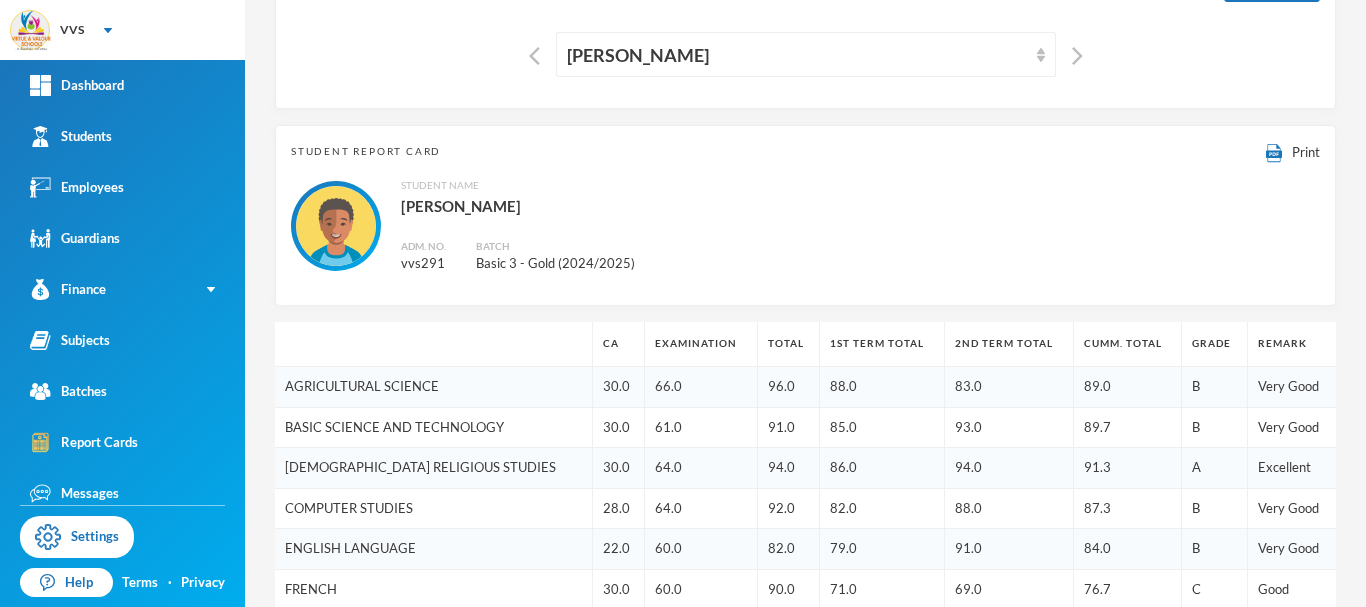 scroll, scrollTop: 123, scrollLeft: 0, axis: vertical 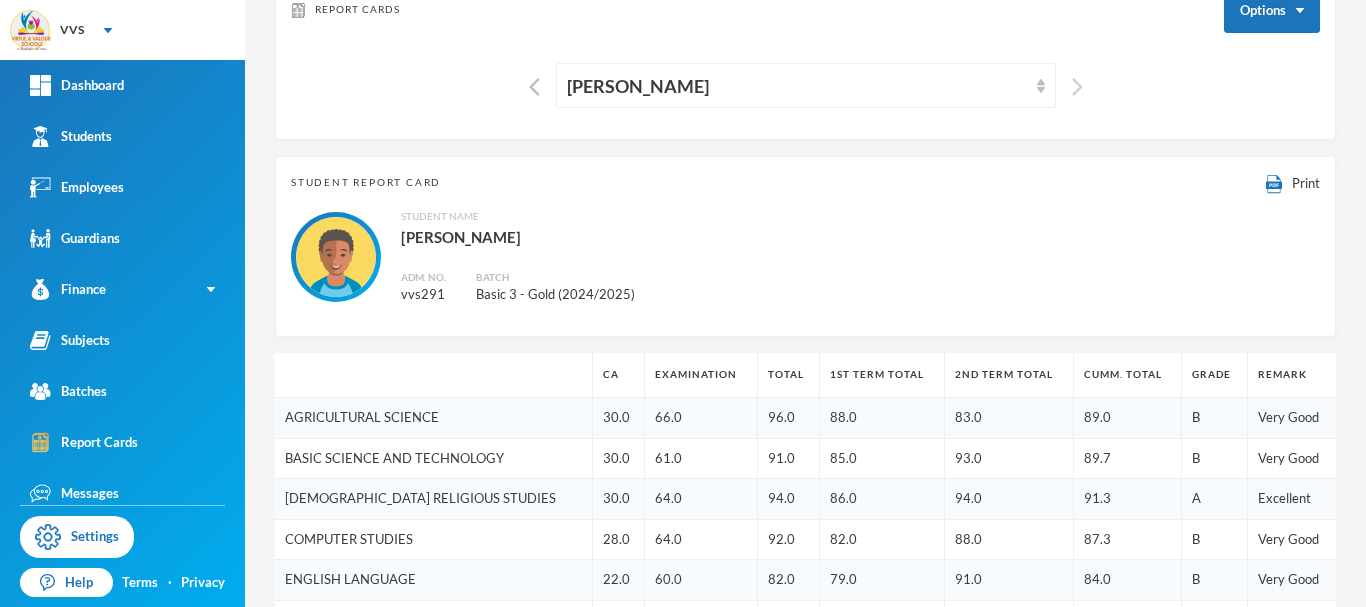 click at bounding box center [1077, 87] 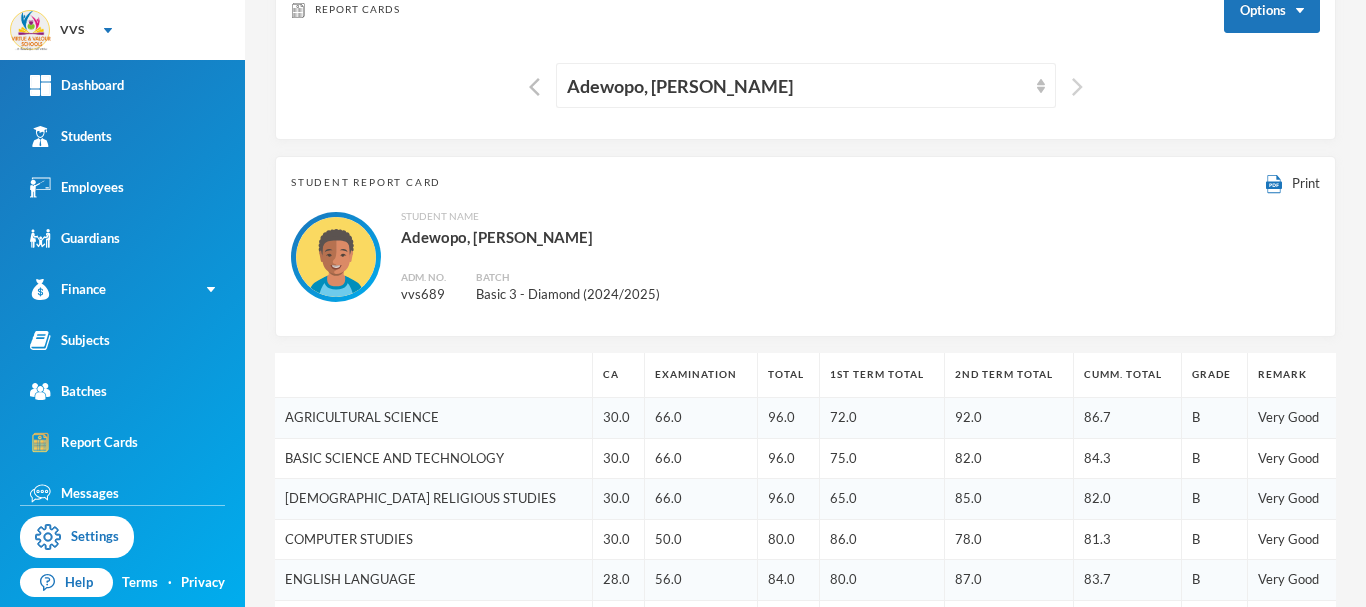 click at bounding box center (1077, 87) 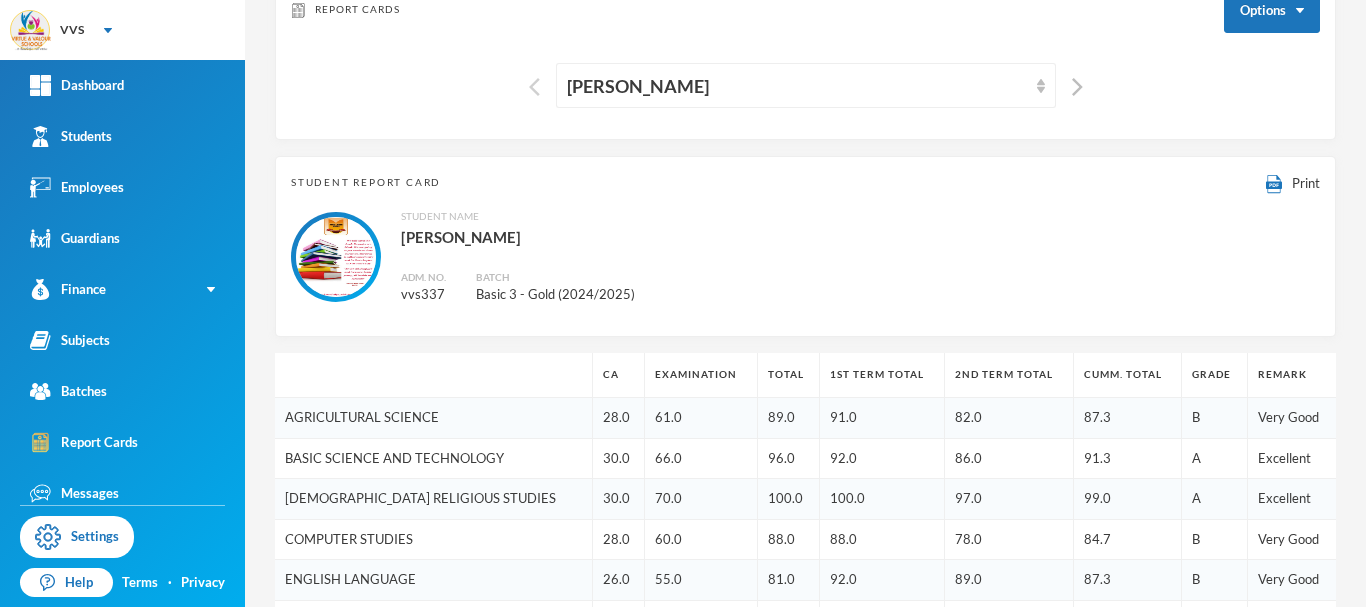 click at bounding box center [534, 87] 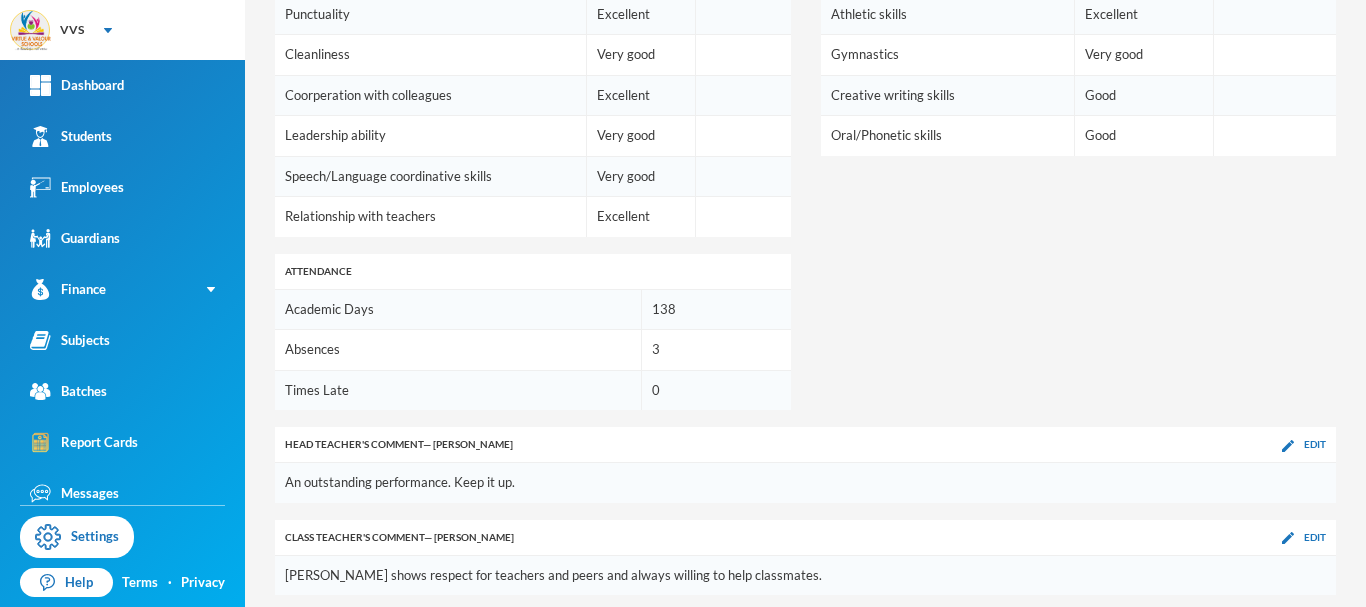 scroll, scrollTop: 1341, scrollLeft: 0, axis: vertical 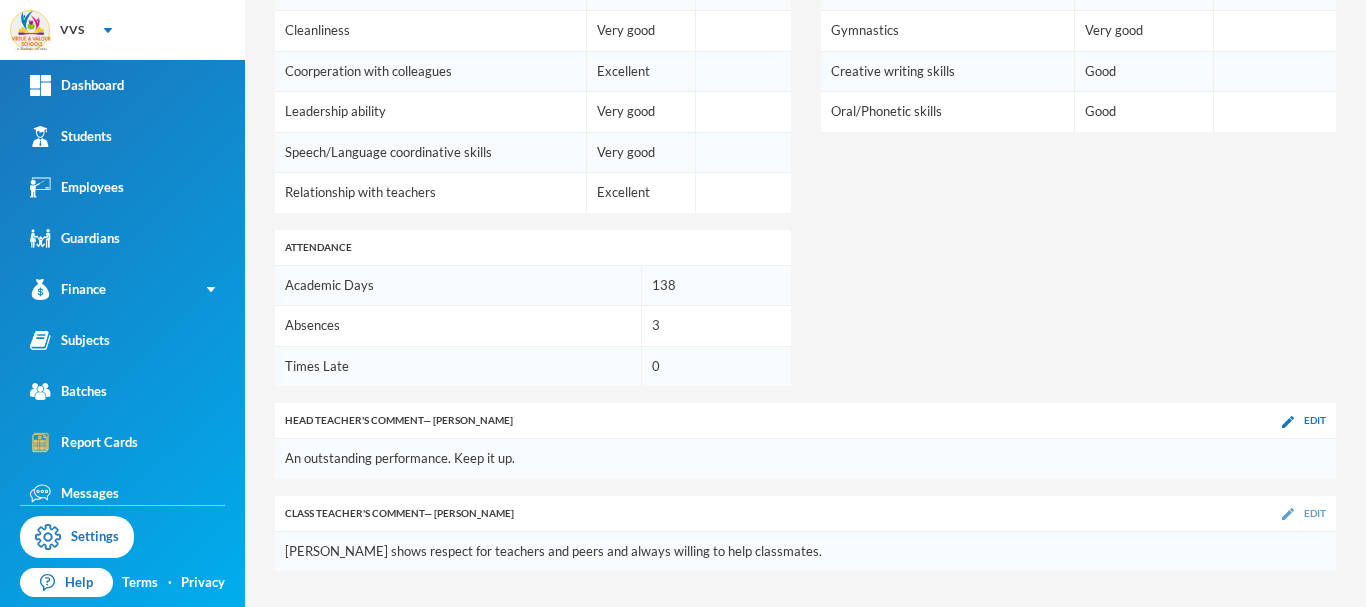 click on "Edit" at bounding box center (1315, 513) 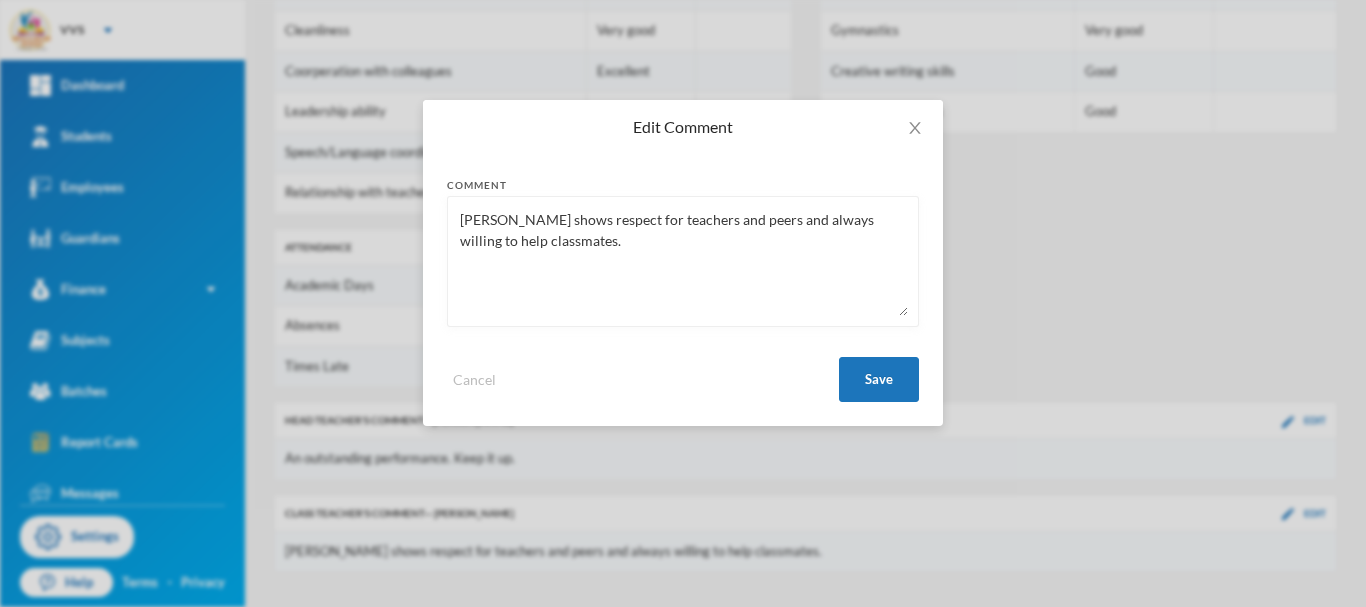 click on "Martins shows respect for teachers and peers and always willing to help classmates." at bounding box center (683, 261) 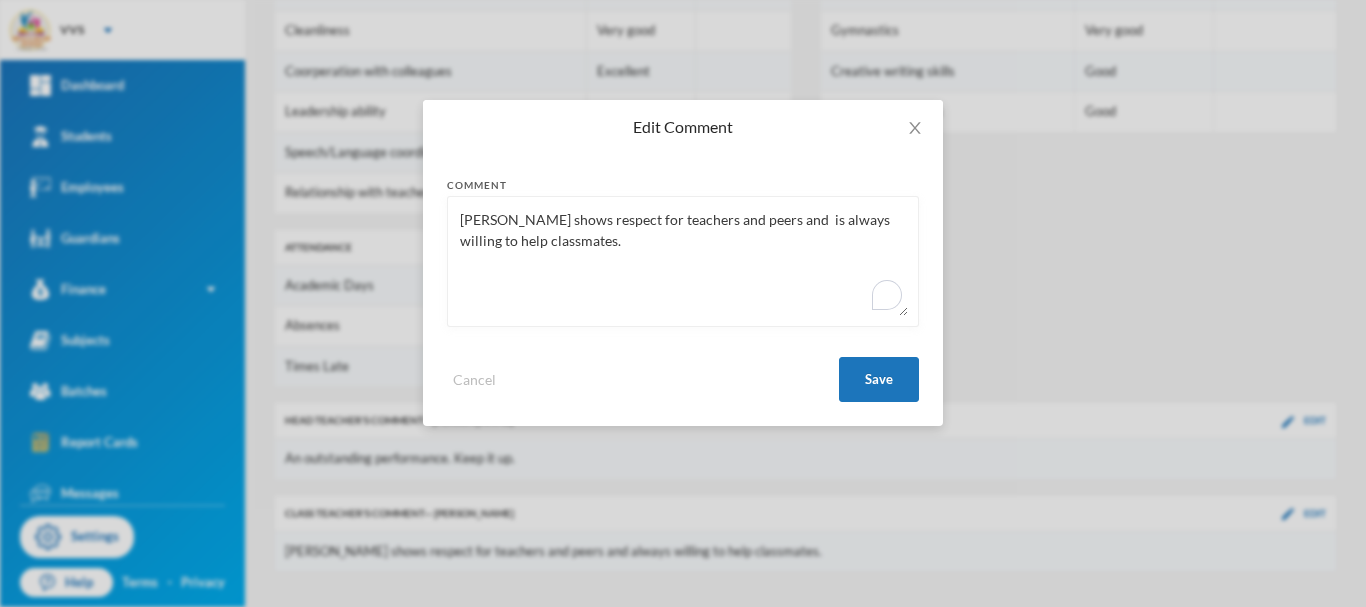 click on "Martins shows respect for teachers and peers and  is always willing to help classmates." at bounding box center (683, 261) 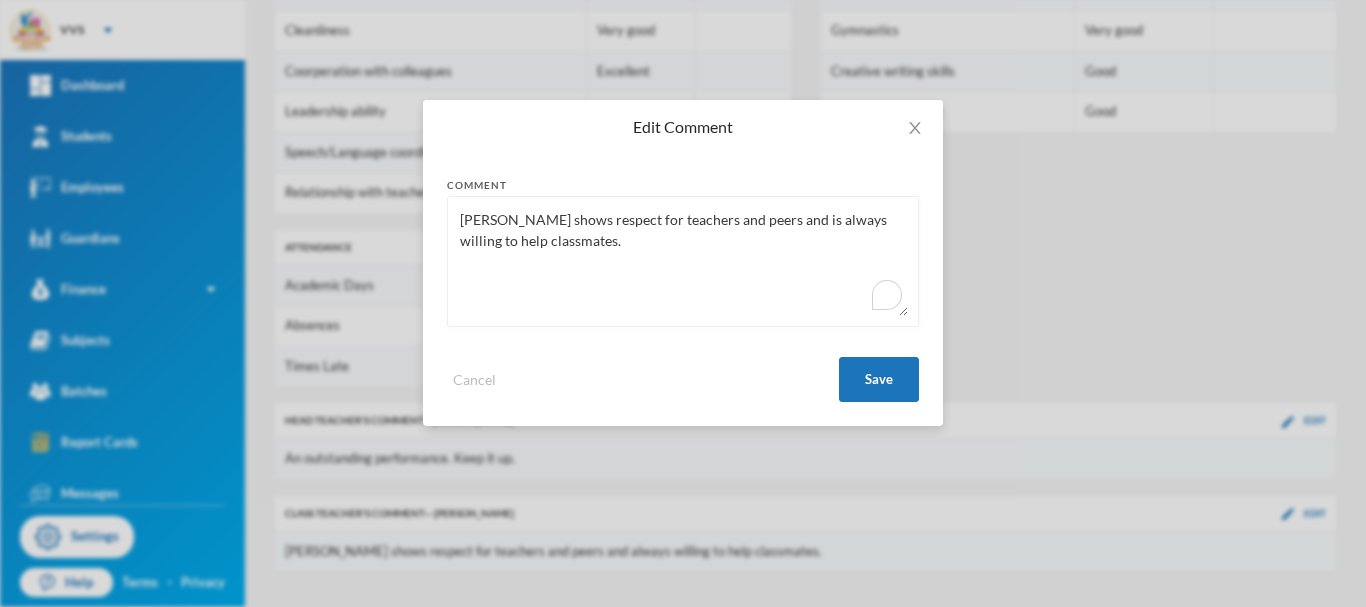 click on "Martins shows respect for teachers and peers and is always willing to help classmates." at bounding box center [683, 261] 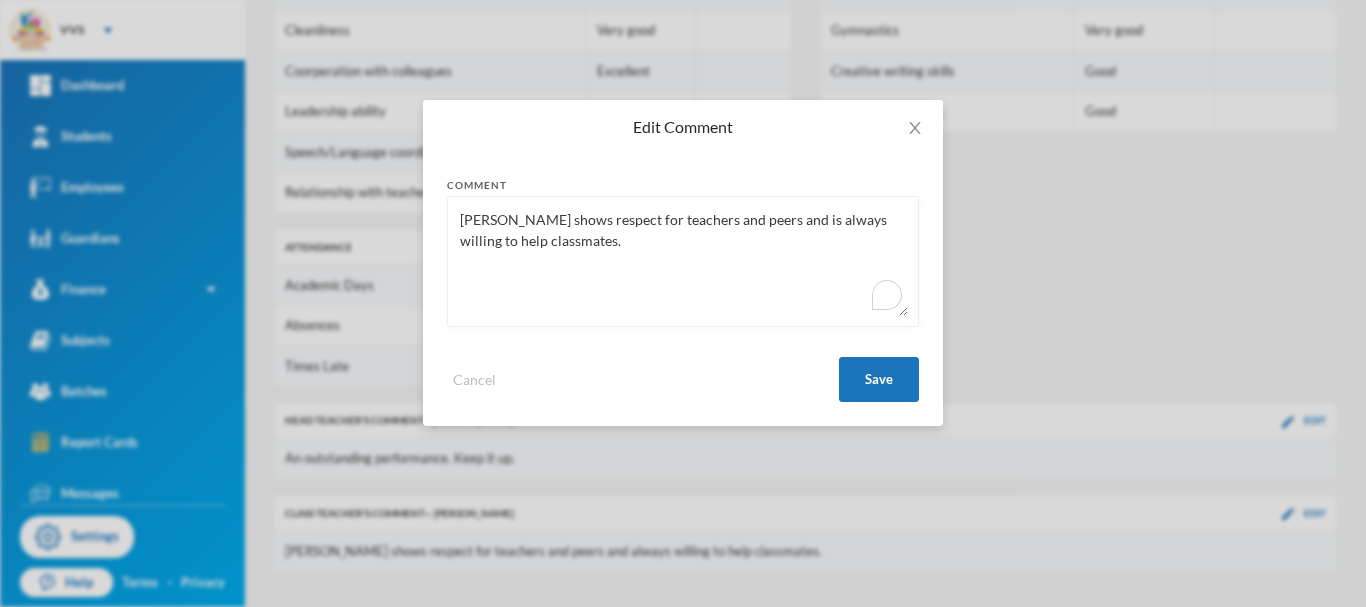 click on "Martins shows respect for teachers and peers and is always willing to help classmates." at bounding box center [683, 261] 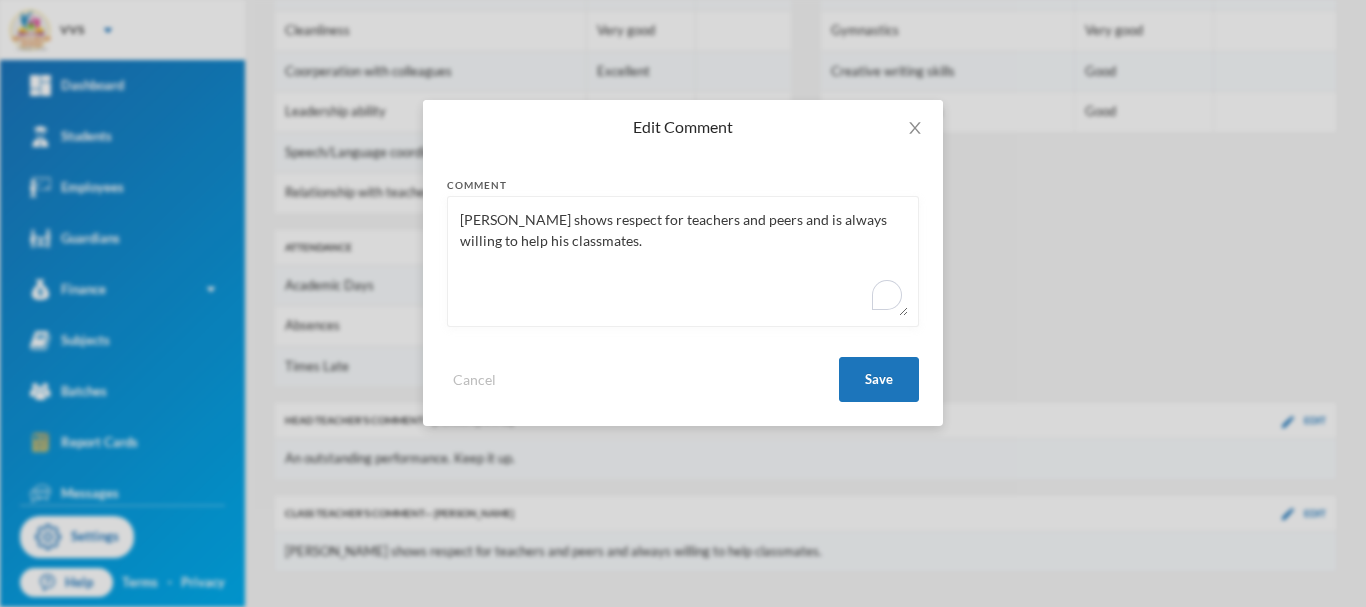type on "Martins shows respect for teachers and peers and is always willing to help his classmates." 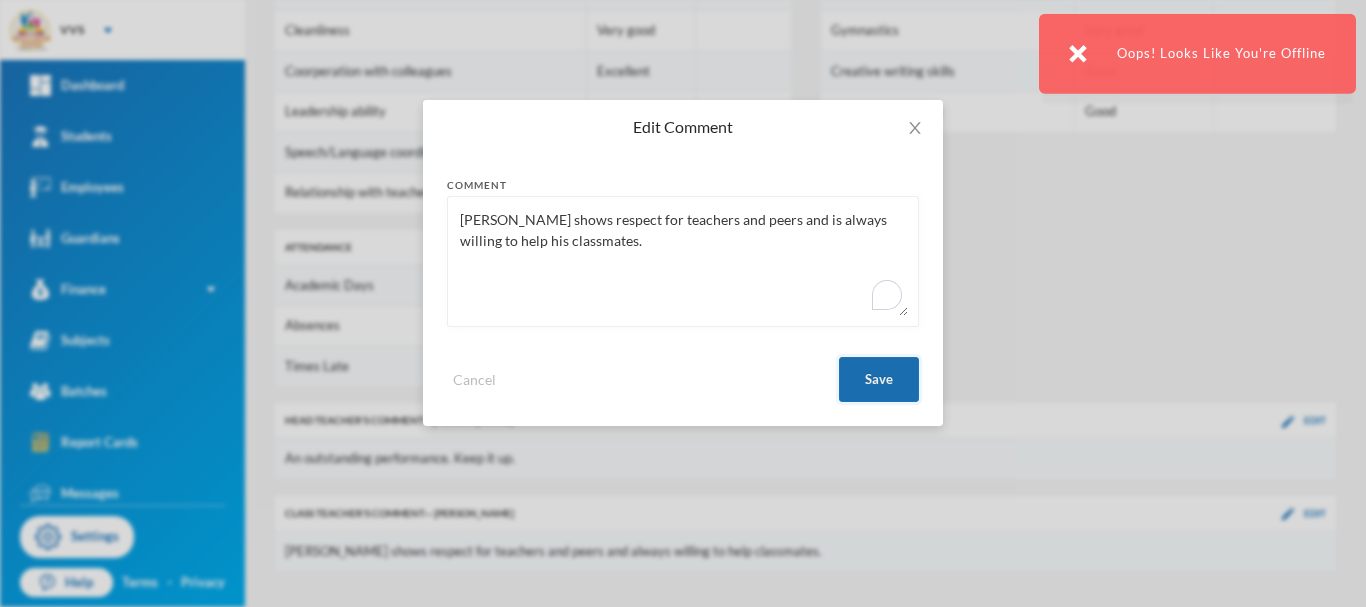 click on "Save" at bounding box center [879, 379] 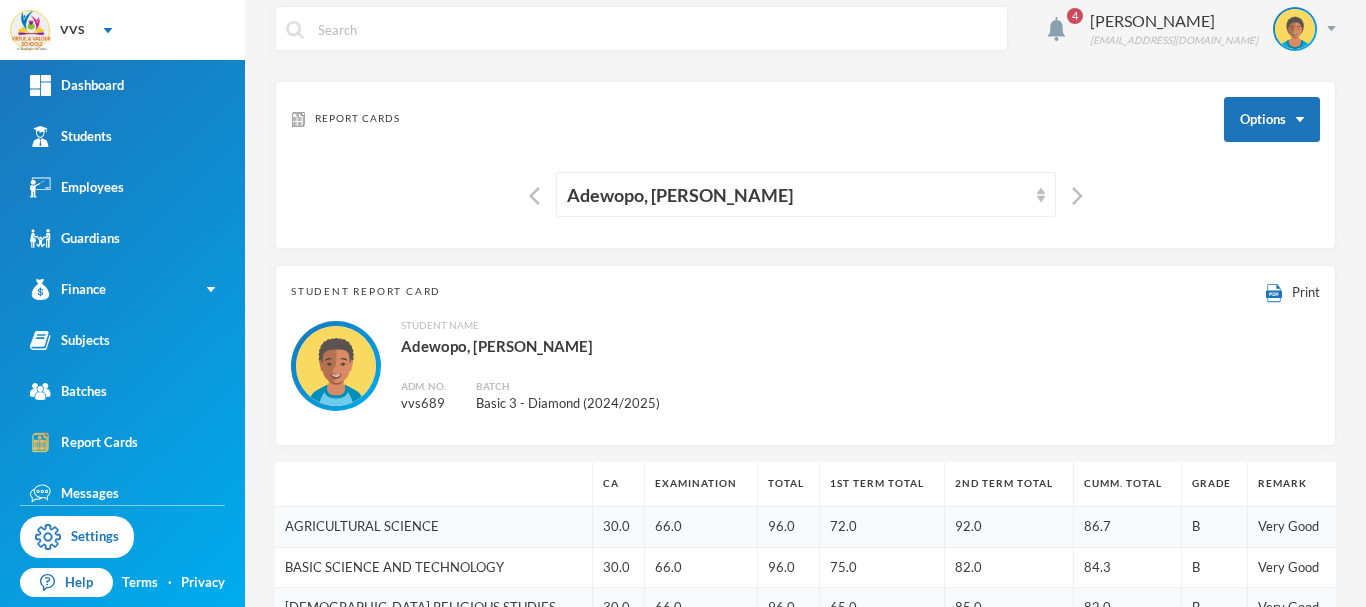 scroll, scrollTop: 0, scrollLeft: 0, axis: both 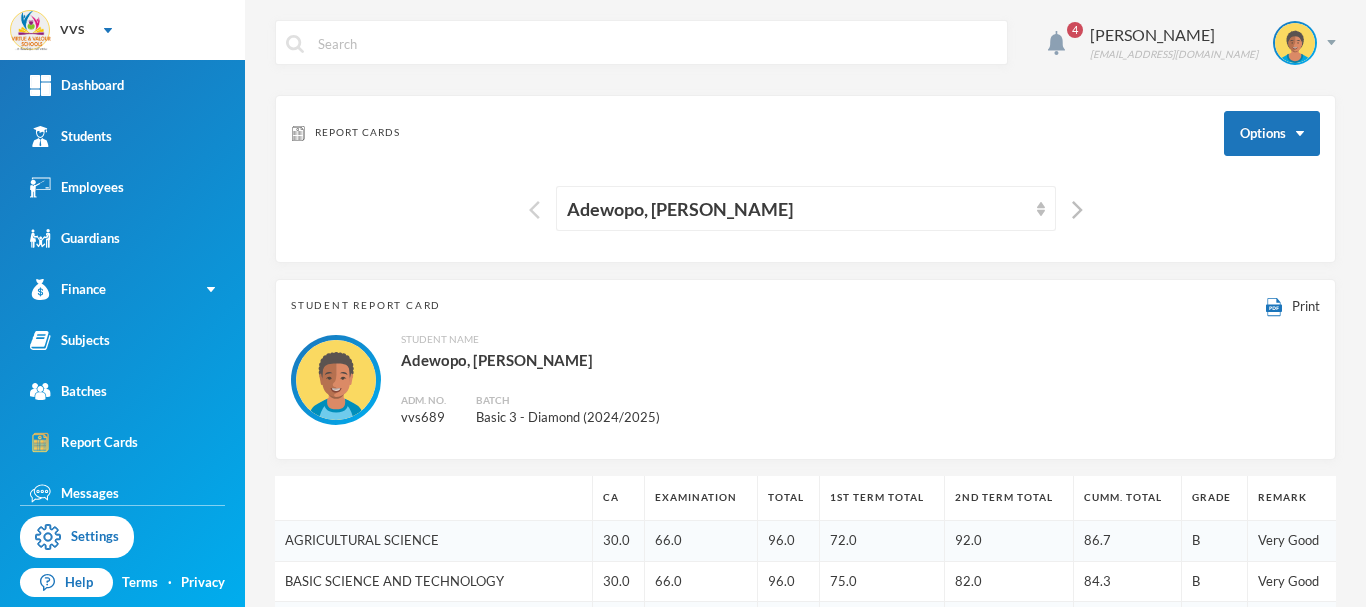click at bounding box center [534, 210] 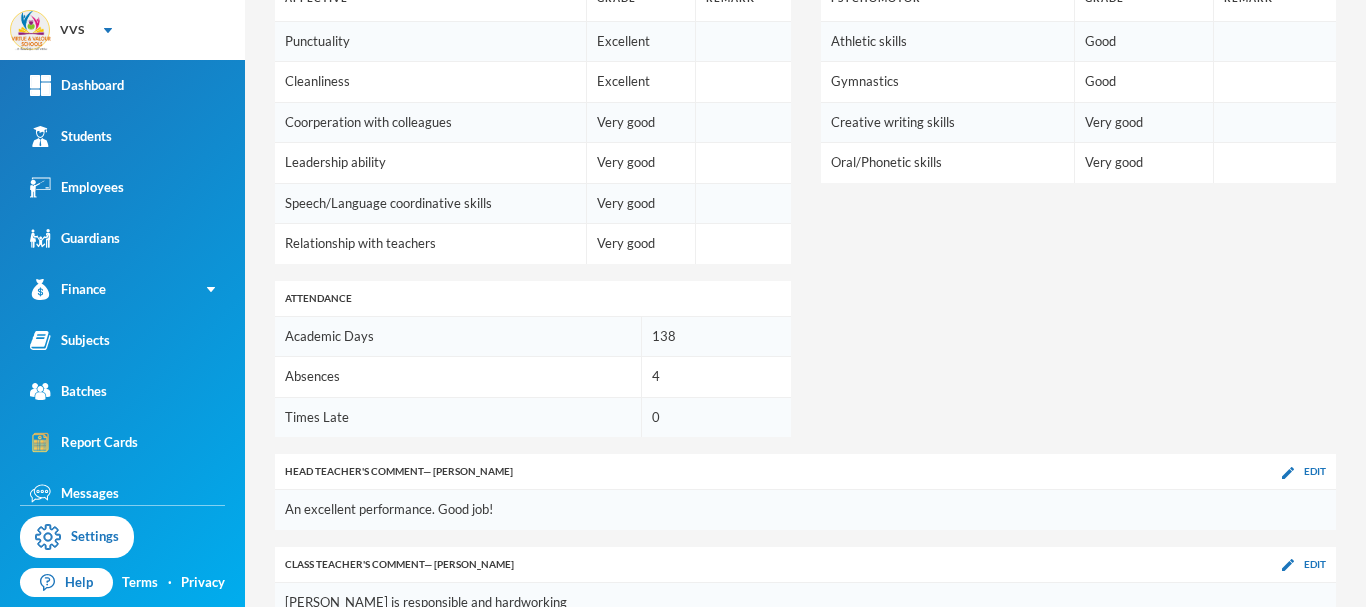 scroll, scrollTop: 1341, scrollLeft: 0, axis: vertical 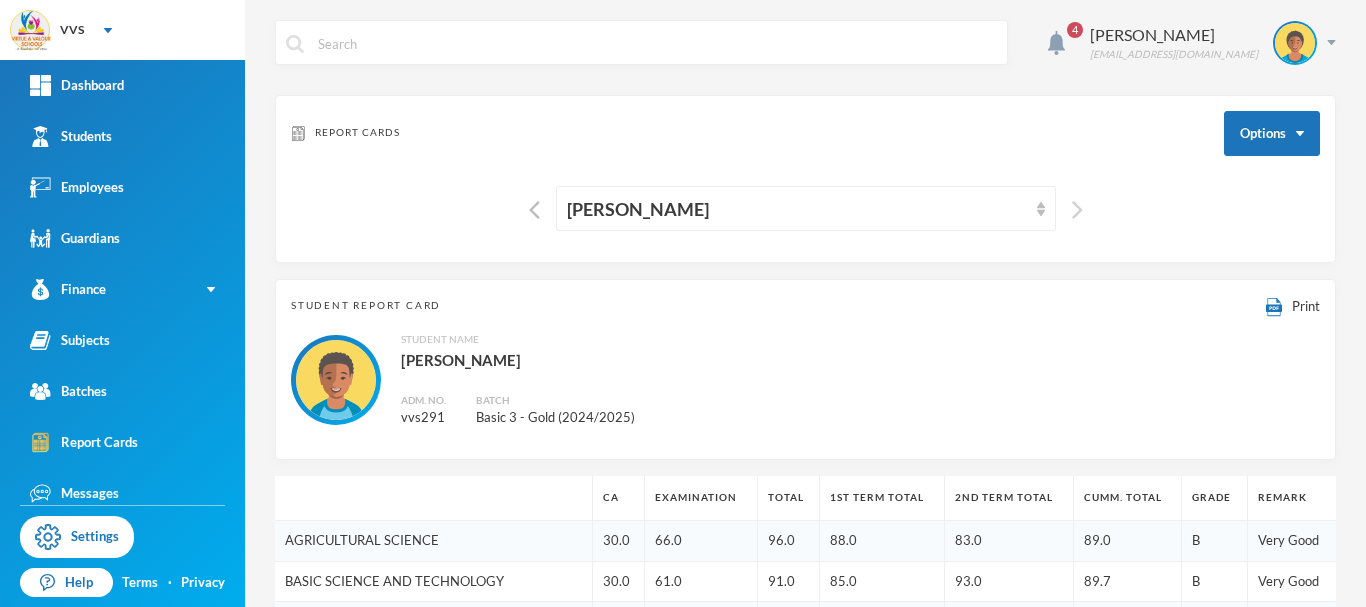 click at bounding box center [1077, 210] 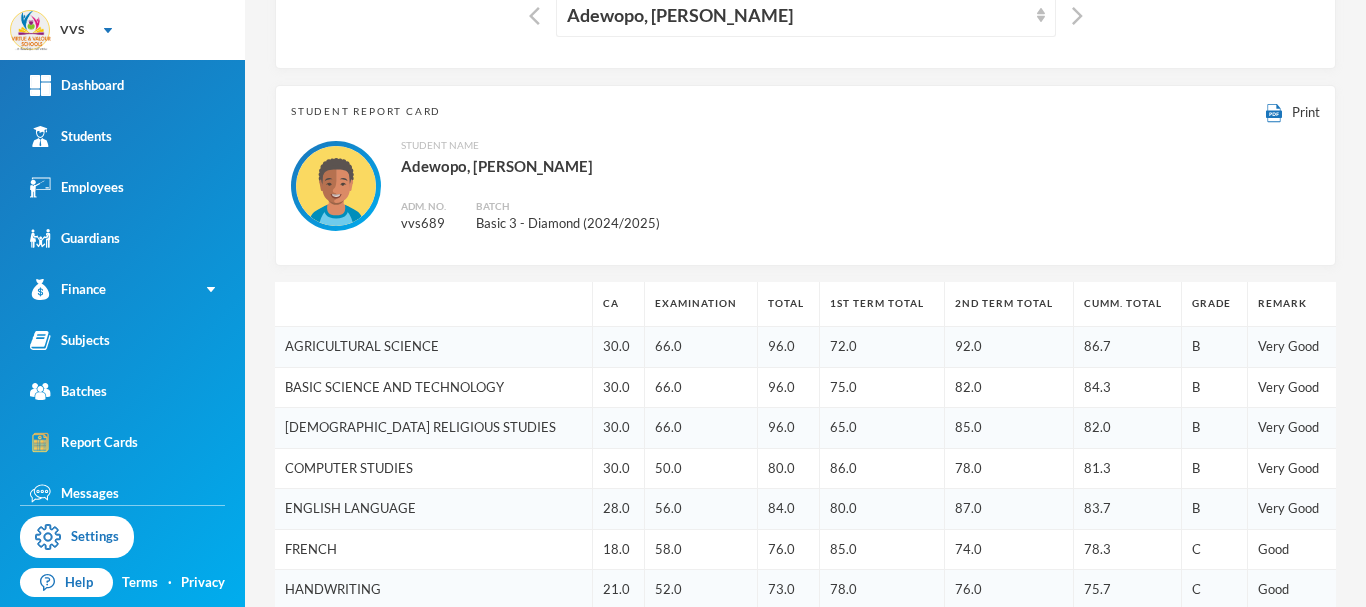 scroll, scrollTop: 0, scrollLeft: 0, axis: both 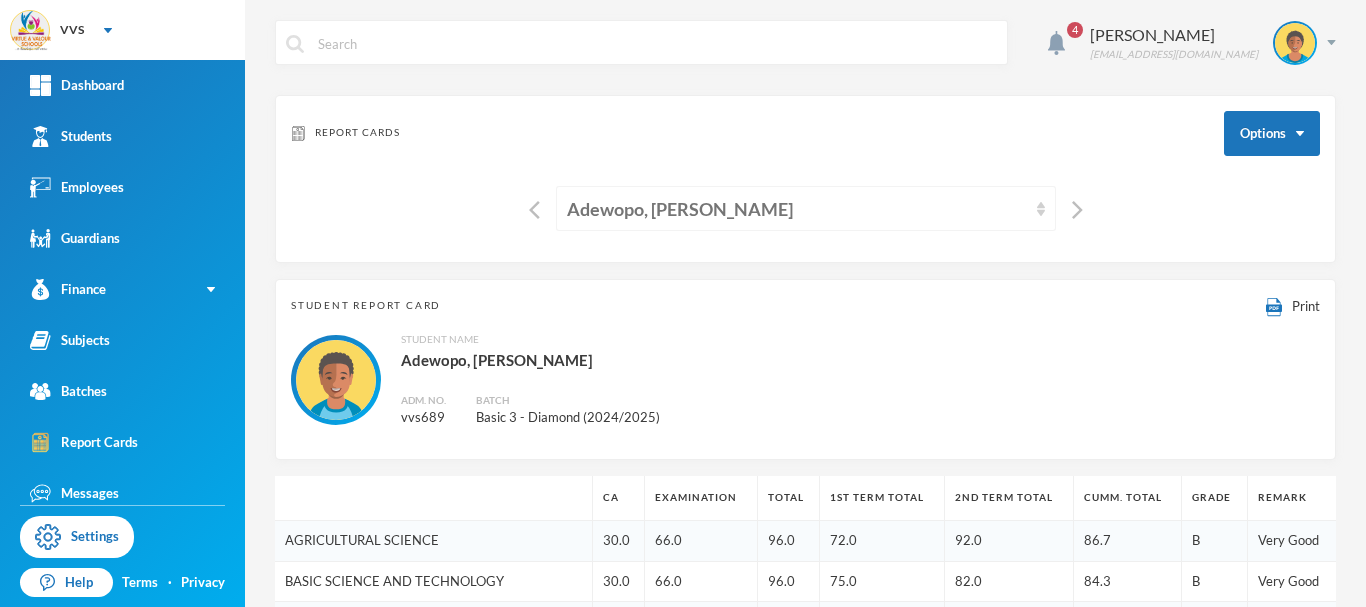 type 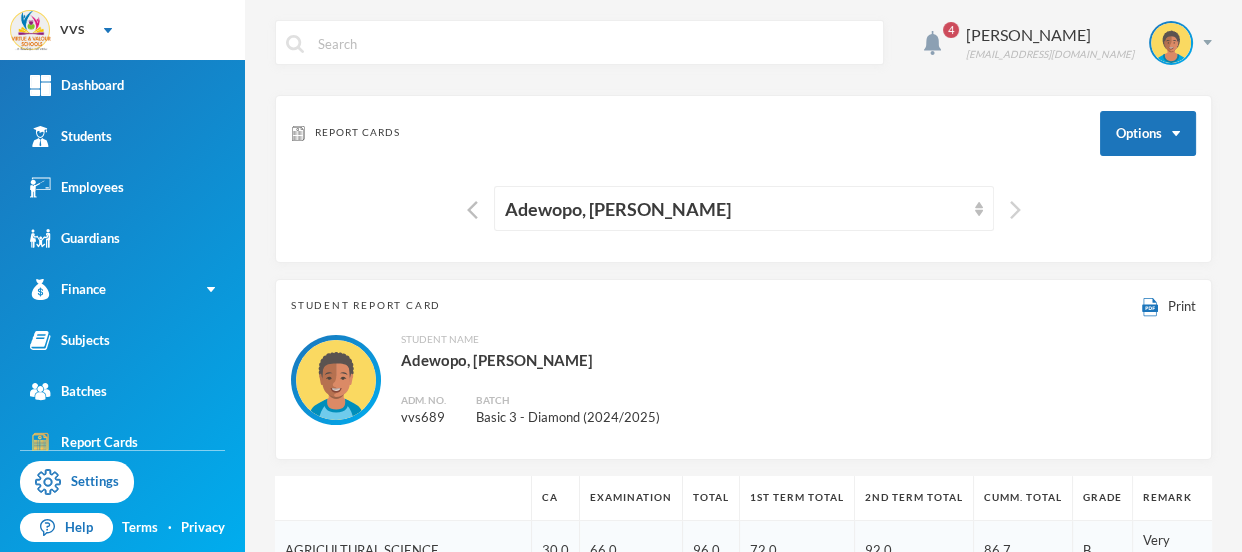 click at bounding box center (1015, 210) 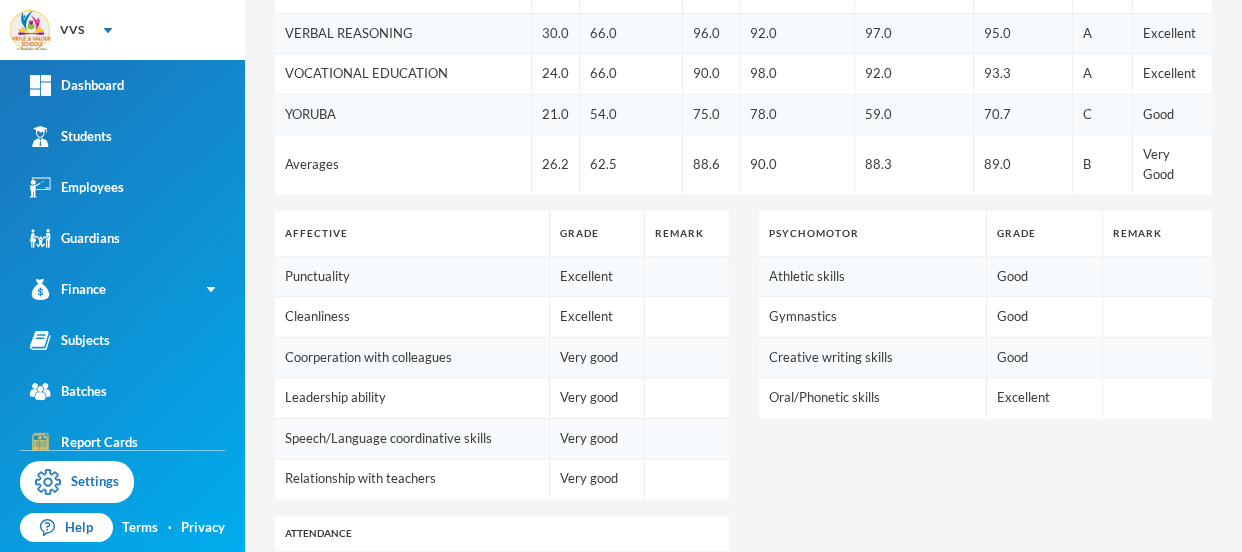 scroll, scrollTop: 1391, scrollLeft: 0, axis: vertical 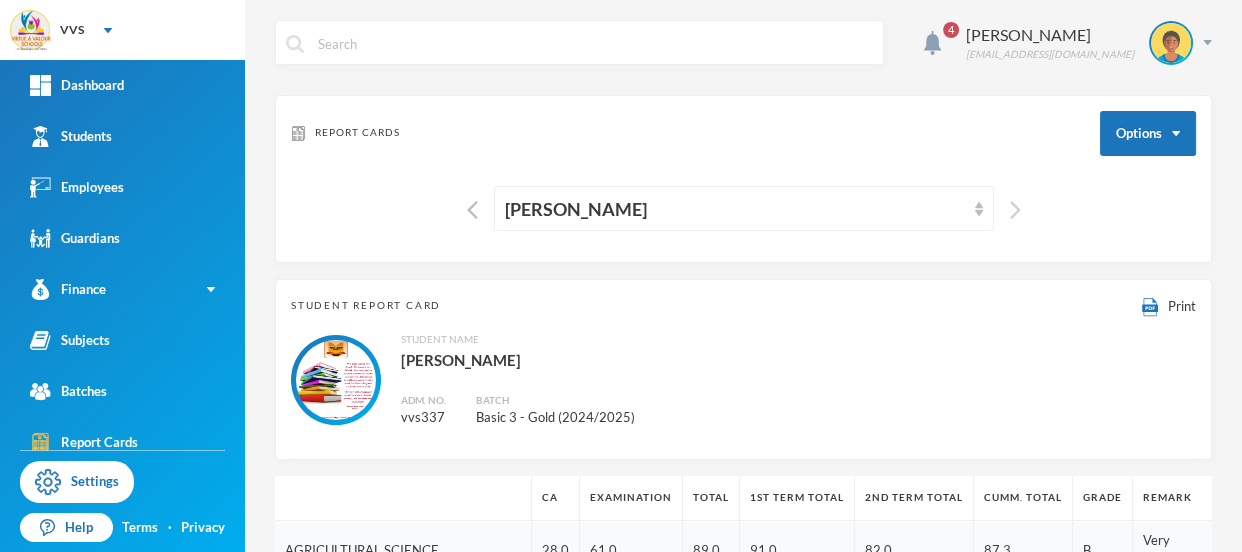 click at bounding box center [1015, 210] 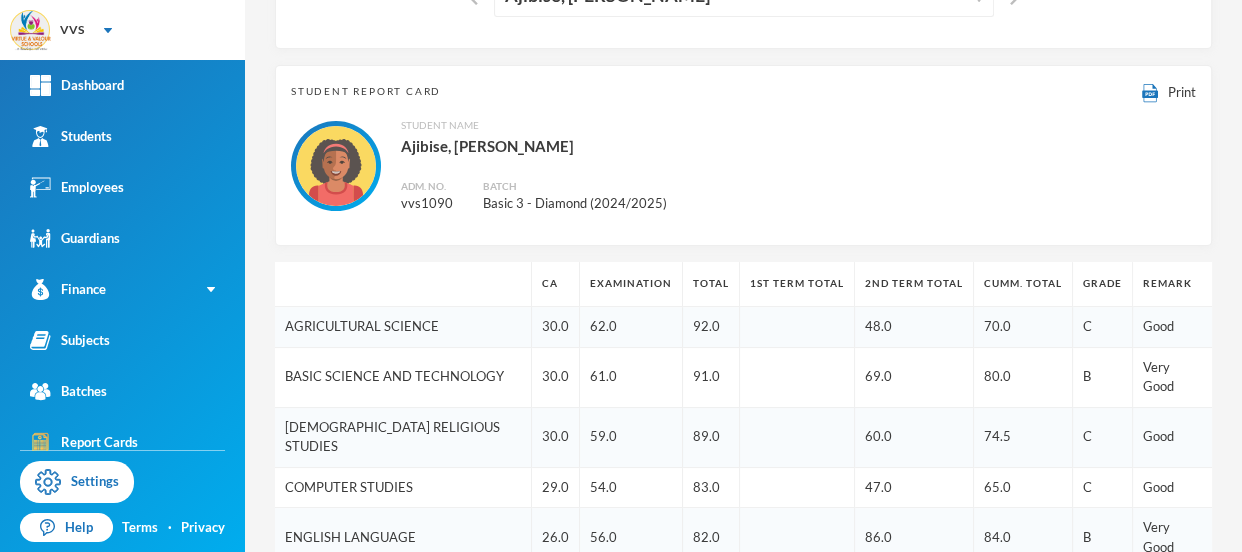scroll, scrollTop: 0, scrollLeft: 0, axis: both 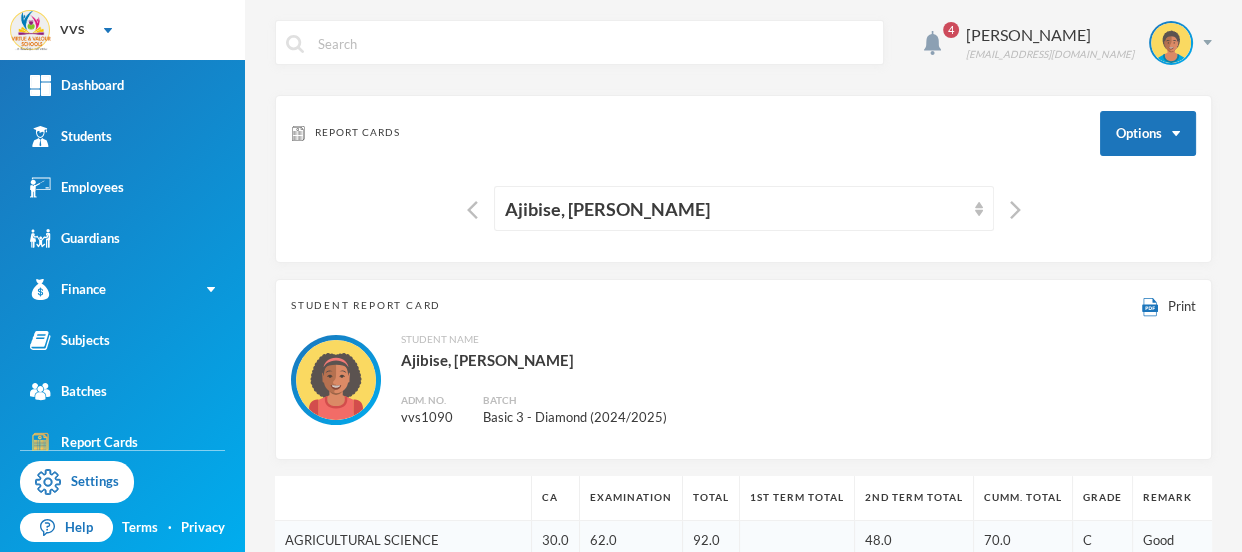 click at bounding box center (1010, 208) 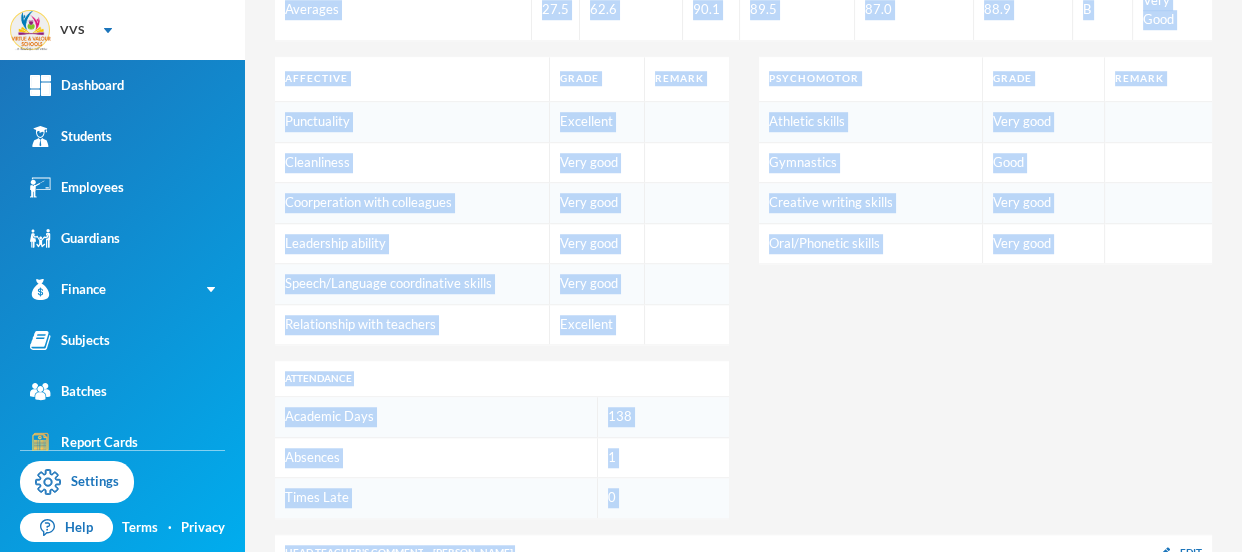 scroll, scrollTop: 1391, scrollLeft: 0, axis: vertical 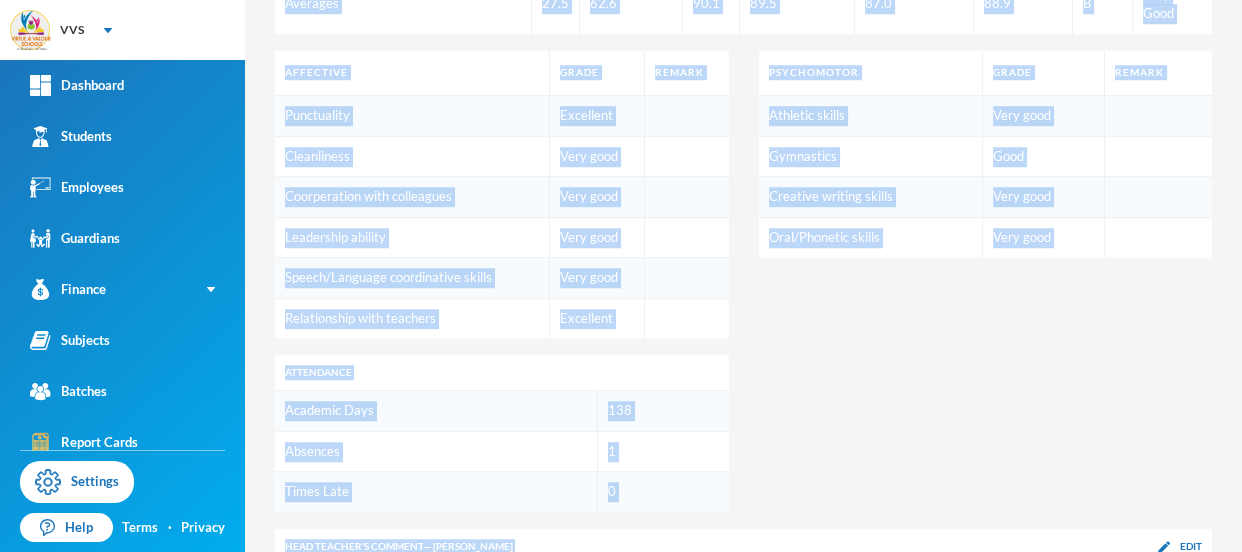 drag, startPoint x: 1240, startPoint y: 104, endPoint x: 1234, endPoint y: 476, distance: 372.04837 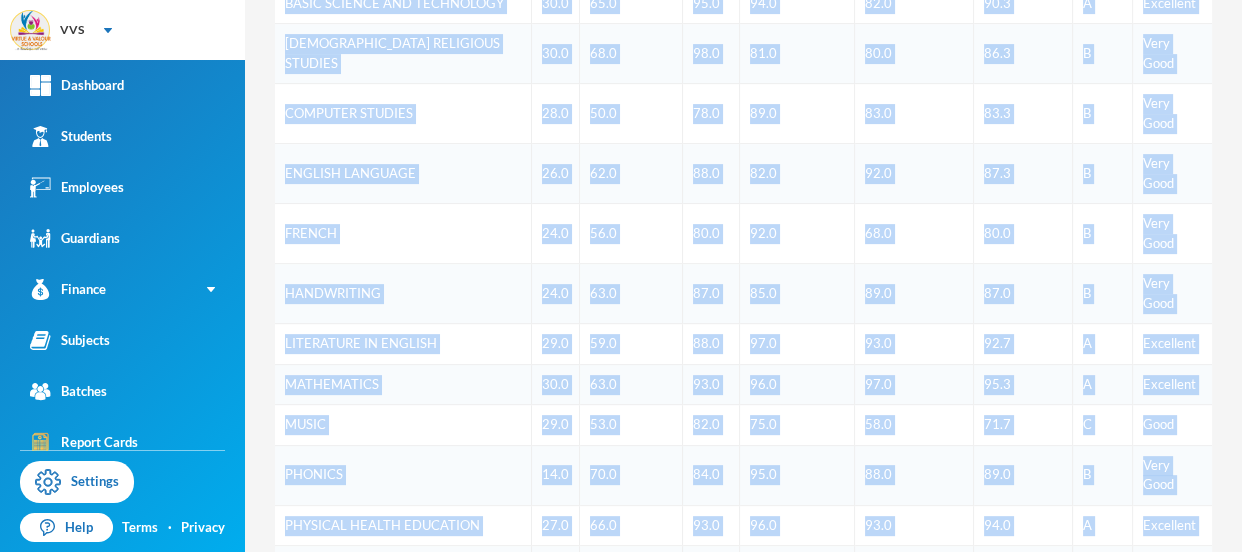 scroll, scrollTop: 0, scrollLeft: 0, axis: both 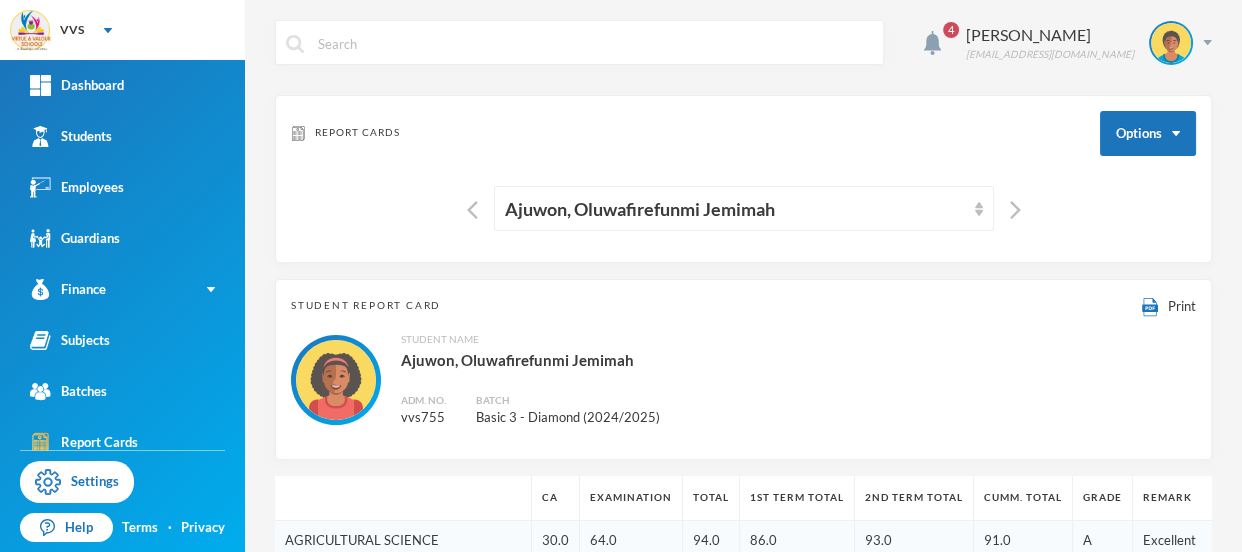click on "Report Cards Options" at bounding box center [743, 133] 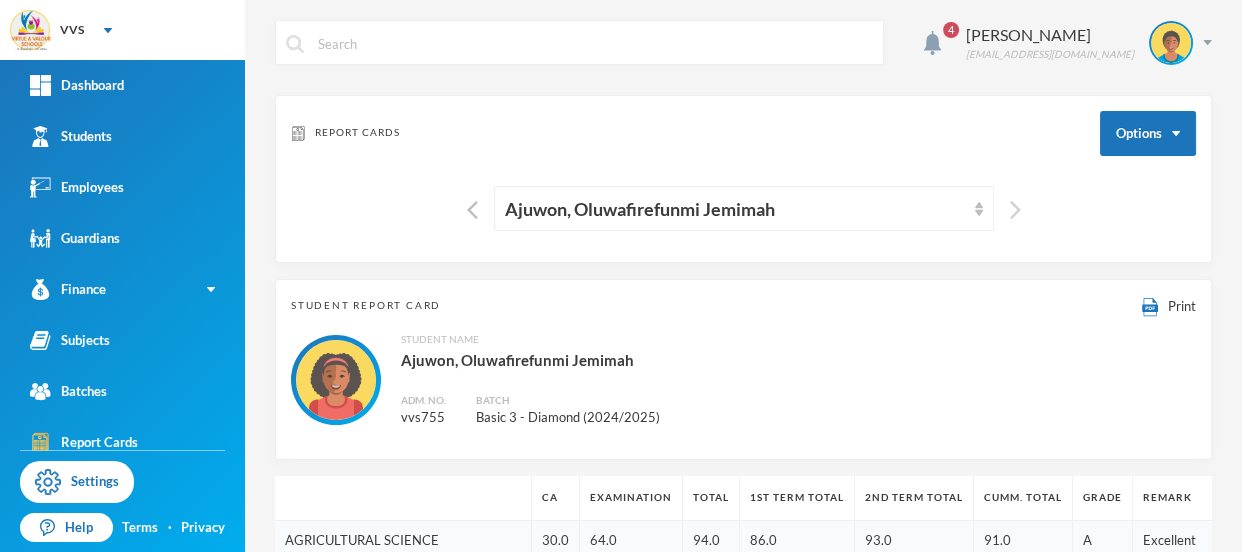 click at bounding box center [1015, 210] 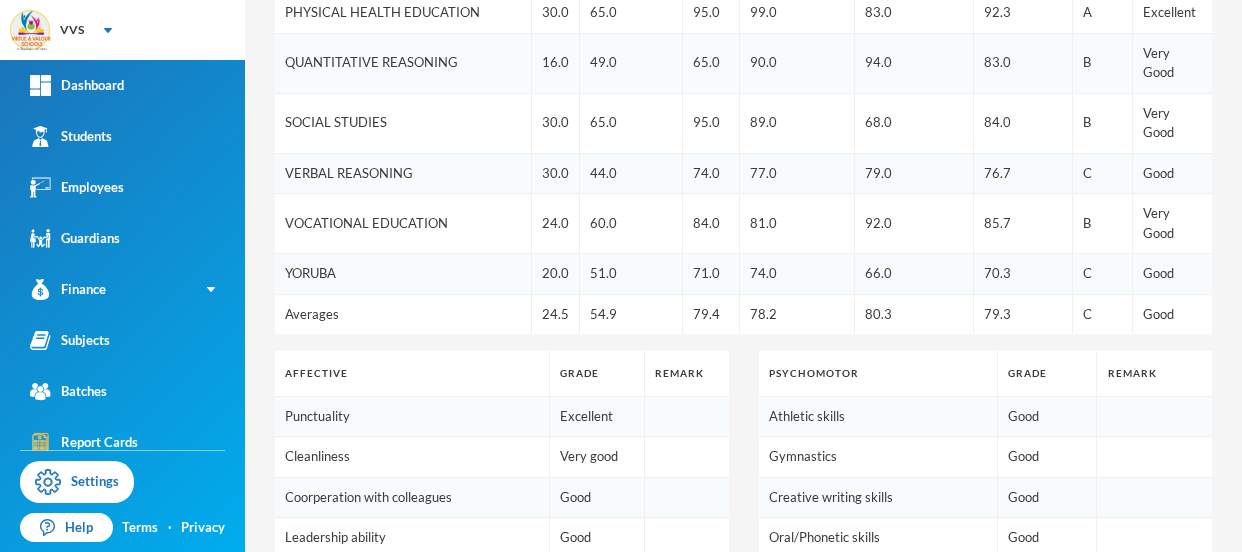 scroll, scrollTop: 1391, scrollLeft: 0, axis: vertical 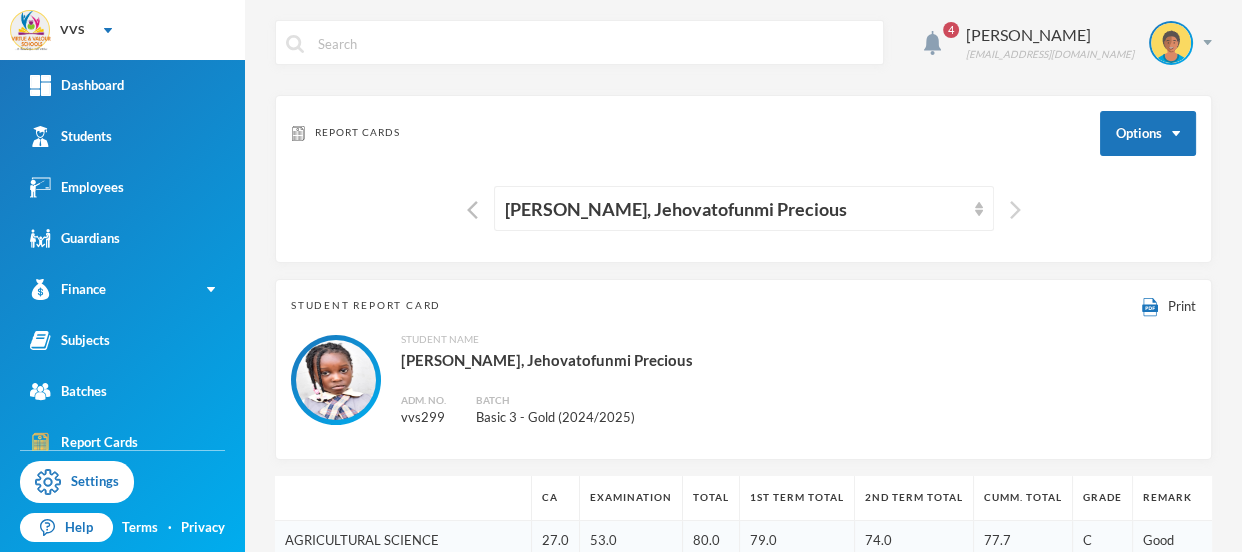 click at bounding box center [1015, 210] 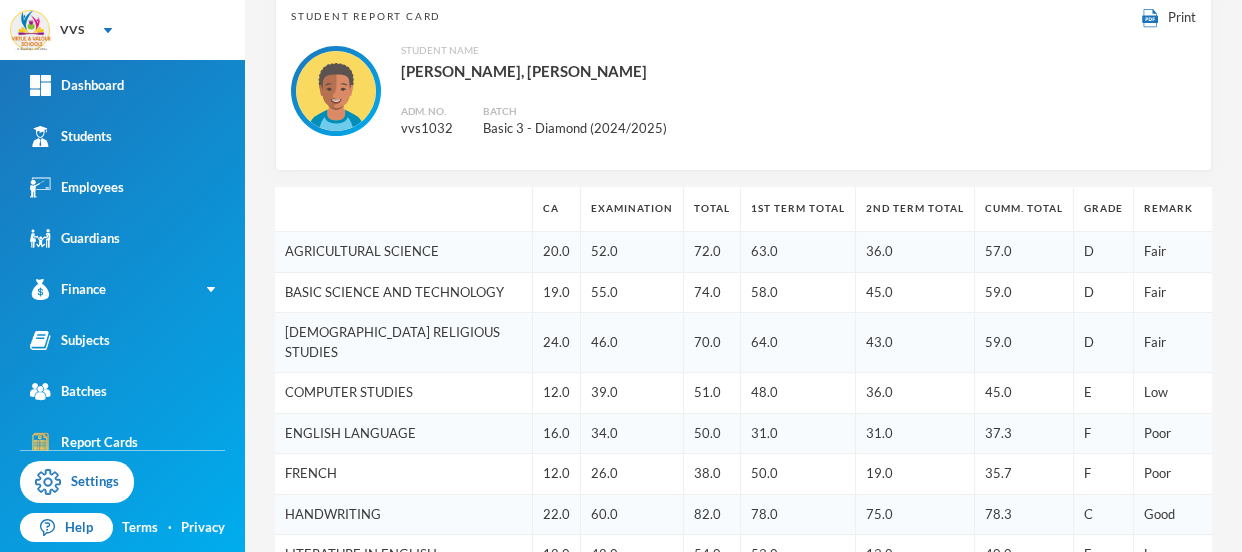 scroll, scrollTop: 279, scrollLeft: 0, axis: vertical 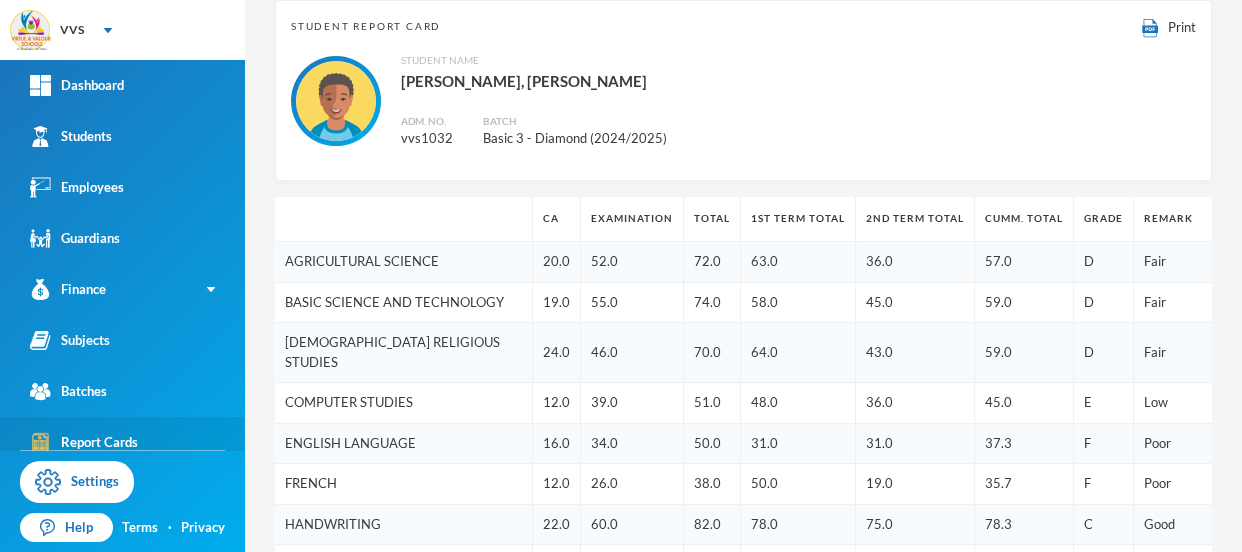 click on "Report Cards" at bounding box center [84, 442] 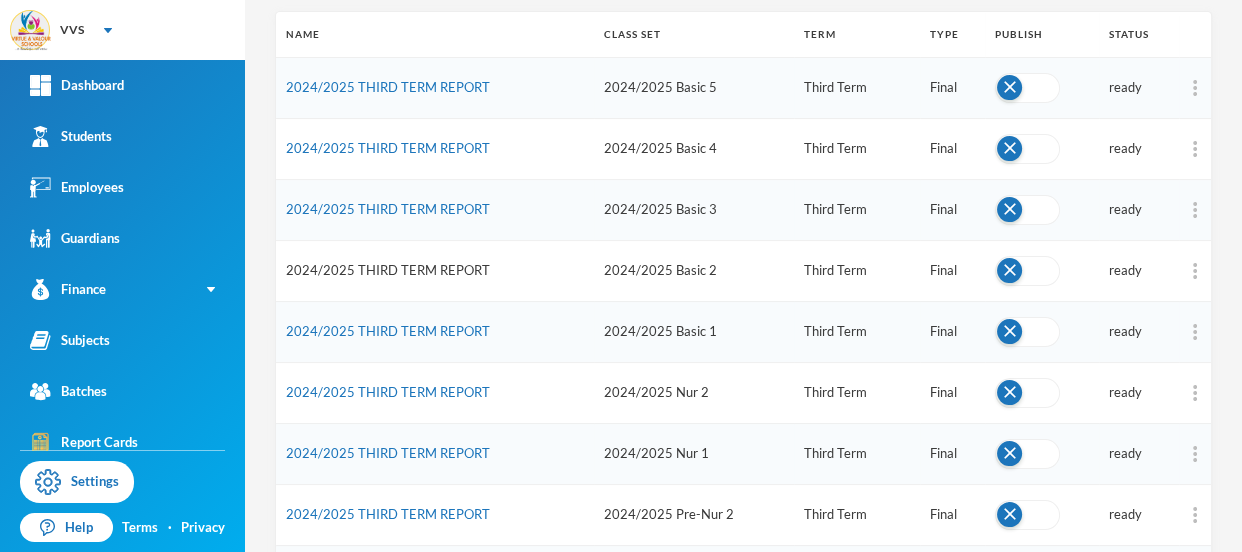 click on "2024/2025 THIRD TERM REPORT" at bounding box center (388, 270) 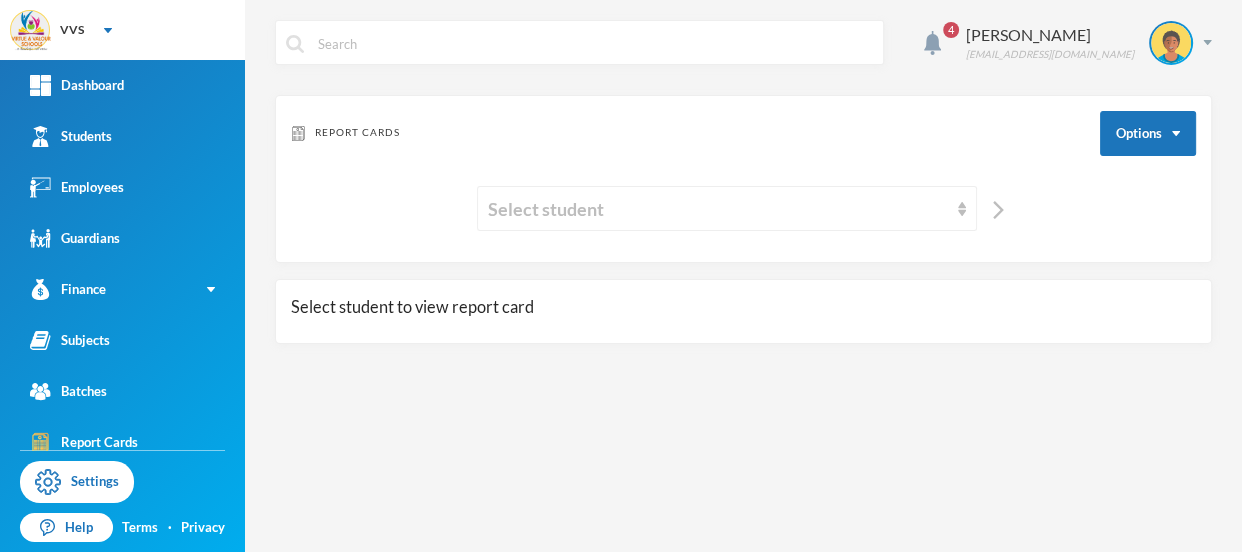 scroll, scrollTop: 0, scrollLeft: 0, axis: both 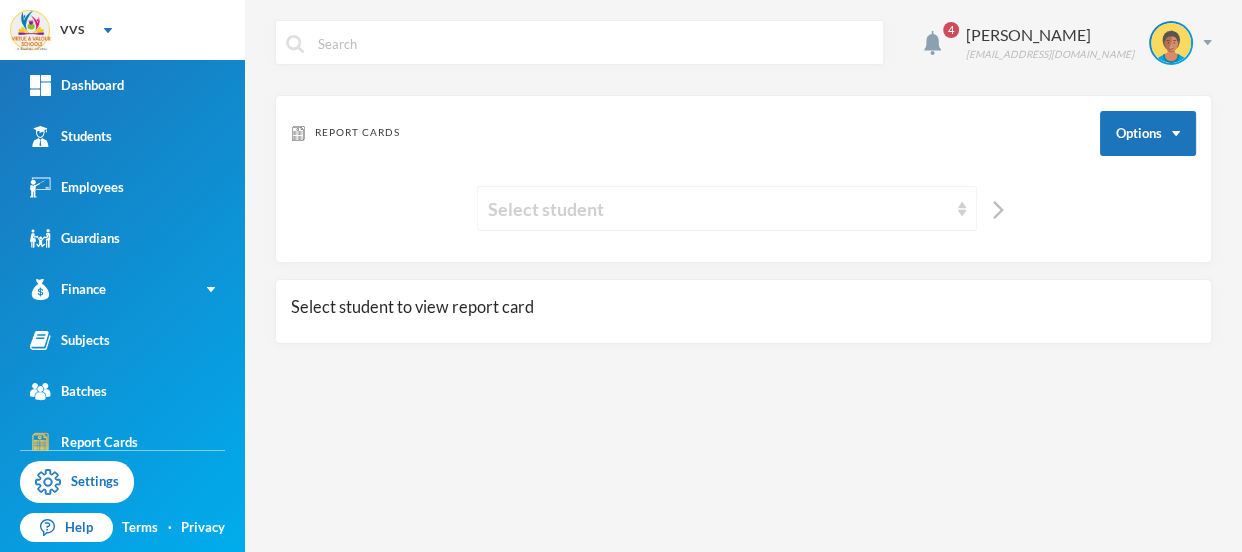 click on "Select student" at bounding box center (718, 209) 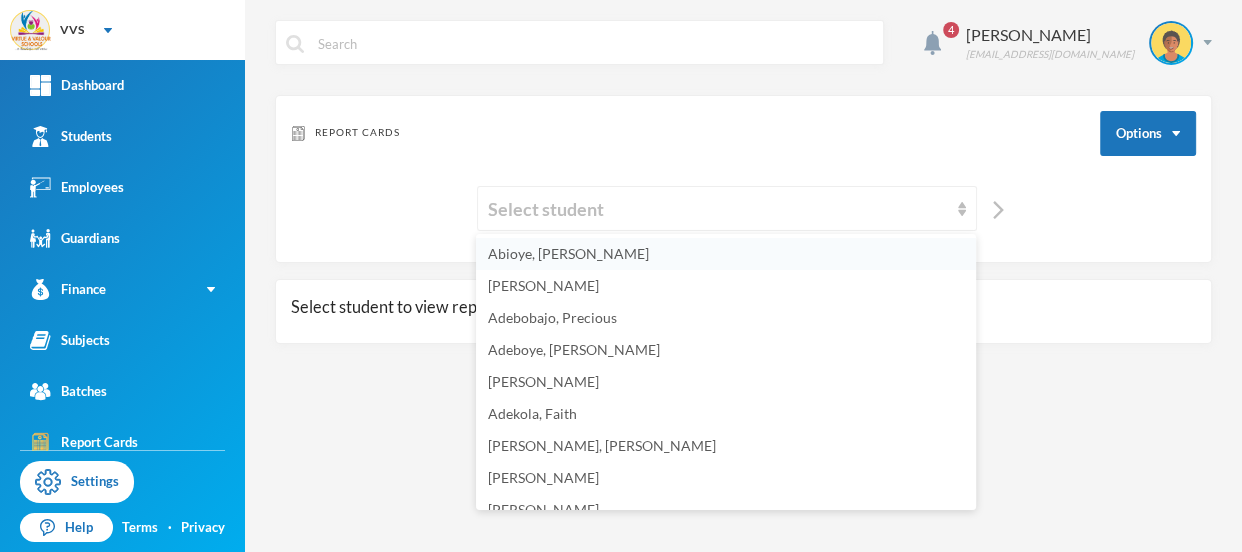 click on "Abioye, Oluwamurewa Daniel" at bounding box center [568, 253] 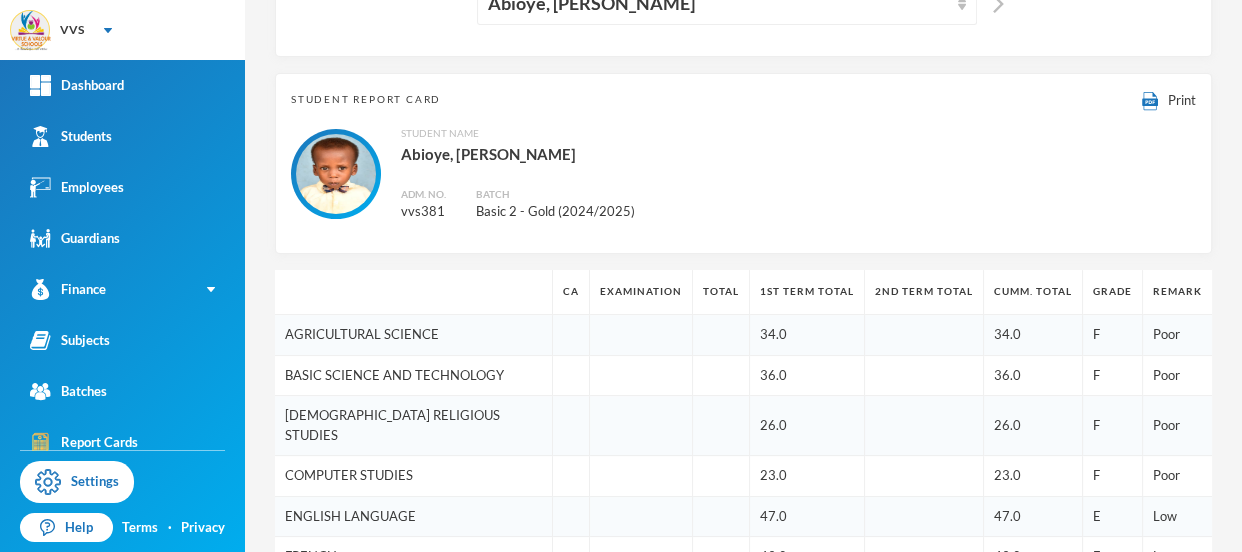 scroll, scrollTop: 170, scrollLeft: 0, axis: vertical 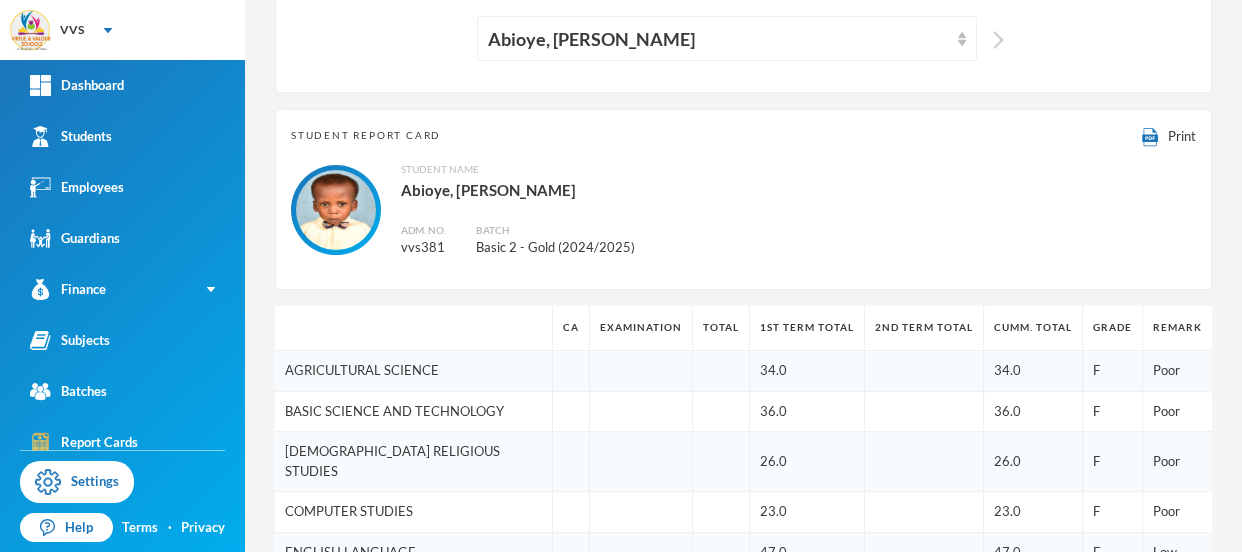 click at bounding box center (998, 40) 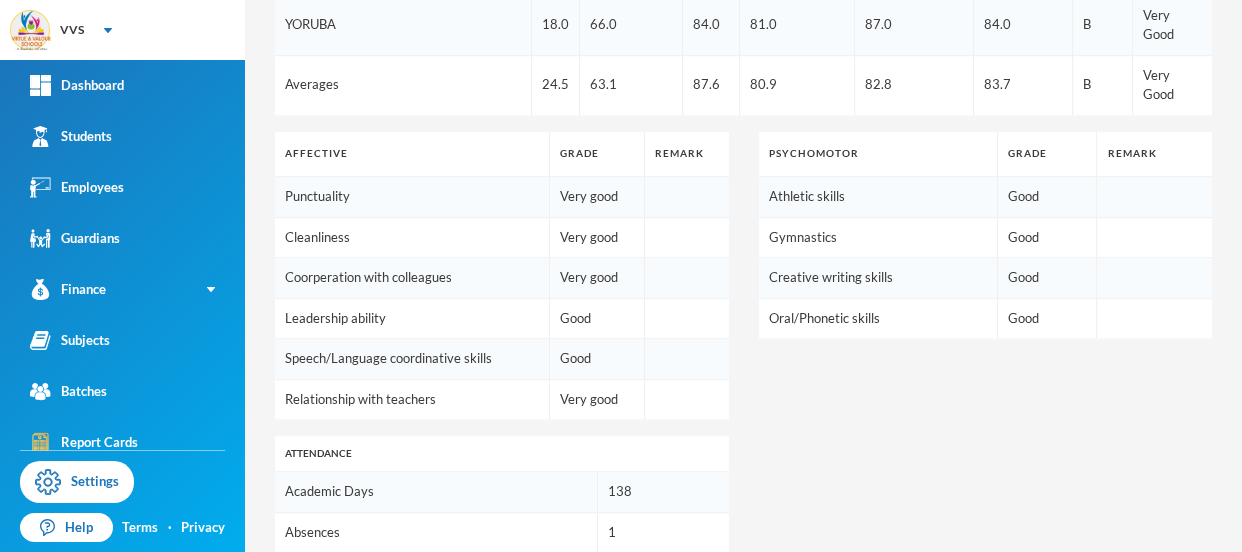 scroll, scrollTop: 1391, scrollLeft: 0, axis: vertical 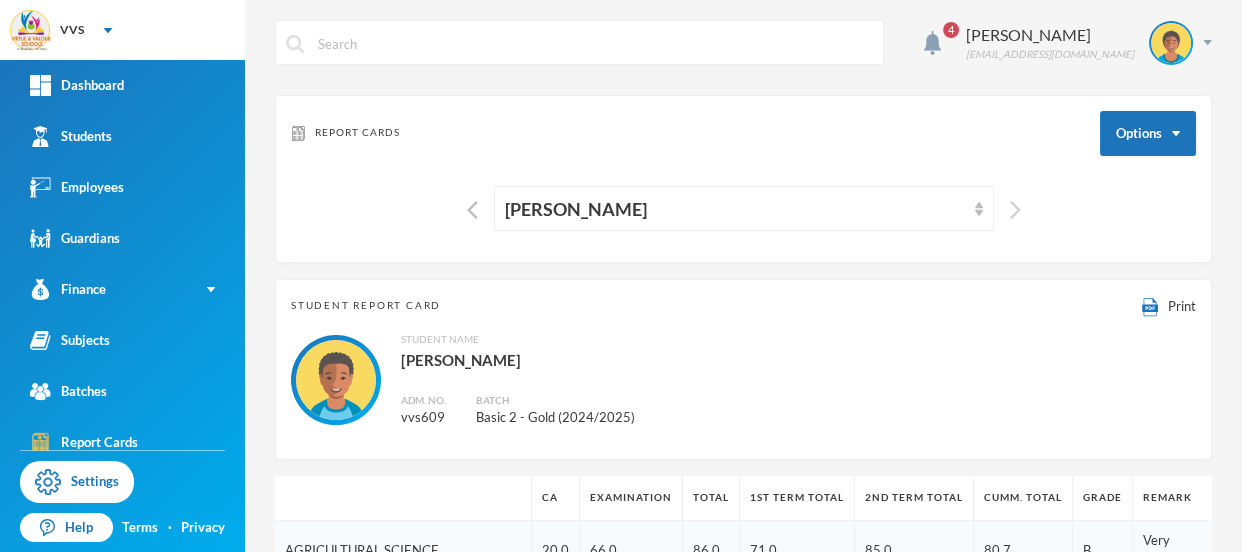 click at bounding box center (1015, 210) 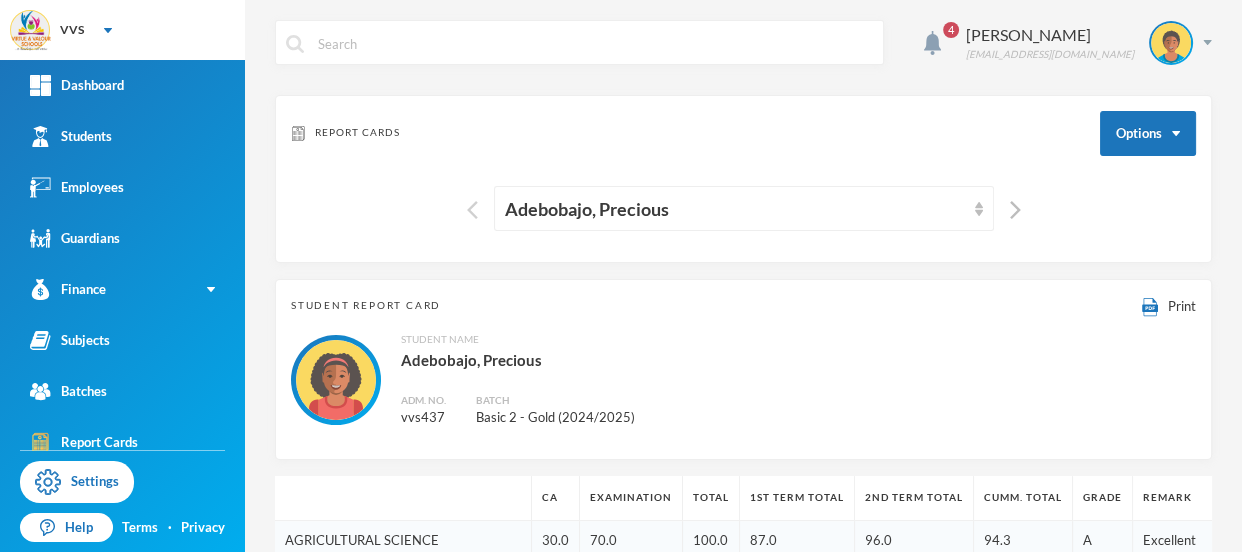click at bounding box center [472, 210] 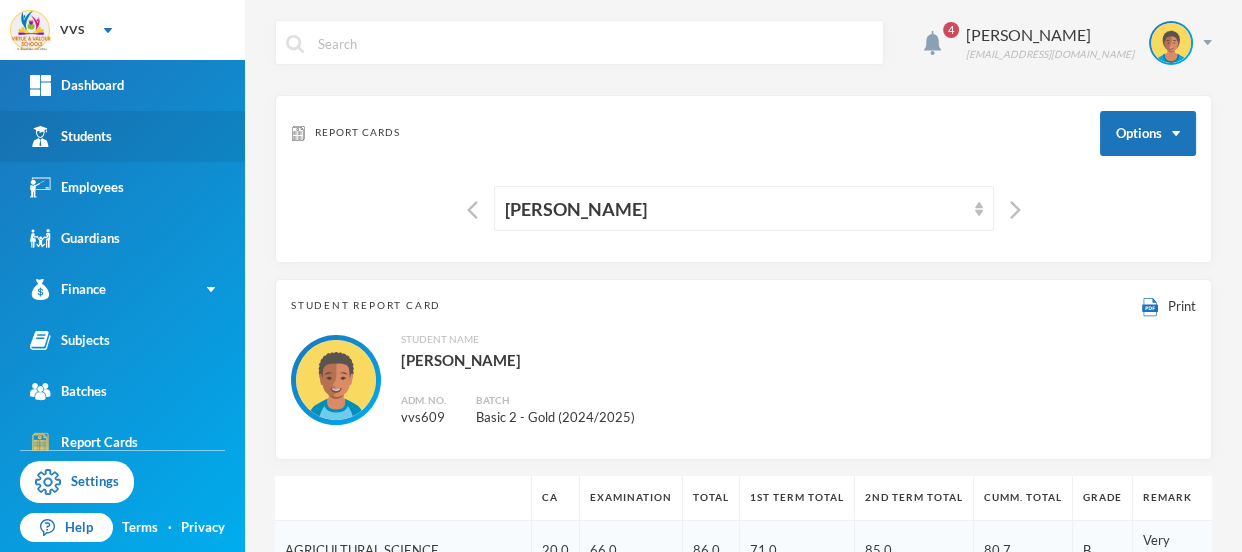 click on "Students" at bounding box center (71, 136) 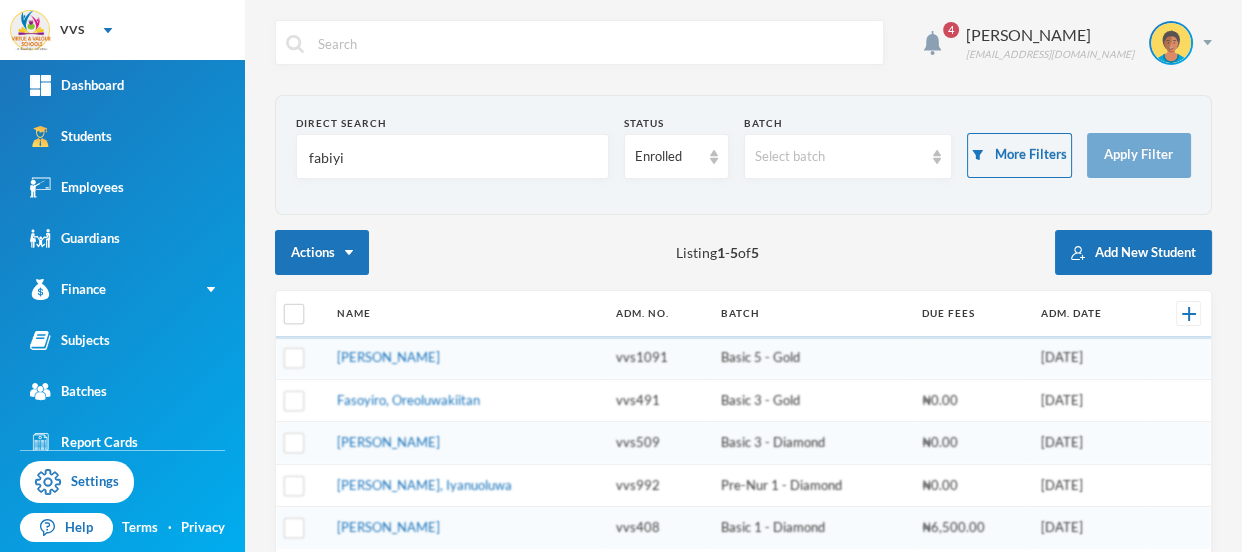 click on "fabiyi" at bounding box center [452, 157] 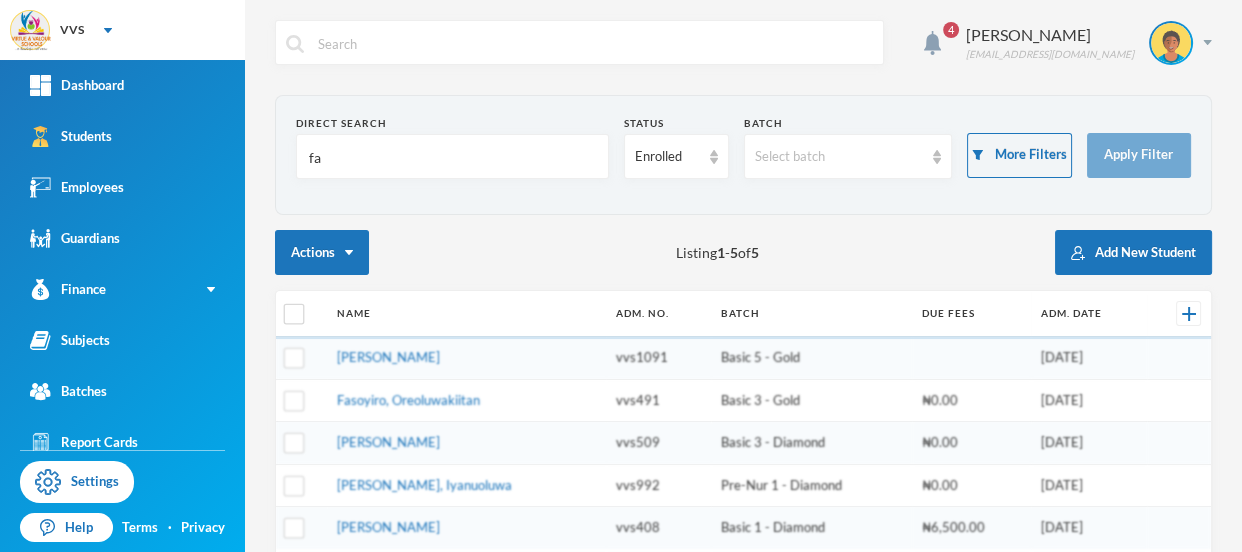 type on "f" 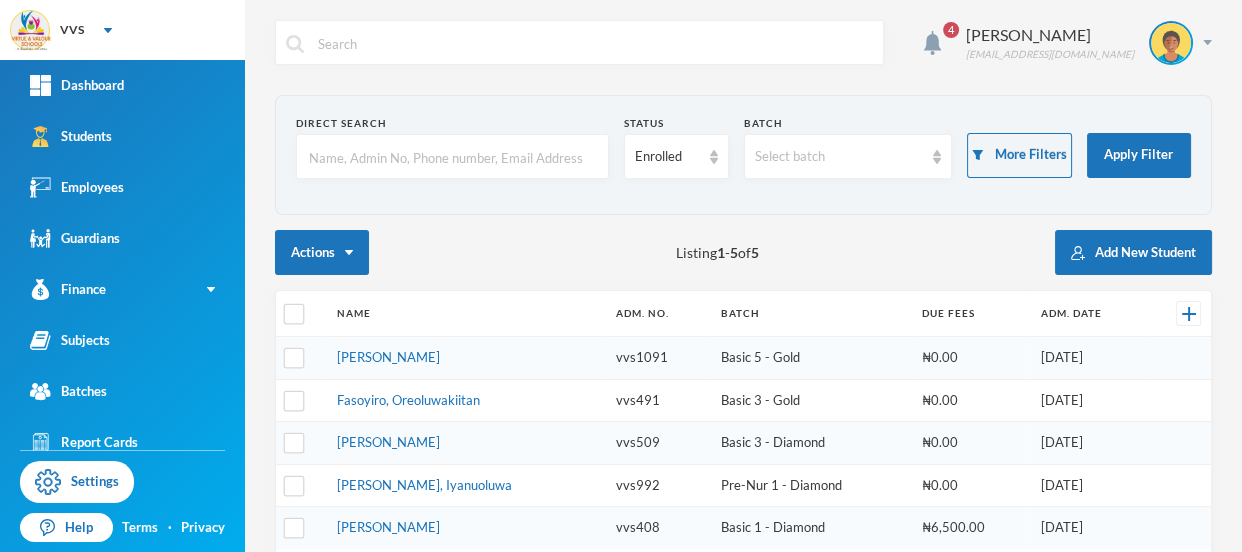 click at bounding box center [452, 157] 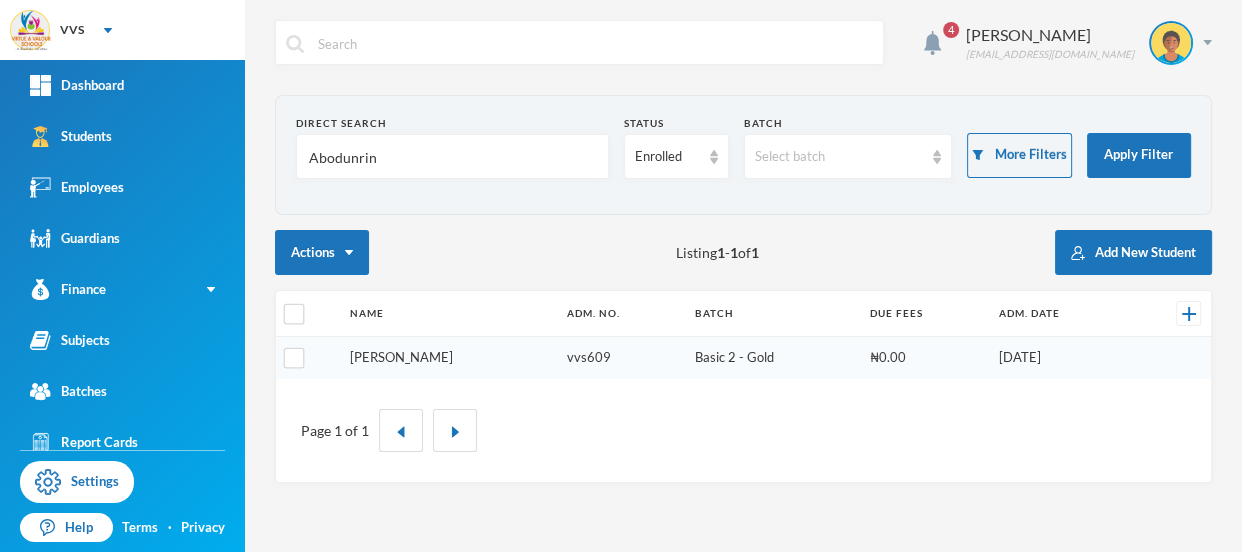 type on "Abodunrin" 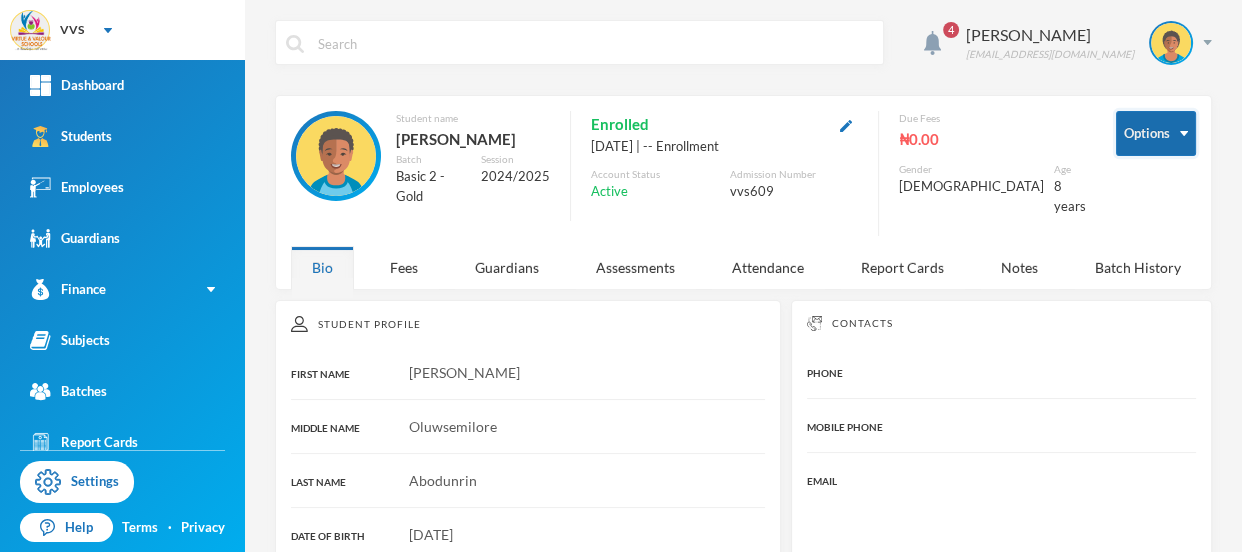 click at bounding box center [1184, 133] 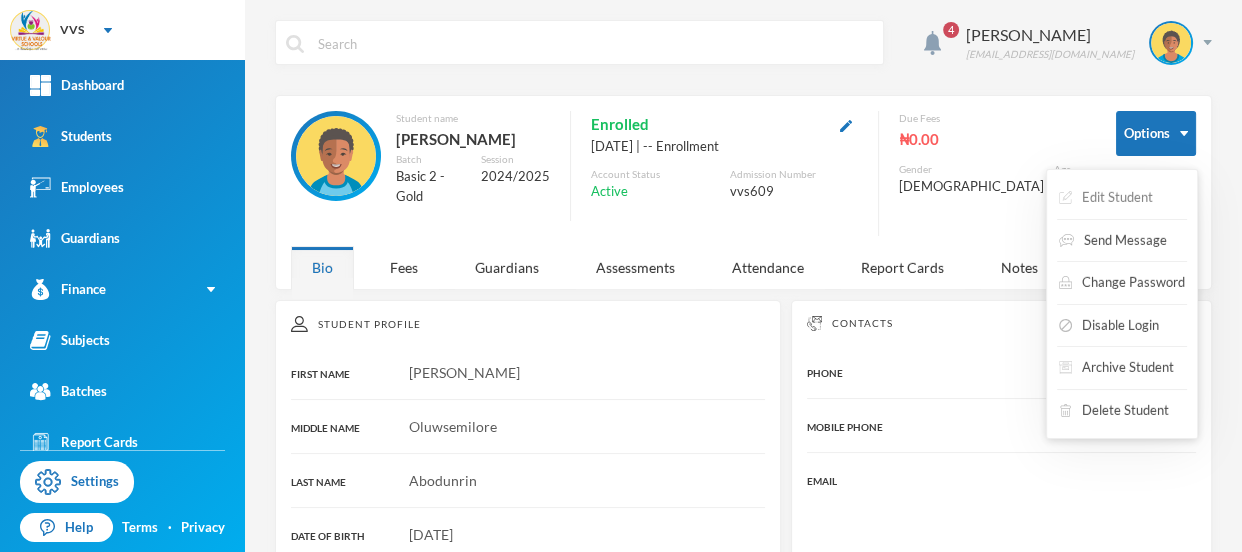 click on "Edit Student" at bounding box center (1106, 198) 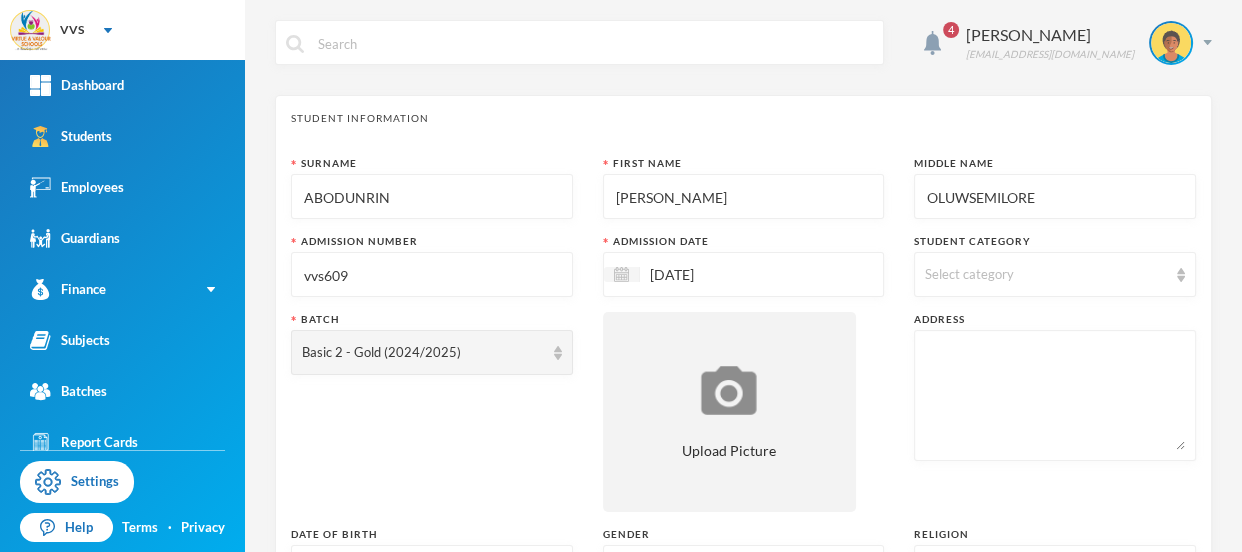 click on "OLUWSEMILORE" at bounding box center (1055, 197) 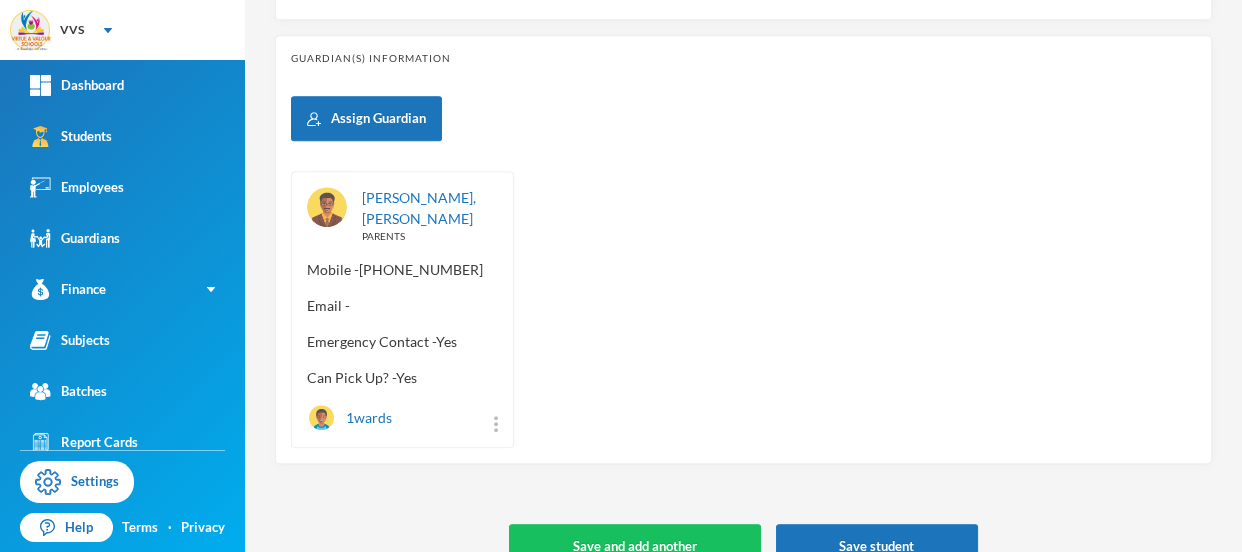 scroll, scrollTop: 940, scrollLeft: 0, axis: vertical 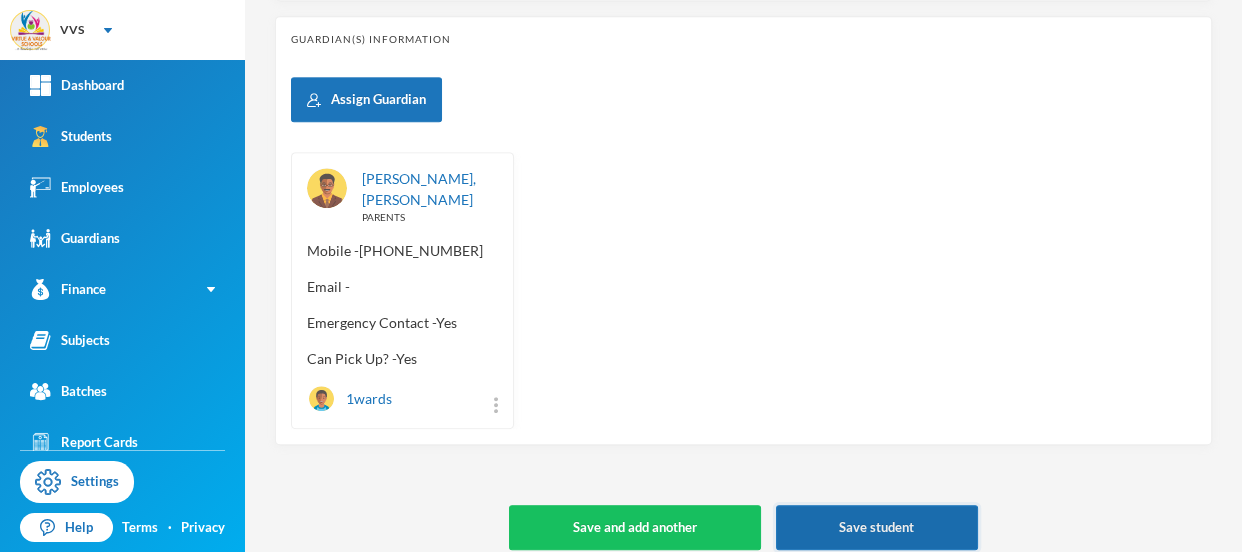 type on "OLUWASEMILORE" 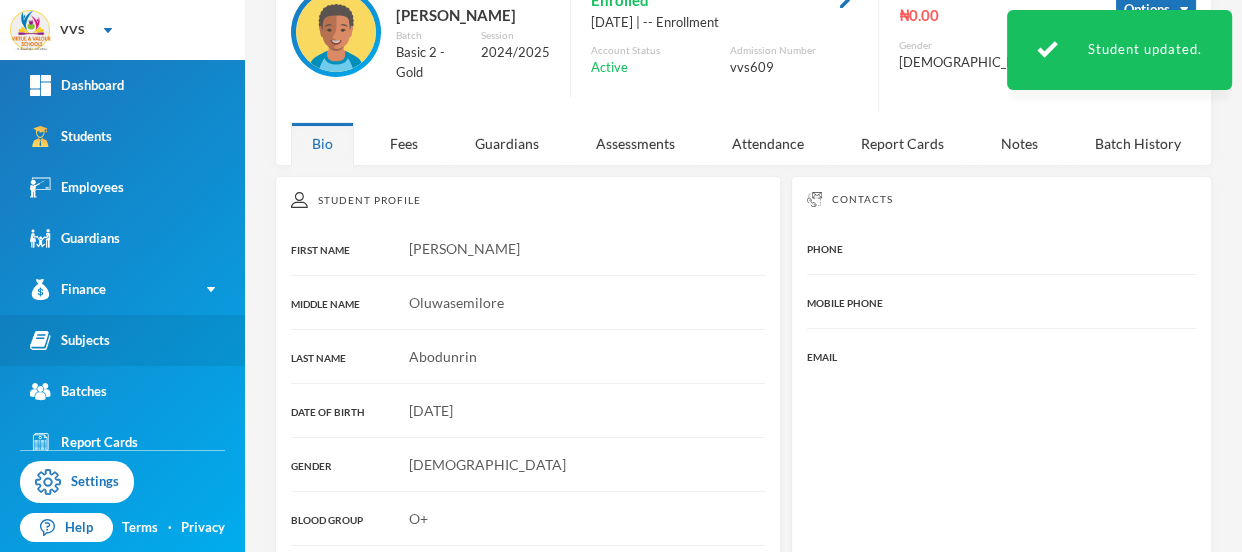 scroll, scrollTop: 477, scrollLeft: 0, axis: vertical 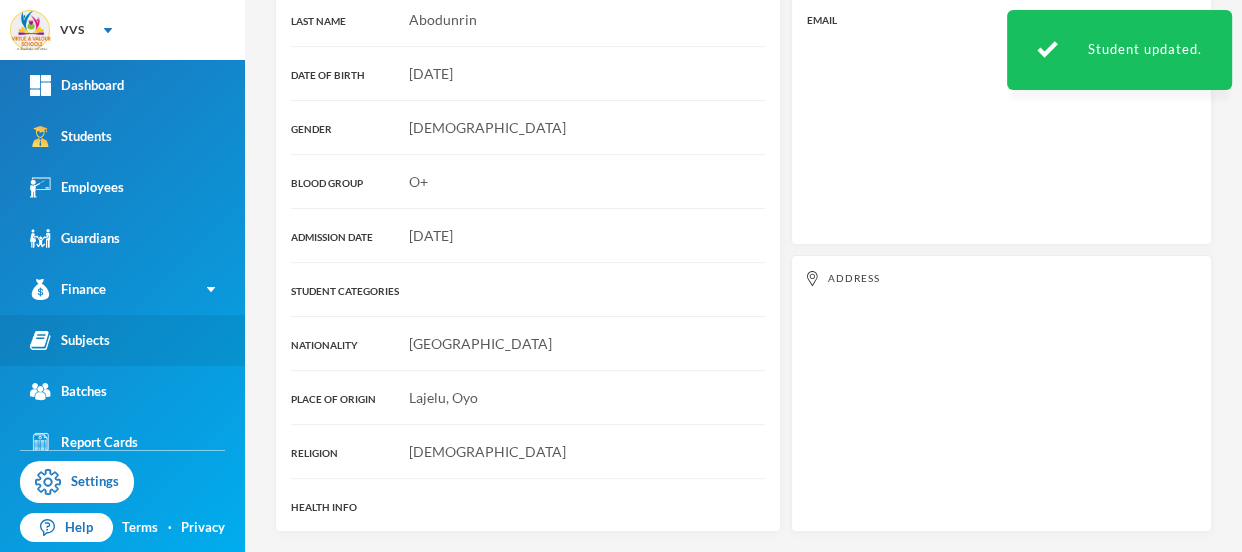 click on "Subjects" at bounding box center (122, 340) 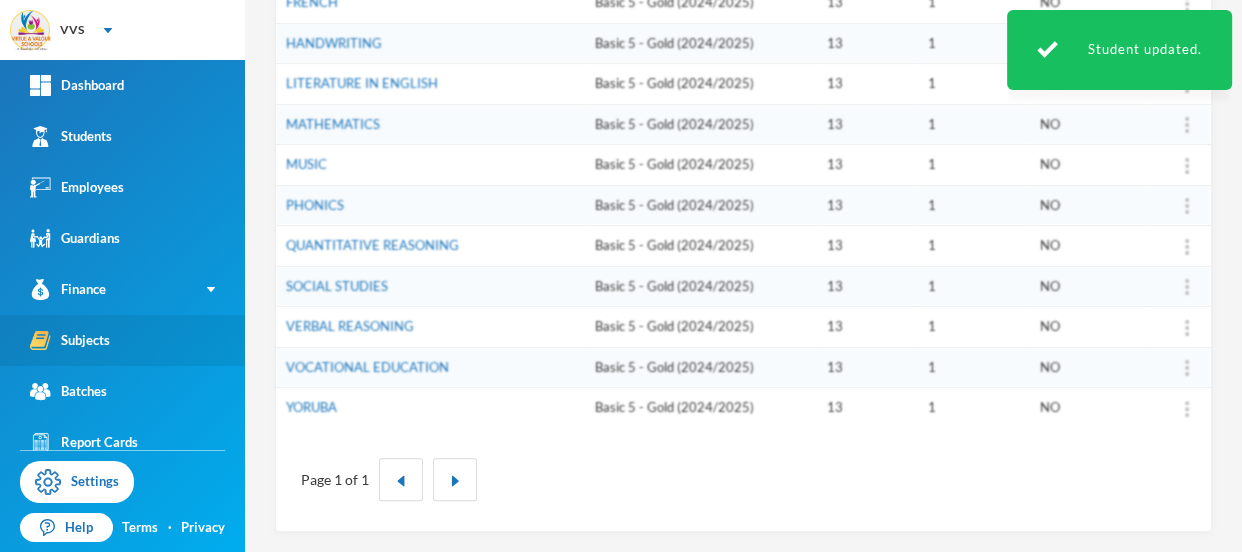 scroll, scrollTop: 472, scrollLeft: 0, axis: vertical 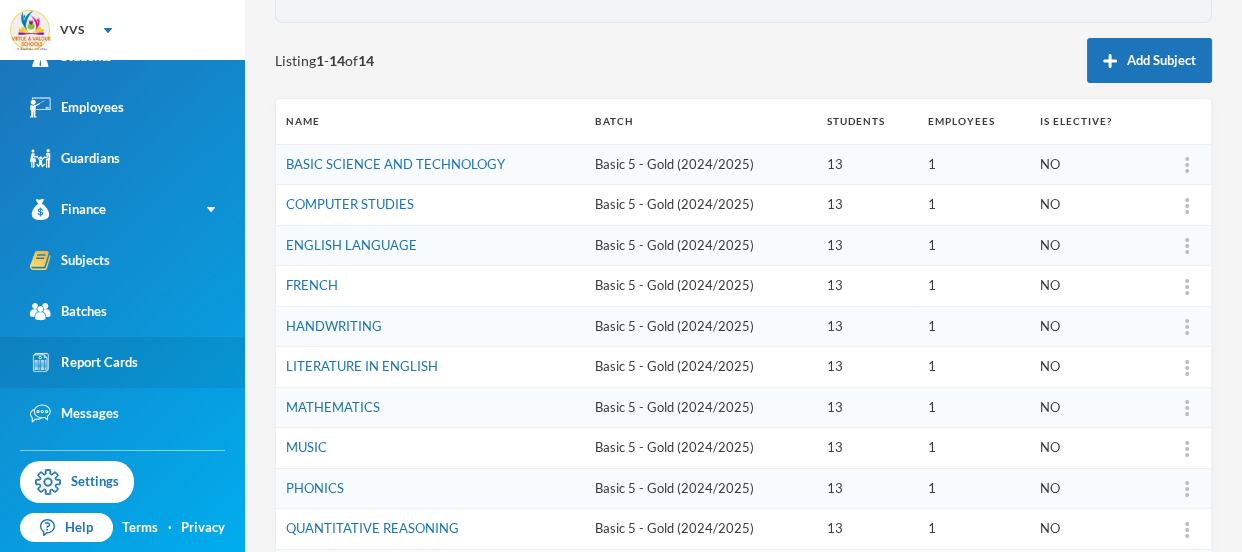 click on "Report Cards" at bounding box center (84, 362) 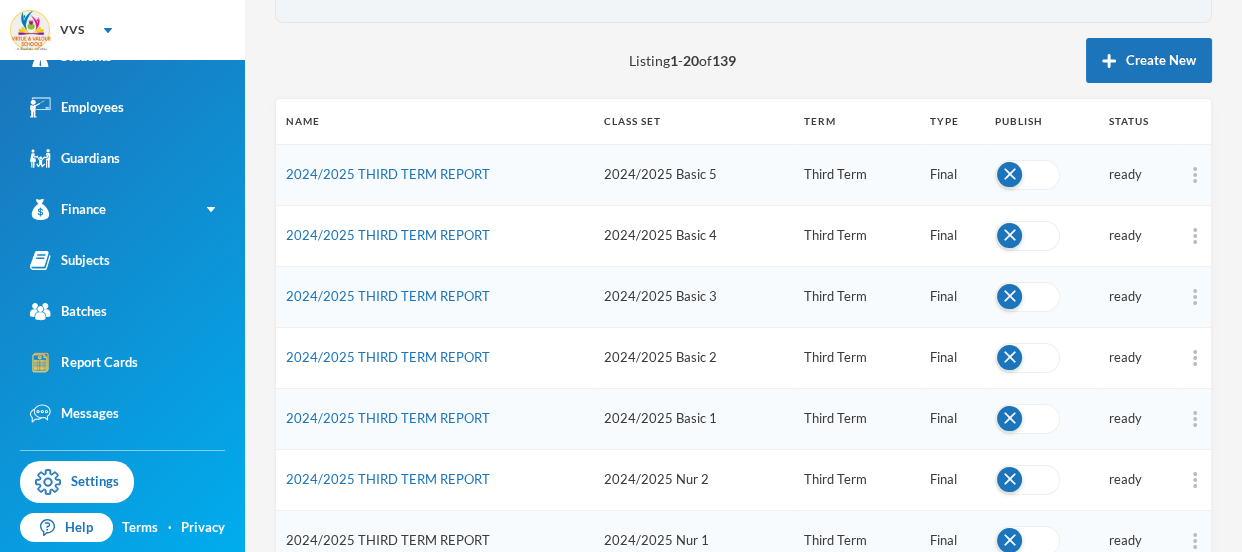 click on "2024/2025 THIRD TERM REPORT" at bounding box center [388, 540] 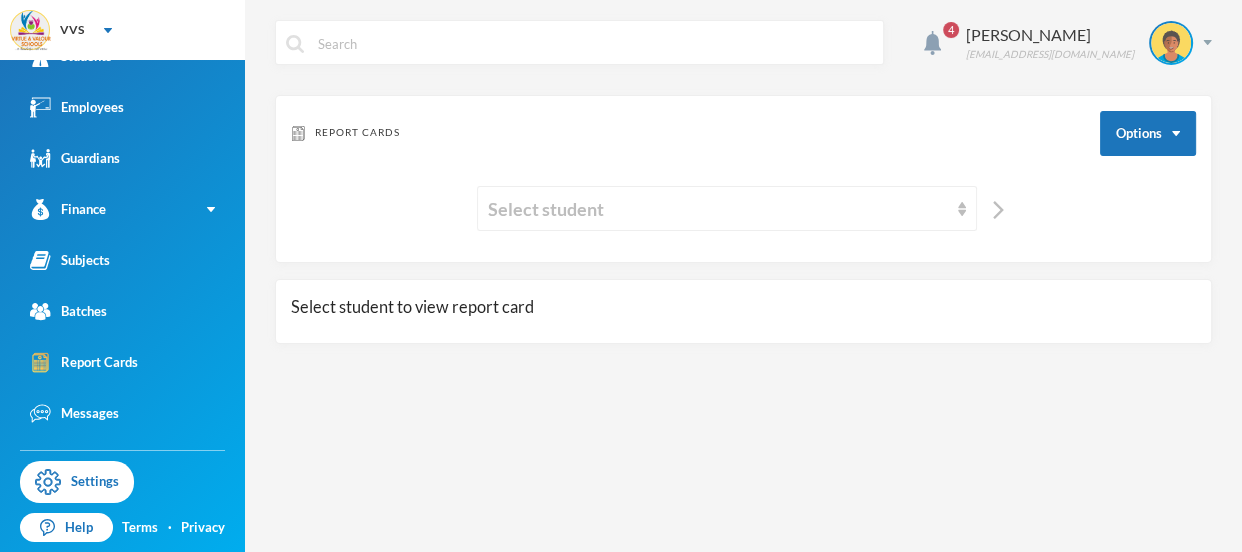 scroll, scrollTop: 0, scrollLeft: 0, axis: both 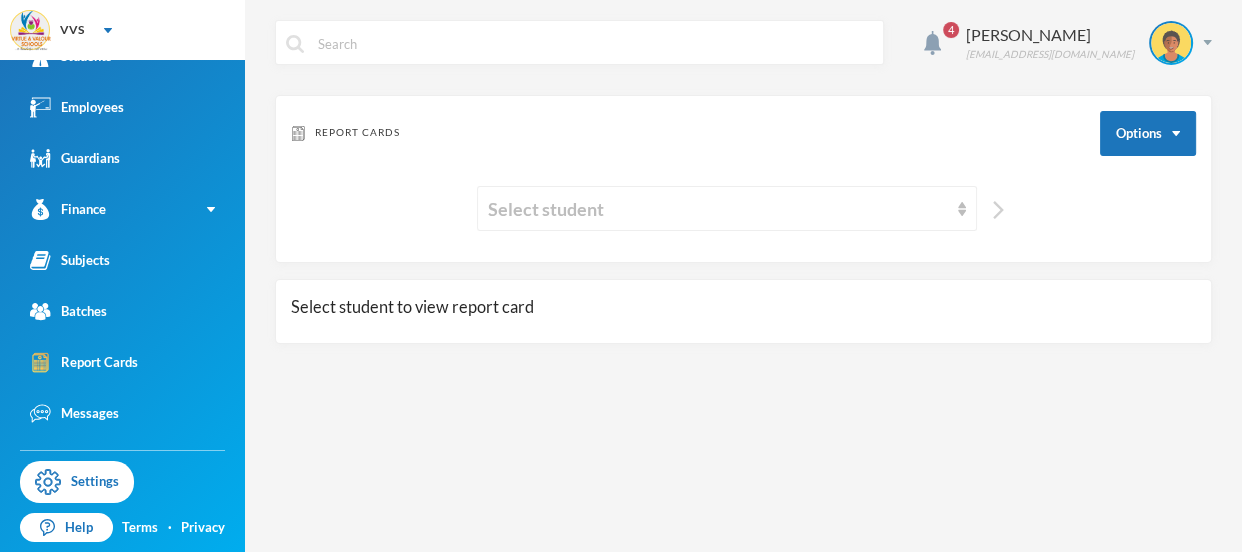 click at bounding box center (998, 210) 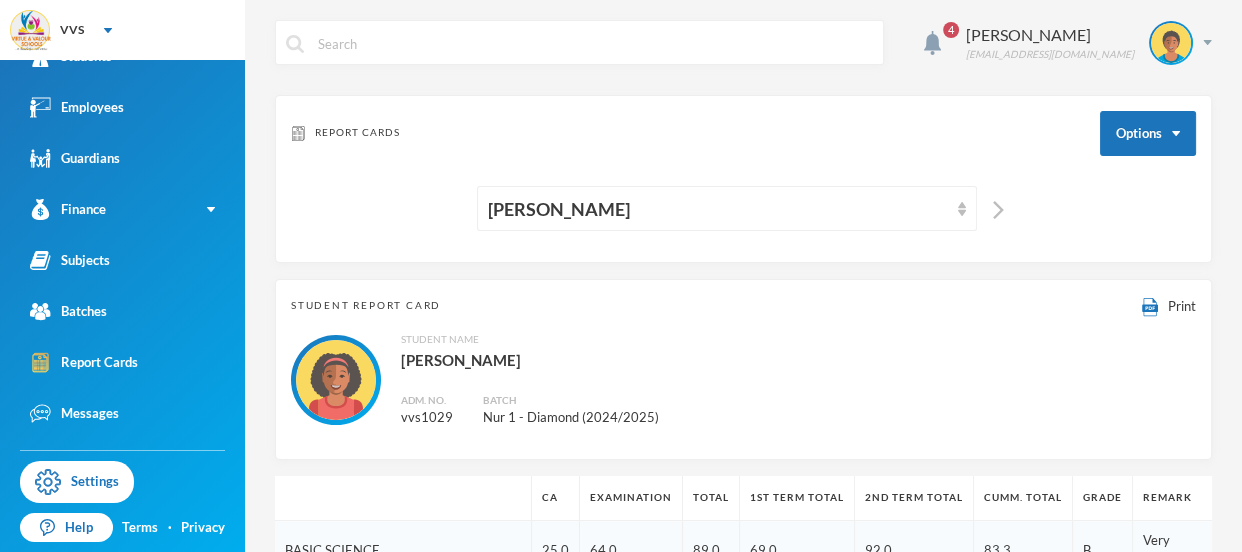 click on "Student Report Card Print" at bounding box center [743, 306] 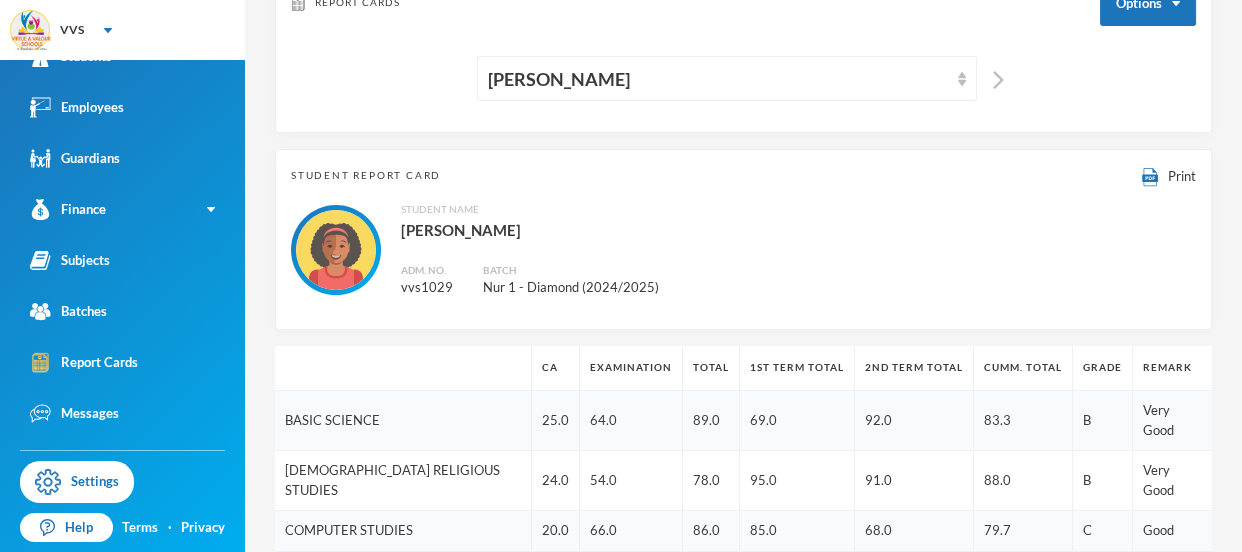 scroll, scrollTop: 0, scrollLeft: 0, axis: both 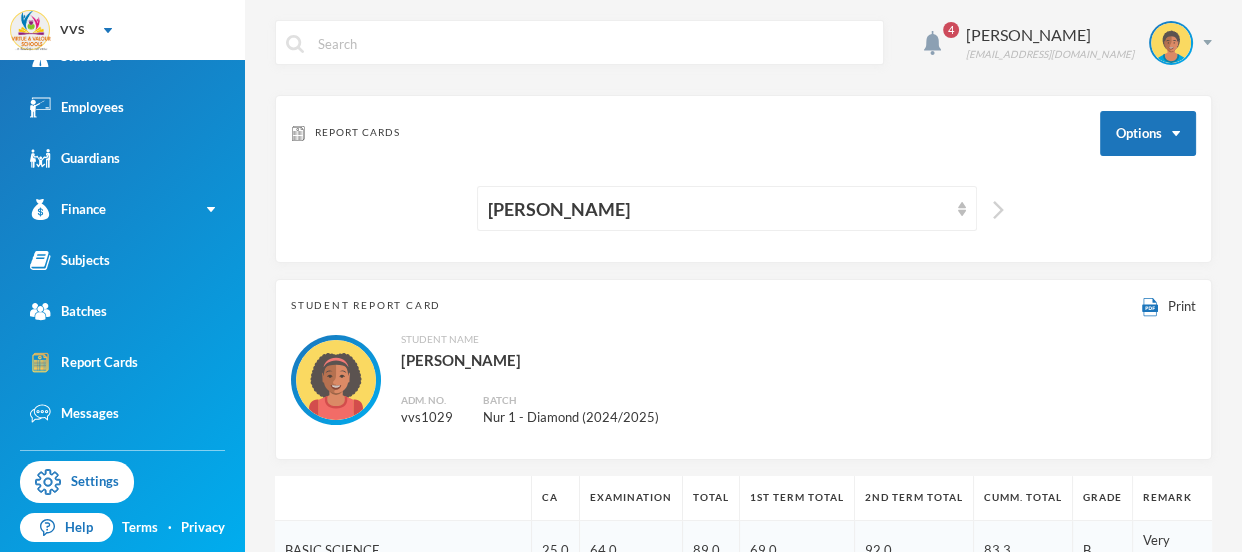 click at bounding box center (998, 210) 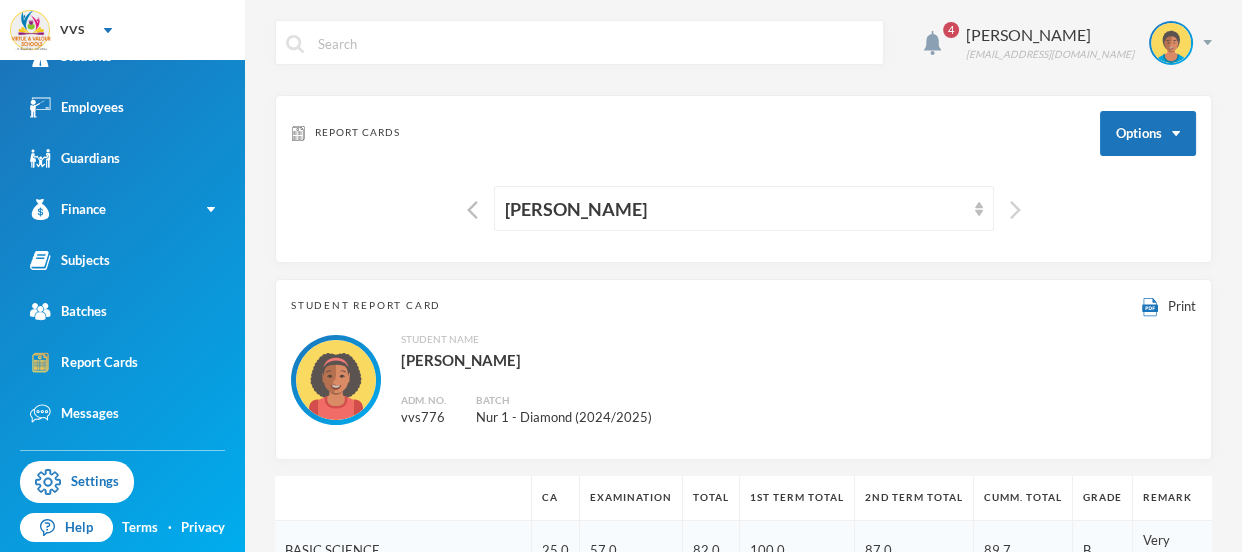 type 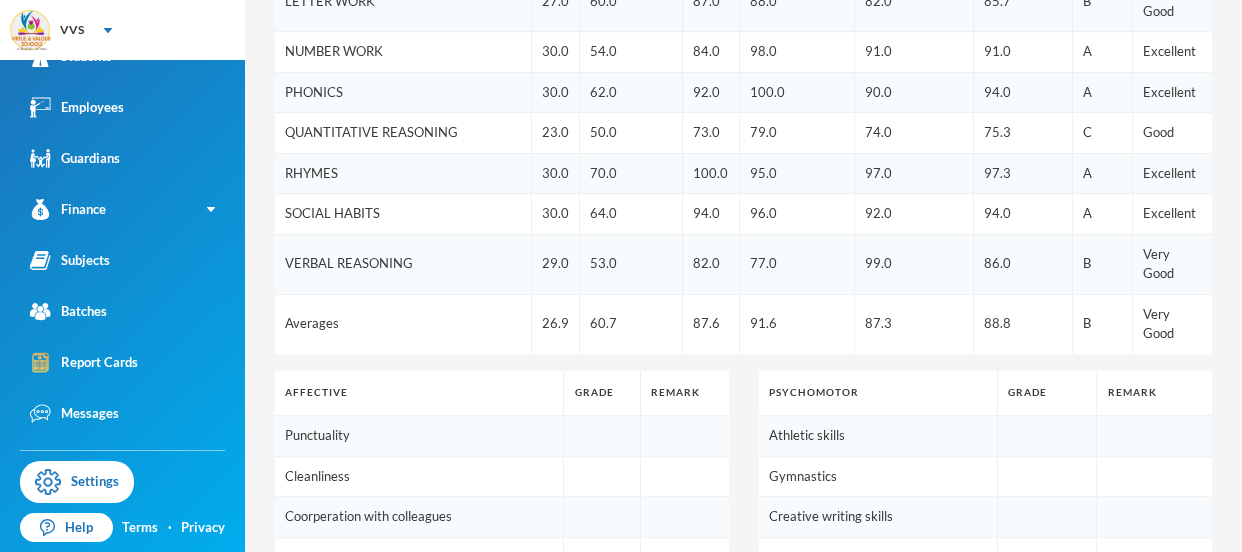 scroll, scrollTop: 830, scrollLeft: 0, axis: vertical 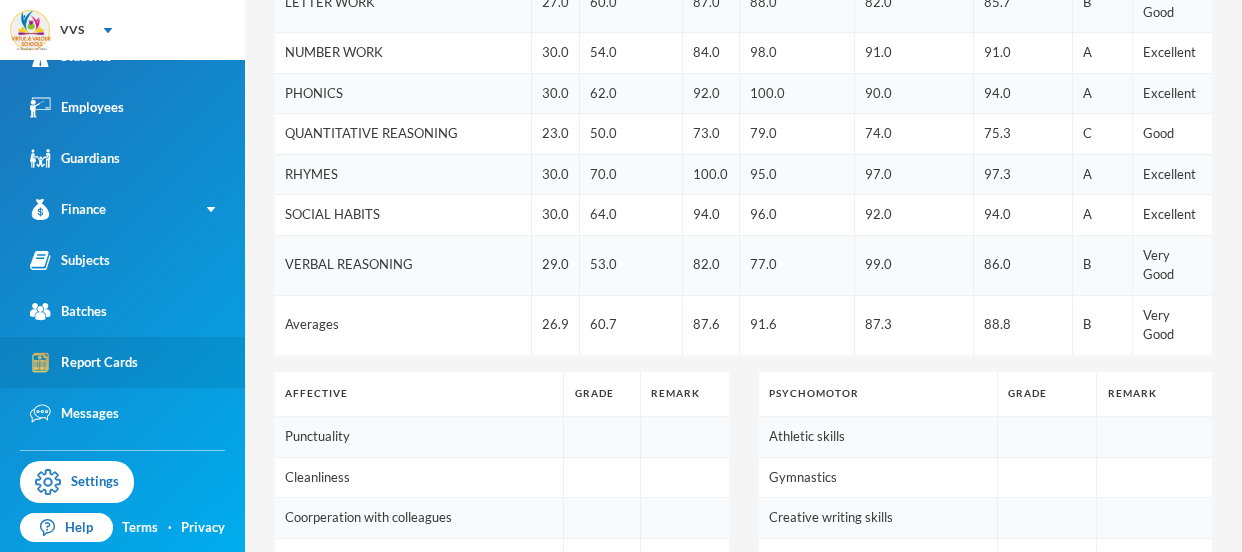 click on "Report Cards" at bounding box center (84, 362) 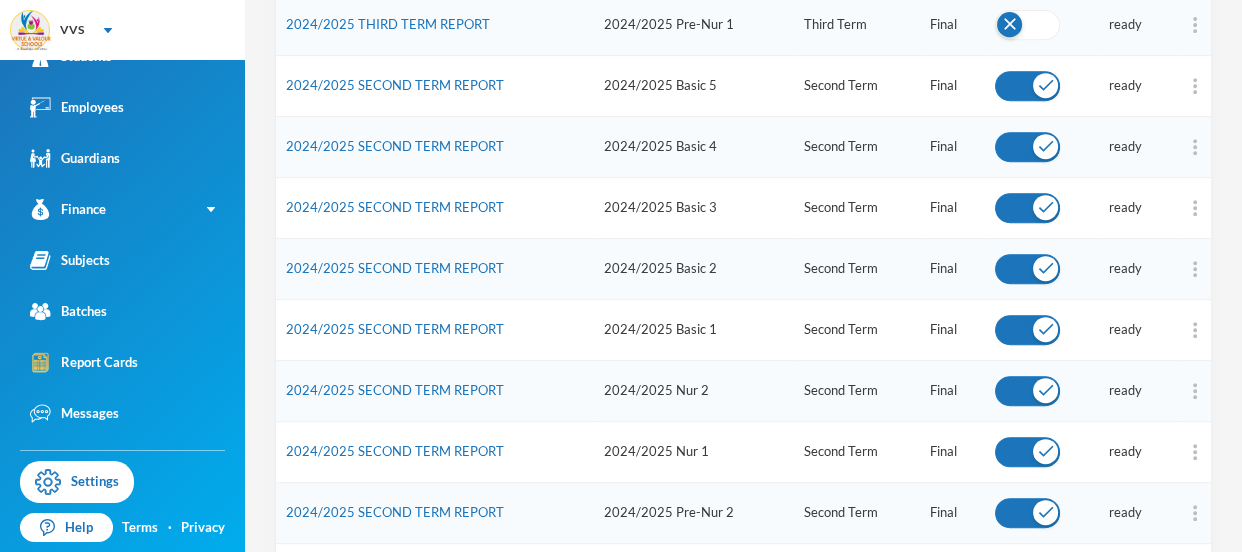 scroll, scrollTop: 0, scrollLeft: 0, axis: both 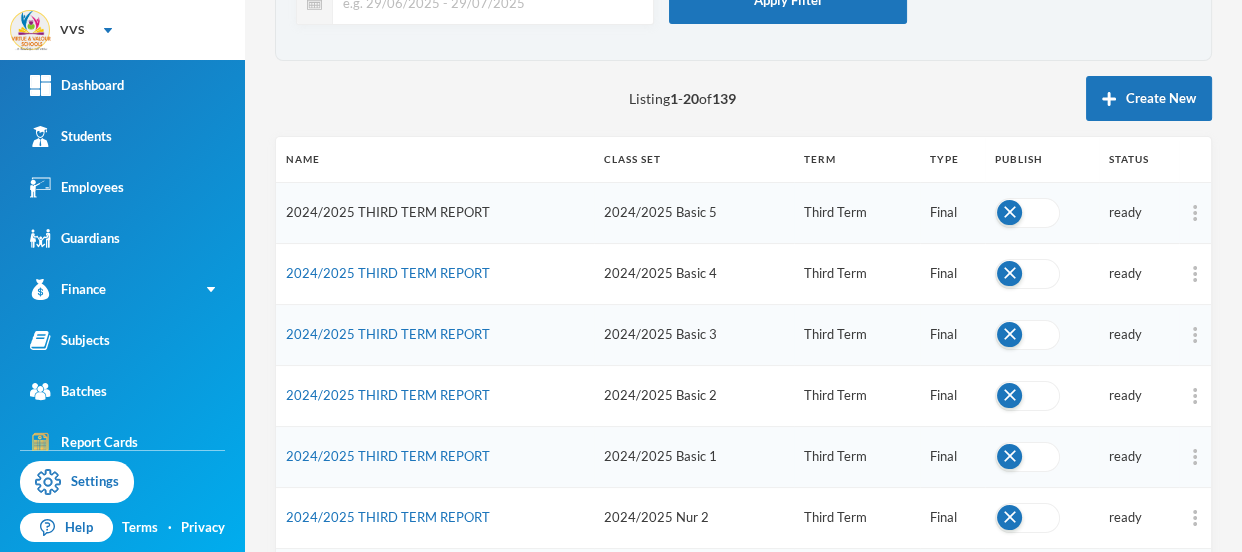 click on "2024/2025 THIRD TERM REPORT" at bounding box center (388, 212) 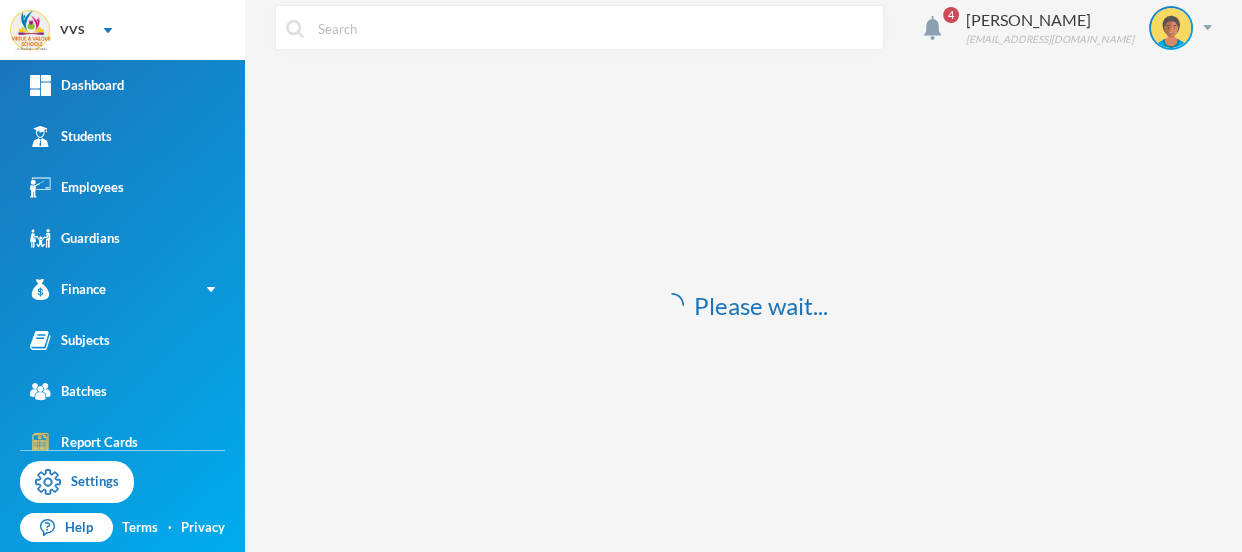 scroll, scrollTop: 15, scrollLeft: 0, axis: vertical 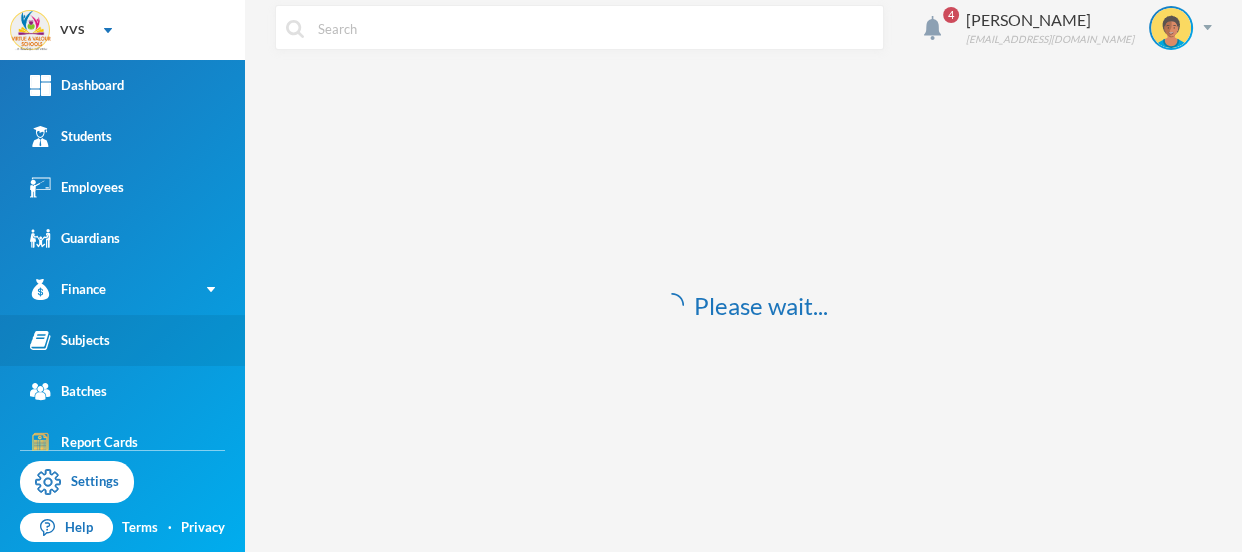 click on "Subjects" at bounding box center [70, 340] 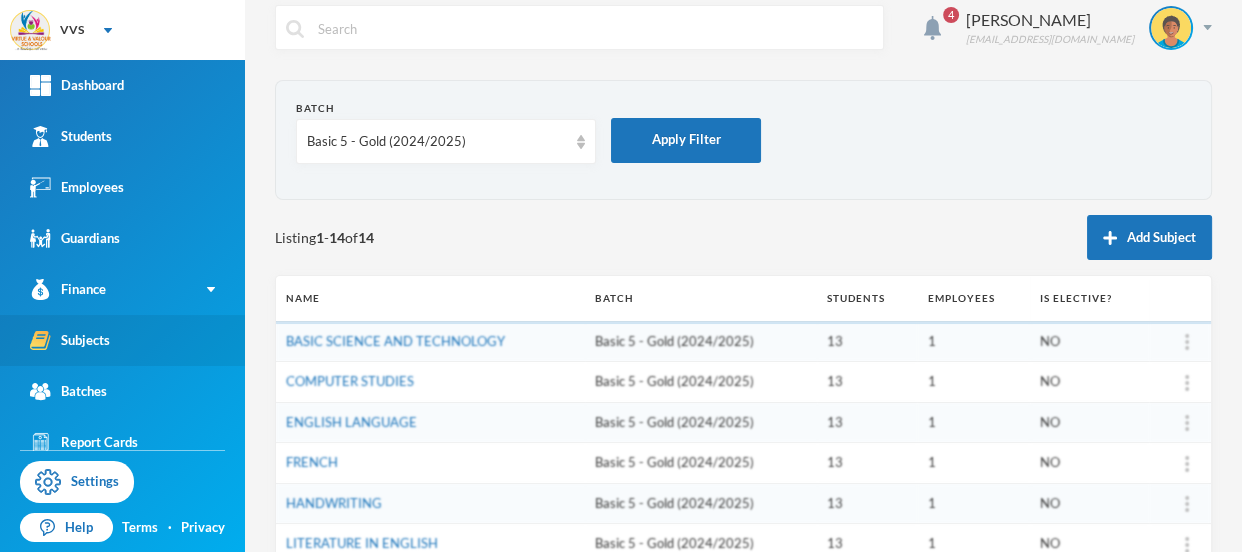 scroll, scrollTop: 0, scrollLeft: 0, axis: both 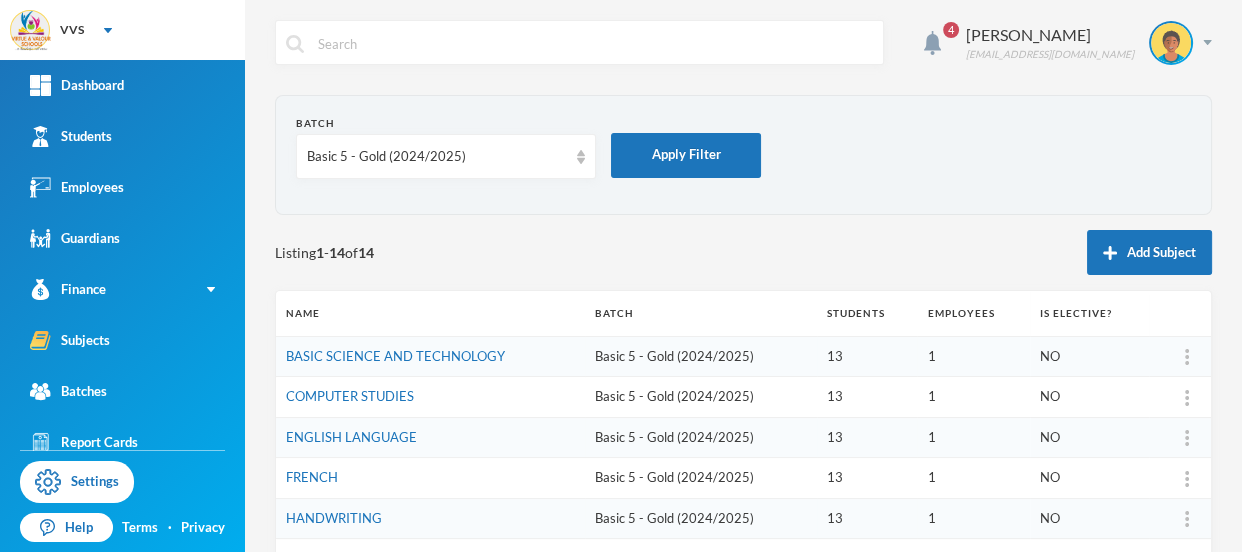click on "Listing  1  -  14  of  14 Add Subject" at bounding box center (743, 252) 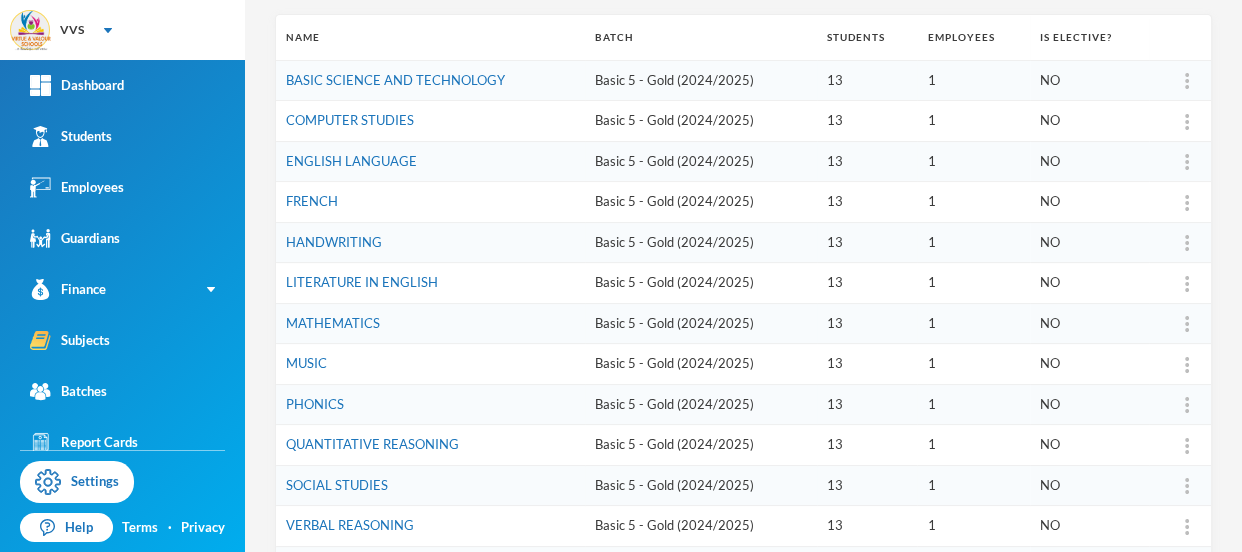scroll, scrollTop: 363, scrollLeft: 0, axis: vertical 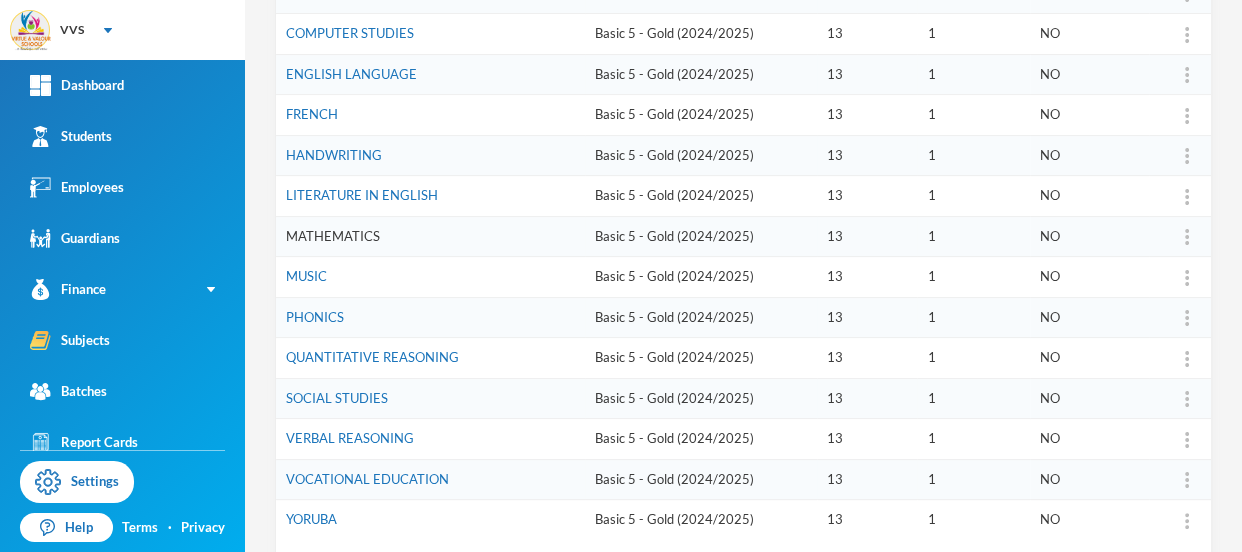 click on "MATHEMATICS" at bounding box center (333, 236) 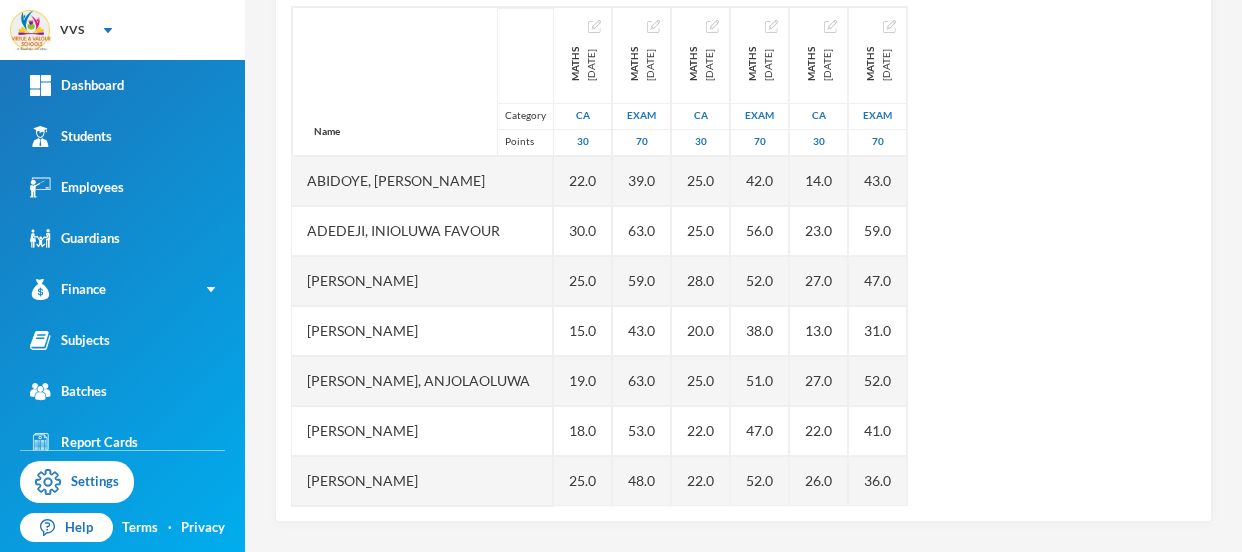 scroll, scrollTop: 359, scrollLeft: 0, axis: vertical 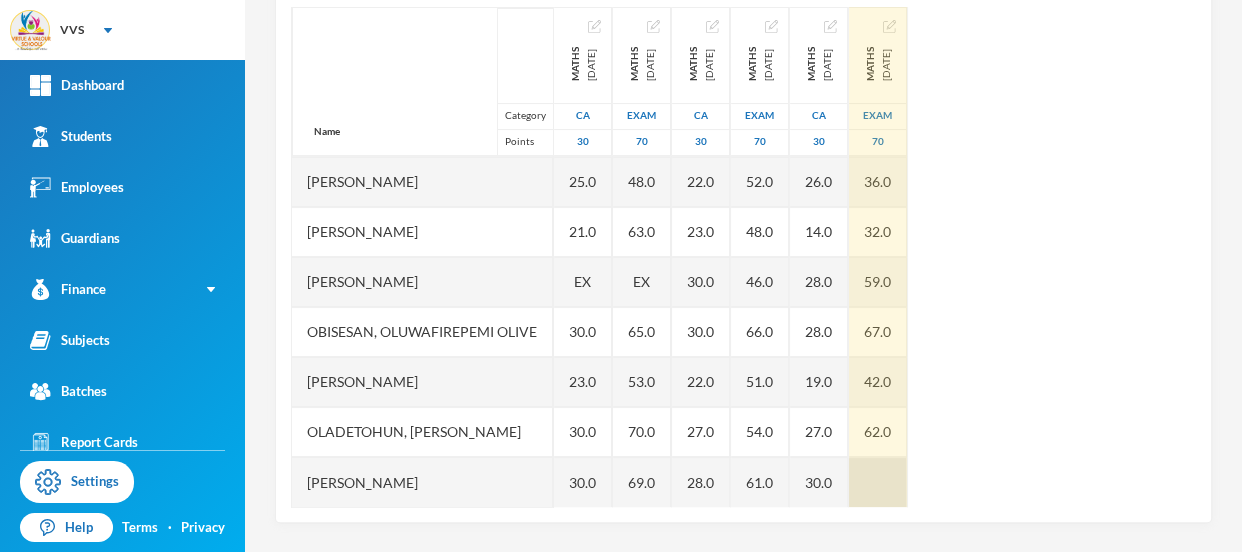 click at bounding box center (878, 482) 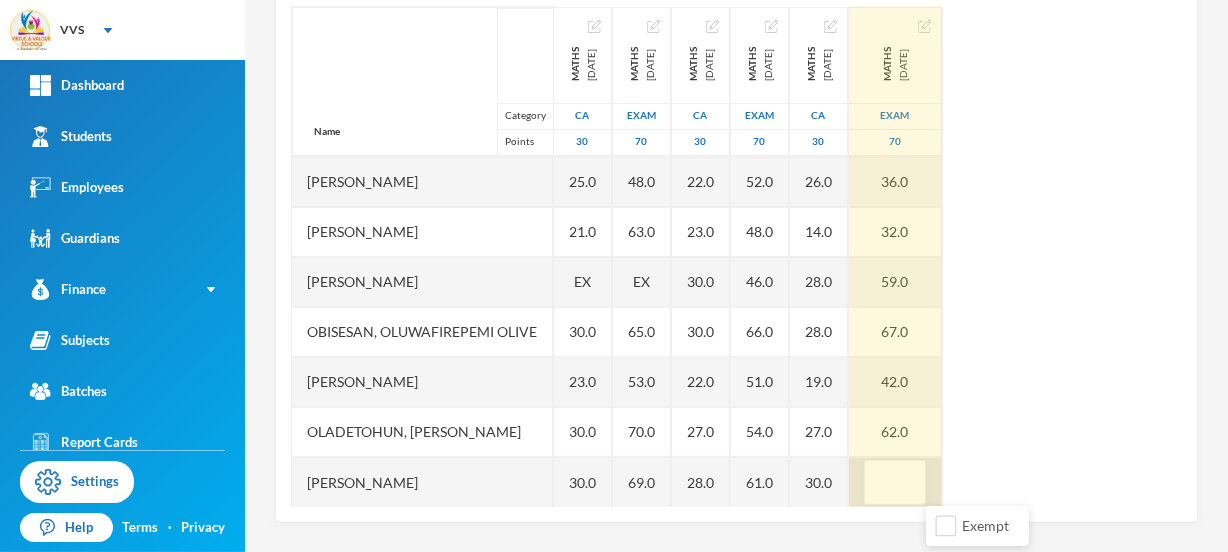 type on "0" 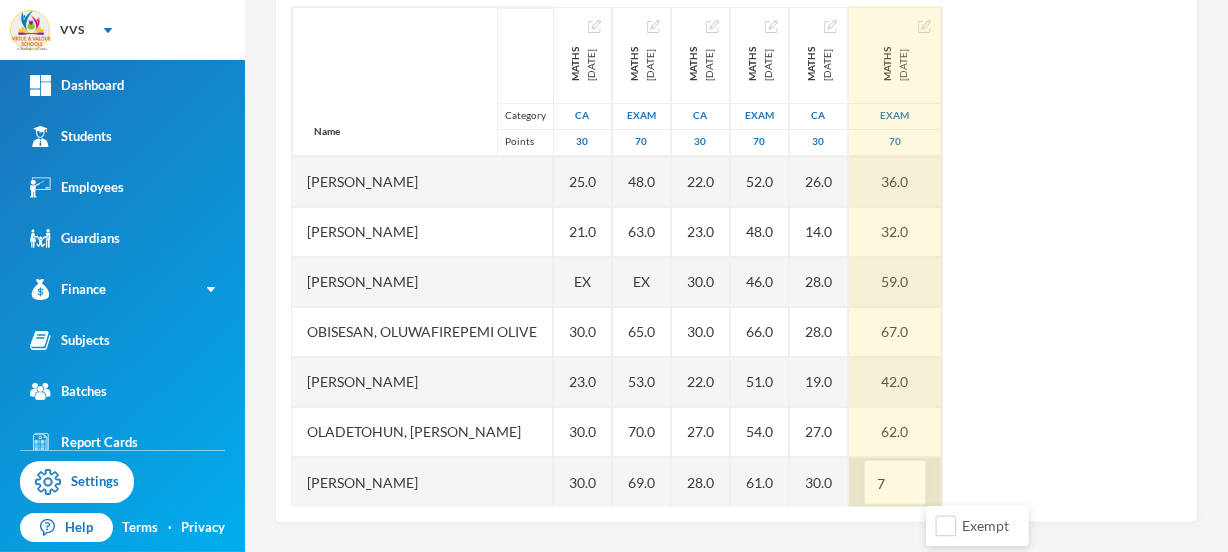 type on "70" 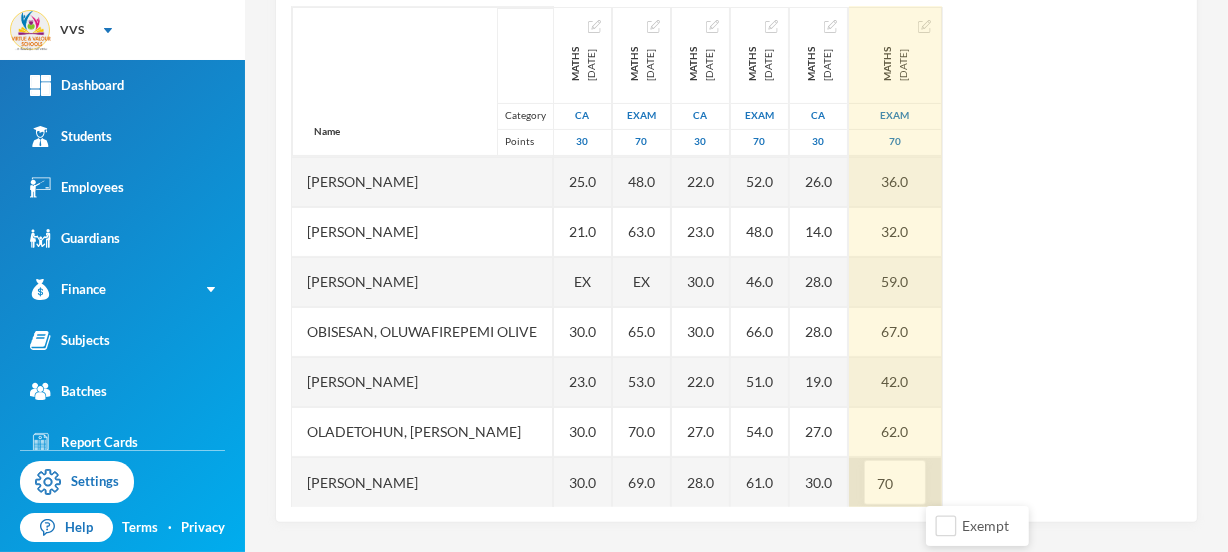 scroll, scrollTop: 0, scrollLeft: 0, axis: both 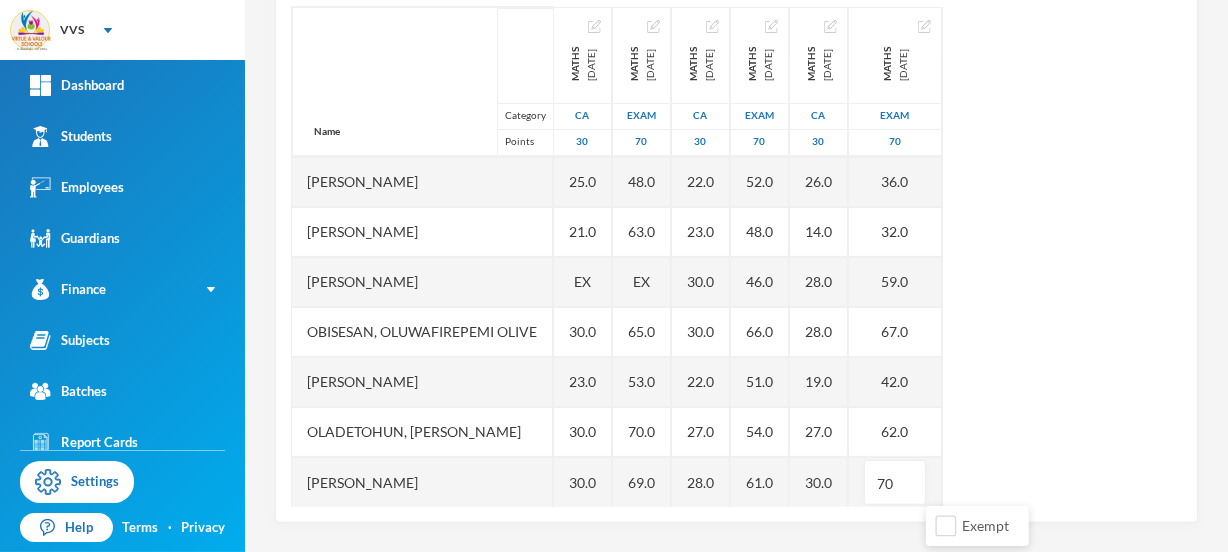 click on "Name   Category Points Abidoye, Iyanuoluwa Georgina Adedeji, Inioluwa Favour Adekola, Elias Adekunle, Moyinoluwa Akinniyi, Anjolaoluwa Akinyemi, Enoch Babatunde-ojo, Ireoluwa David Bello, Omowunmi Esther Fabiyi, Grace Oluwakorode Obisesan, Oluwafirepemi Olive Oladapo, David Oladetohun, Josiah Thomas, Justin Damola Maths 2024-11-30 CA 30 22.0 30.0 25.0 15.0 19.0 18.0 25.0 21.0 EX 30.0 23.0 30.0 30.0 Maths 2024-11-30 Exam 70 39.0 63.0 59.0 43.0 63.0 53.0 48.0 63.0 EX 65.0 53.0 70.0 69.0 MATHS 2025-02-14 CA 30 25.0 25.0 28.0 20.0 25.0 22.0 22.0 23.0 30.0 30.0 22.0 27.0 28.0 MATHS 2025-03-19 Exam 70 42.0 56.0 52.0 38.0 51.0 47.0 52.0 48.0 46.0 66.0 51.0 54.0 61.0 MATHS 2025-06-06 CA 30 14.0 23.0 27.0 13.0 27.0 22.0 26.0 14.0 28.0 28.0 19.0 27.0 30.0 MATHS 2025-07-03 Exam 70 43.0 59.0 47.0 31.0 52.0 41.0 36.0 32.0 59.0 67.0 42.0 62.0 70" at bounding box center [736, 257] 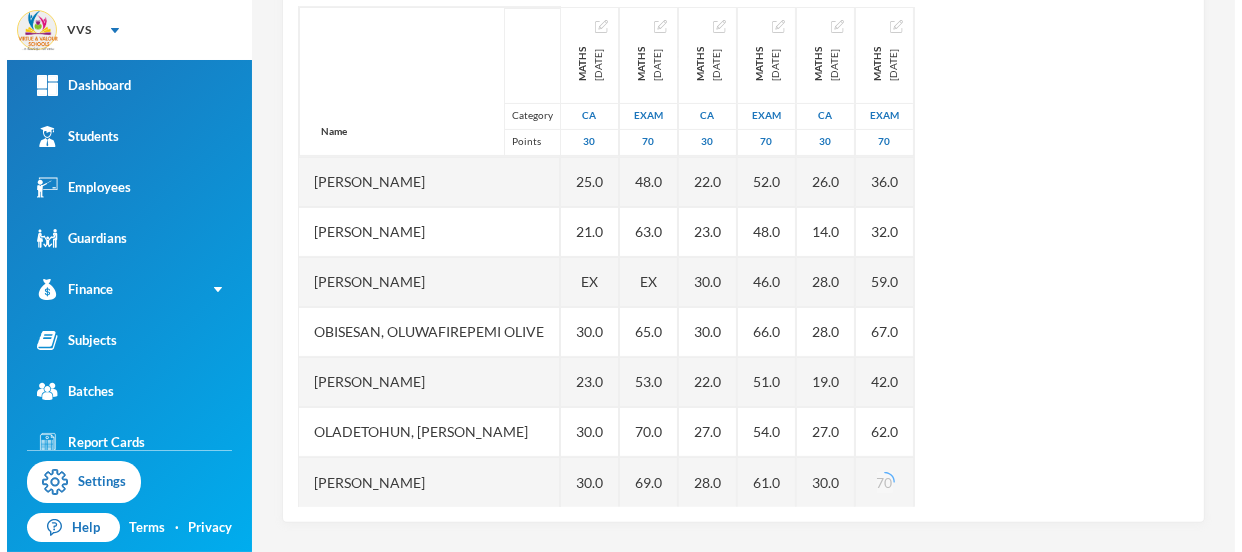 scroll, scrollTop: 0, scrollLeft: 0, axis: both 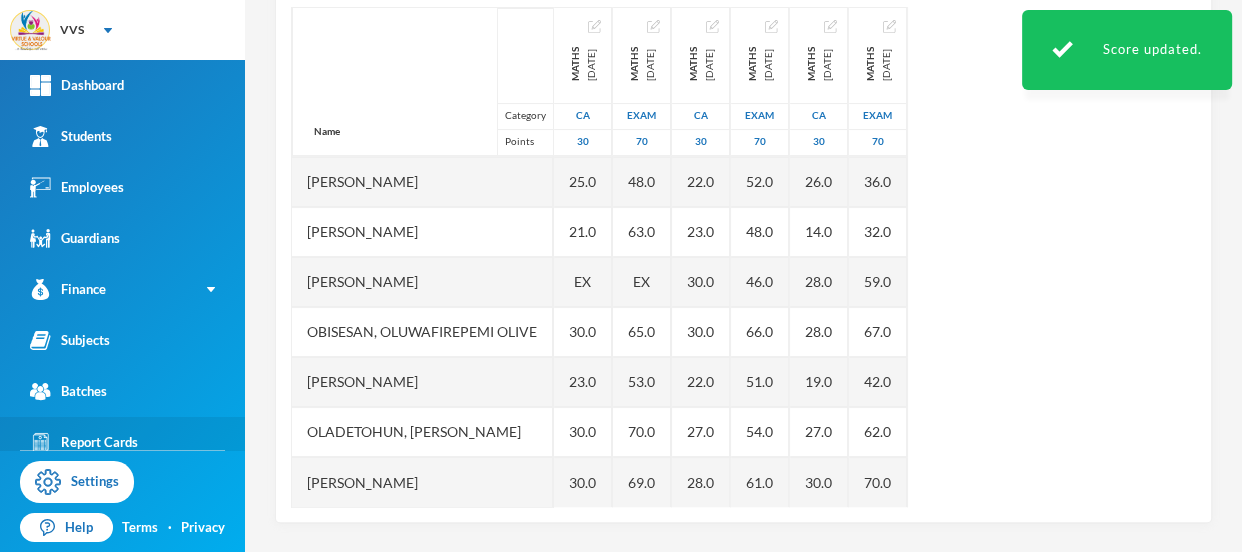 click on "Report Cards" at bounding box center (84, 442) 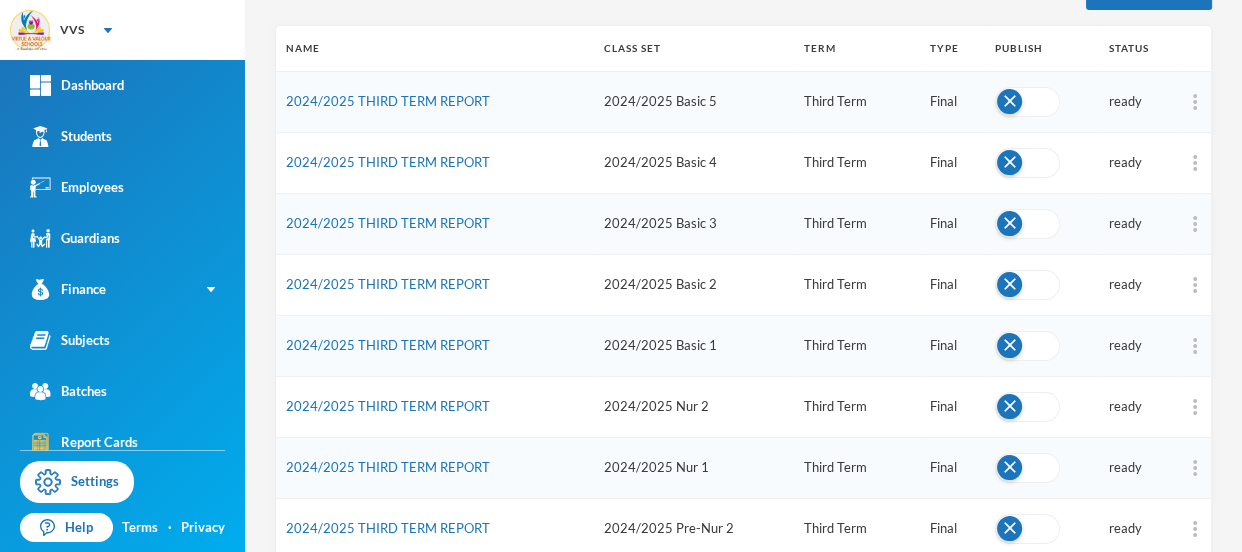 scroll, scrollTop: 185, scrollLeft: 0, axis: vertical 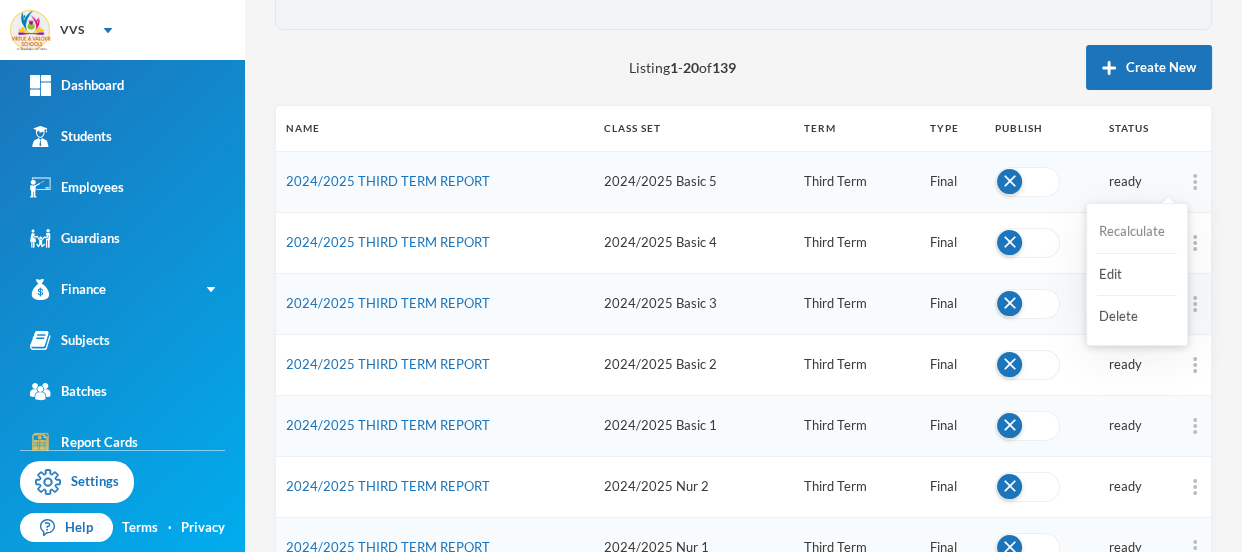 click on "Recalculate" at bounding box center [1137, 232] 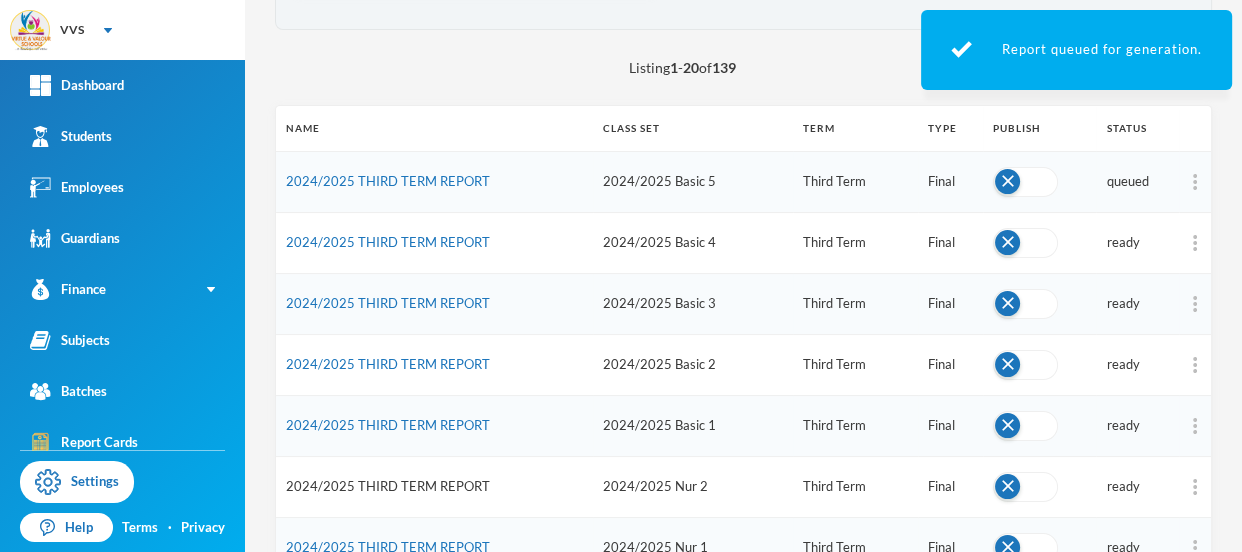 click on "2024/2025 THIRD TERM REPORT" at bounding box center [388, 486] 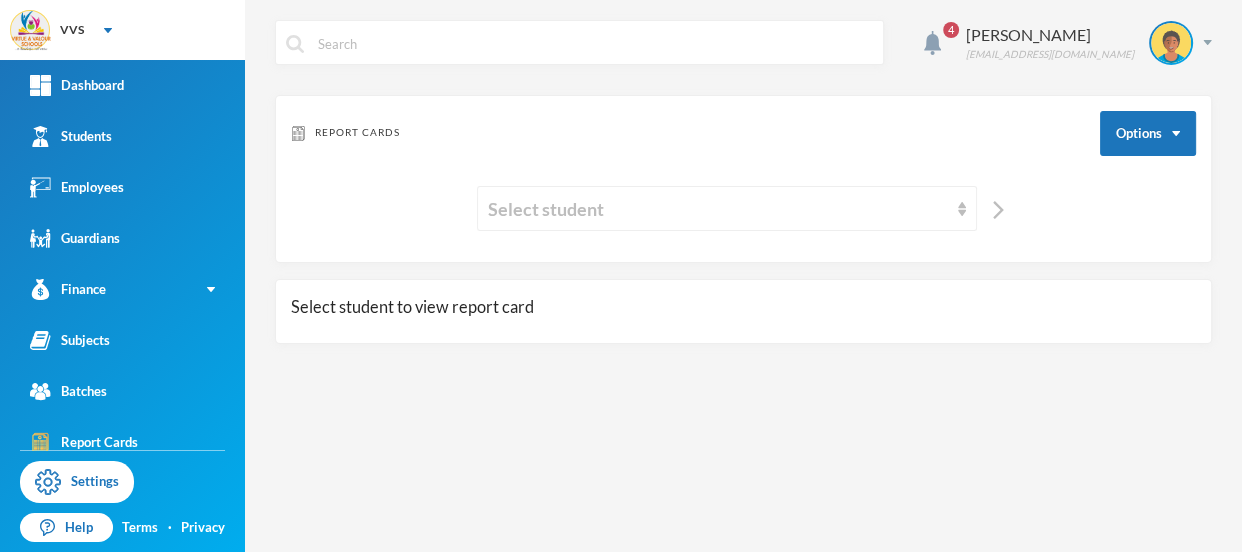 scroll, scrollTop: 0, scrollLeft: 0, axis: both 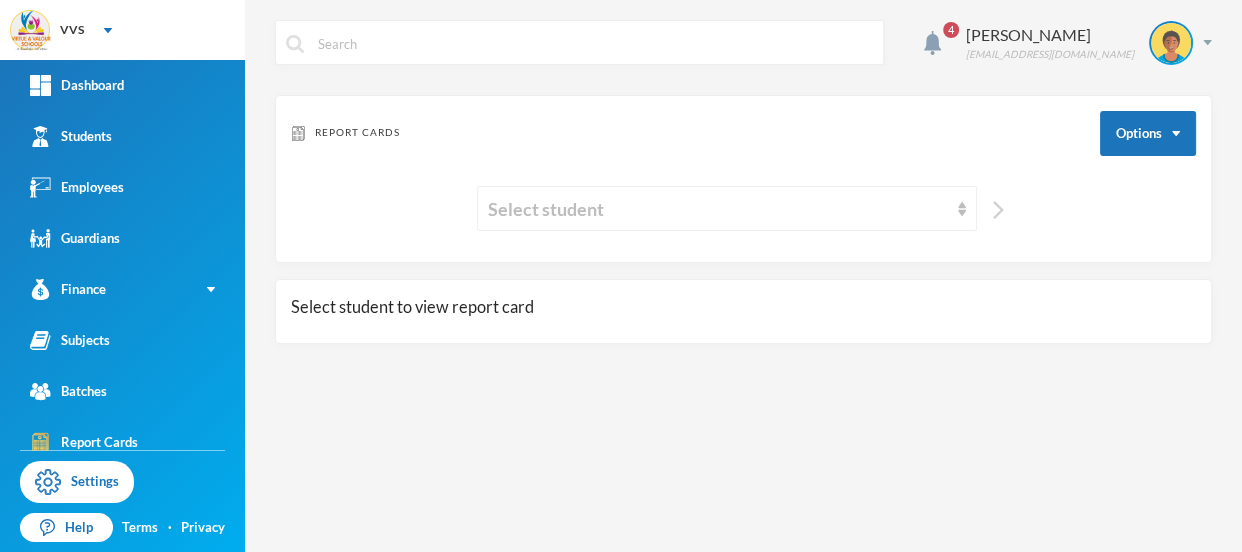 click at bounding box center (998, 210) 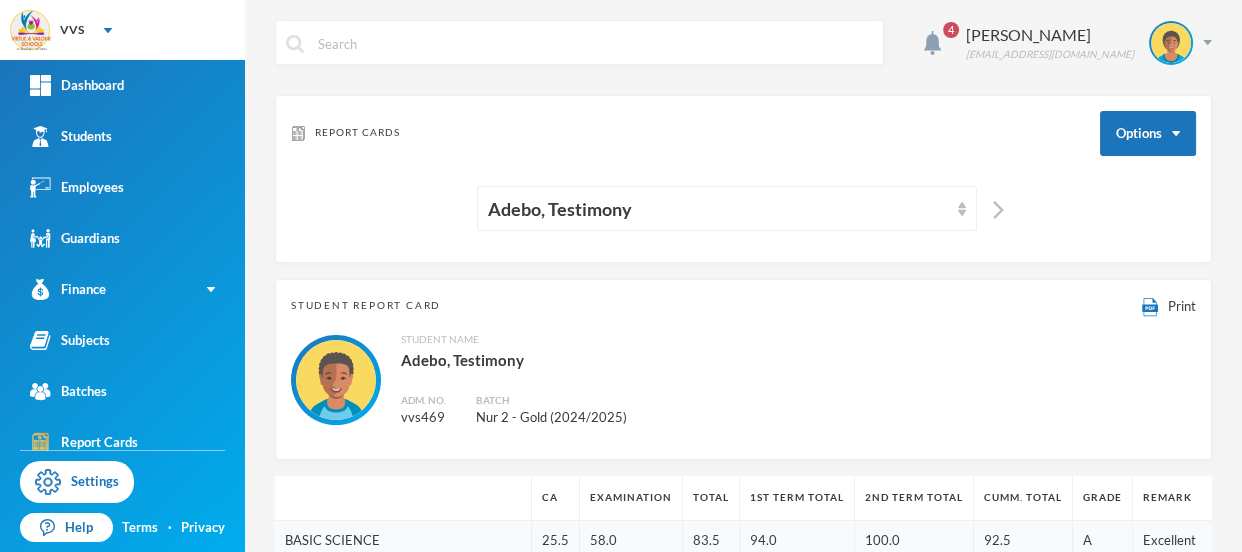 click on "Student Report Card Print" at bounding box center [743, 306] 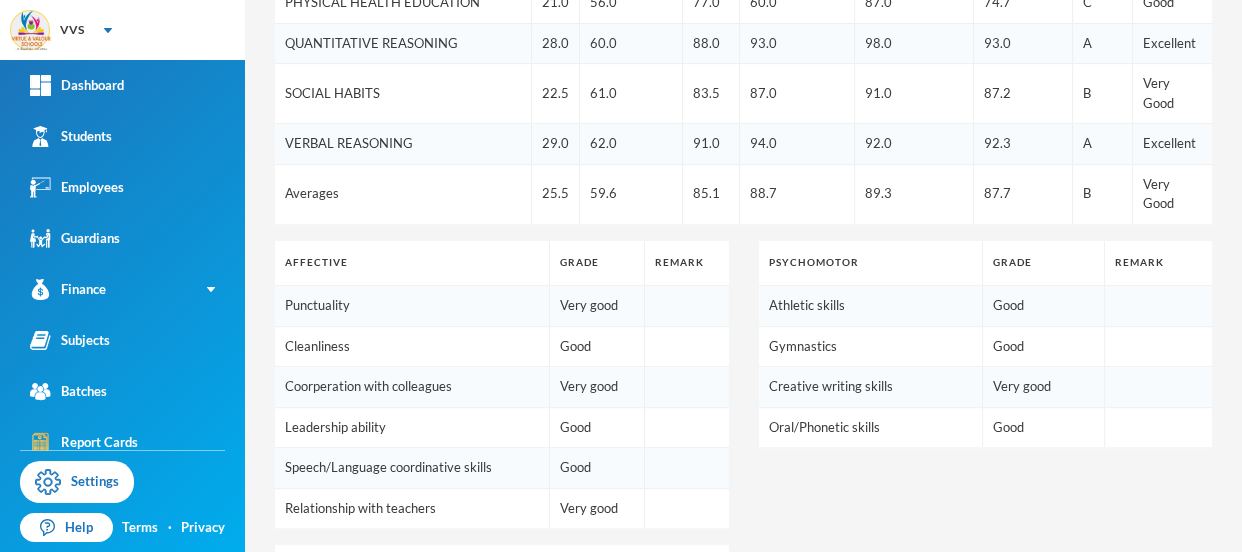 scroll, scrollTop: 1230, scrollLeft: 0, axis: vertical 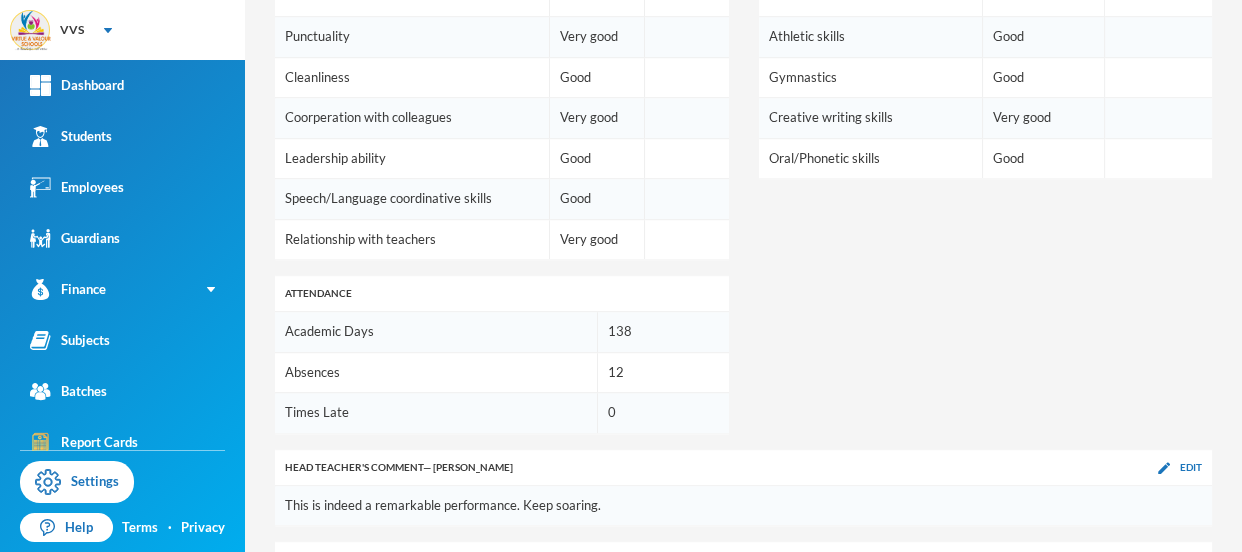 click on "Edit" at bounding box center [1191, 559] 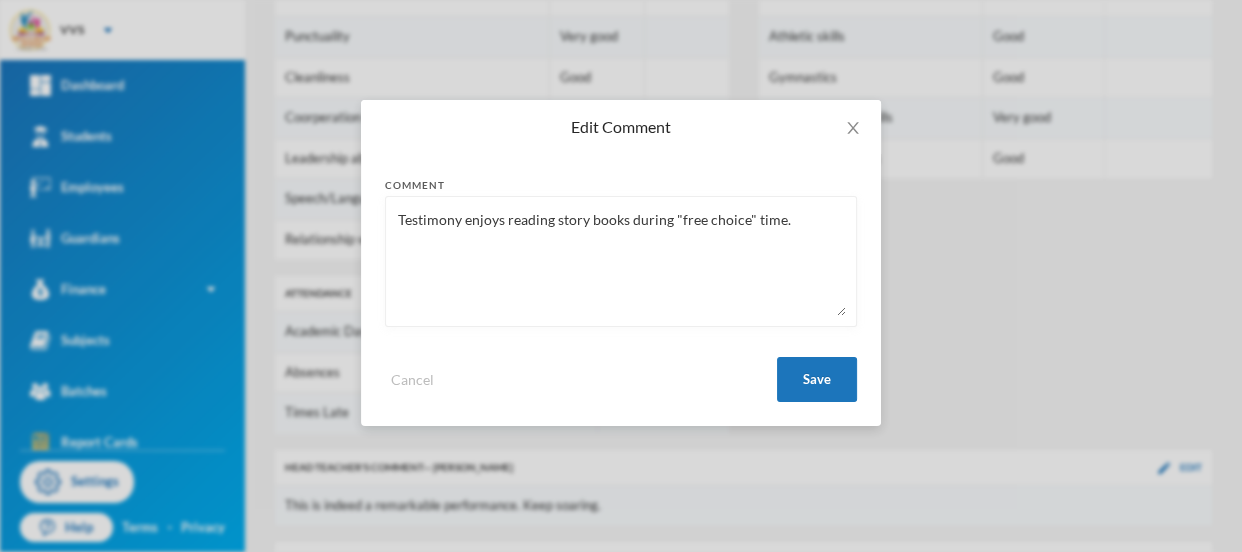 click on "Testimony enjoys reading story books during "free choice" time." at bounding box center (621, 261) 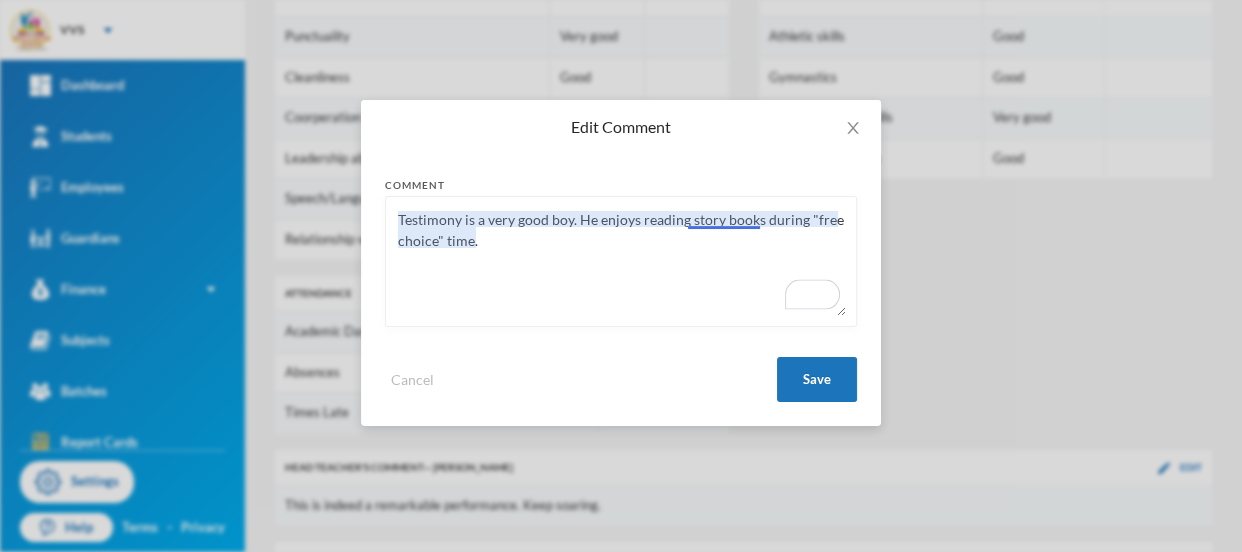 click on "Testimony is a very good boy. He enjoys reading story books during "free choice" time." at bounding box center (621, 261) 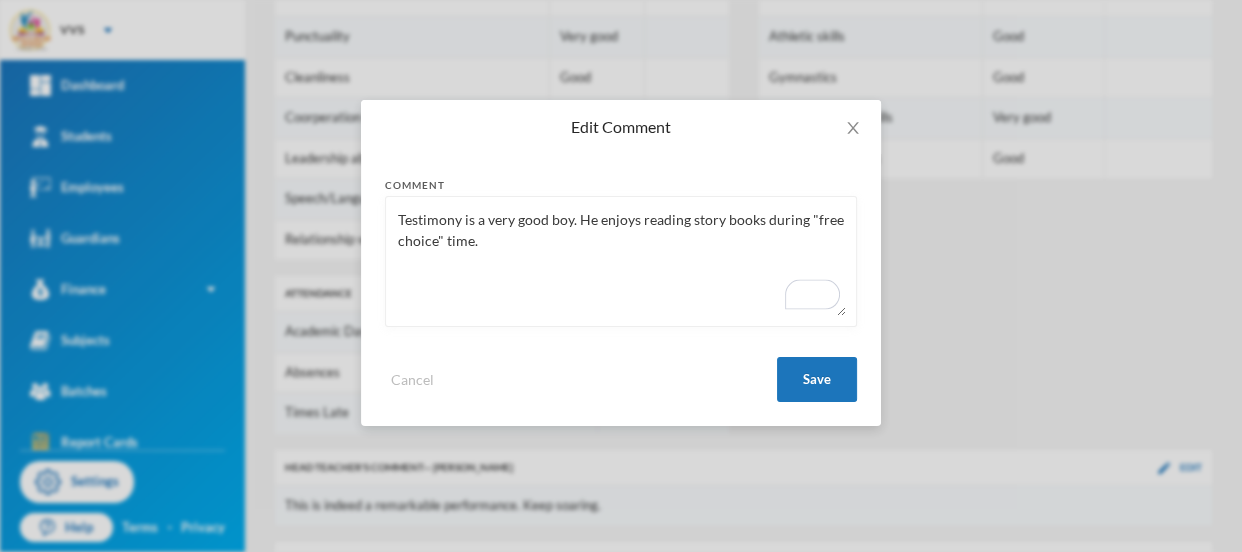 click on "Testimony is a very good boy. He enjoys reading story books during "free choice" time." at bounding box center (621, 261) 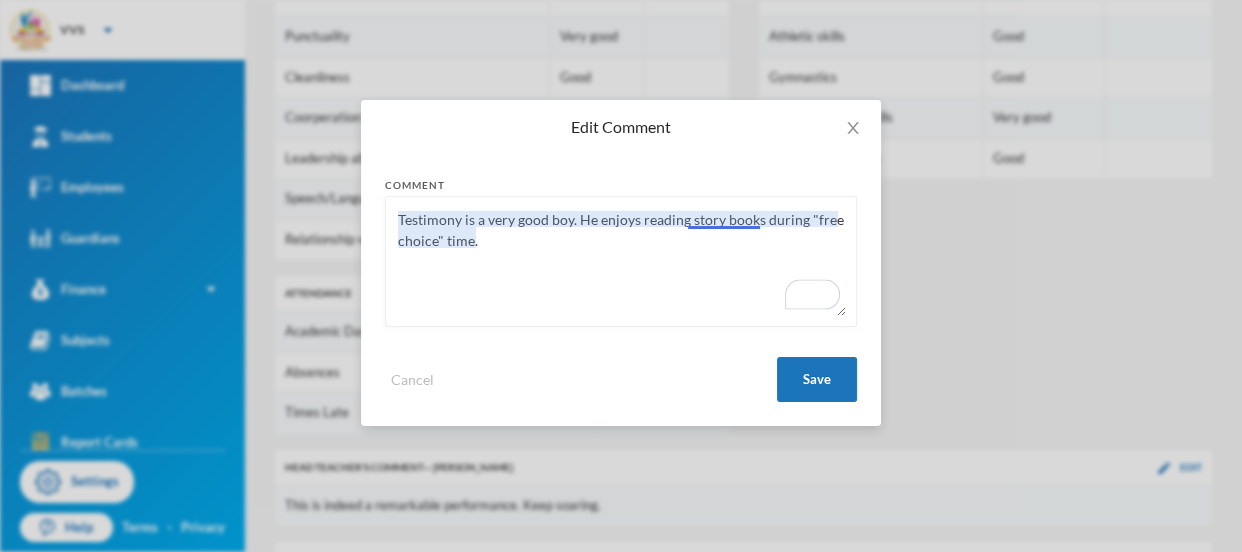 click on "Testimony is a very good boy. He enjoys reading story books during "free choice" time." at bounding box center (621, 261) 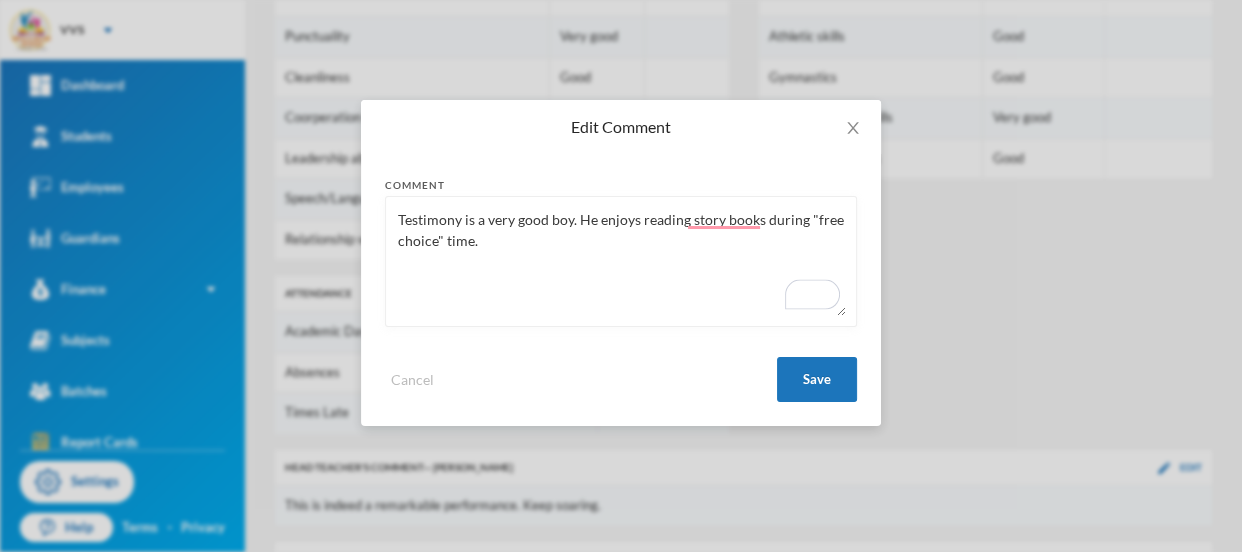 click on "Testimony is a very good boy. He enjoys reading story books during "free choice" time." at bounding box center (621, 261) 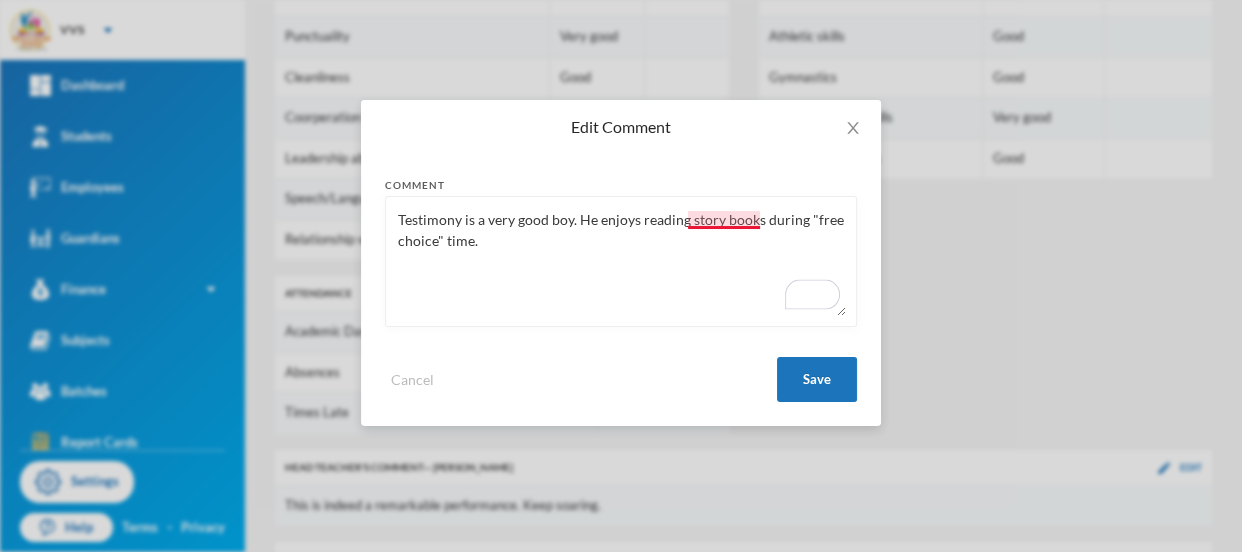 click on "Testimony is a very good boy. He enjoys reading story books during "free choice" time." at bounding box center (621, 261) 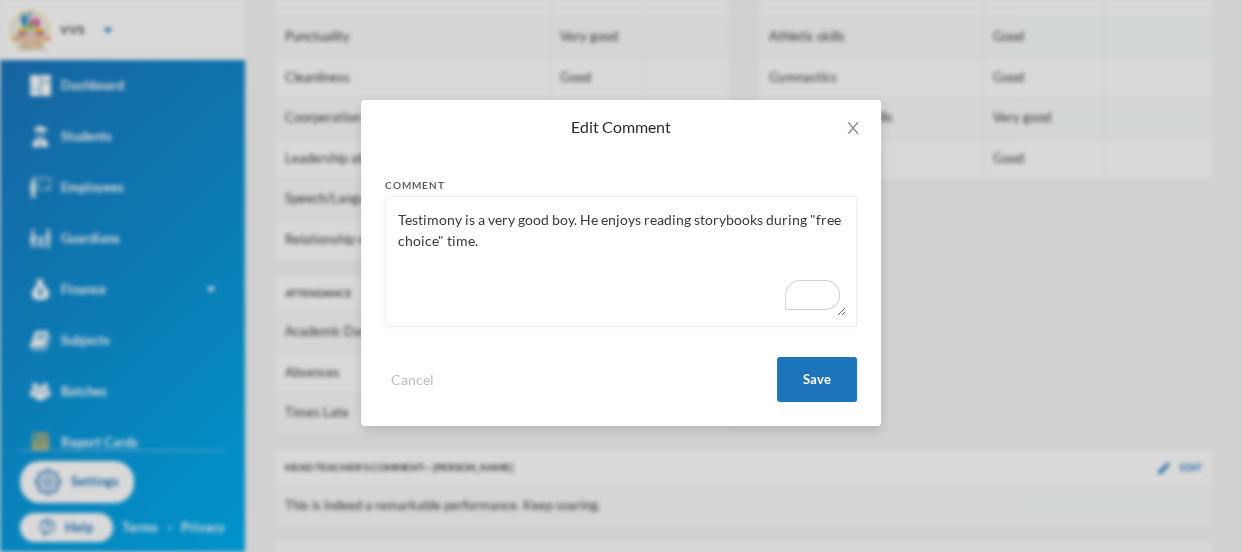 click on "Testimony is a very good boy. He enjoys reading storybooks during "free choice" time." at bounding box center (621, 261) 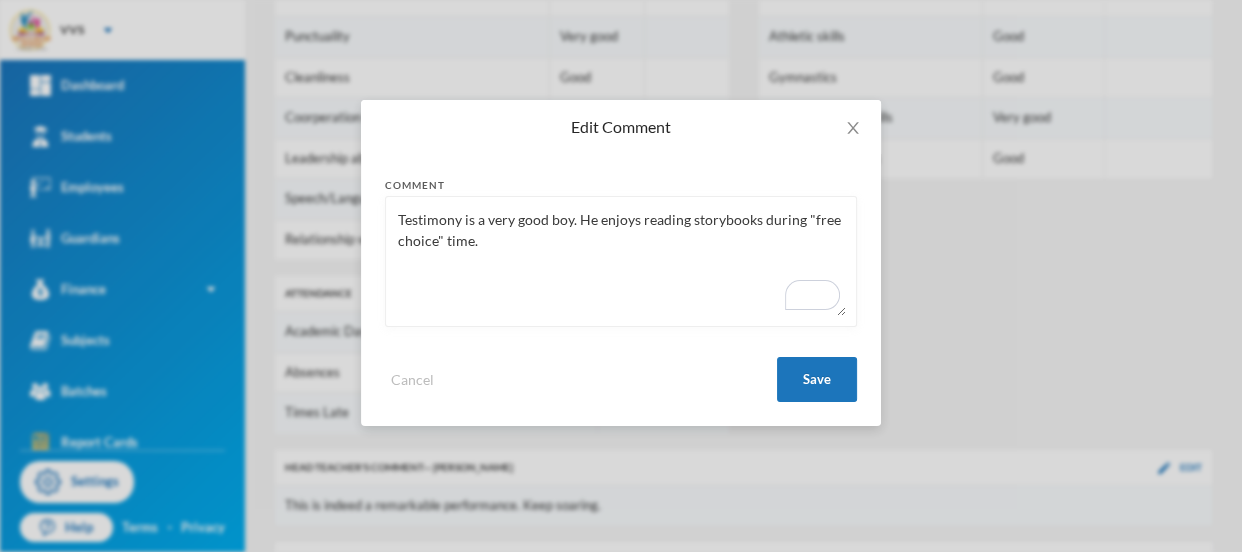 click on "Testimony is a very good boy. He enjoys reading storybooks during "free choice" time." at bounding box center (621, 261) 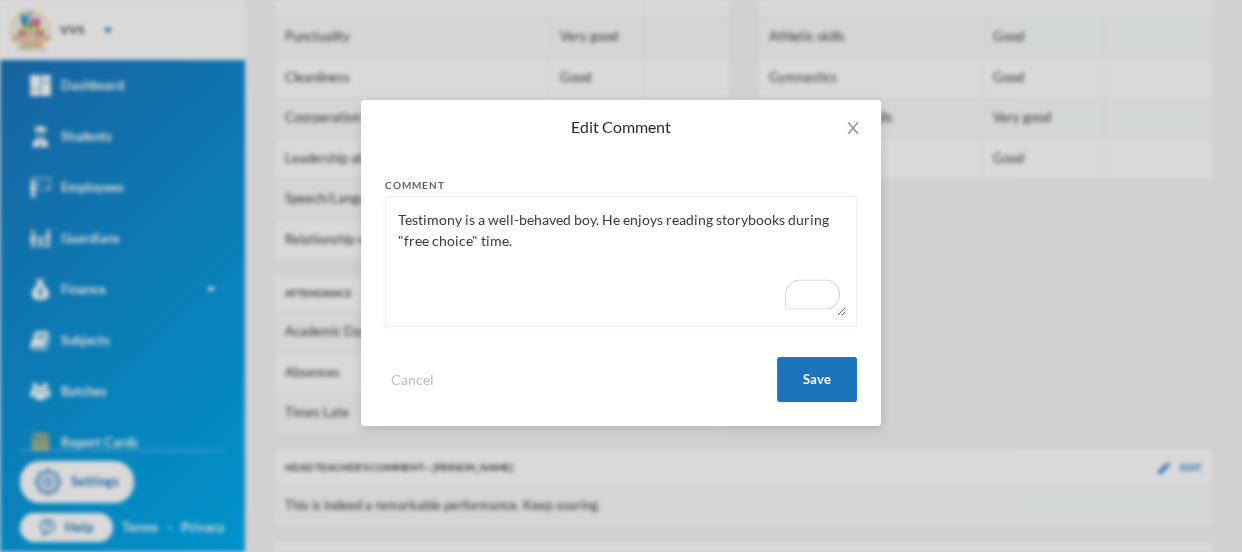 click on "Testimony is a well-behaved boy. He enjoys reading storybooks during "free choice" time." at bounding box center [621, 261] 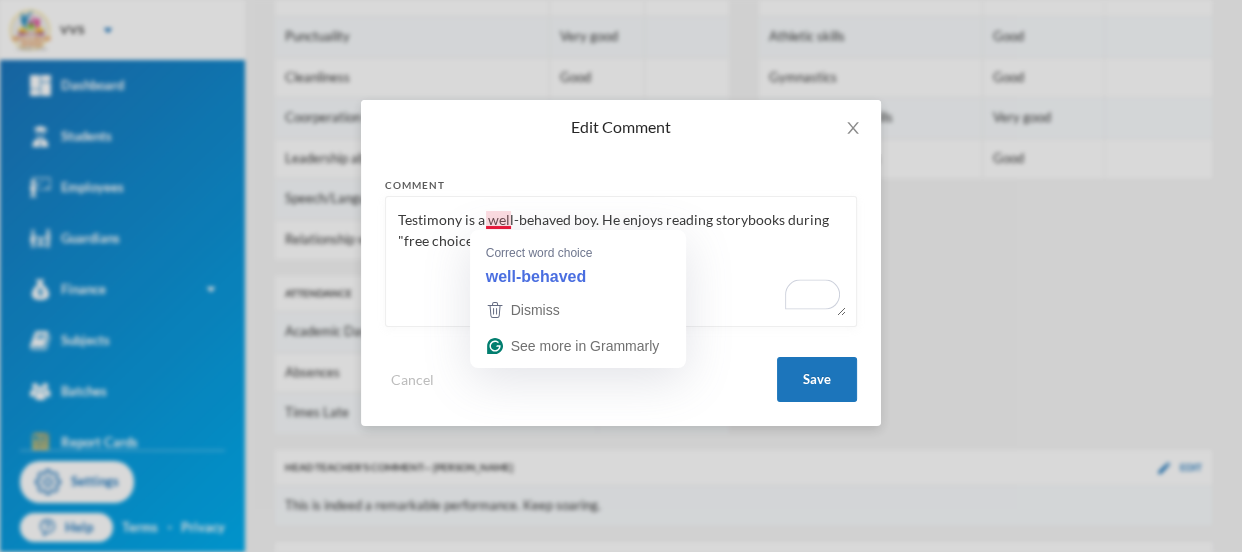 click on "Testimony is a well-behaved boy. He enjoys reading storybooks during "free choice" time." at bounding box center [621, 261] 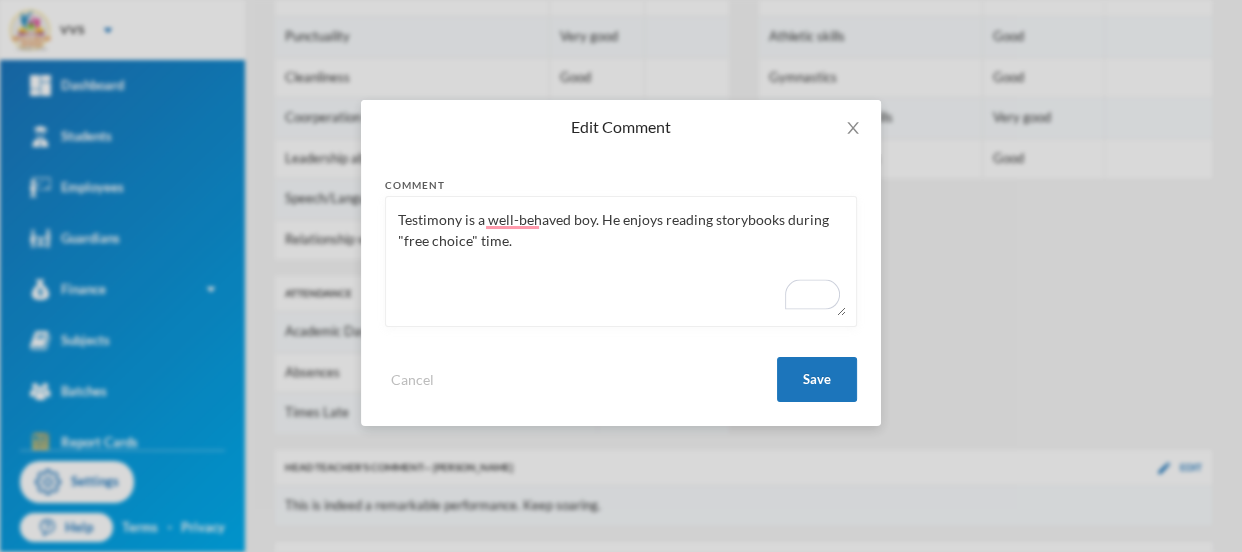 click on "Testimony is a well-behaved boy. He enjoys reading storybooks during "free choice" time." at bounding box center [621, 261] 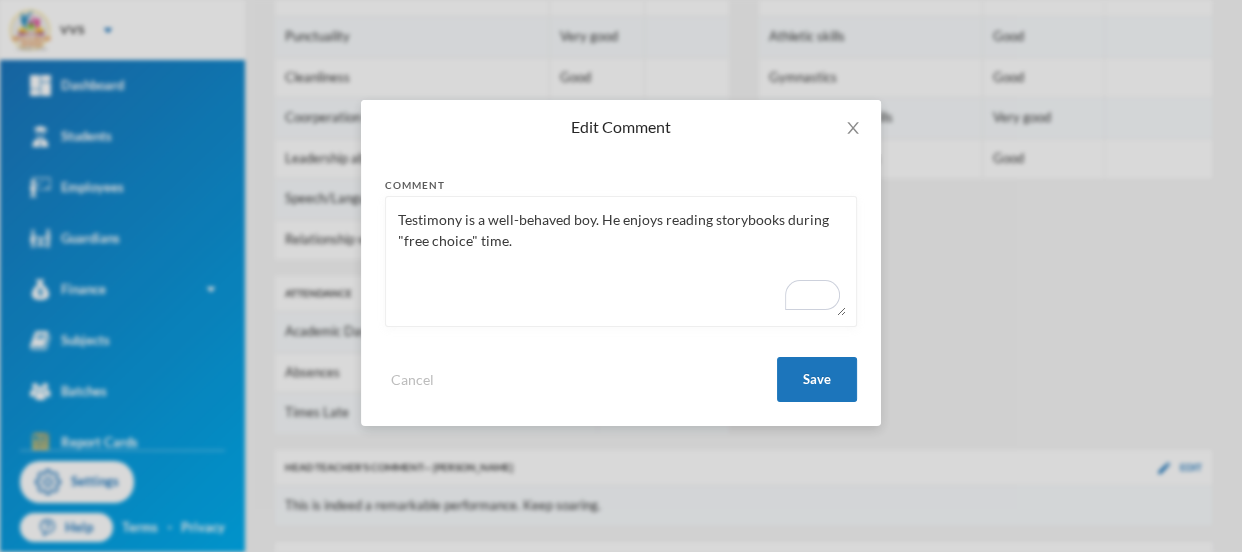 click on "Testimony is a well-behaved boy. He enjoys reading storybooks during "free choice" time." at bounding box center [621, 261] 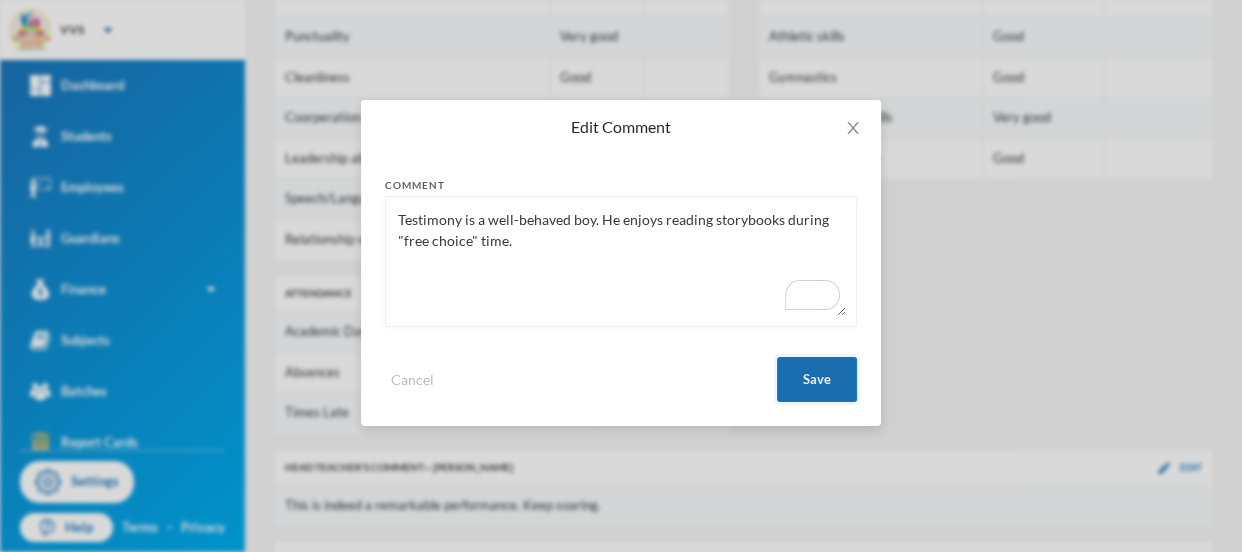type on "Testimony is a well-behaved boy. He enjoys reading storybooks during "free choice" time." 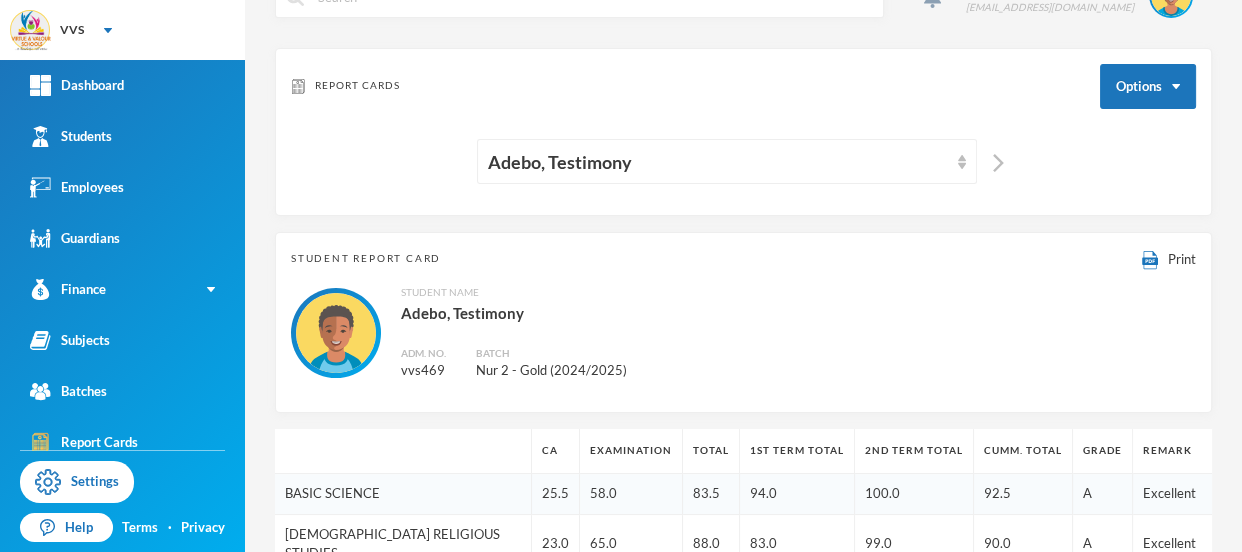 scroll, scrollTop: 19, scrollLeft: 0, axis: vertical 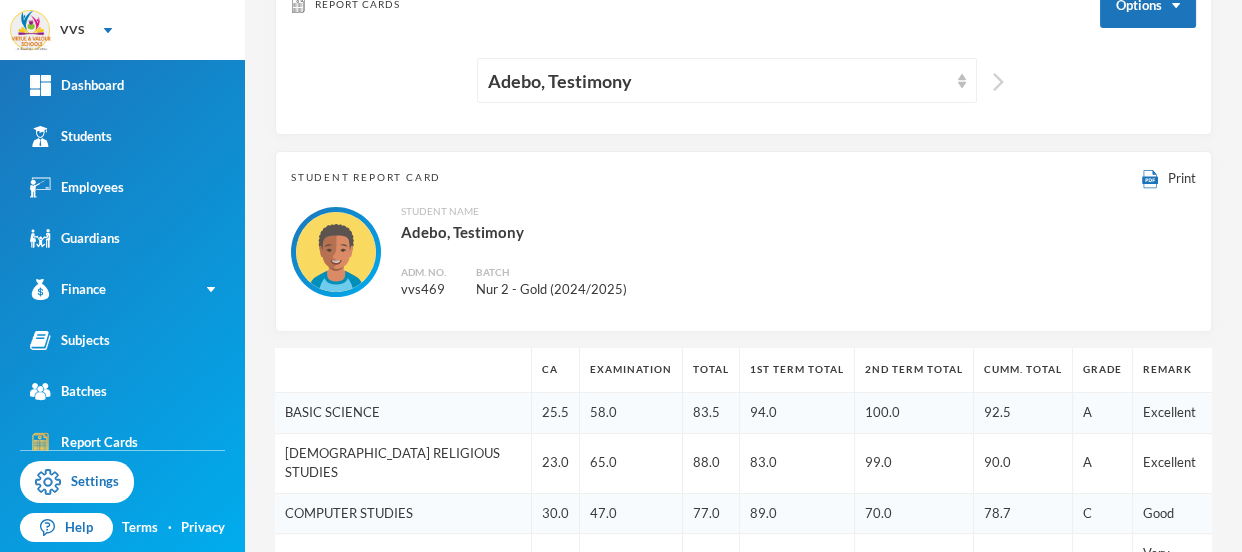 click at bounding box center [998, 82] 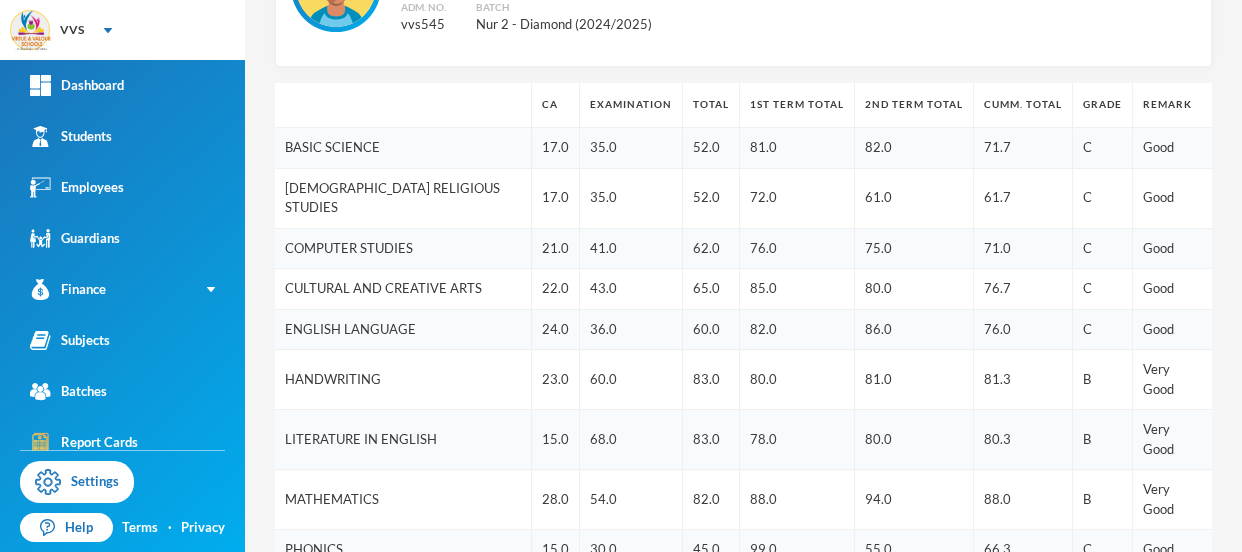 scroll, scrollTop: 400, scrollLeft: 0, axis: vertical 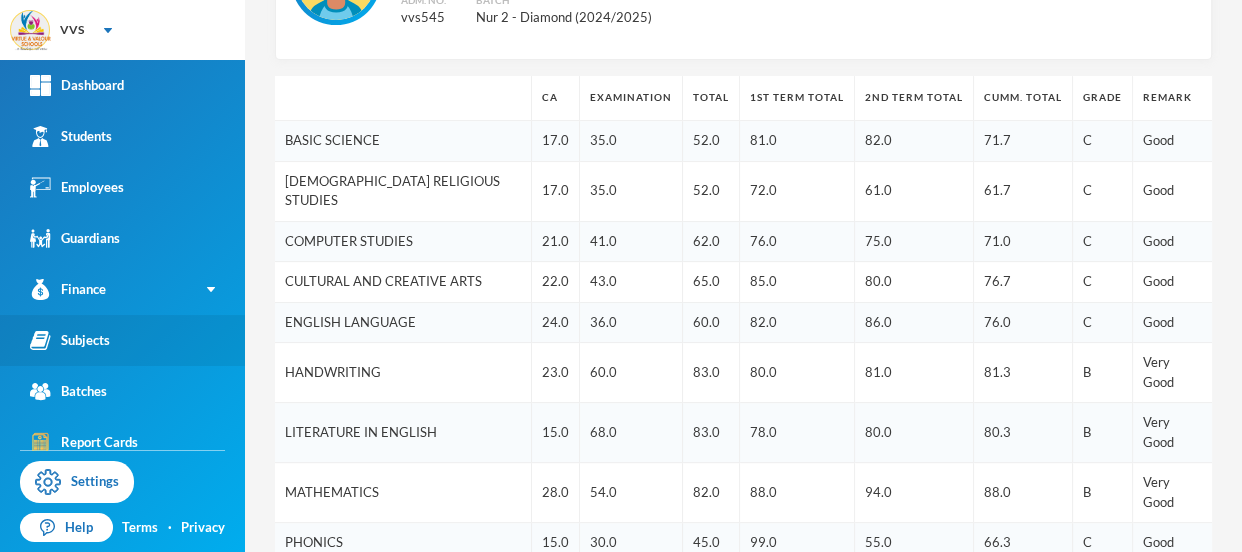 click on "Subjects" at bounding box center (70, 340) 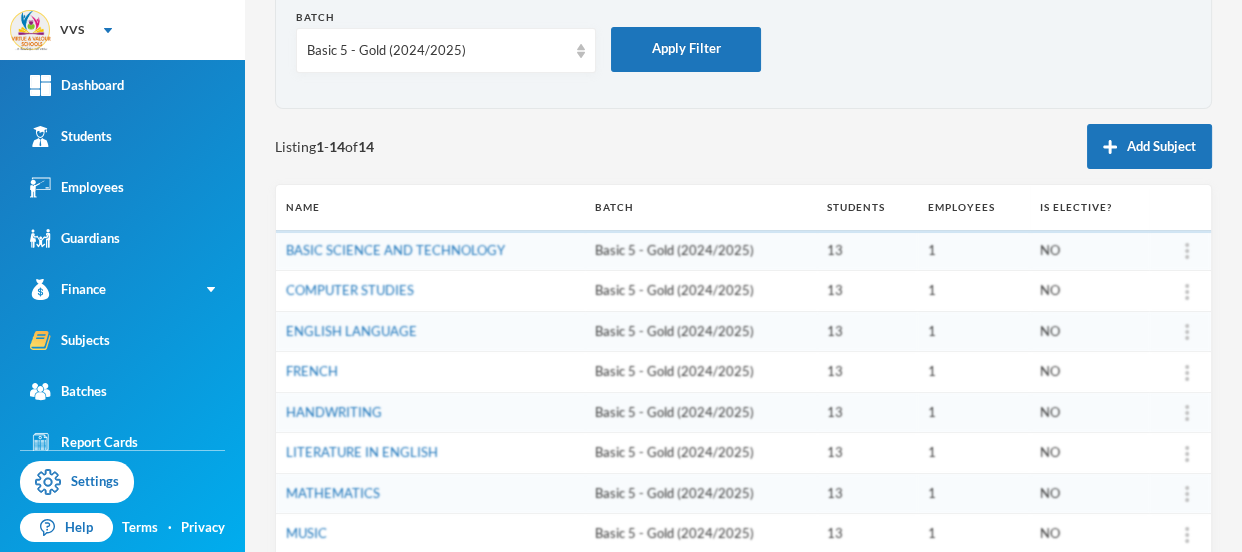 scroll, scrollTop: 99, scrollLeft: 0, axis: vertical 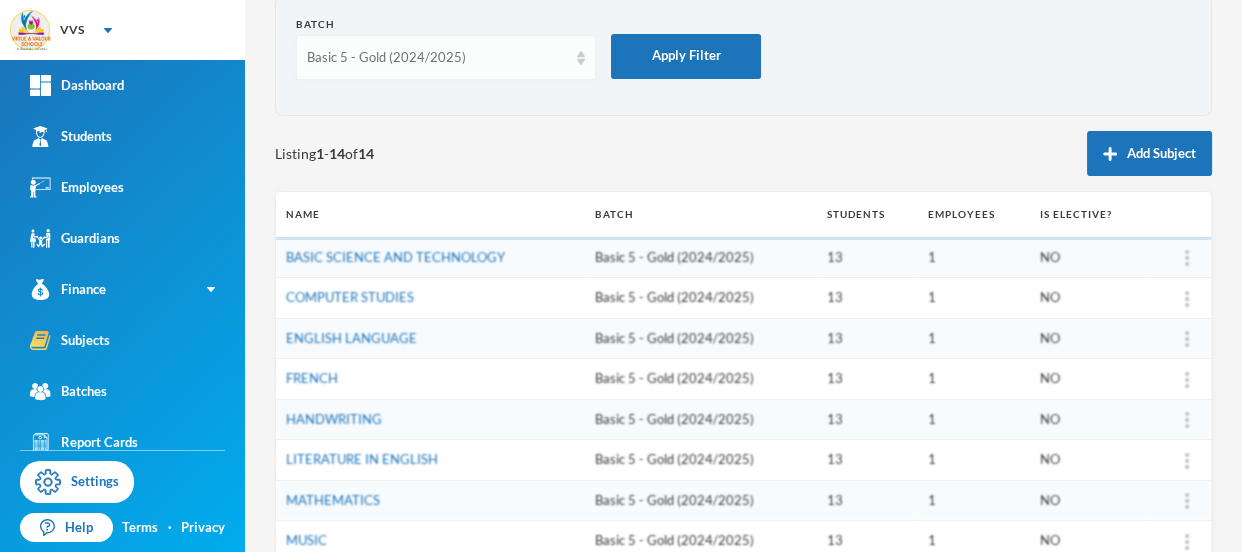click on "Basic 5 - Gold (2024/2025)" at bounding box center [437, 58] 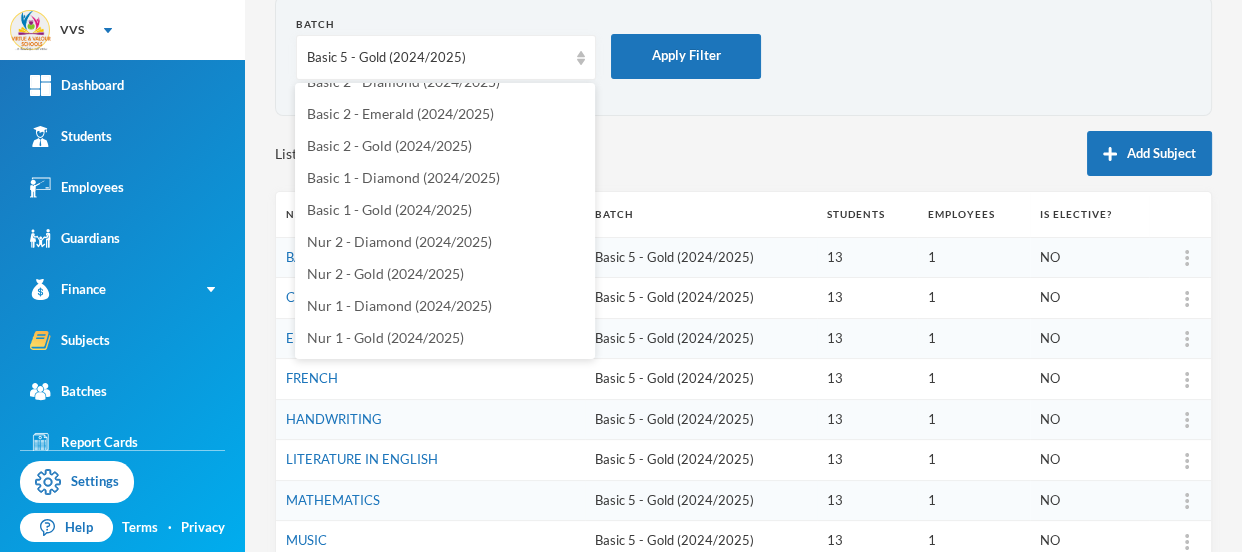 scroll, scrollTop: 226, scrollLeft: 0, axis: vertical 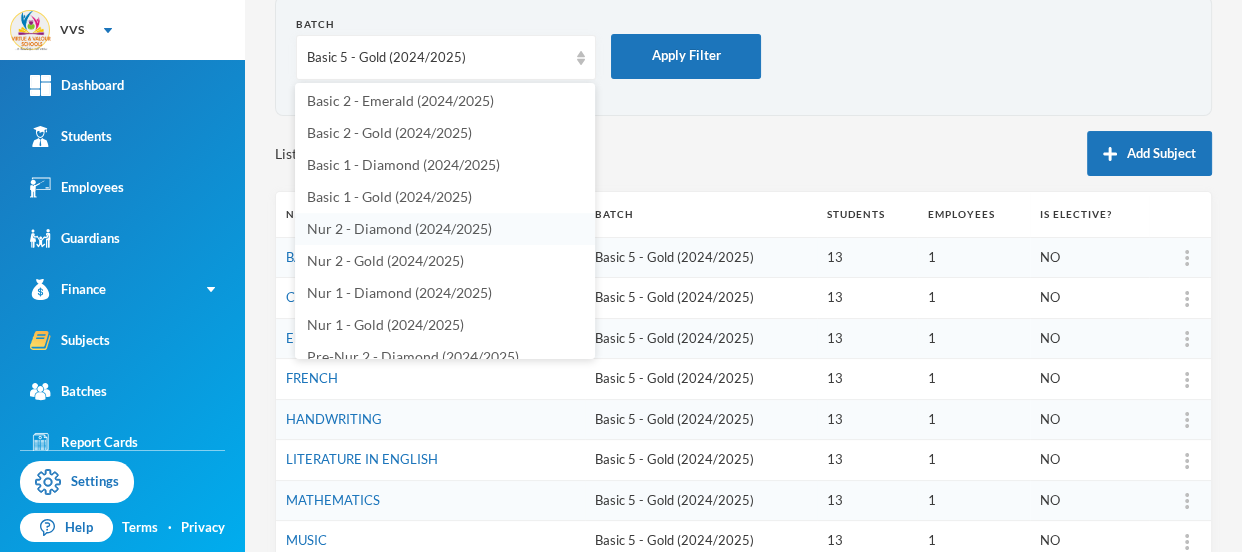 click on "Nur 2 - Diamond (2024/2025)" at bounding box center [399, 228] 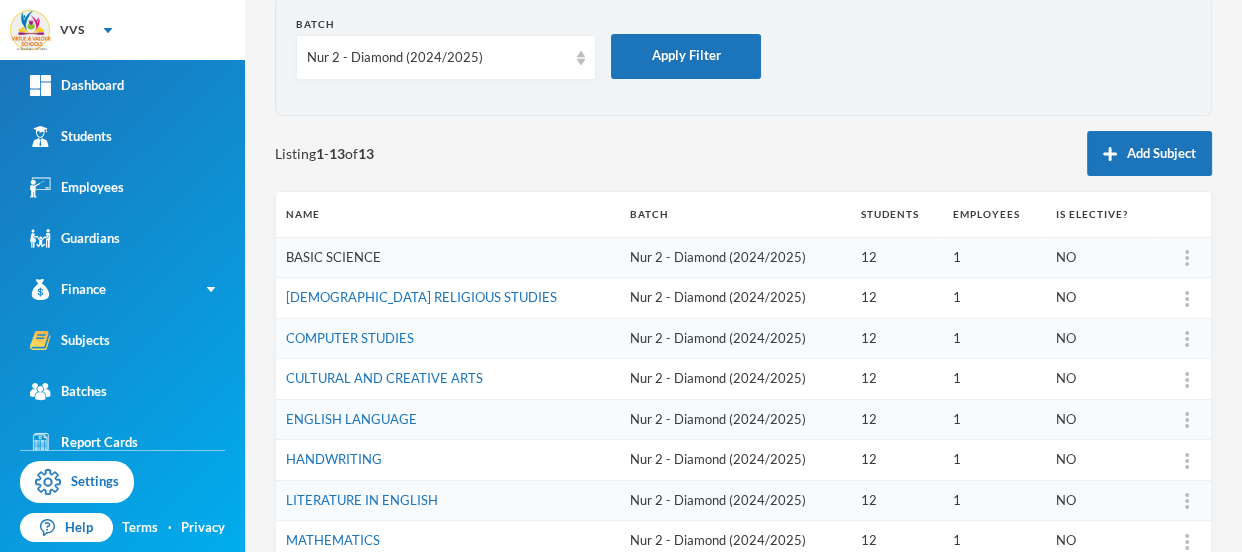 click on "BASIC SCIENCE" at bounding box center [333, 257] 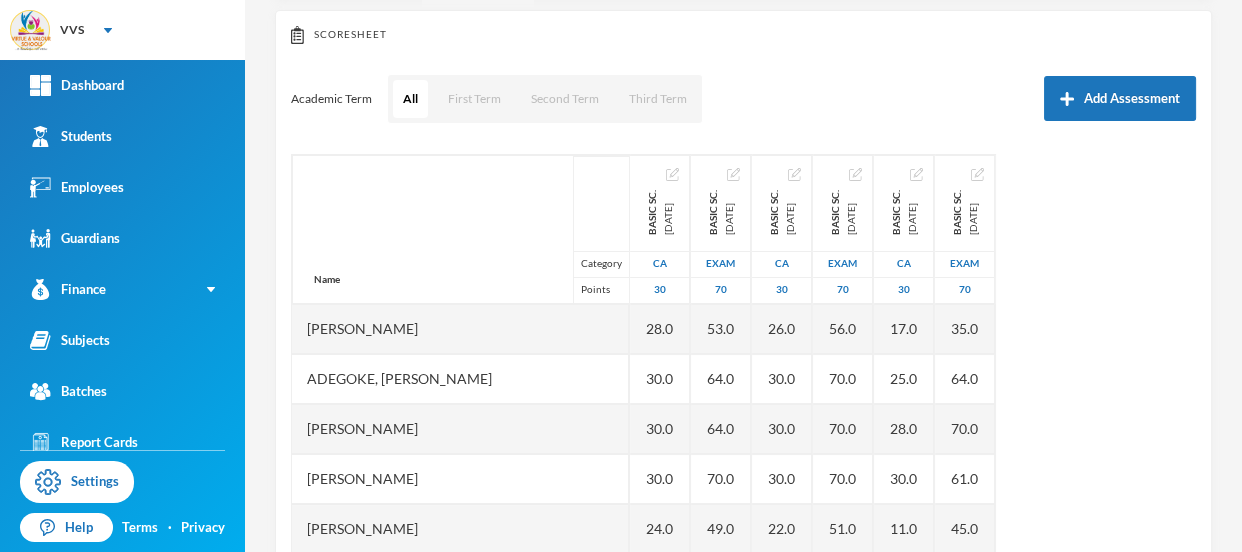 scroll, scrollTop: 285, scrollLeft: 0, axis: vertical 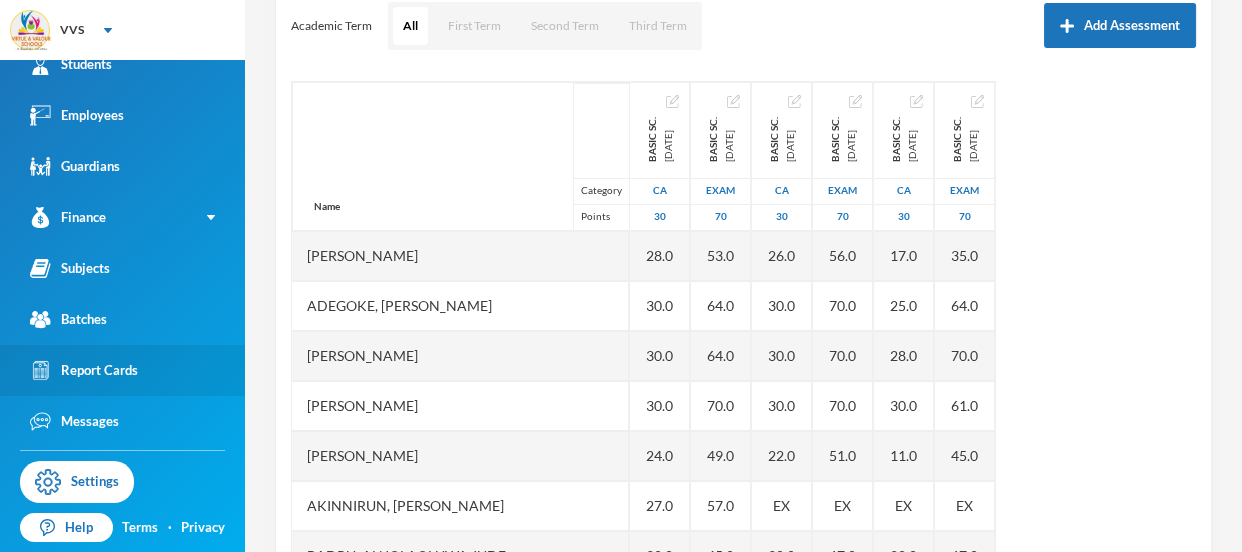 click on "Report Cards" at bounding box center (84, 370) 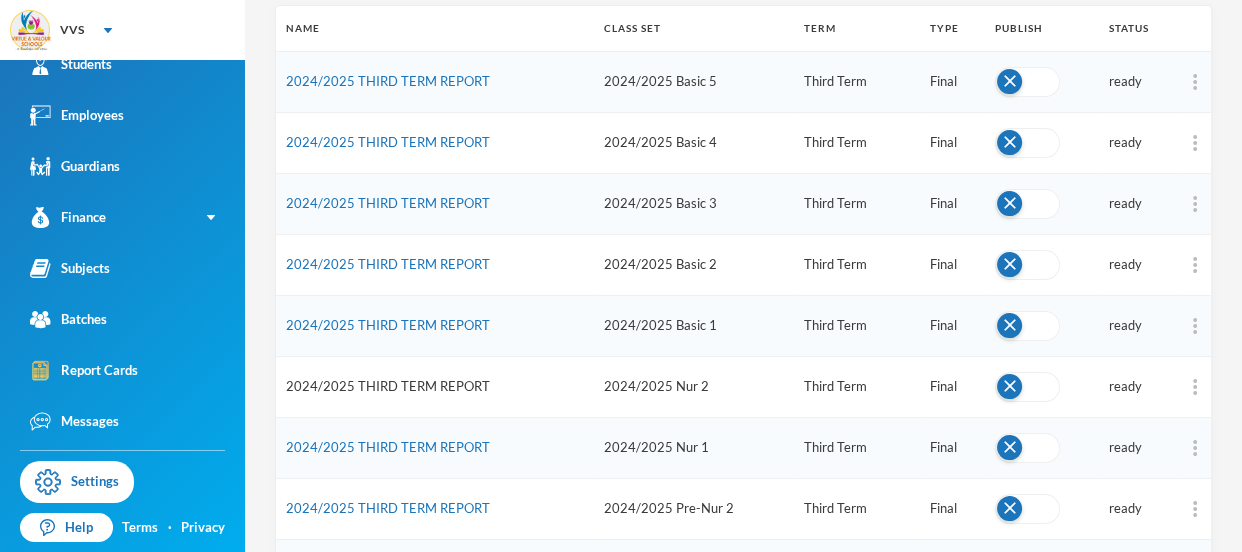 click on "2024/2025 THIRD TERM REPORT" at bounding box center (388, 386) 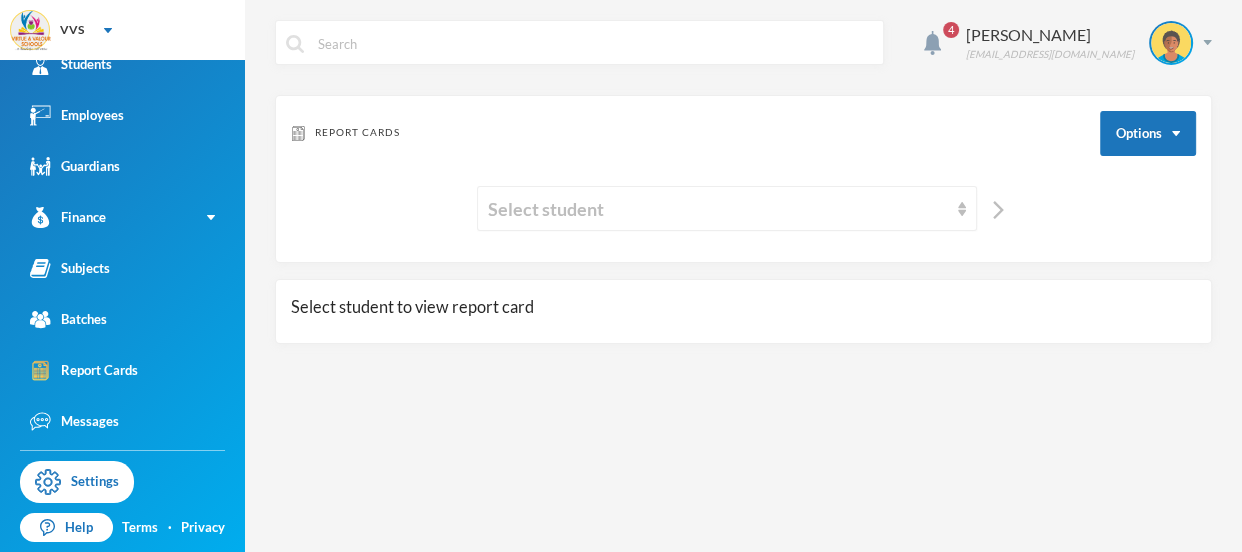 scroll, scrollTop: 0, scrollLeft: 0, axis: both 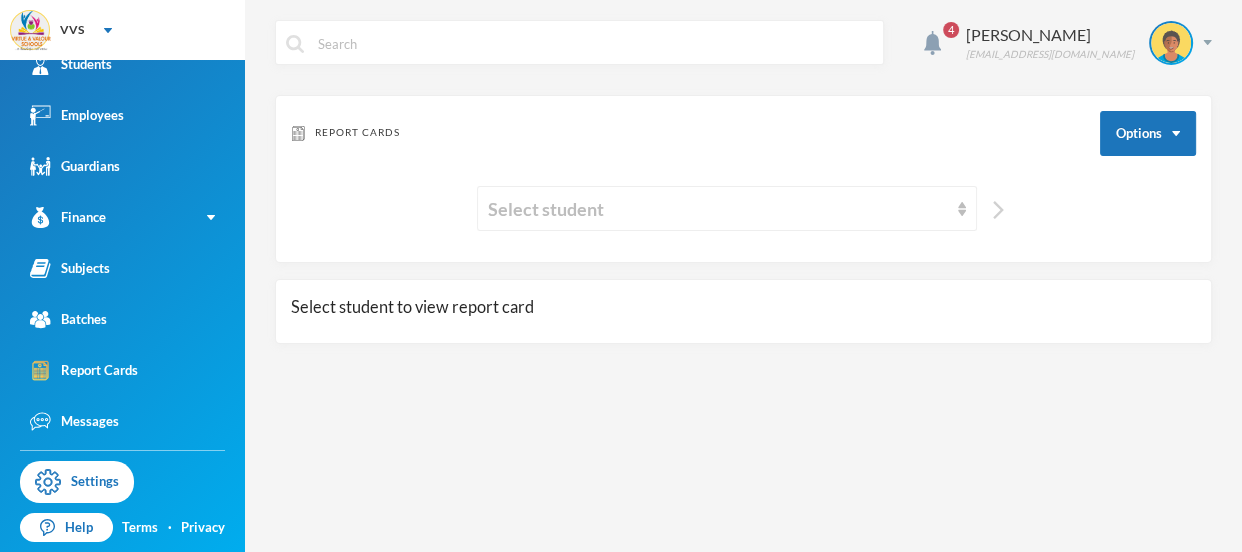 click at bounding box center (998, 210) 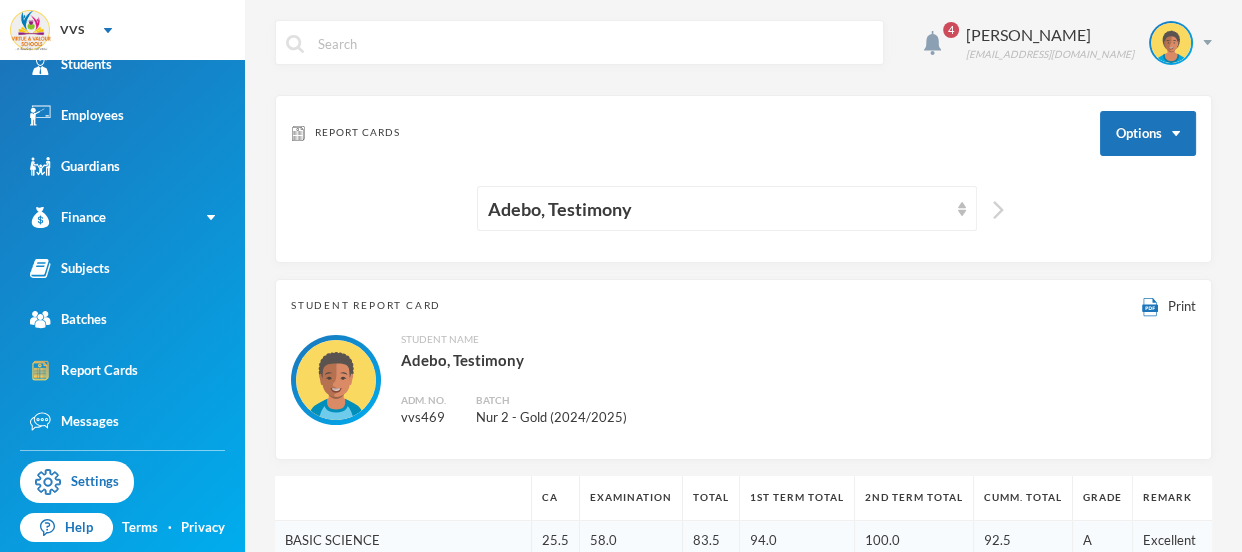 click at bounding box center (993, 208) 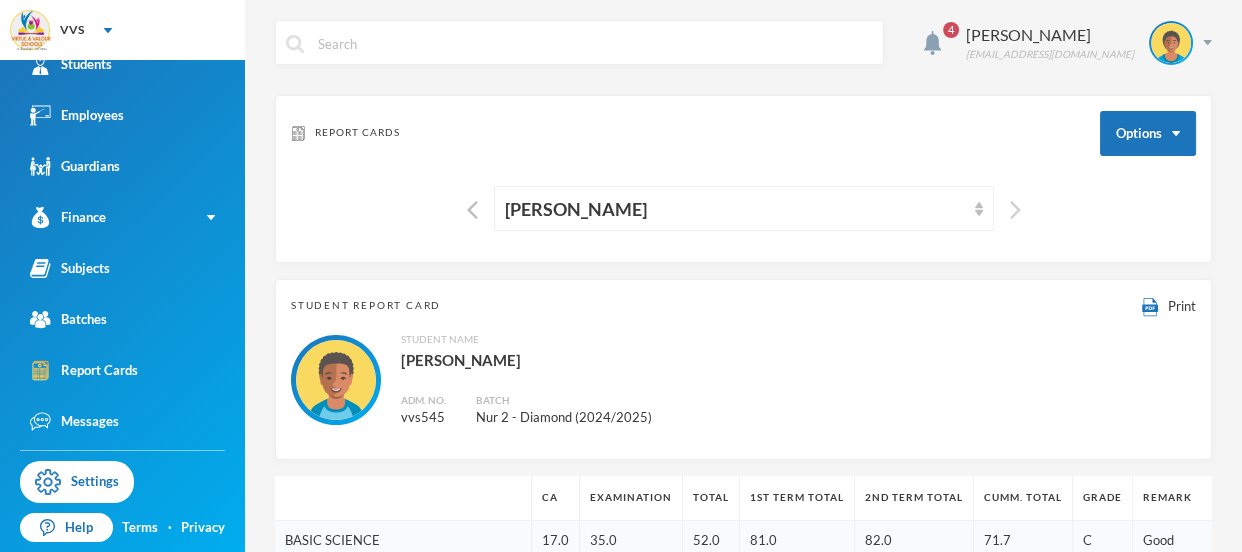 click at bounding box center (1015, 210) 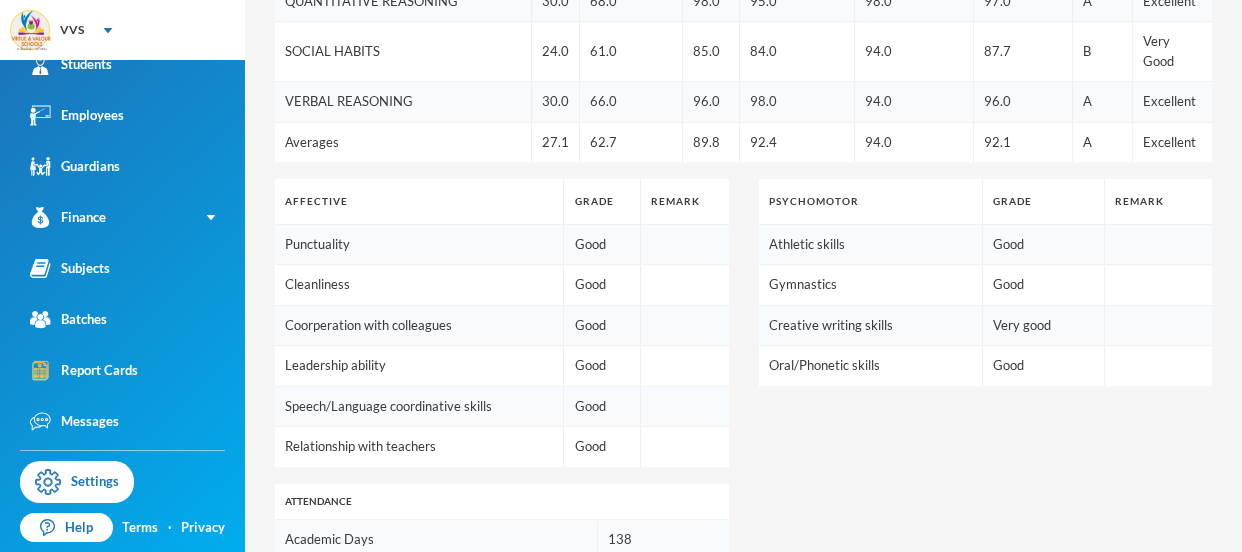 scroll, scrollTop: 1230, scrollLeft: 0, axis: vertical 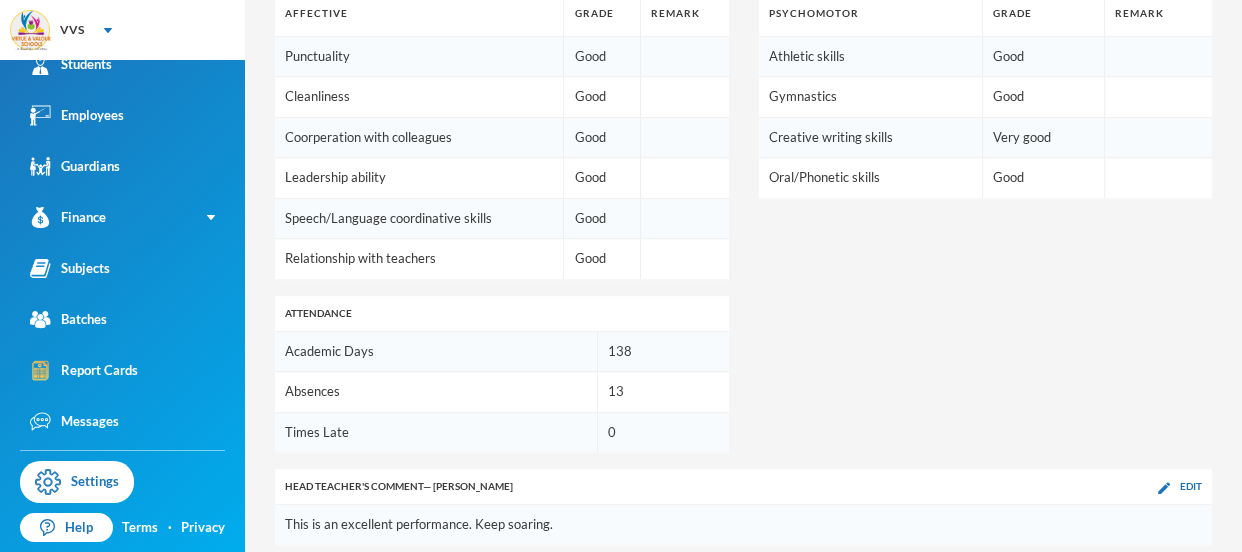click on "Edit" at bounding box center (1191, 579) 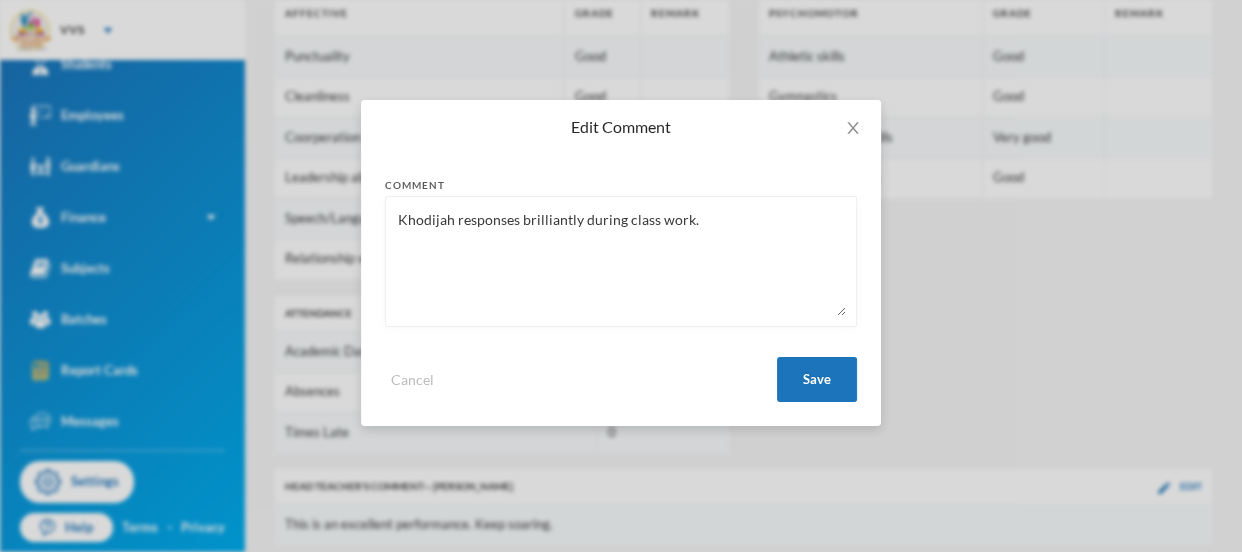 click on "Khodijah responses brilliantly during class work." at bounding box center [621, 261] 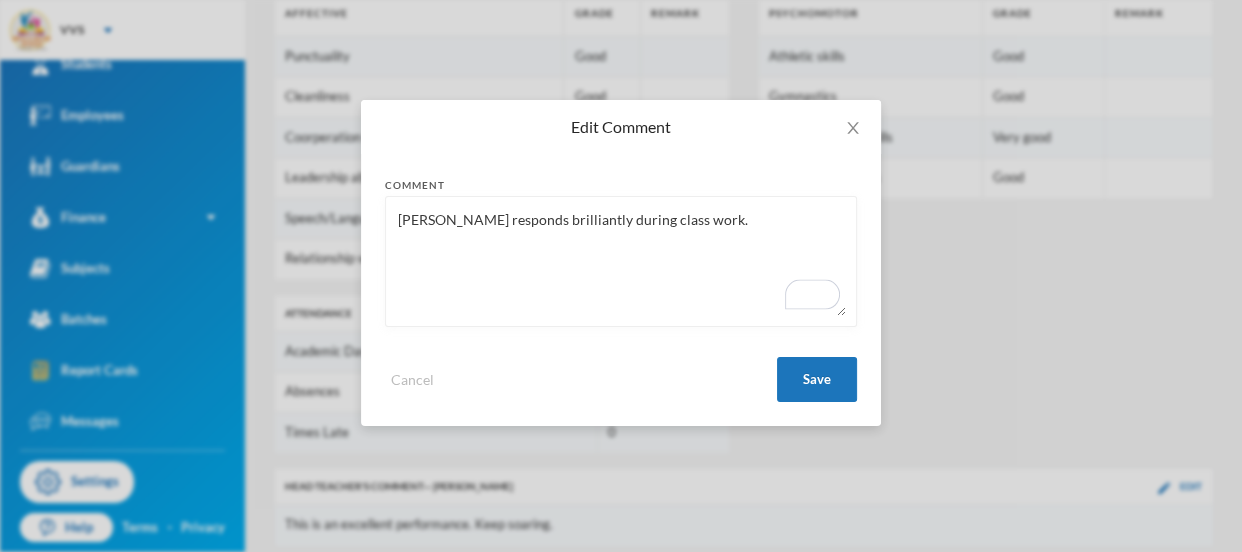 click on "Khodijah responds brilliantly during class work." at bounding box center [621, 261] 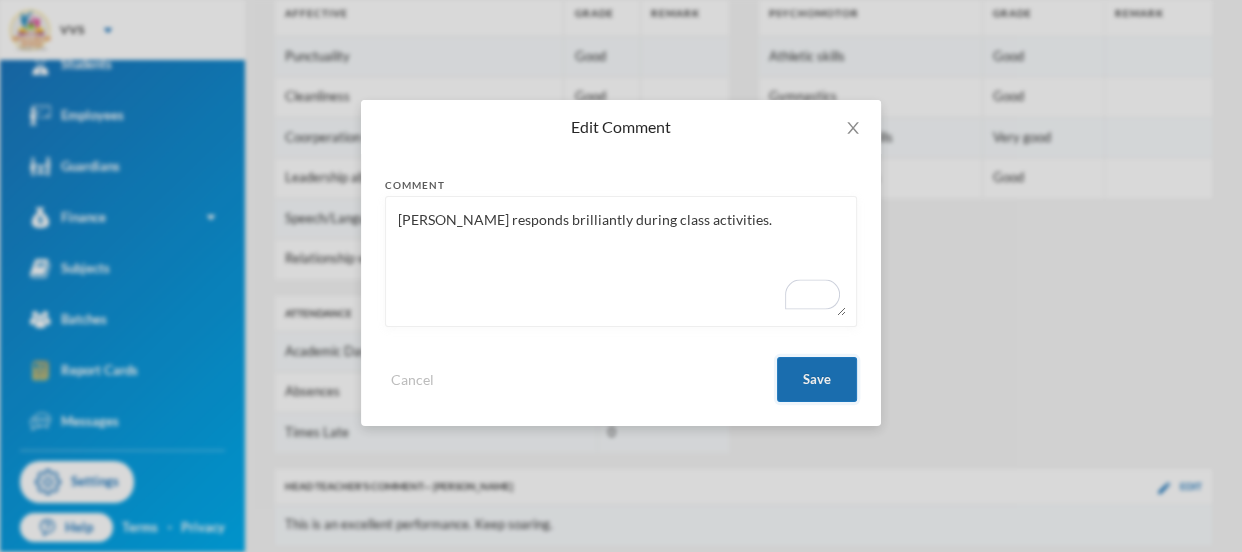 type on "Khodijah responds brilliantly during class activities." 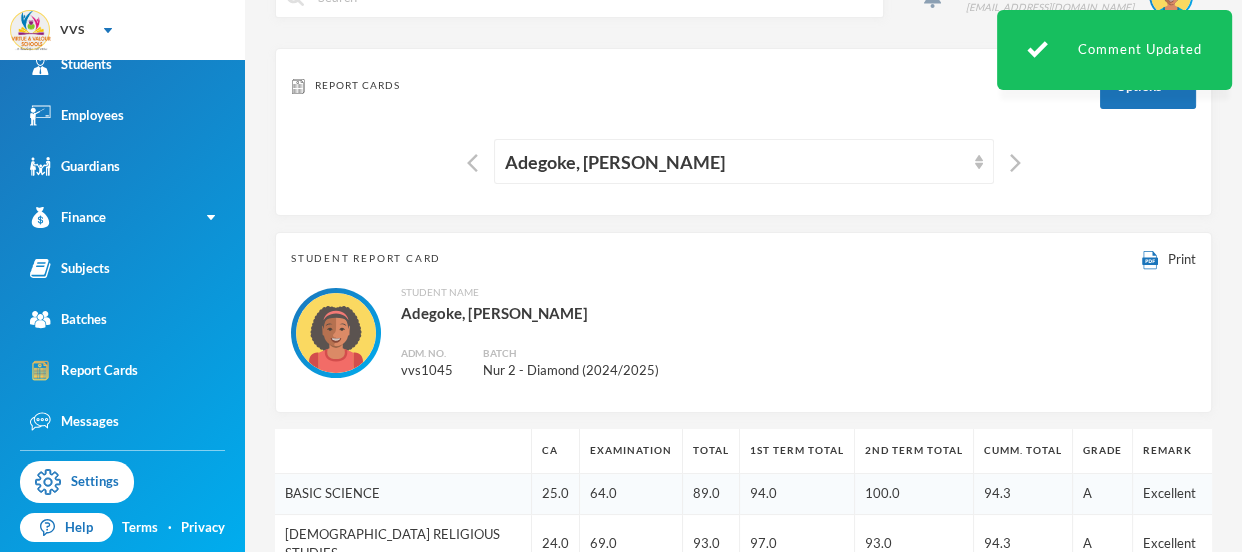 scroll, scrollTop: 9, scrollLeft: 0, axis: vertical 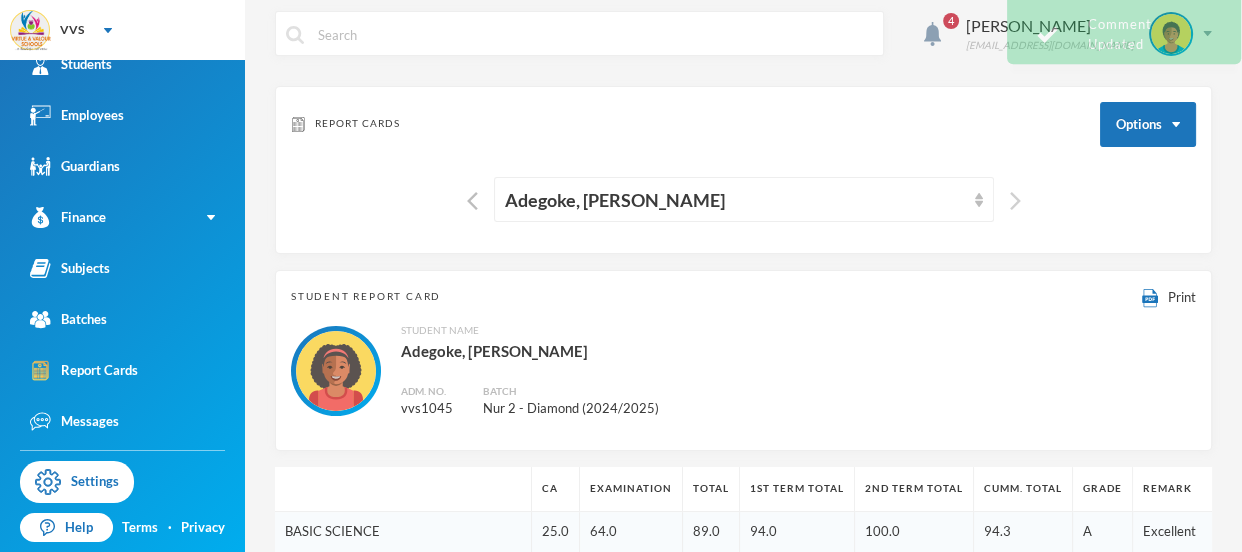 click at bounding box center (1015, 201) 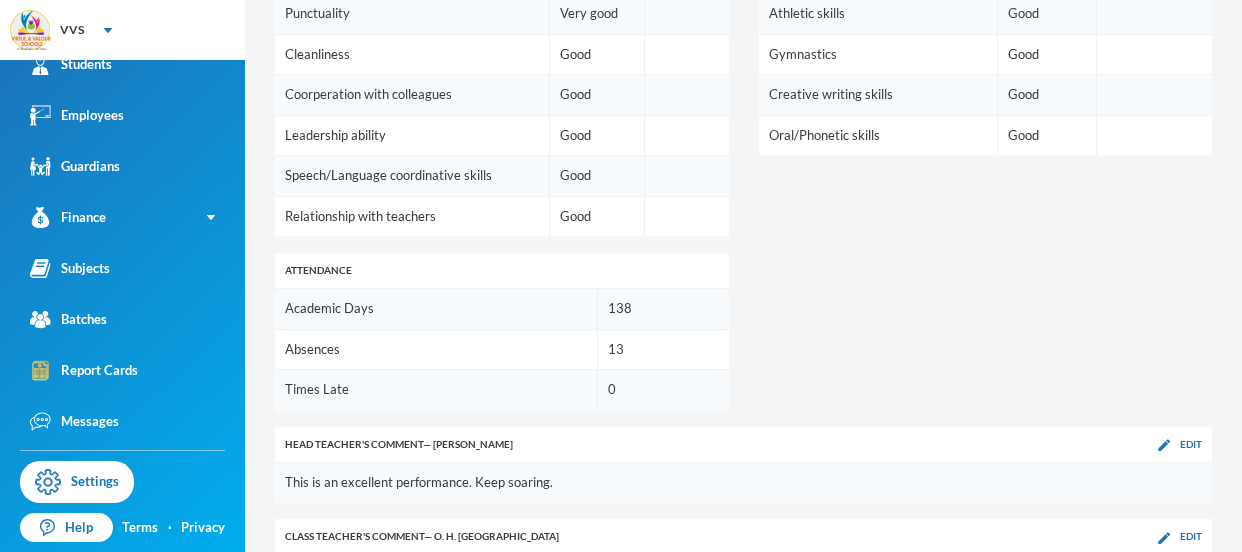 scroll, scrollTop: 1230, scrollLeft: 0, axis: vertical 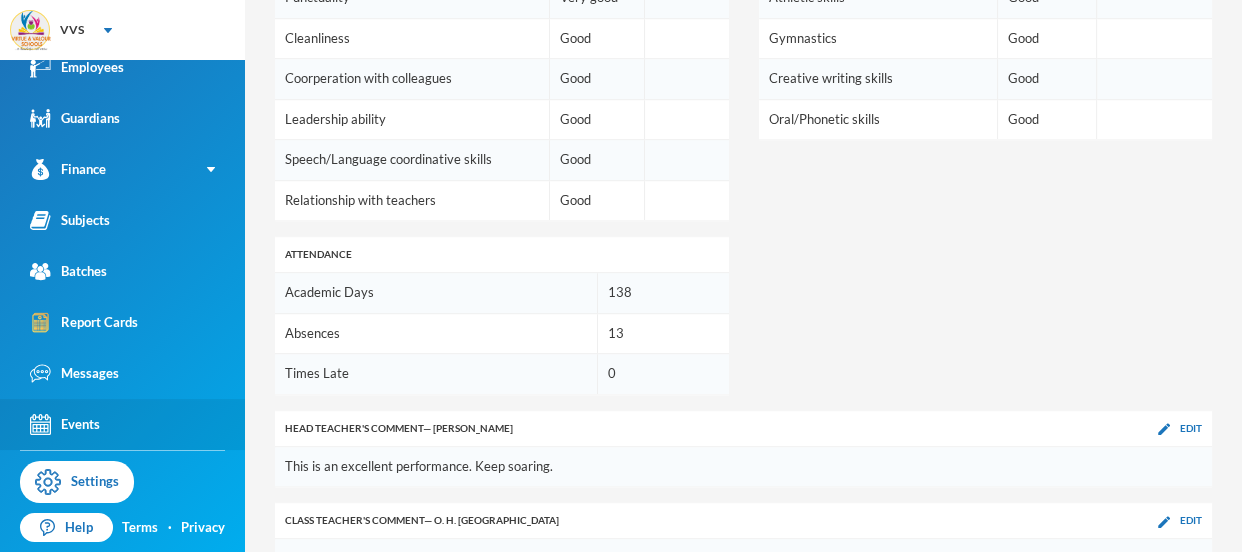 click on "Events" at bounding box center [65, 424] 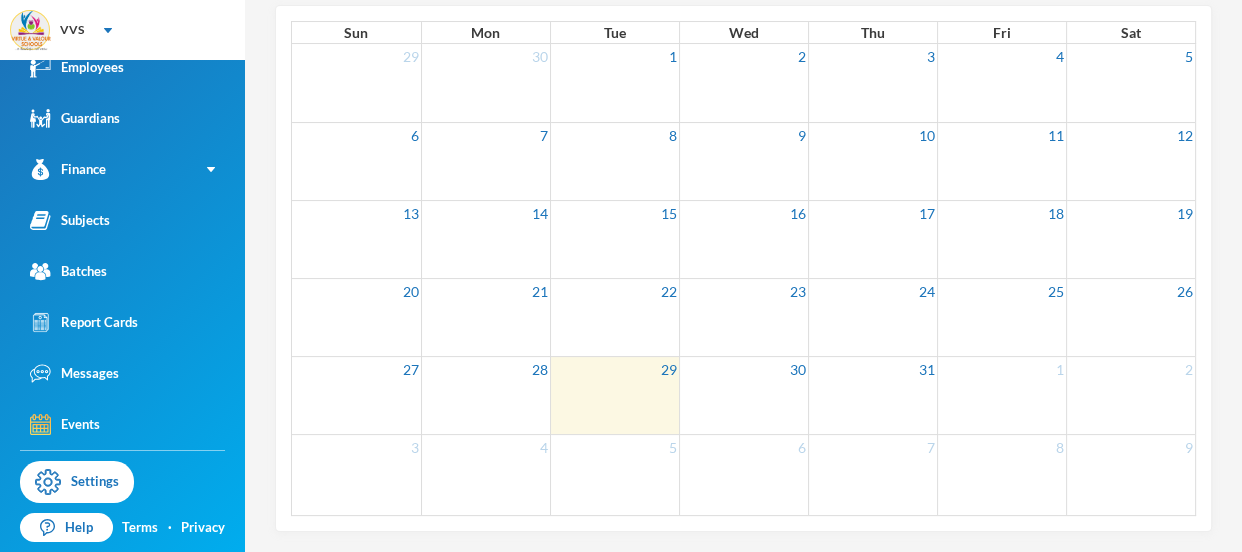 scroll, scrollTop: 0, scrollLeft: 0, axis: both 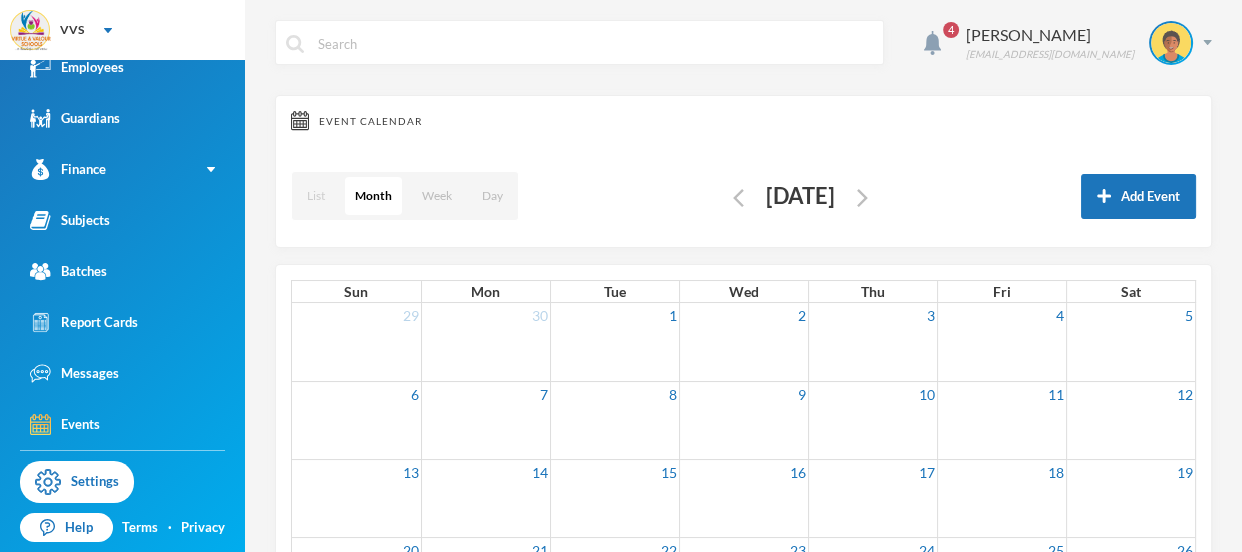 click on "List" at bounding box center (316, 196) 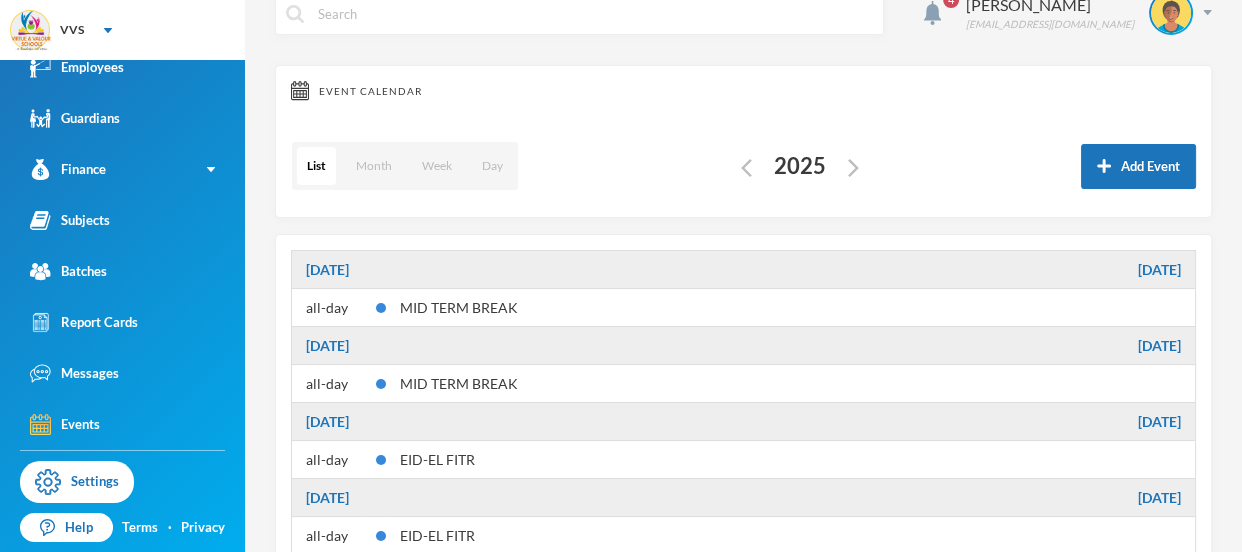 scroll, scrollTop: 0, scrollLeft: 0, axis: both 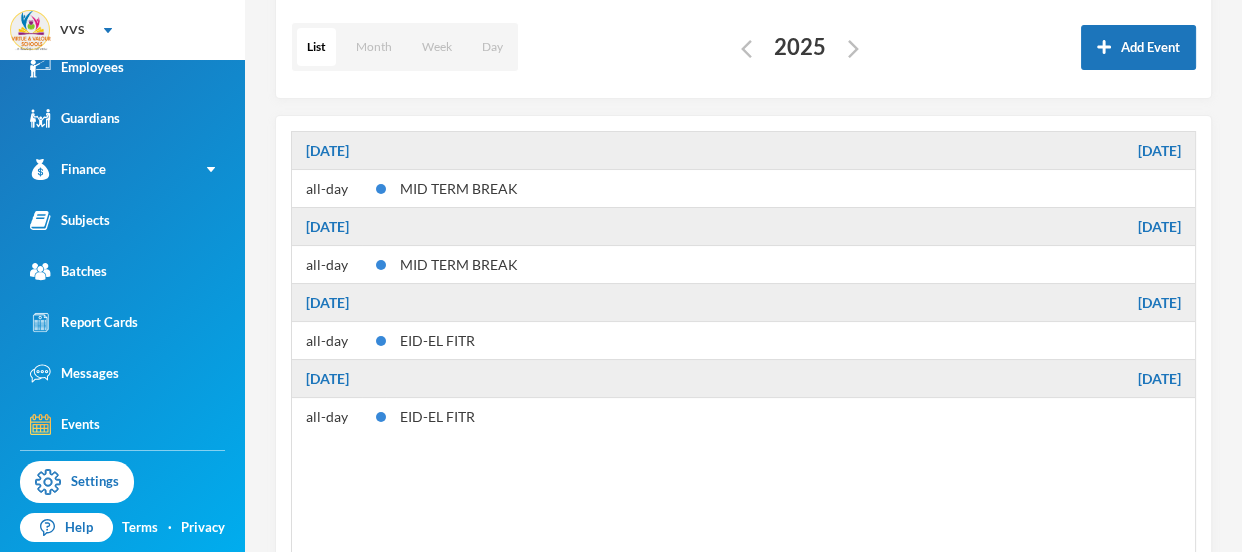 click on "February 19, 2025 Wednesday all-day MID TERM BREAK February 20, 2025 Thursday all-day MID TERM BREAK March 30, 2025 Sunday all-day EID-EL FITR March 31, 2025 Monday all-day EID-EL FITR" at bounding box center (743, 378) 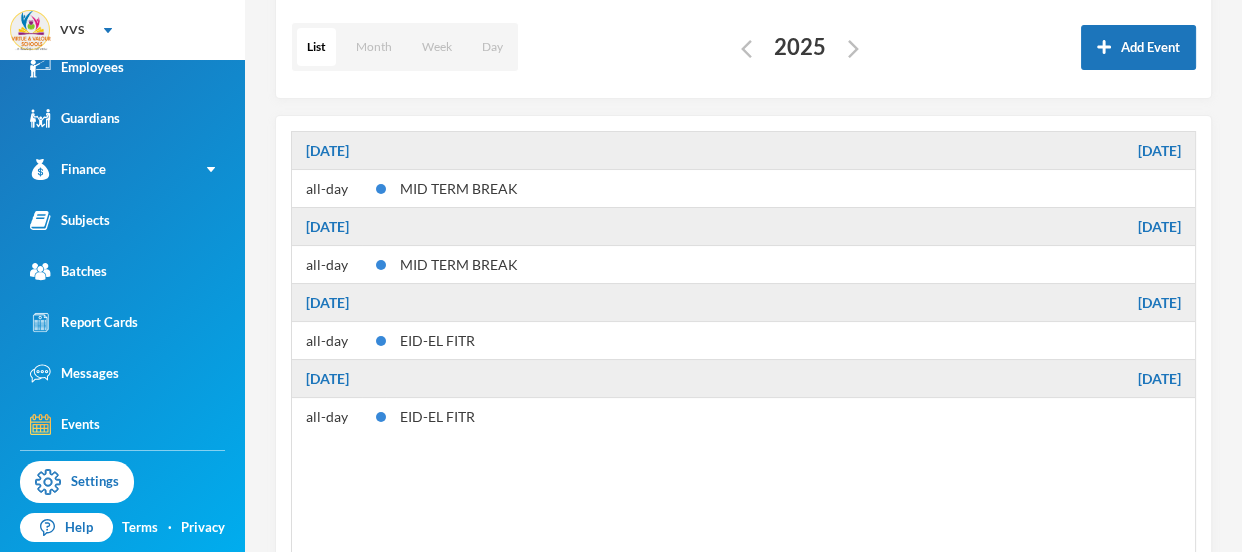 type 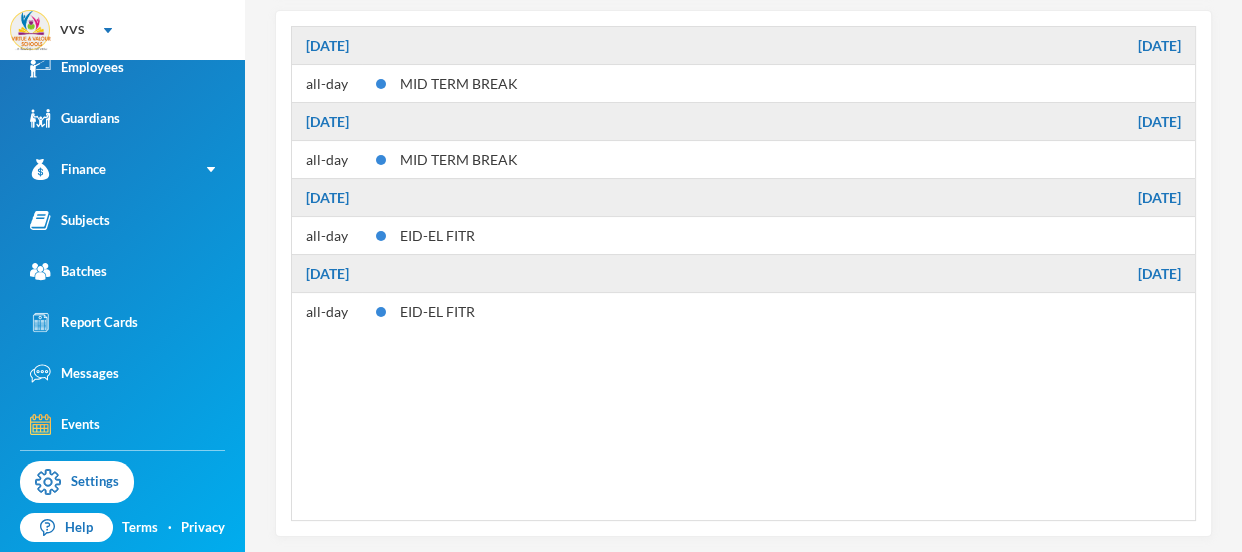 scroll, scrollTop: 258, scrollLeft: 0, axis: vertical 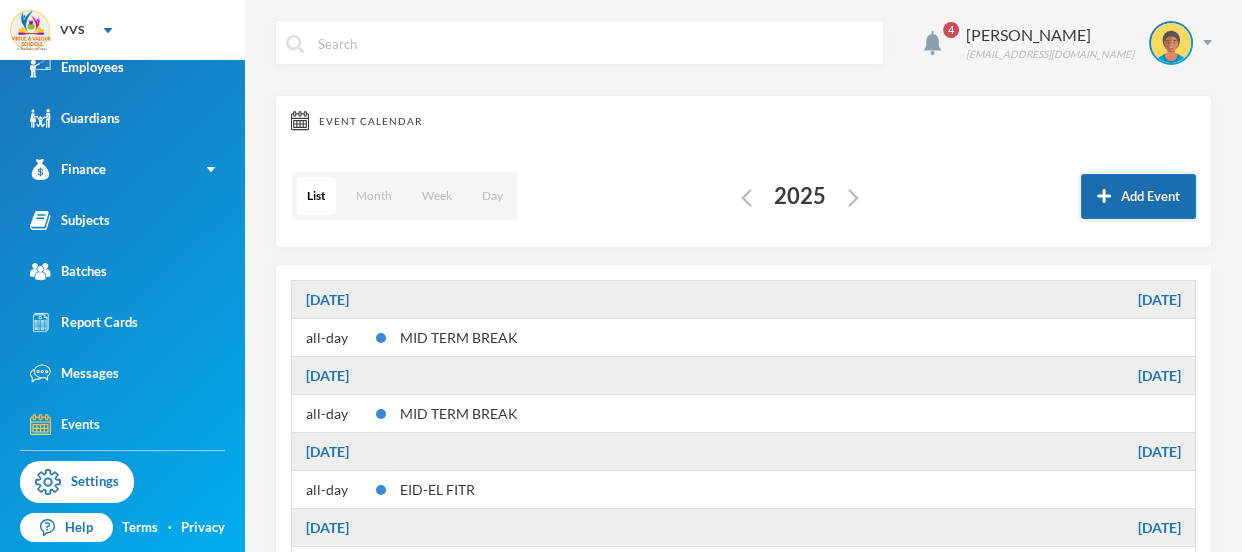 click on "Add Event" at bounding box center (1138, 196) 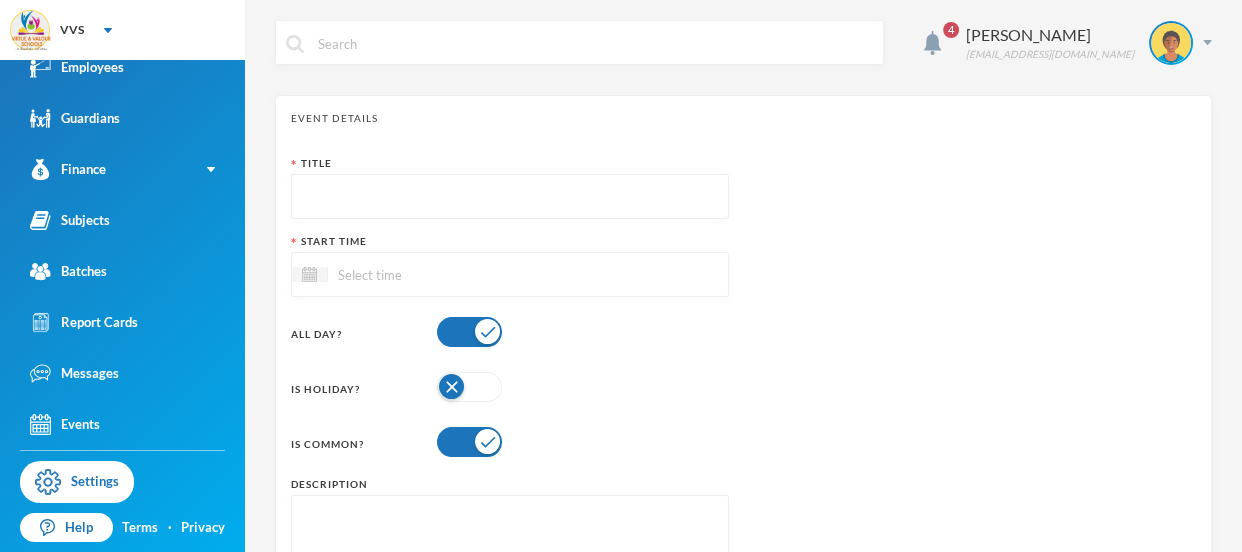 click at bounding box center (510, 197) 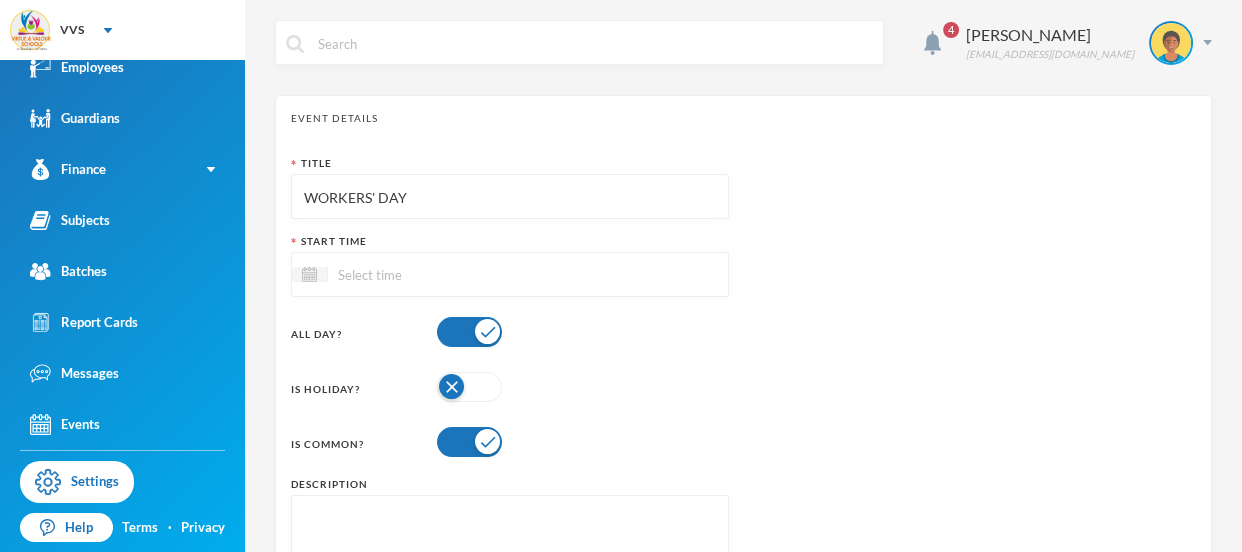 type on "WORKERS' DAY" 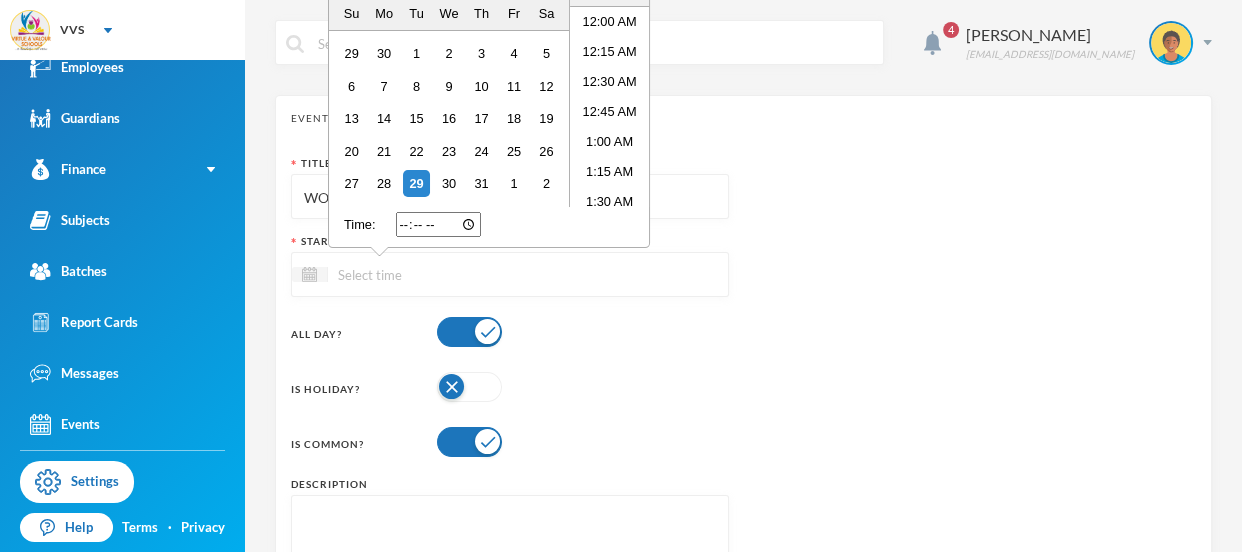 scroll, scrollTop: 395, scrollLeft: 0, axis: vertical 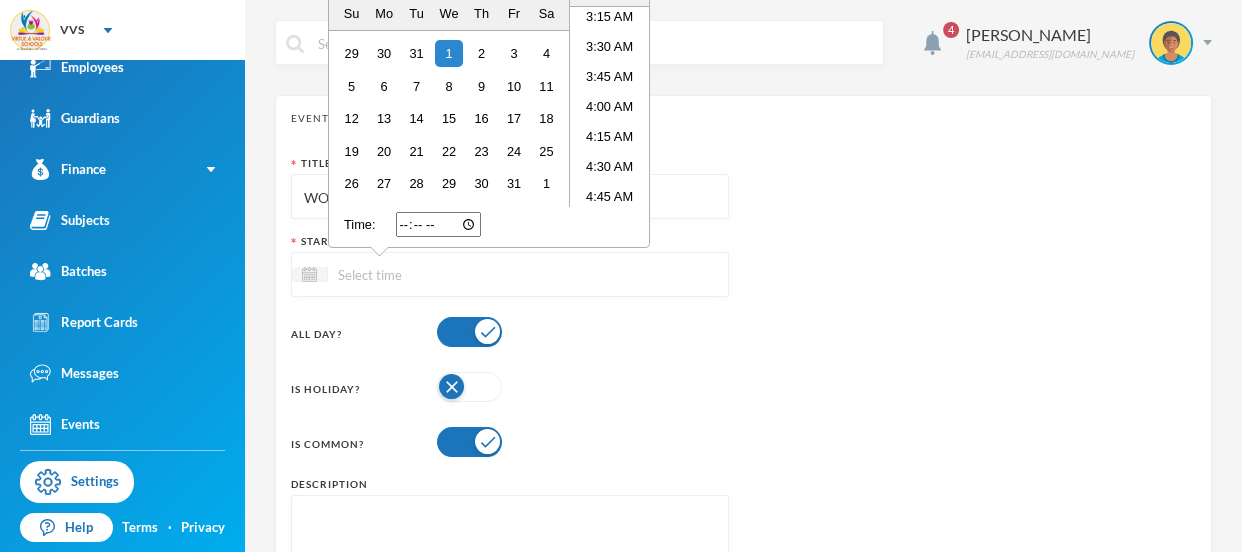 click at bounding box center [438, 224] 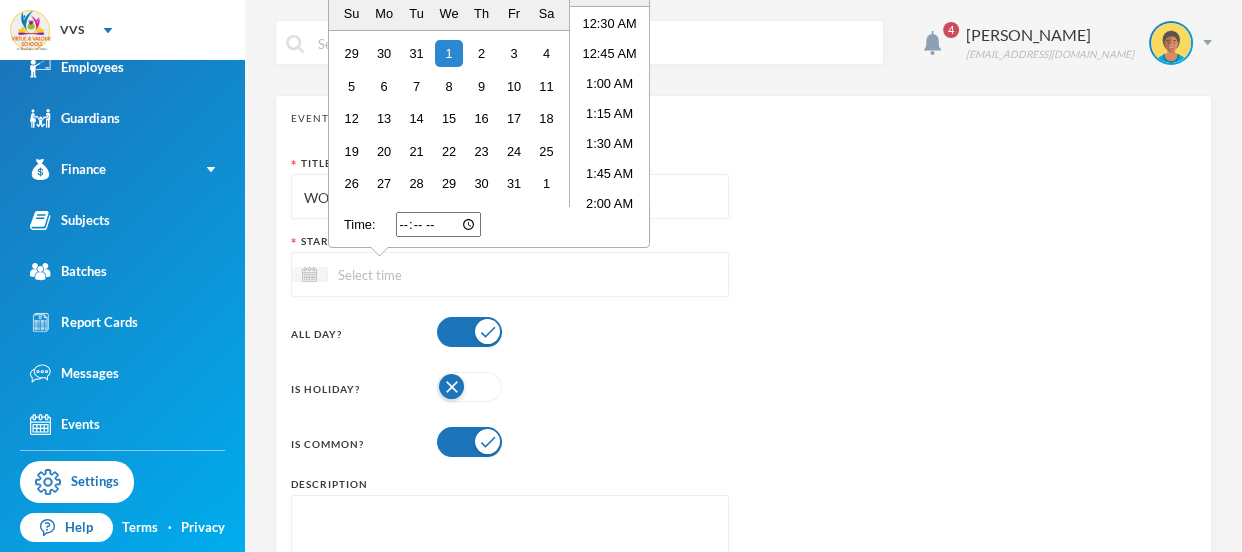 scroll, scrollTop: 0, scrollLeft: 0, axis: both 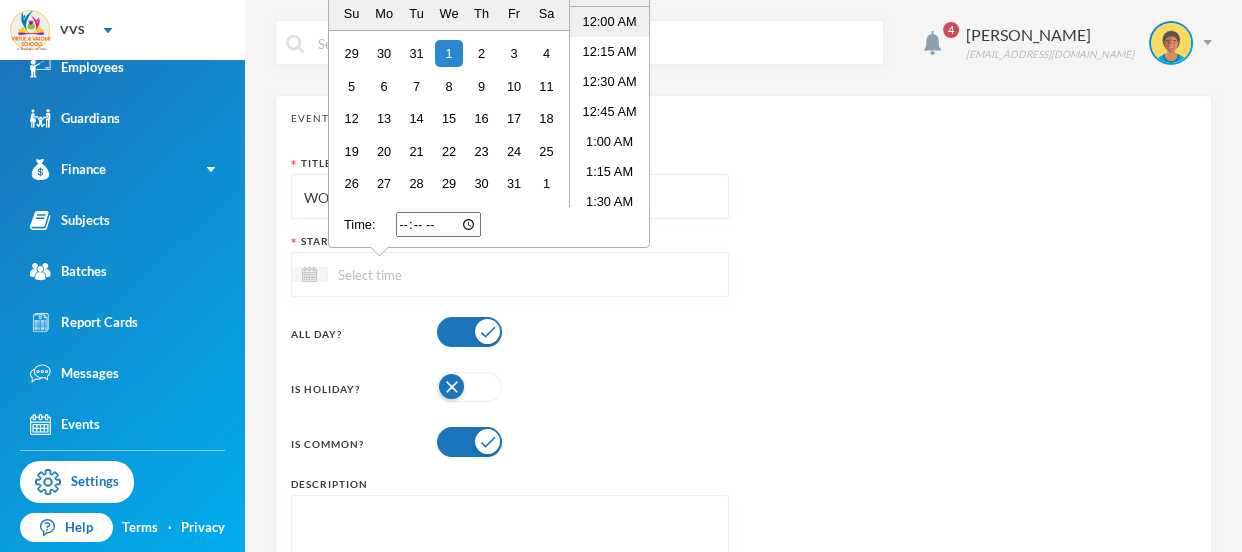 click on "12:00 AM" at bounding box center (609, 22) 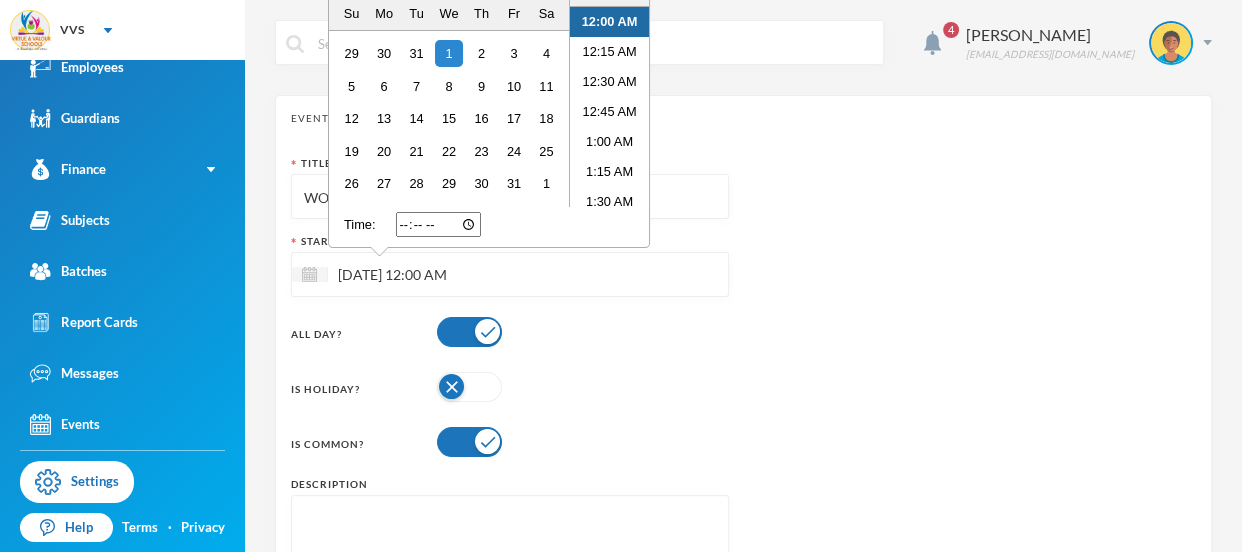 type 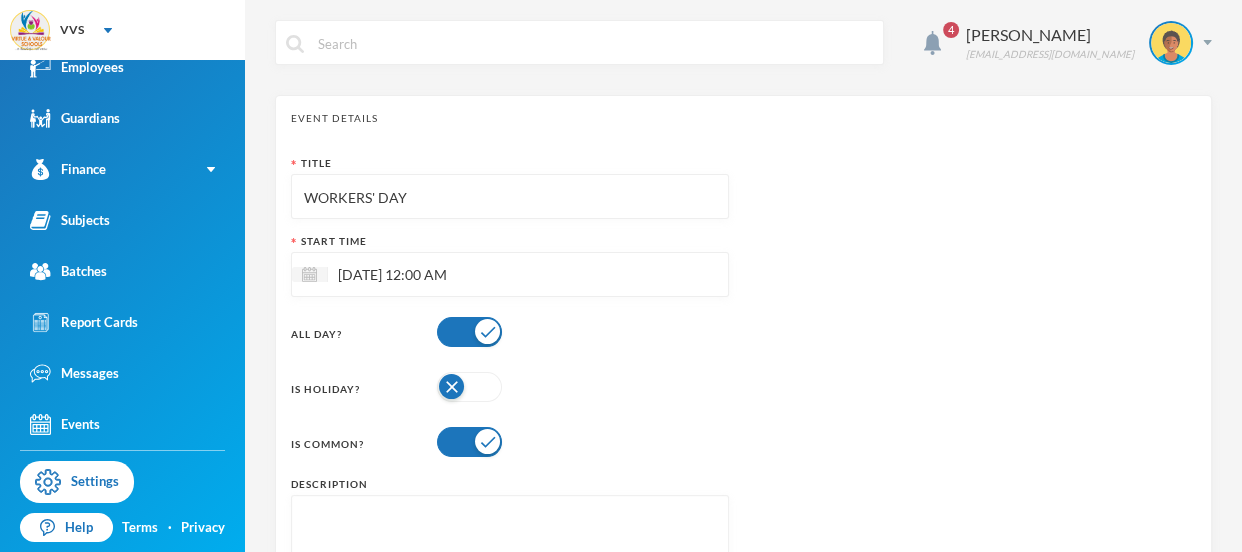click at bounding box center [469, 387] 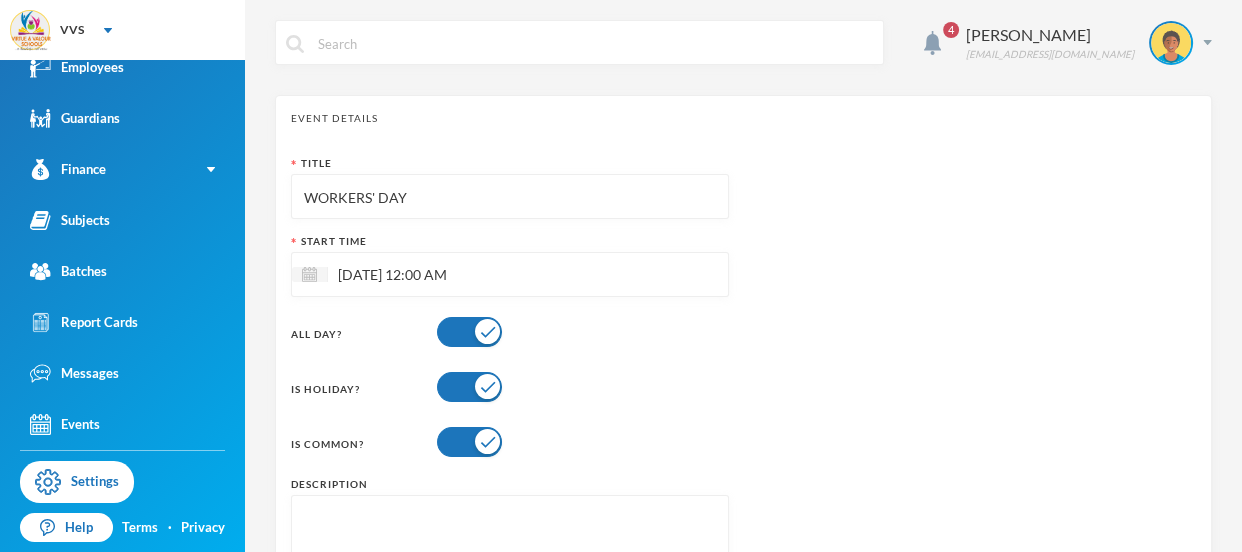 click at bounding box center (469, 387) 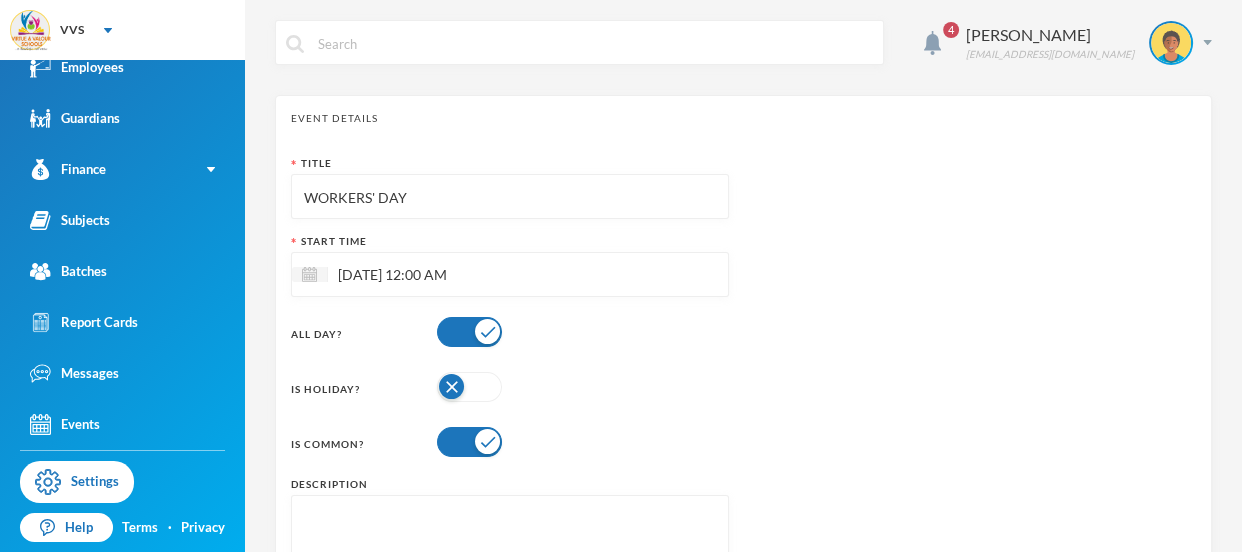 click at bounding box center (469, 387) 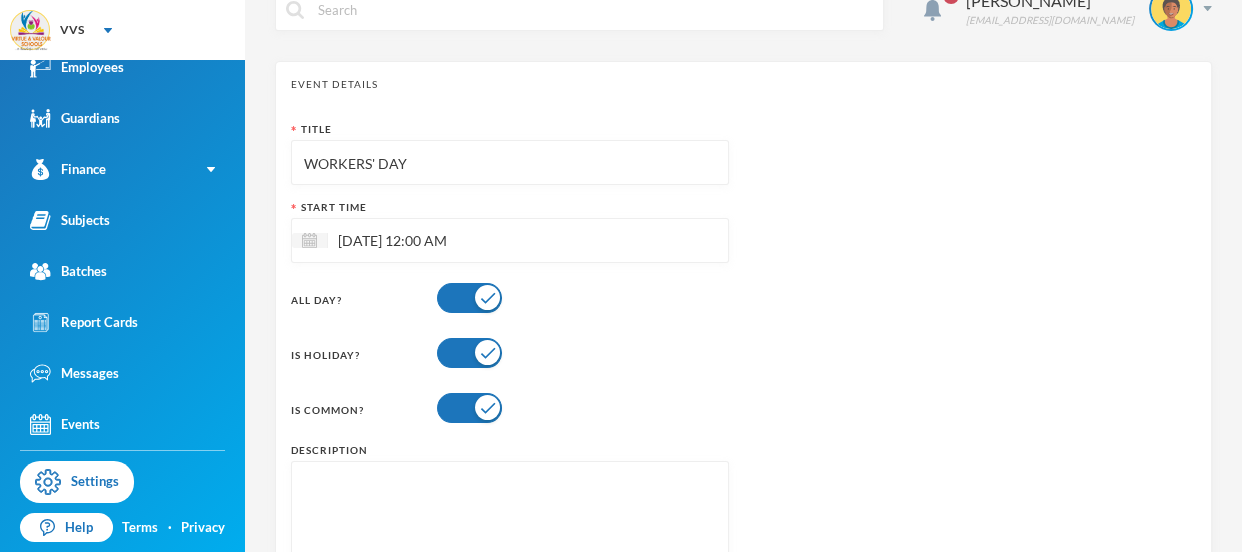 scroll, scrollTop: 30, scrollLeft: 0, axis: vertical 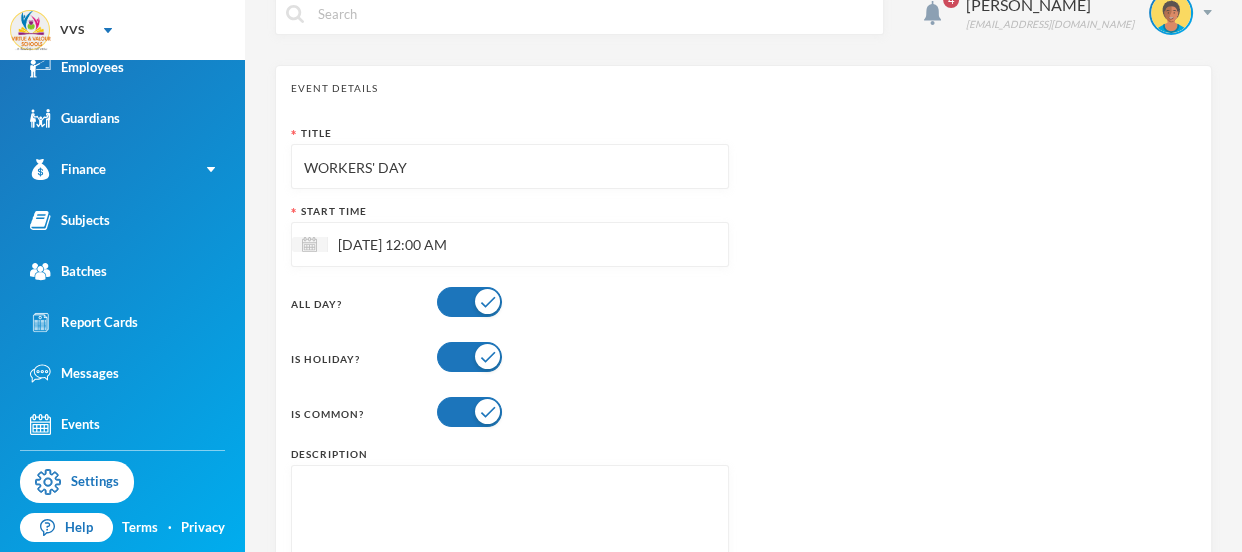 click on "29/07/2025 12:00 AM" at bounding box center (412, 244) 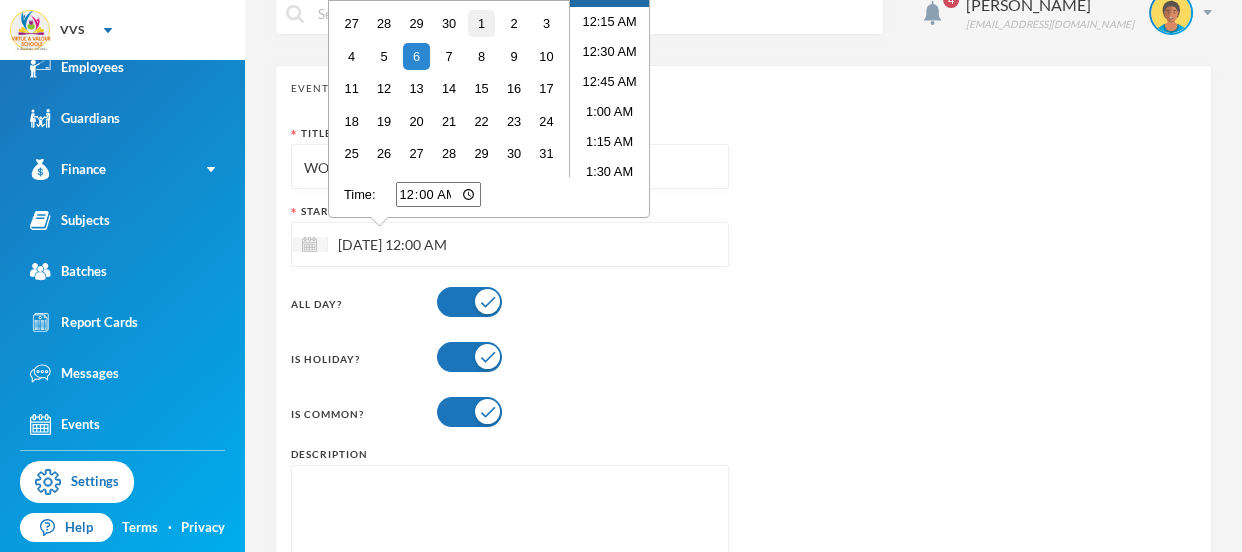 click on "1" at bounding box center (481, 23) 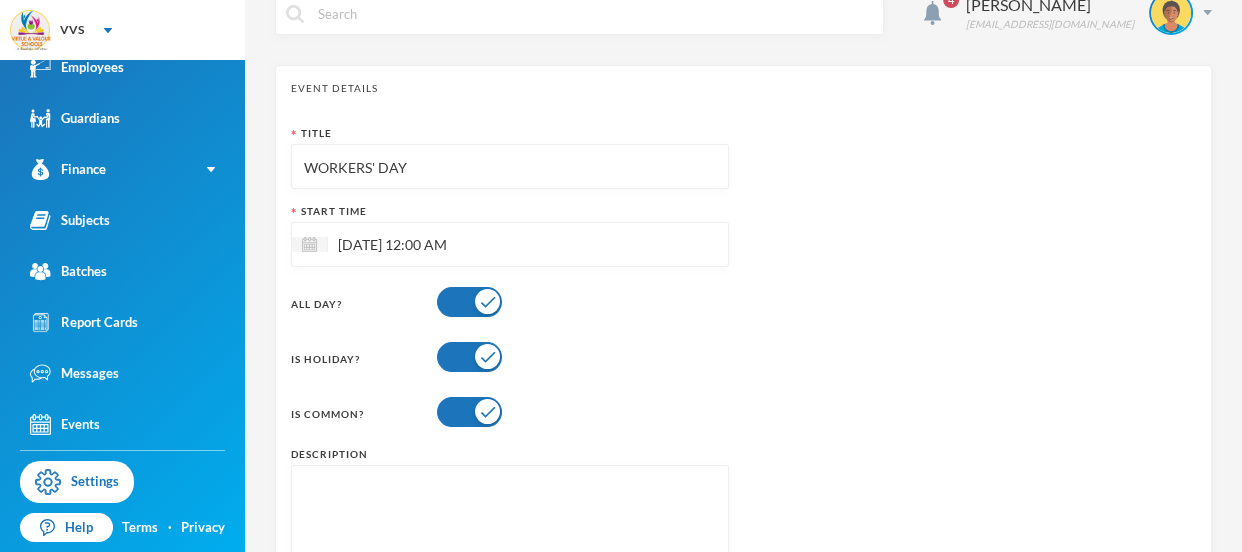 click on "All Day?" at bounding box center [510, 302] 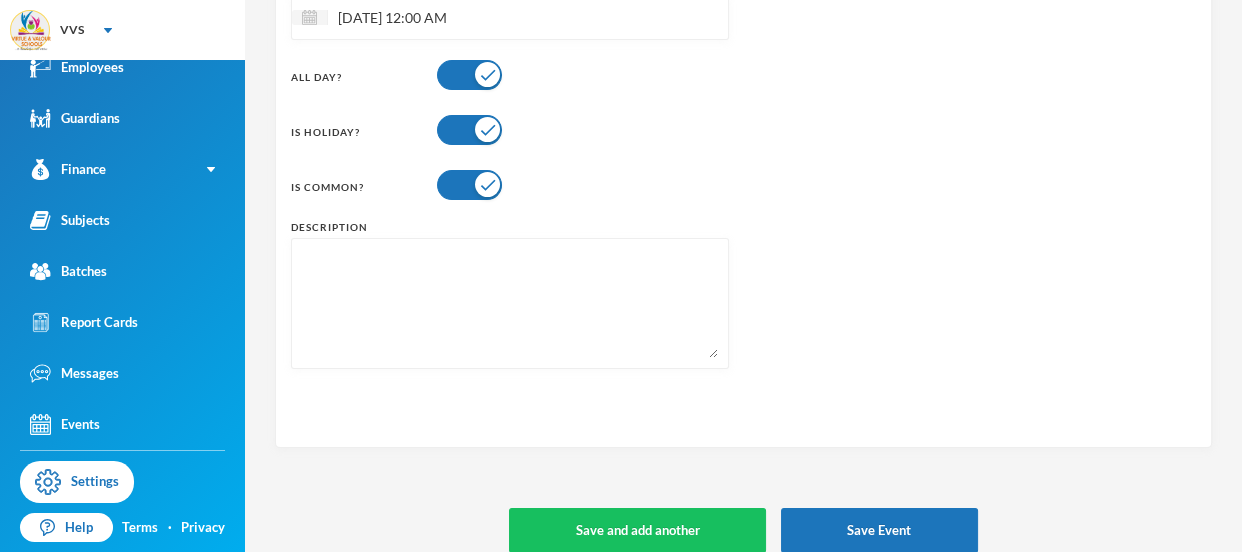 scroll, scrollTop: 277, scrollLeft: 0, axis: vertical 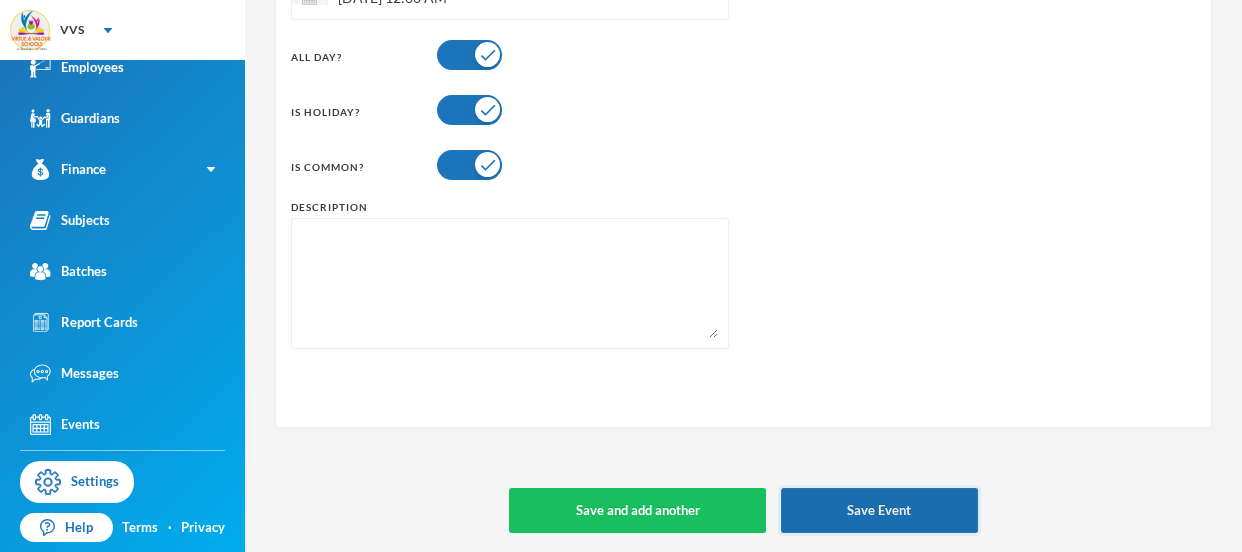 click on "Save Event" at bounding box center (879, 510) 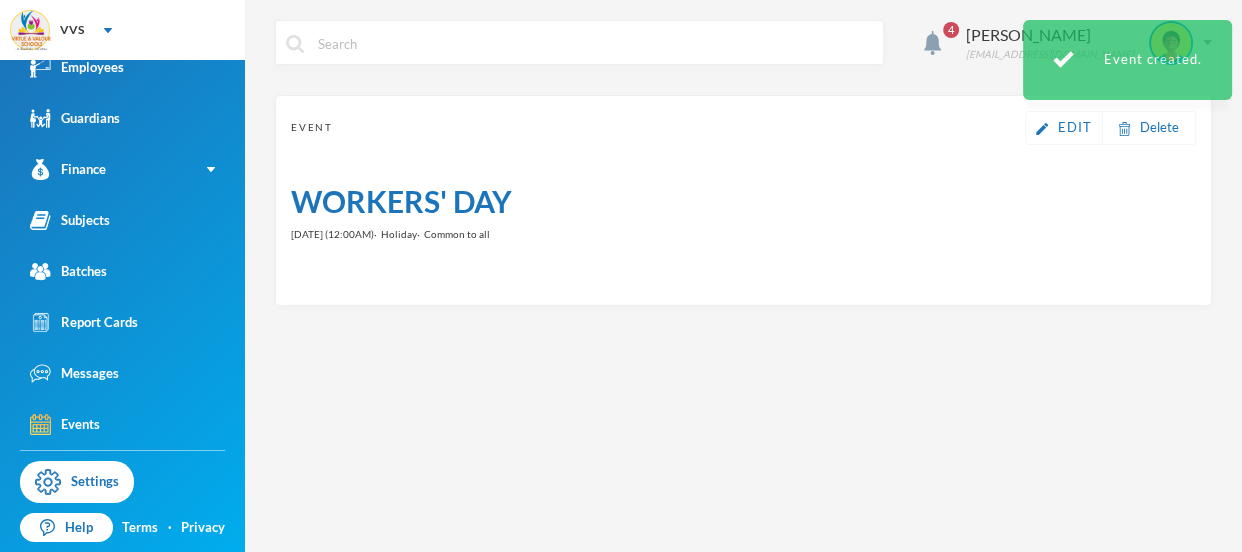 scroll, scrollTop: 0, scrollLeft: 0, axis: both 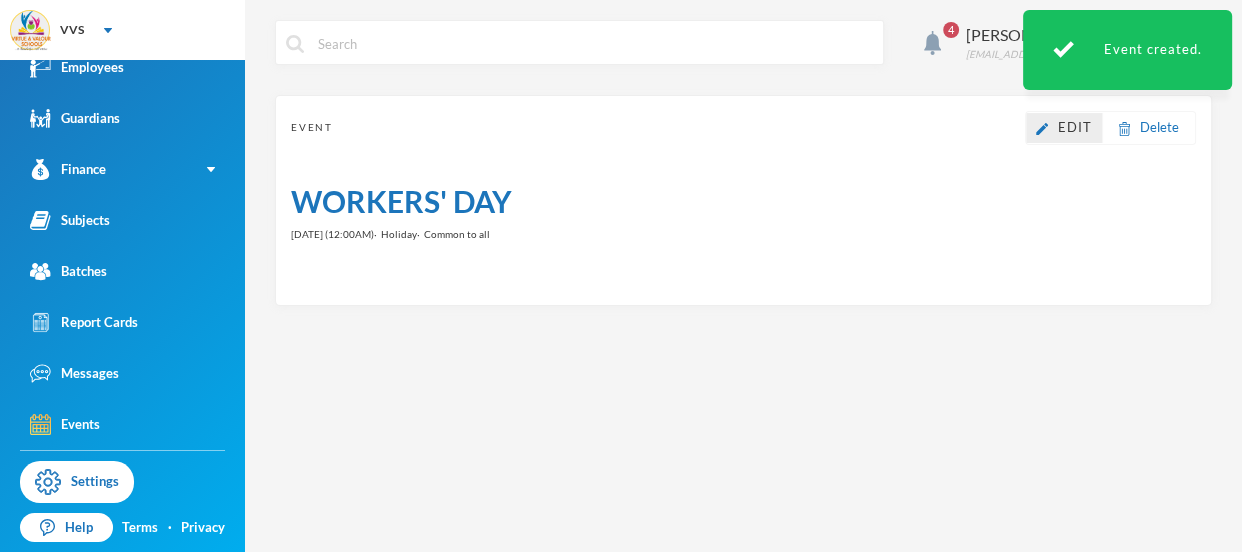 click on "Edit" at bounding box center (1075, 127) 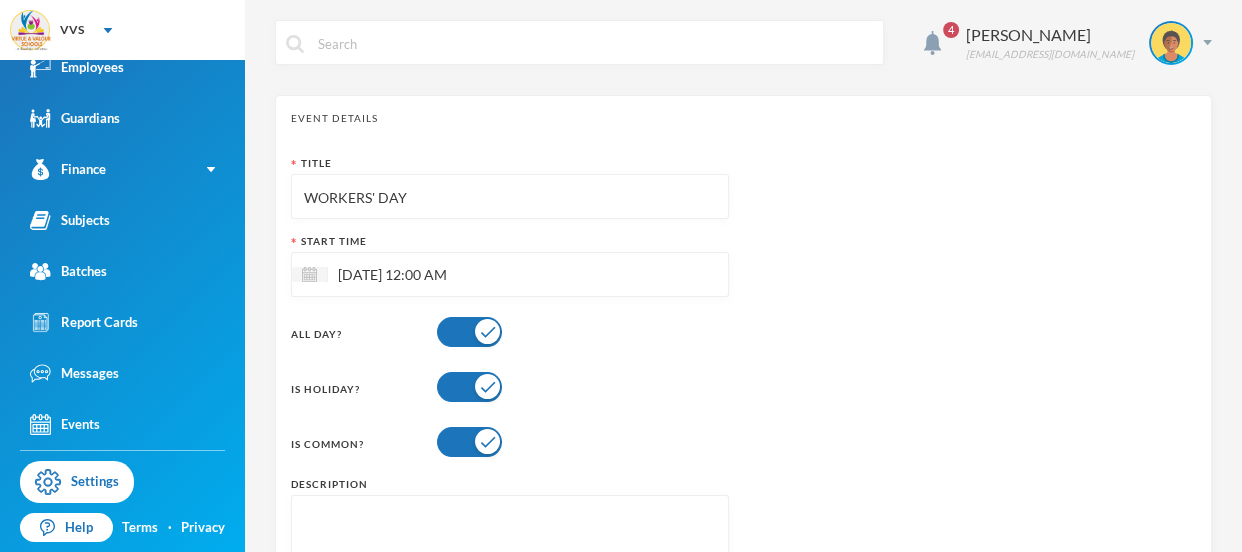 click on "WORKERS' DAY" at bounding box center [510, 197] 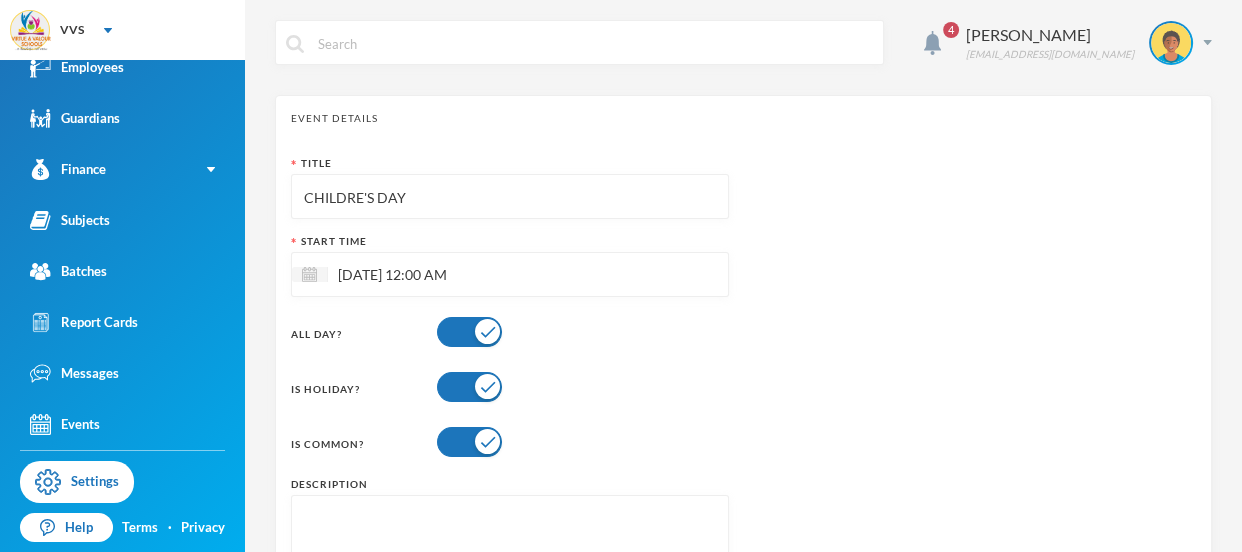 click on "CHILDRE'S DAY" at bounding box center [510, 197] 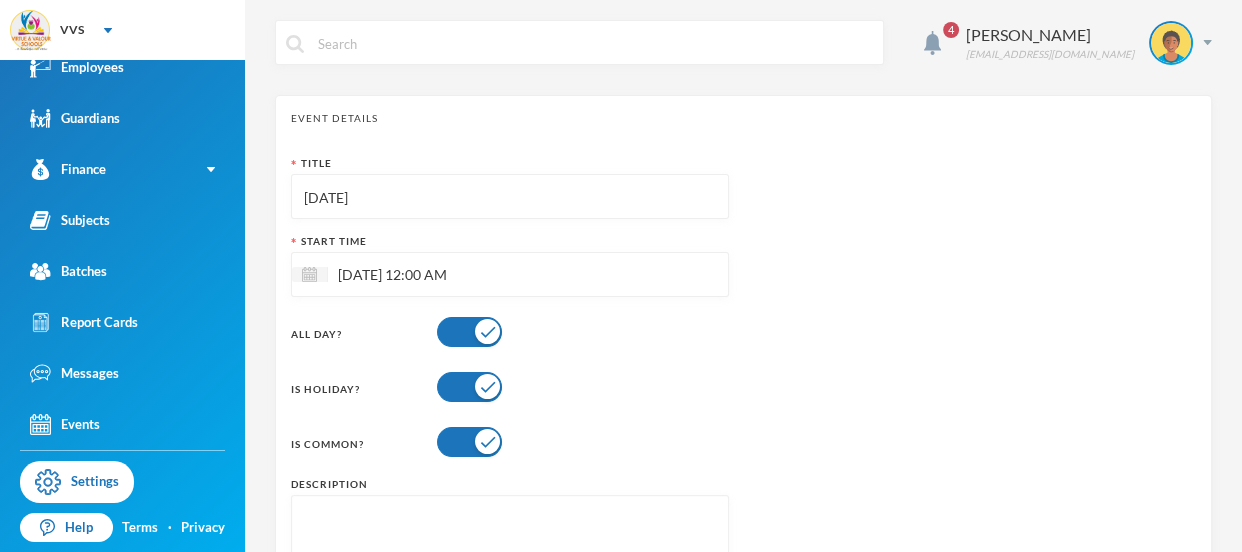 click on "CHILDREN'S DAY" at bounding box center [510, 197] 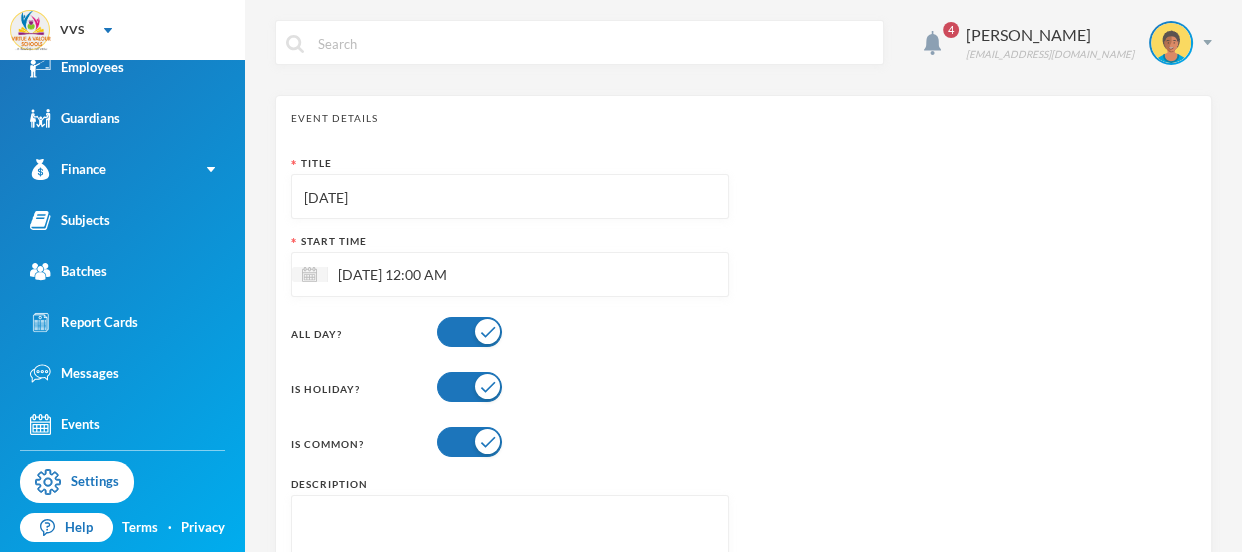 type on "CHILDREN'S DAY" 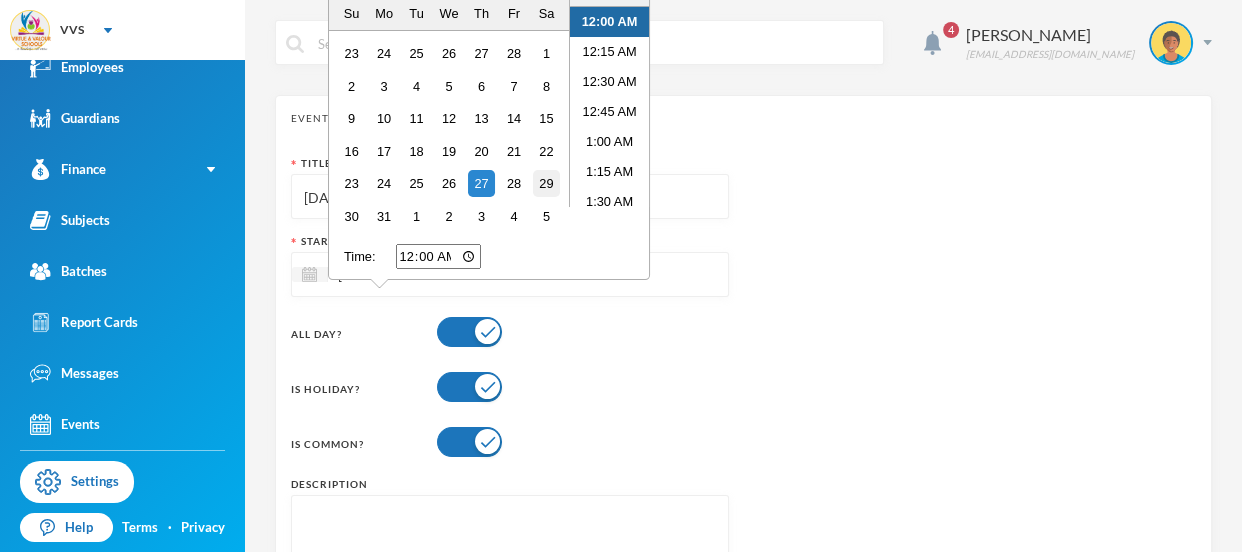 click on "29" at bounding box center (546, 183) 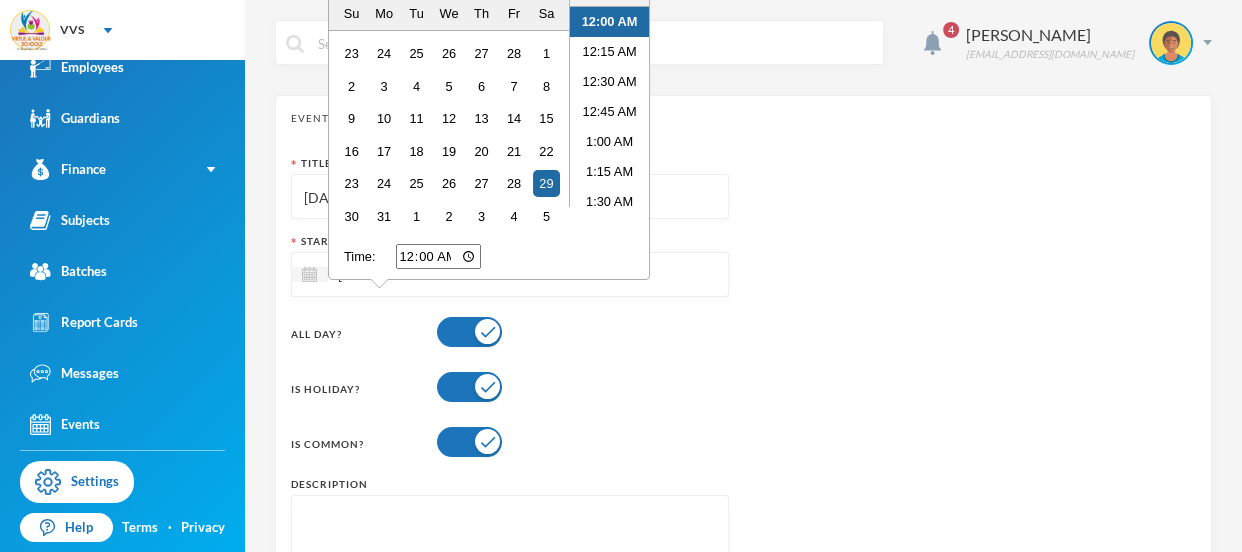 click on "All Day?" at bounding box center (510, 332) 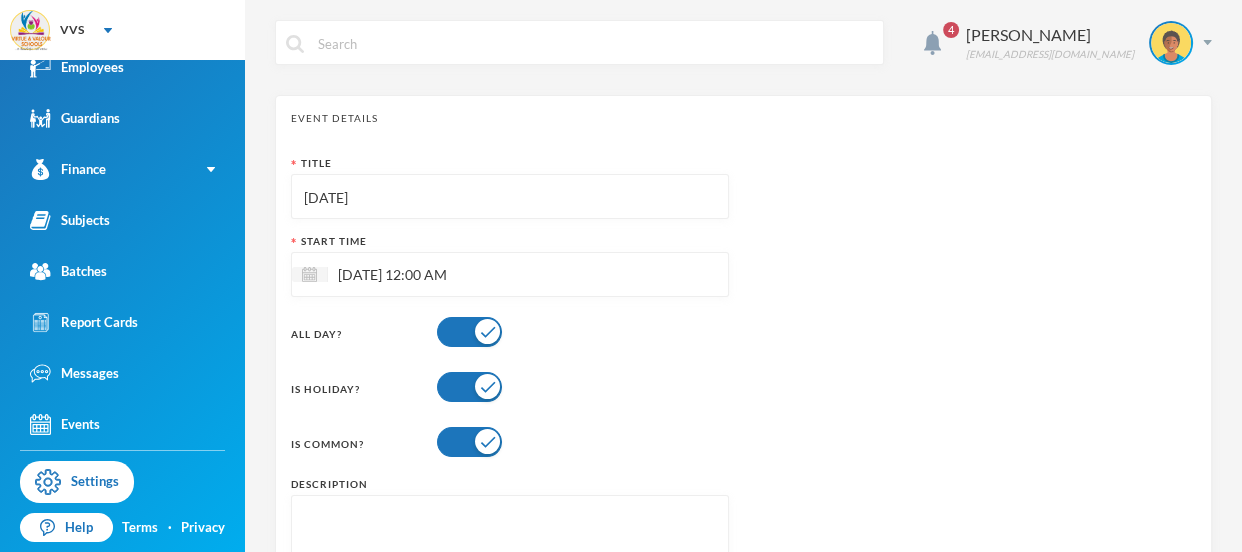 click on "29/03/2025 12:00 AM" at bounding box center [412, 274] 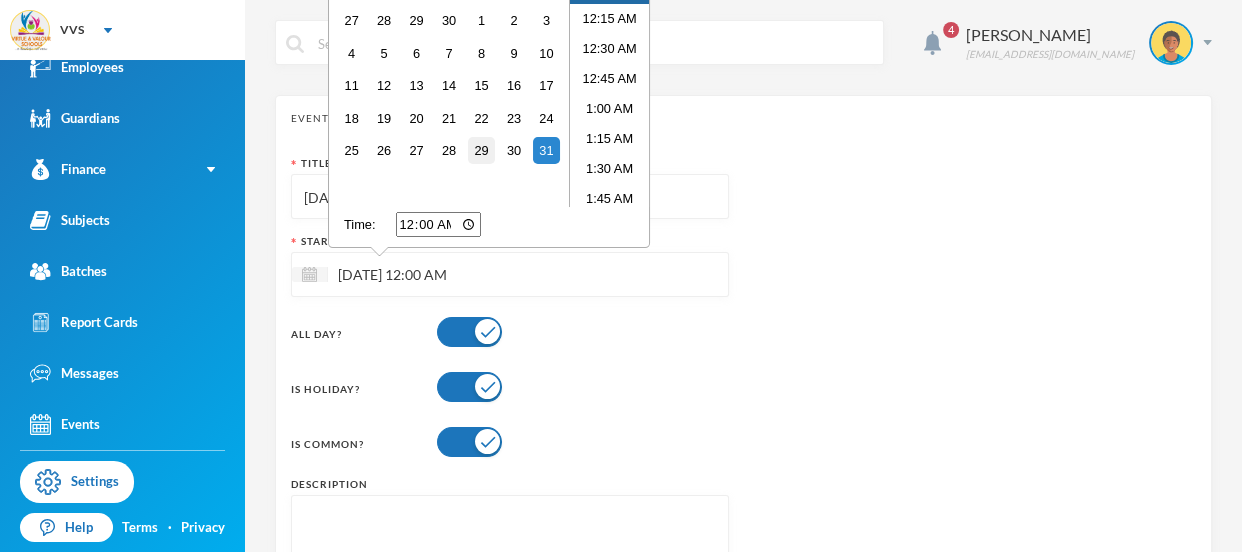 click on "29" at bounding box center [481, 150] 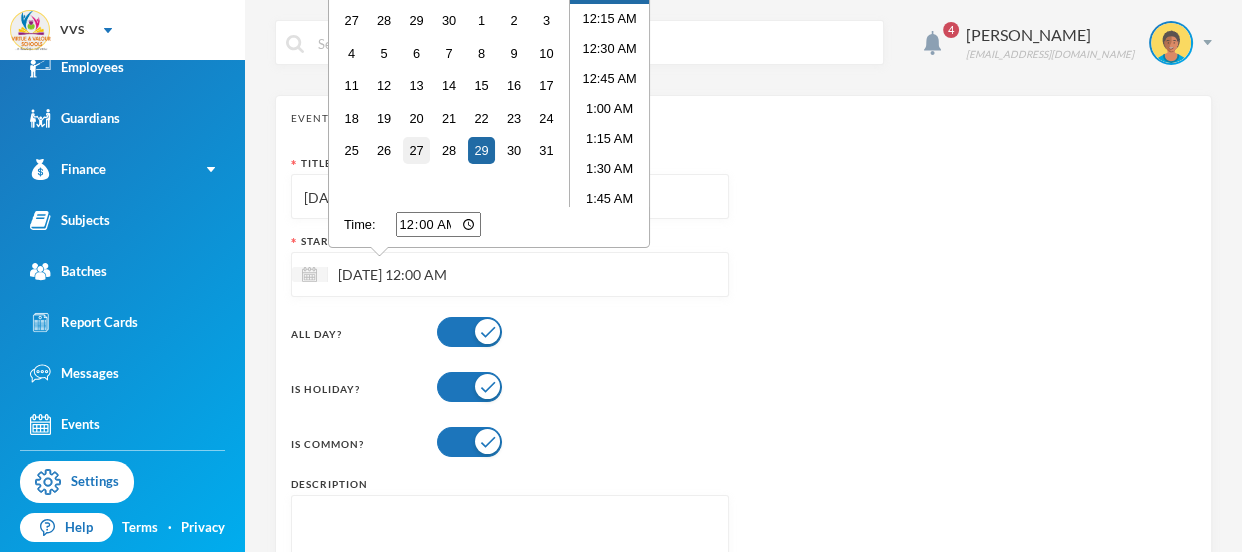 click on "27" at bounding box center (416, 150) 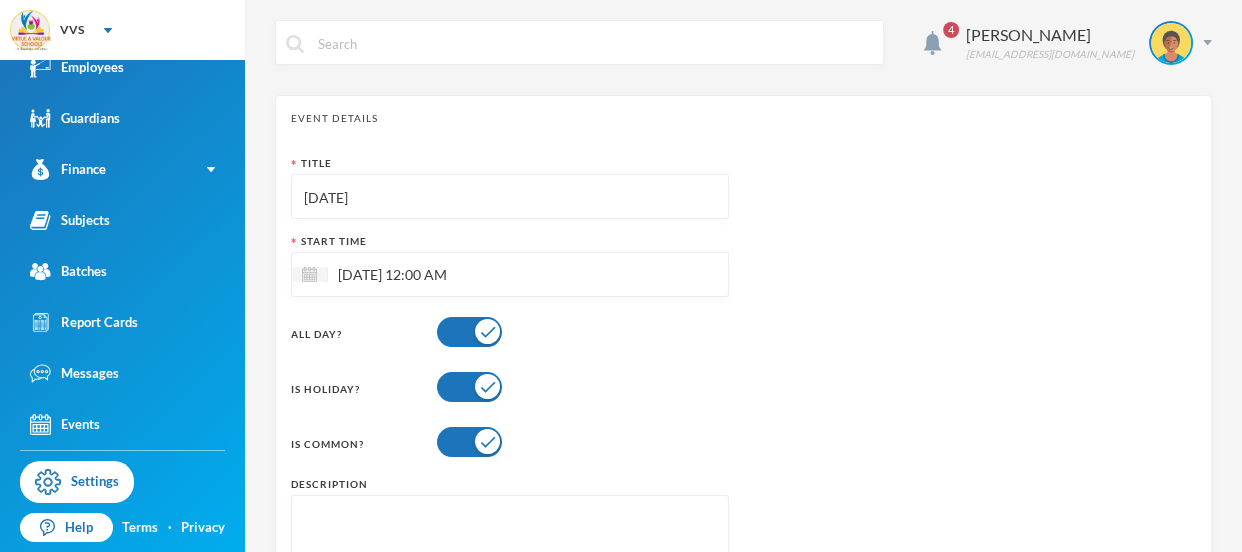 click on "Title CHILDREN'S DAY Start Time 27/05/2025 12:00 AM All Day? Is Holiday? Is Common? Description" at bounding box center [743, 398] 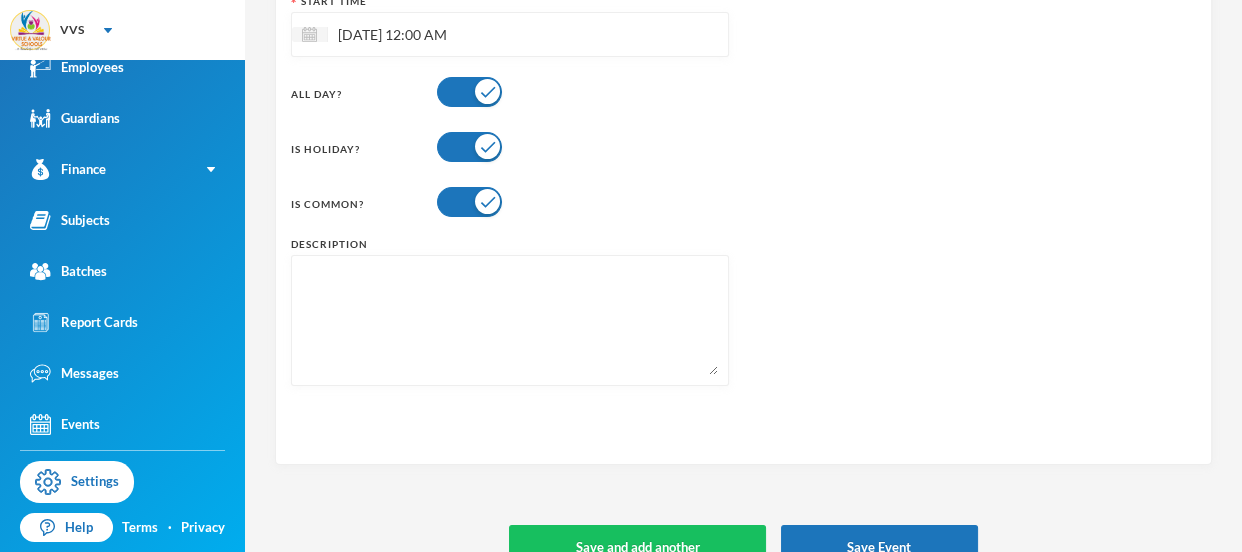 scroll, scrollTop: 243, scrollLeft: 0, axis: vertical 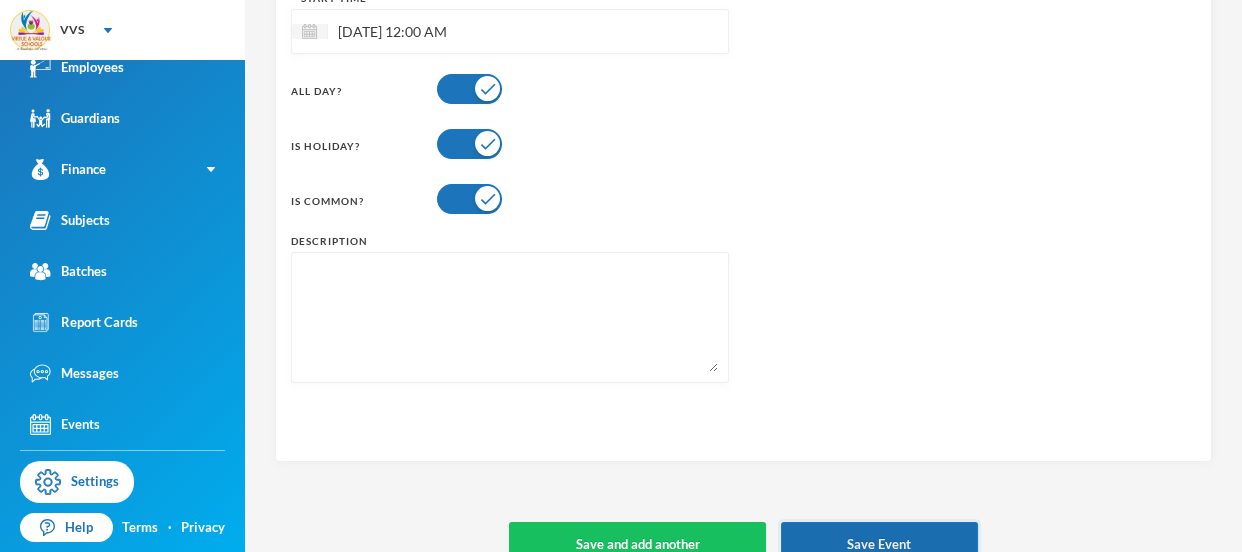 click on "Save Event" at bounding box center (879, 544) 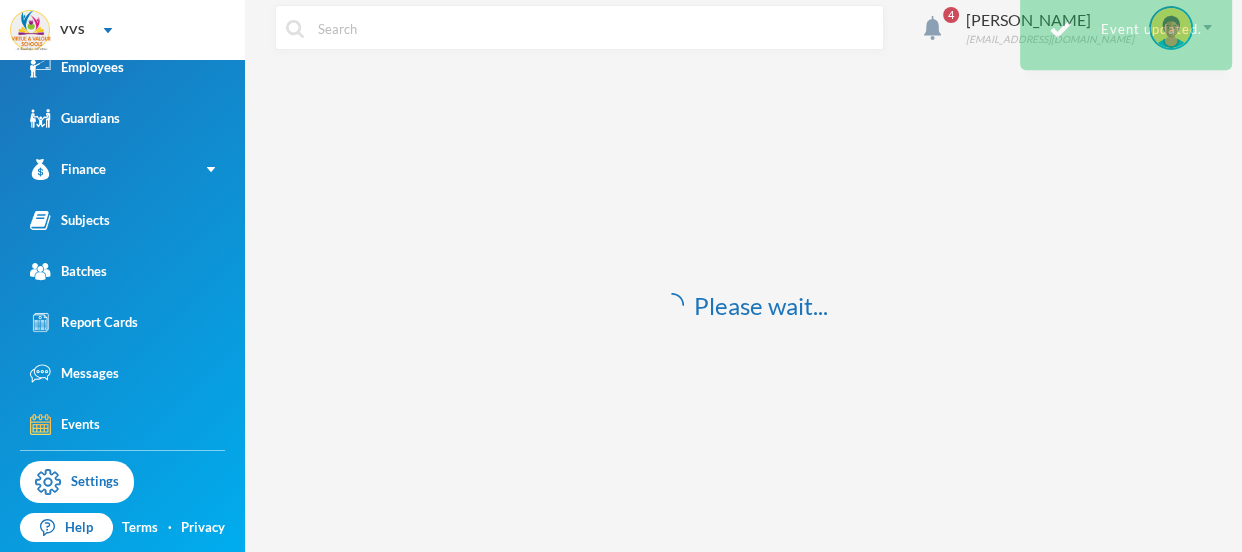 scroll, scrollTop: 0, scrollLeft: 0, axis: both 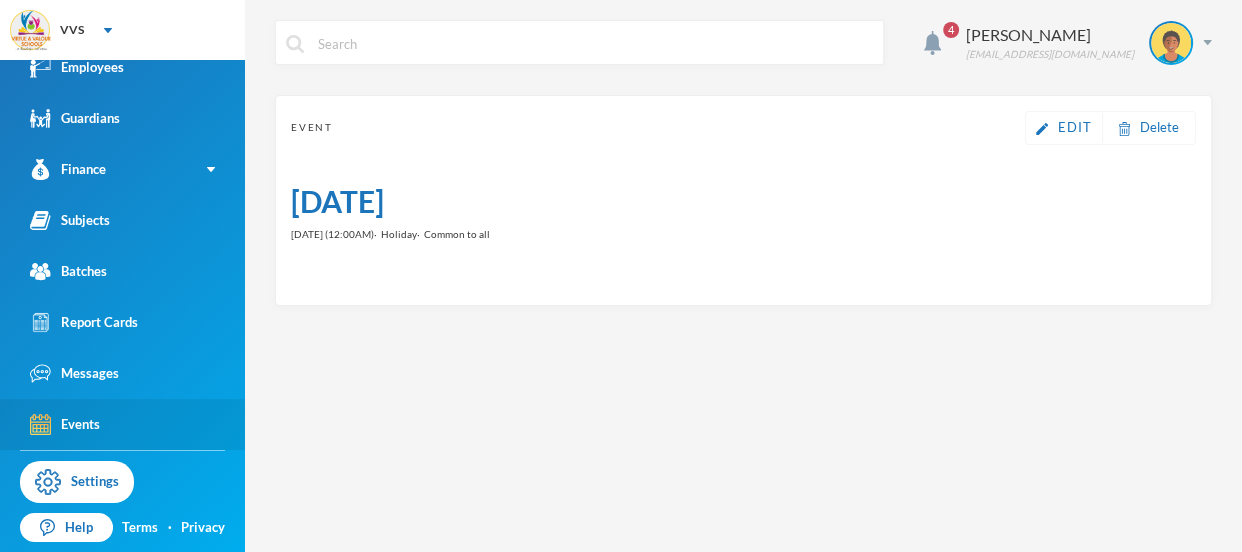 click on "Events" at bounding box center (65, 424) 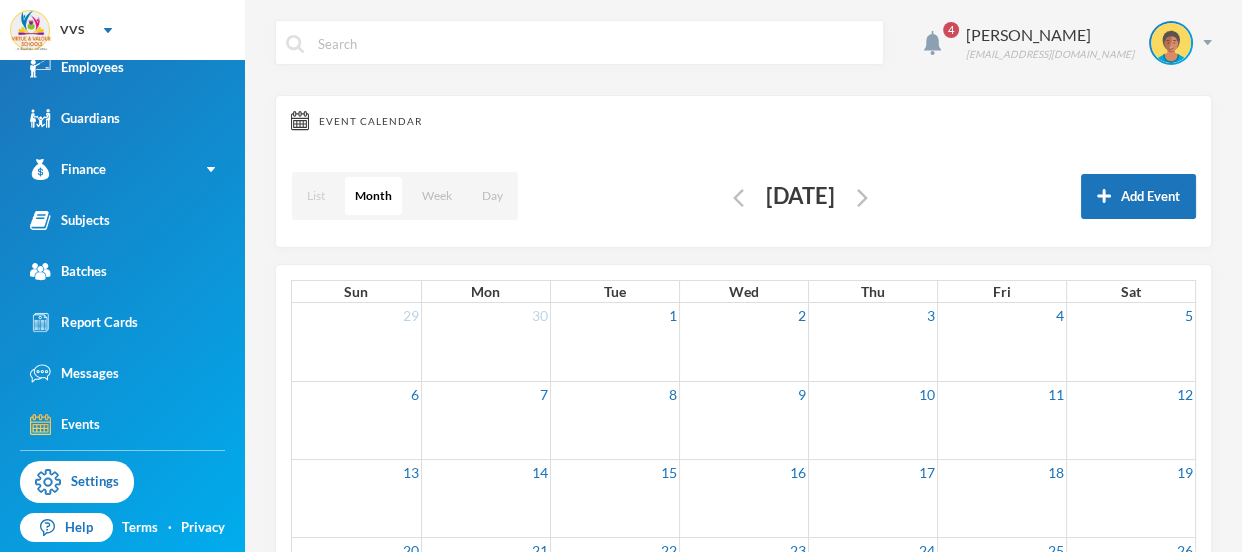 click on "List" at bounding box center (316, 196) 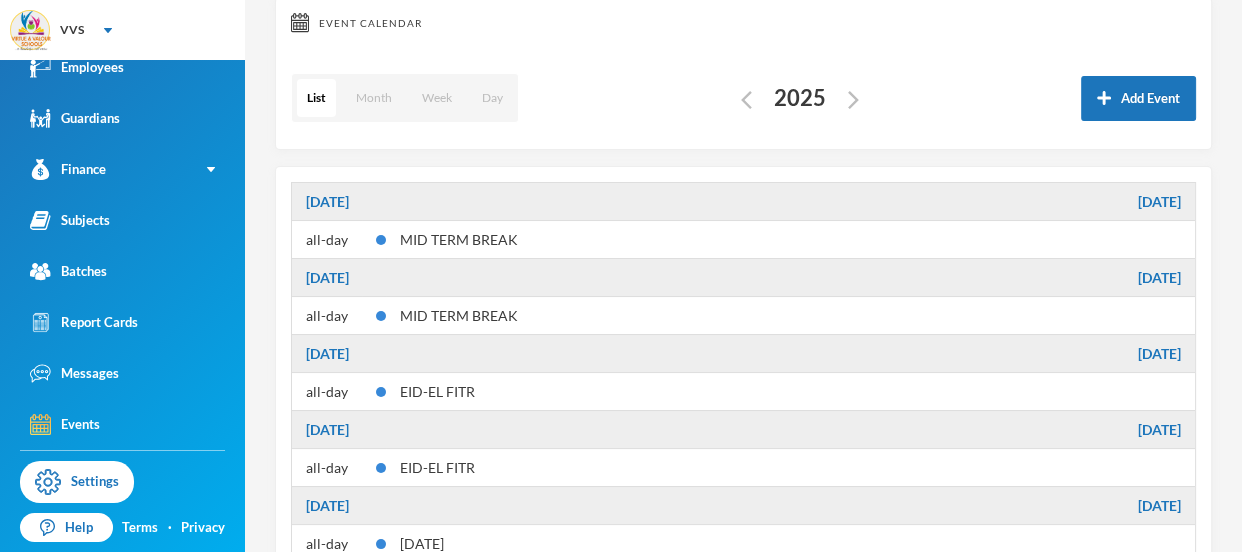 scroll, scrollTop: 95, scrollLeft: 0, axis: vertical 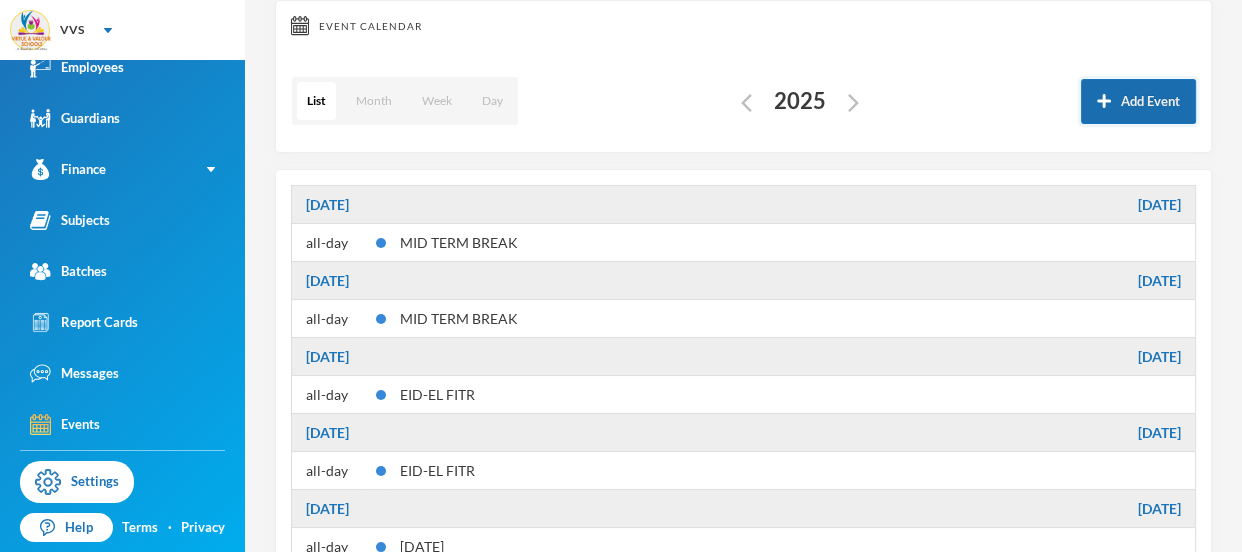 click at bounding box center (1104, 101) 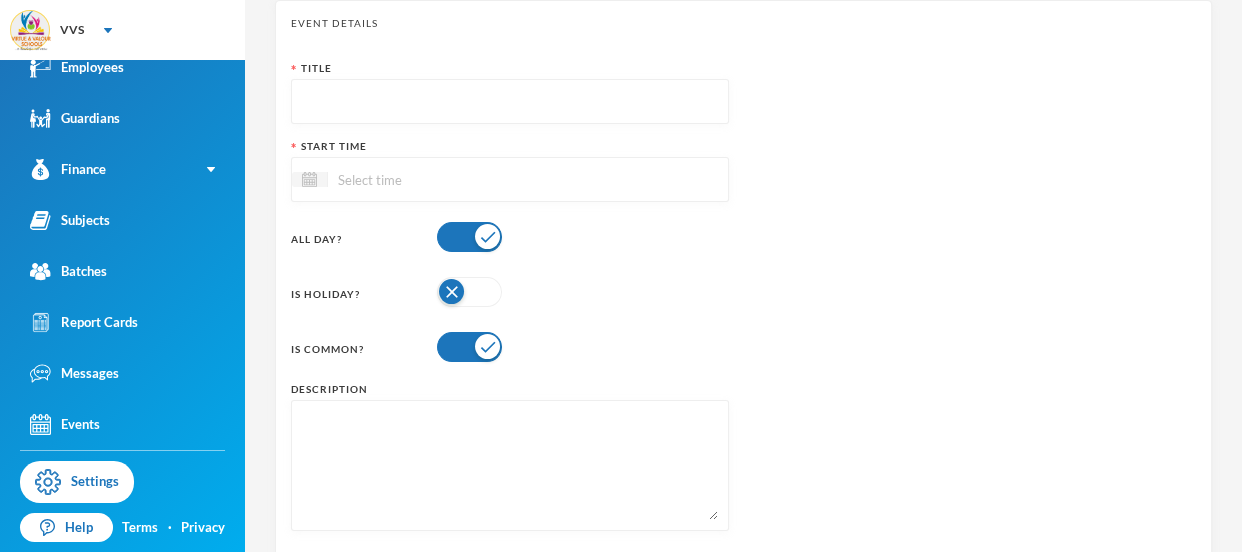 click at bounding box center [510, 102] 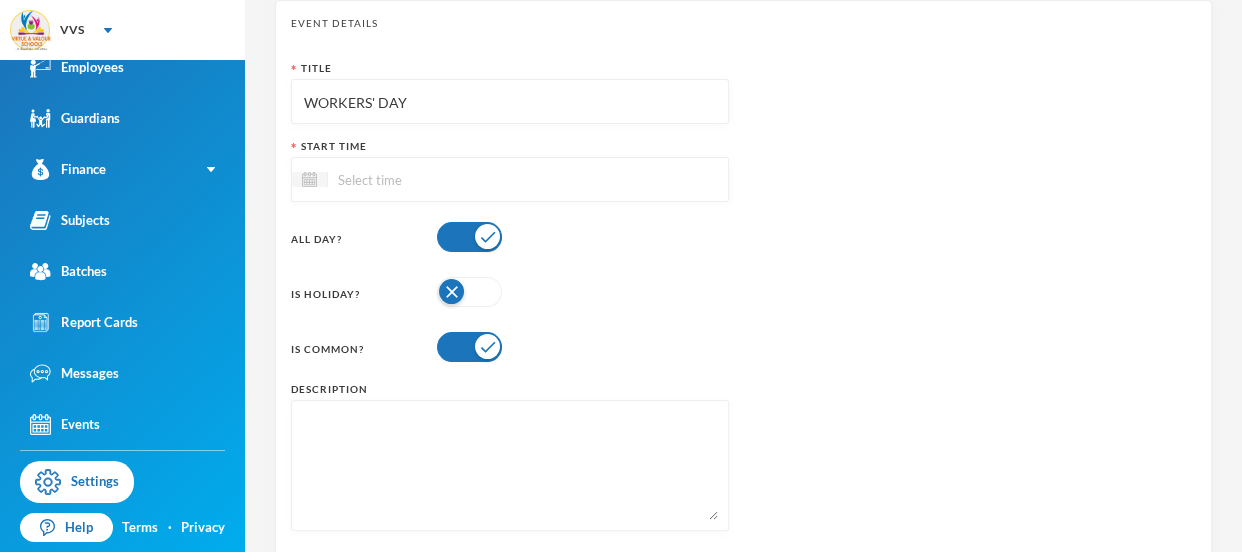 type on "WORKERS' DAY" 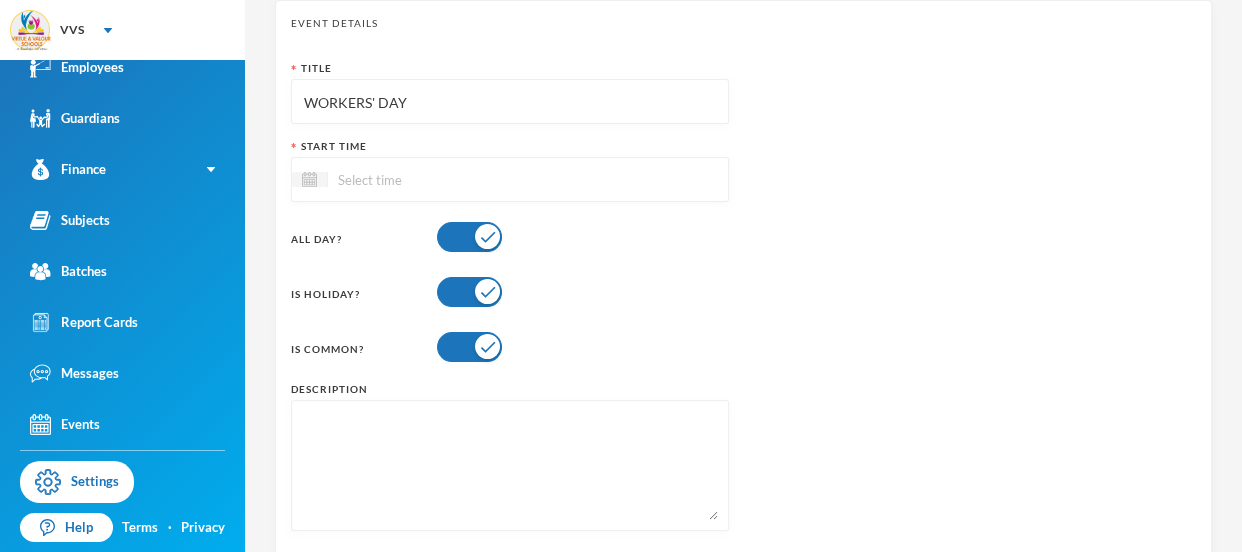 click at bounding box center [412, 179] 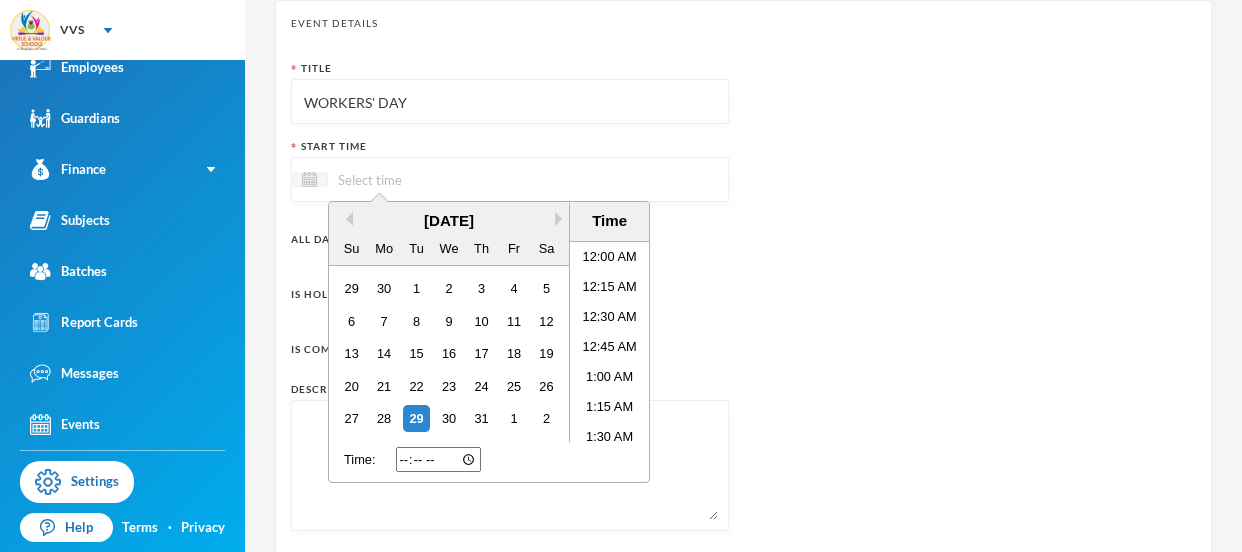 scroll, scrollTop: 395, scrollLeft: 0, axis: vertical 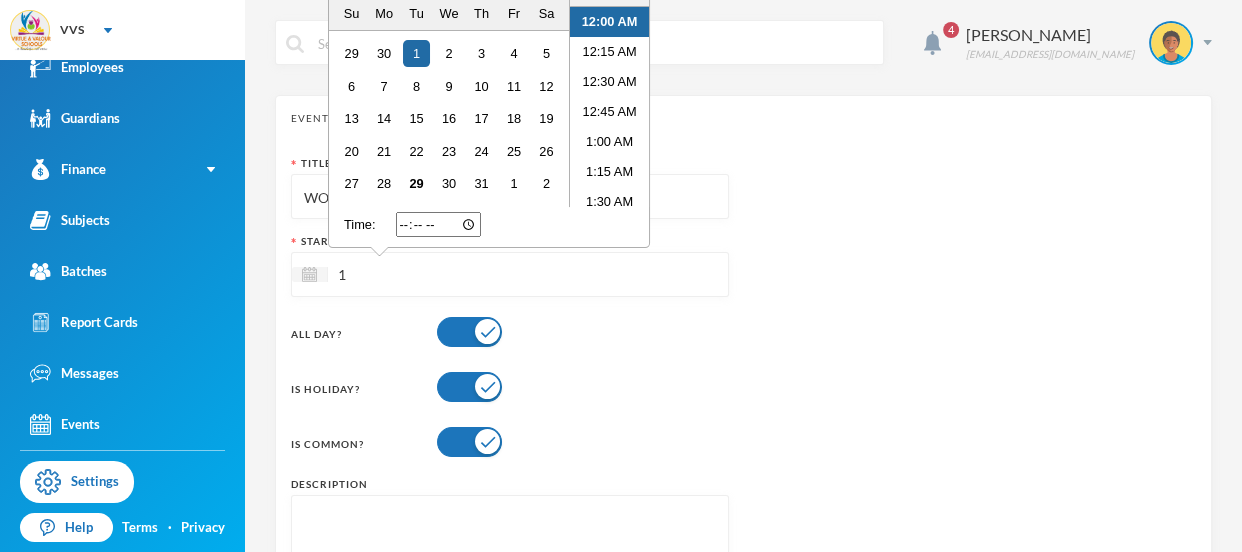 click on "12:00 AM" at bounding box center (609, 22) 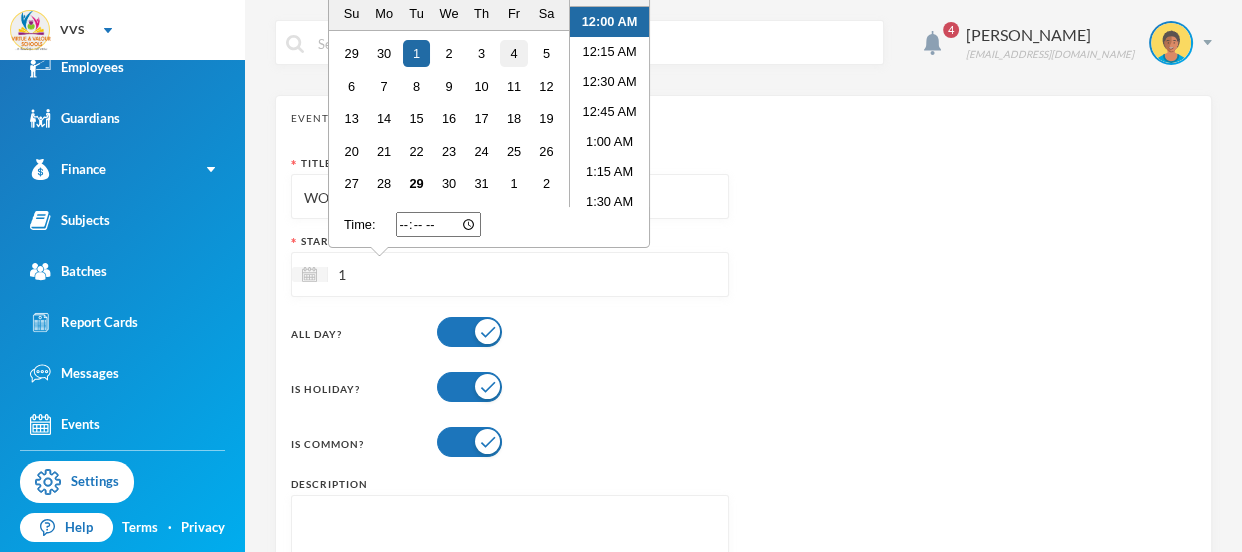 type 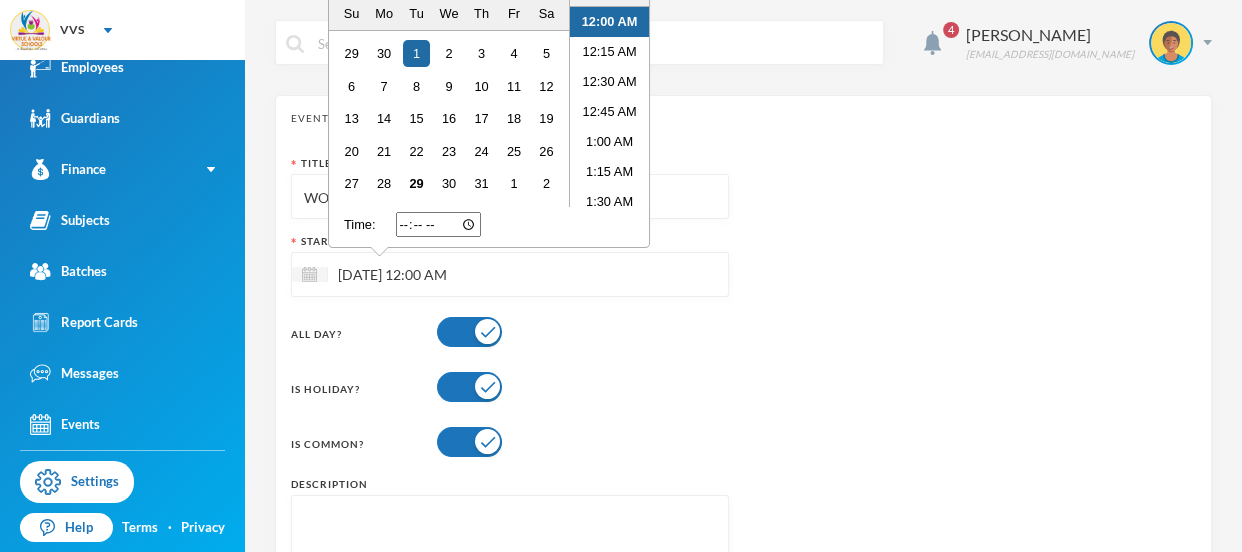 type 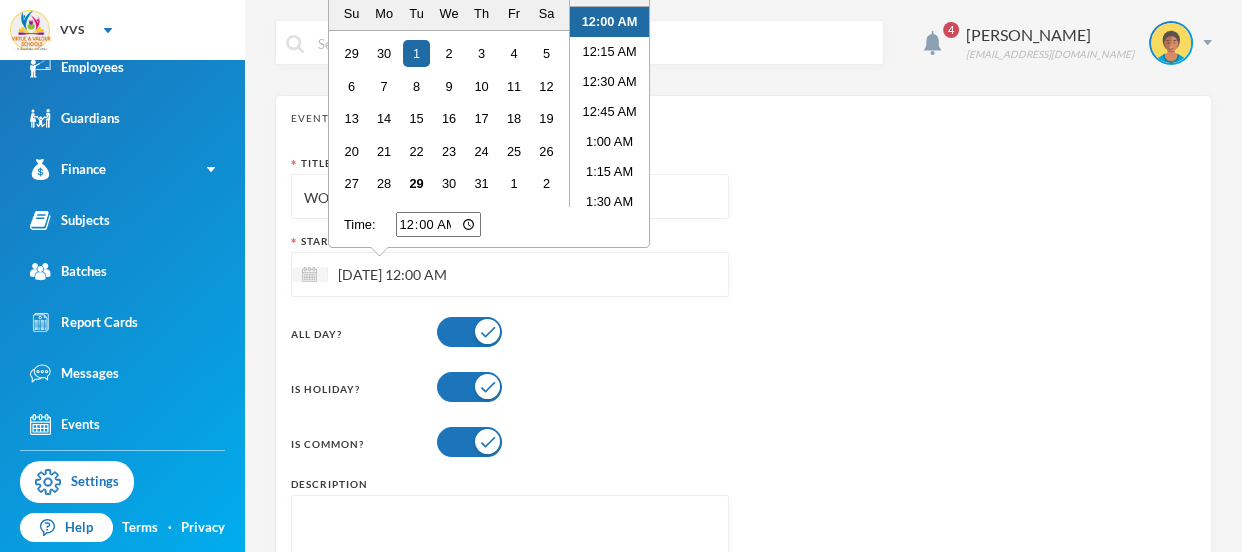 type on "01/0/2025 12:00 AM" 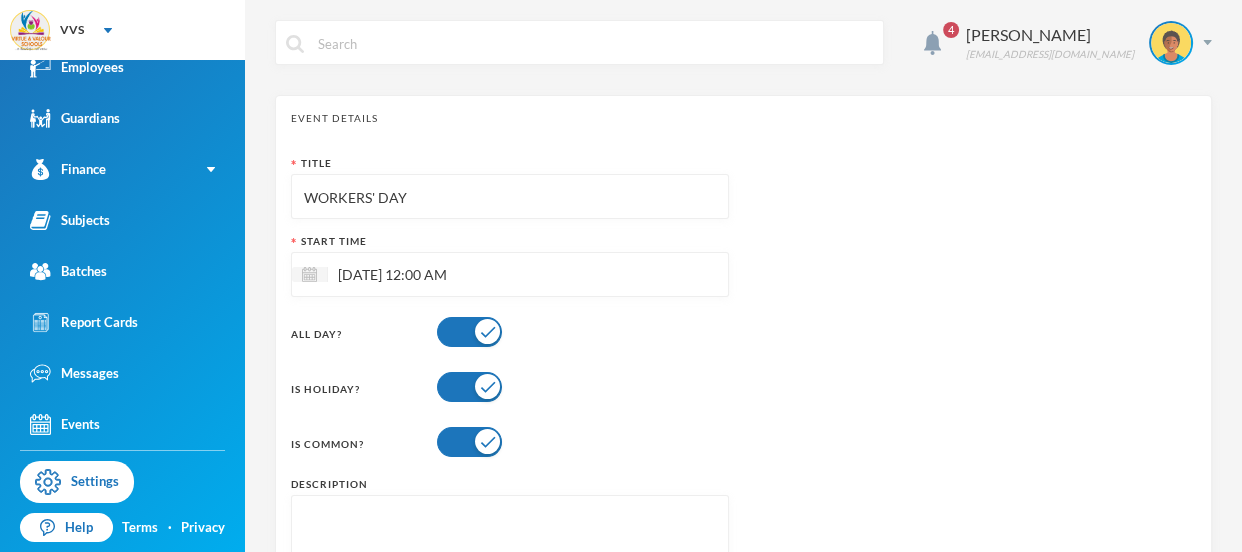 click on "Title WORKERS' DAY Start Time 01/05/2025 12:00 AM All Day? Is Holiday? Is Common? Description" at bounding box center [743, 398] 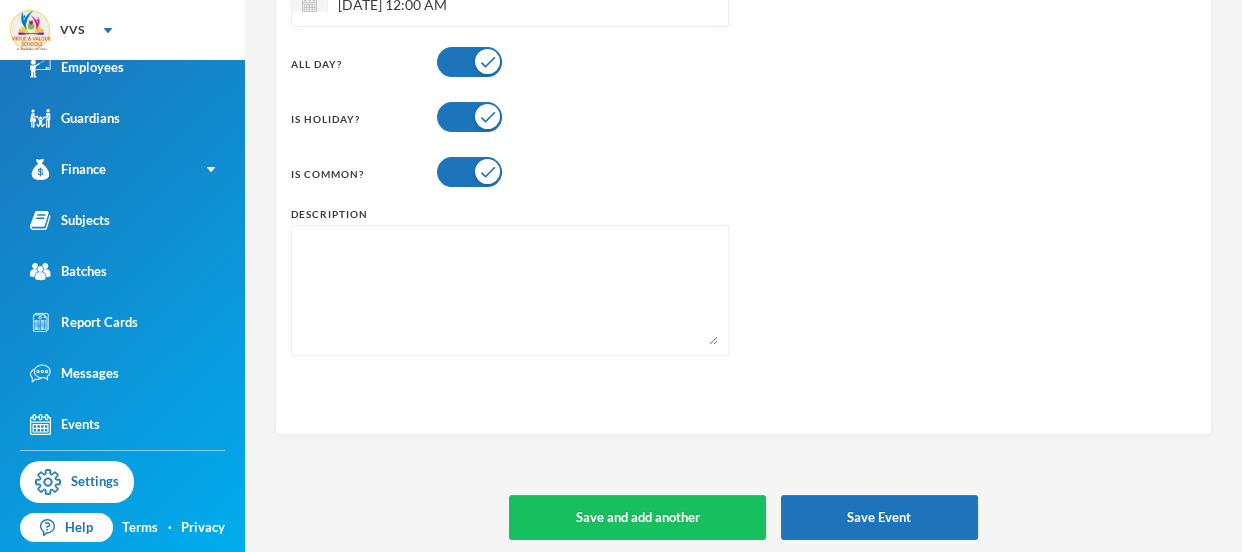 scroll, scrollTop: 277, scrollLeft: 0, axis: vertical 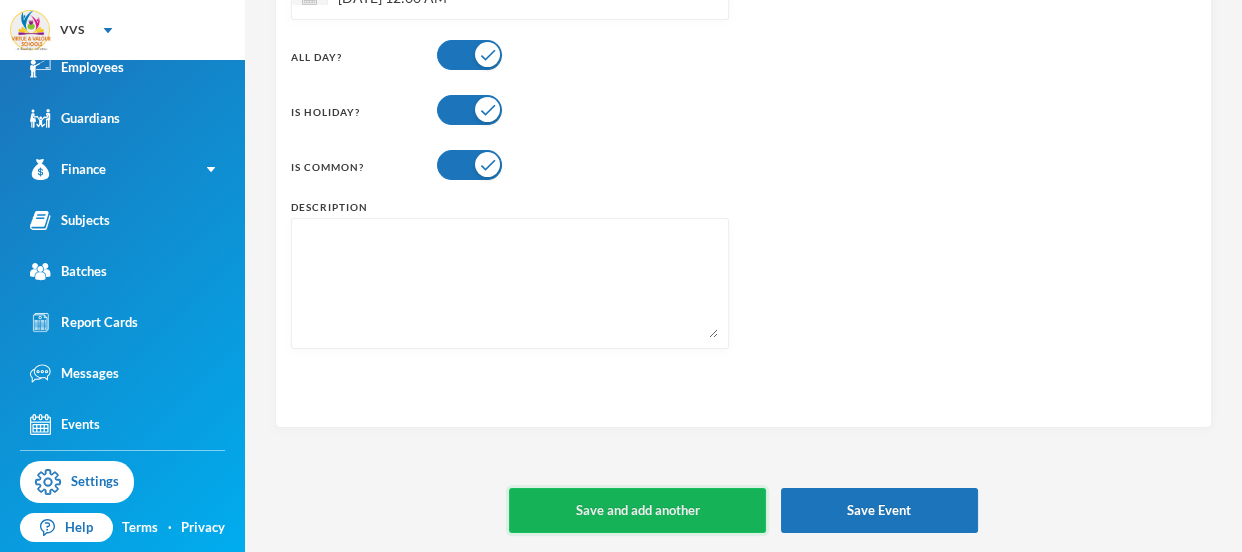 click on "Save and add another" at bounding box center [637, 510] 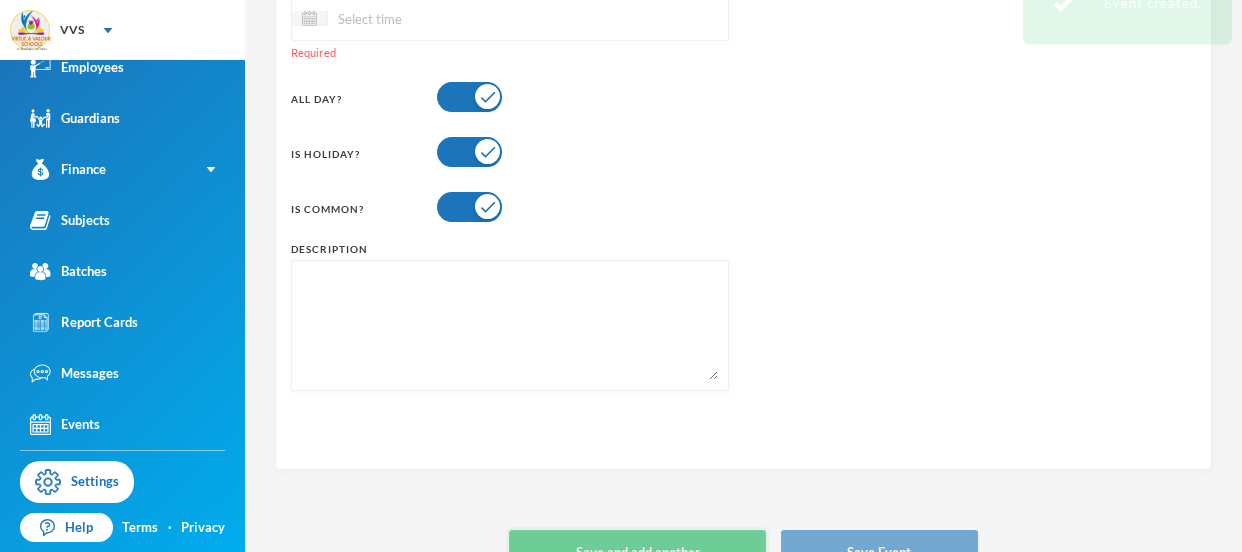 scroll, scrollTop: 298, scrollLeft: 0, axis: vertical 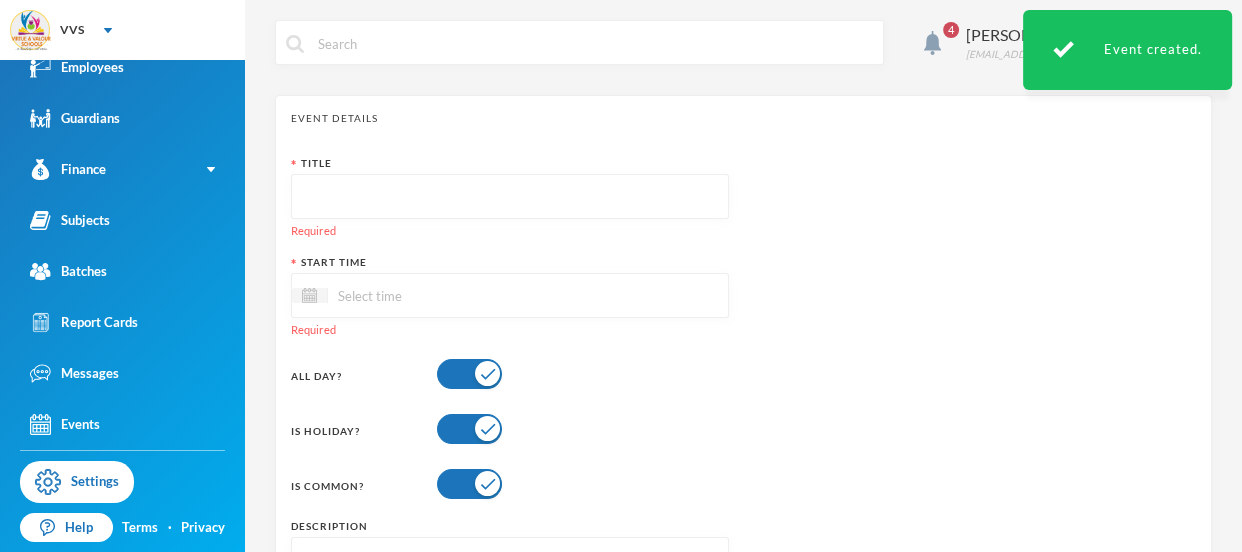 click at bounding box center (510, 197) 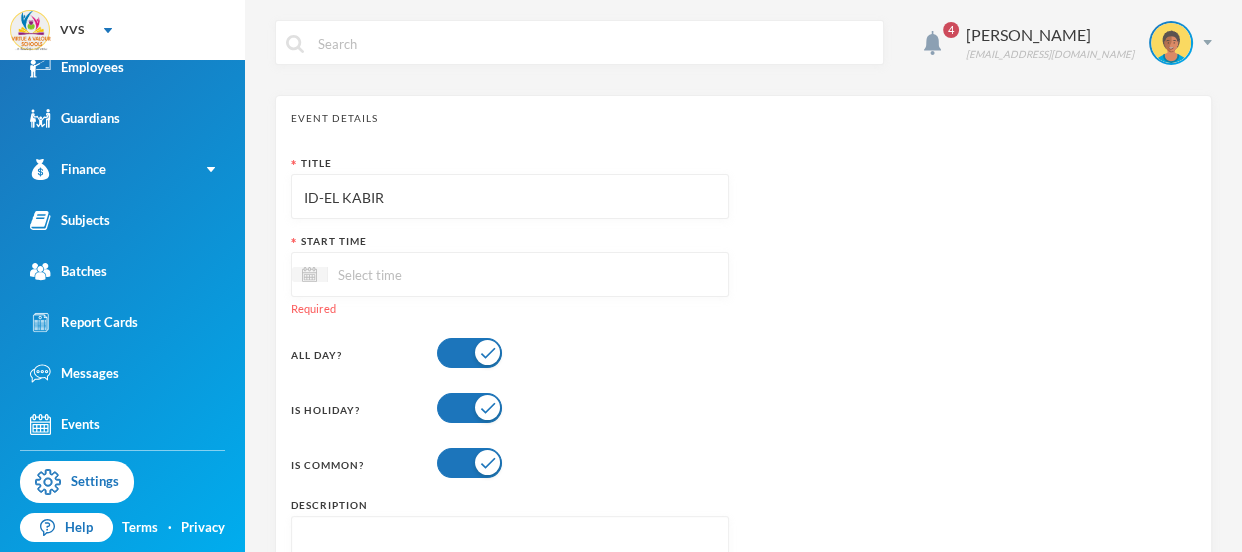 type on "ID-EL KABIR" 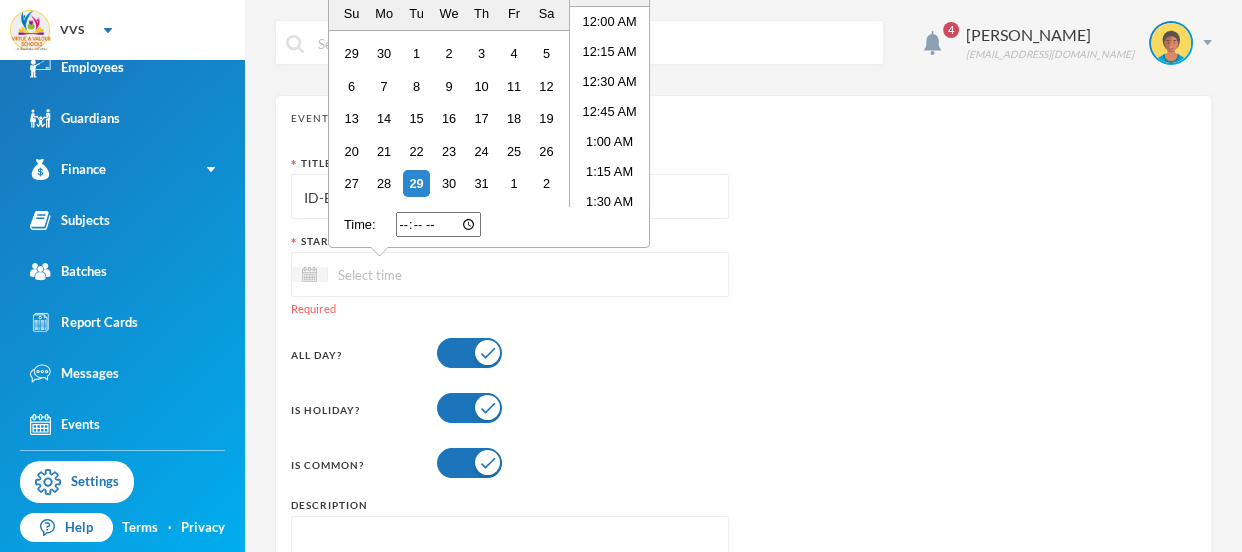 scroll, scrollTop: 395, scrollLeft: 0, axis: vertical 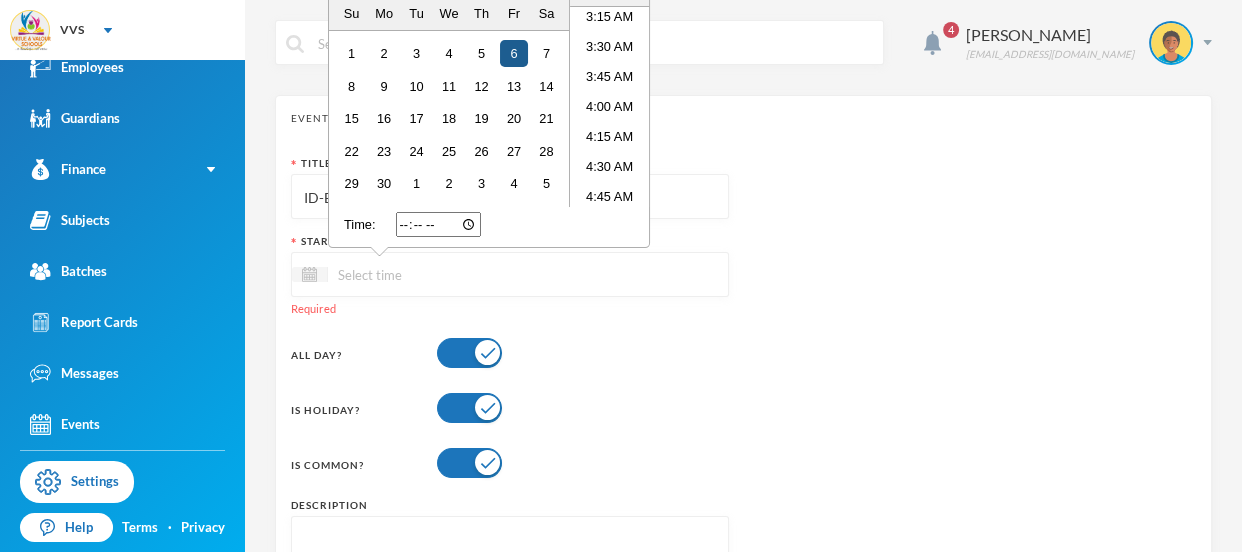 click on "6" at bounding box center (513, 53) 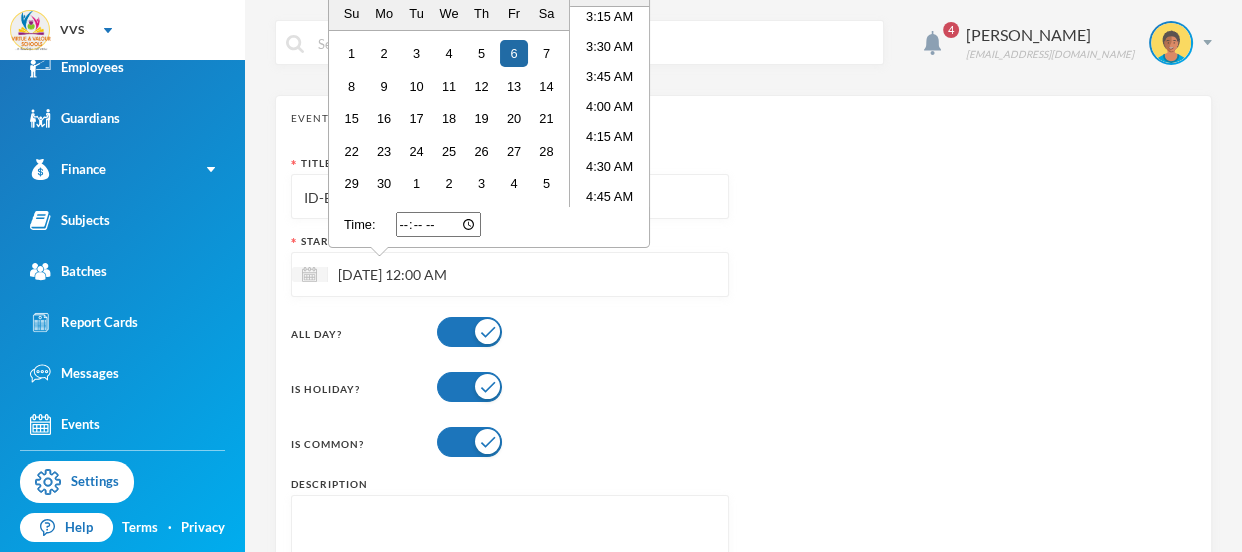 scroll, scrollTop: 0, scrollLeft: 0, axis: both 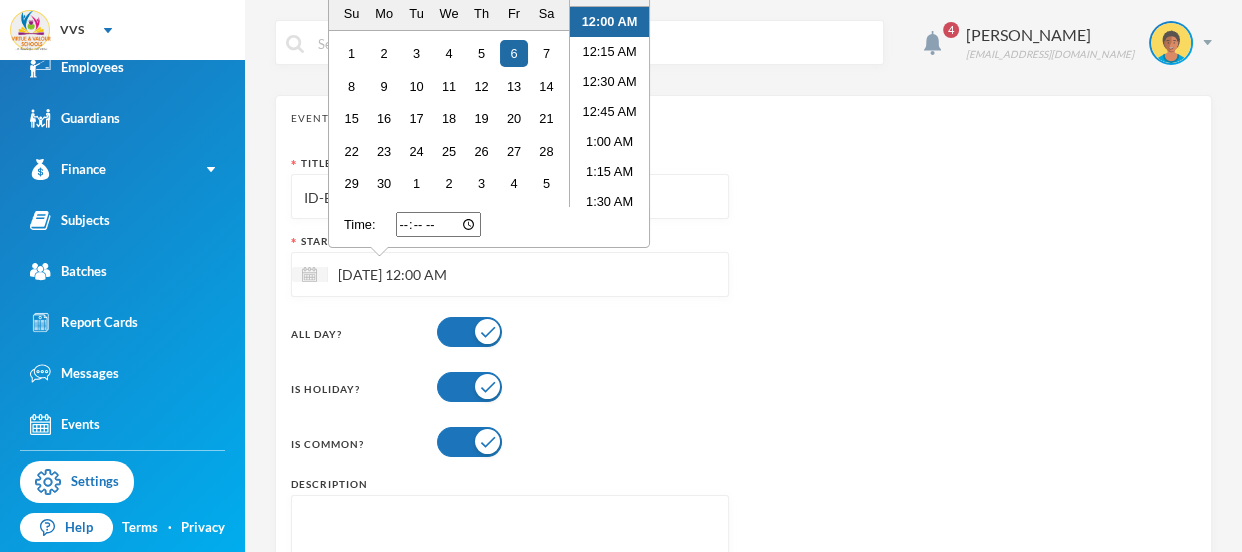 click on "12:00 AM" at bounding box center (609, 22) 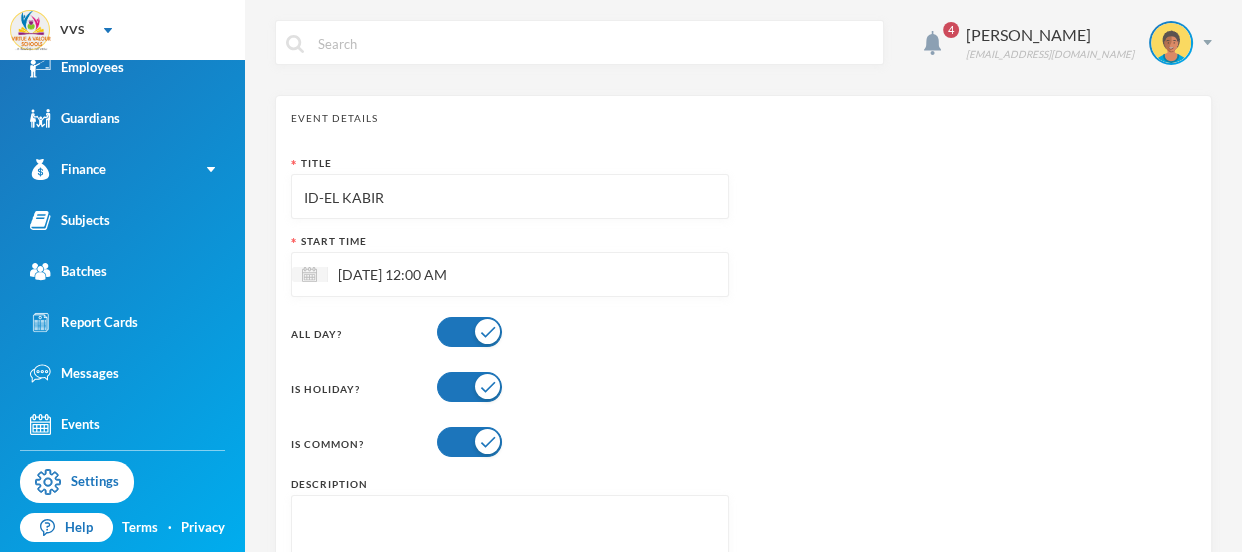 click on "Title ID-EL KABIR Start Time 06/06/2025 12:00 AM All Day? Is Holiday? Is Common? Description" at bounding box center [743, 398] 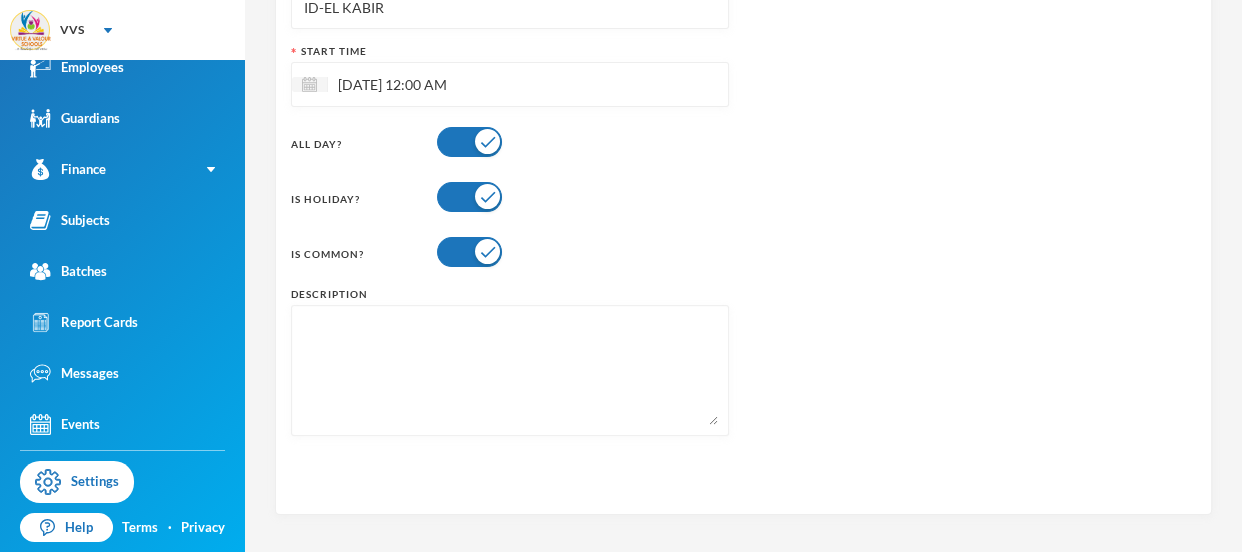 scroll, scrollTop: 254, scrollLeft: 0, axis: vertical 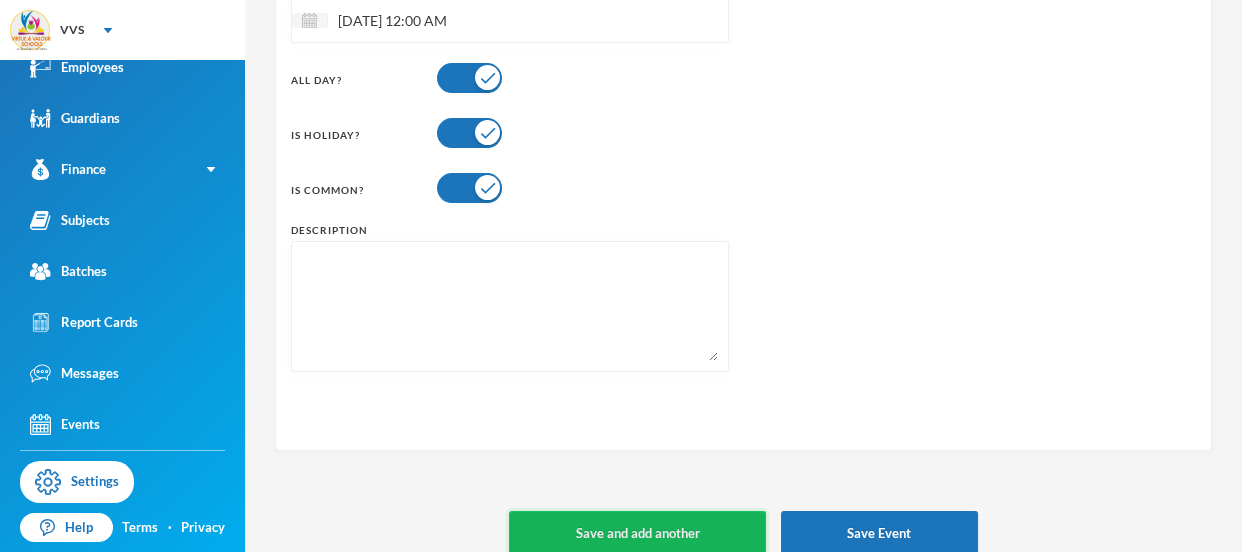 click on "Save and add another" at bounding box center (637, 533) 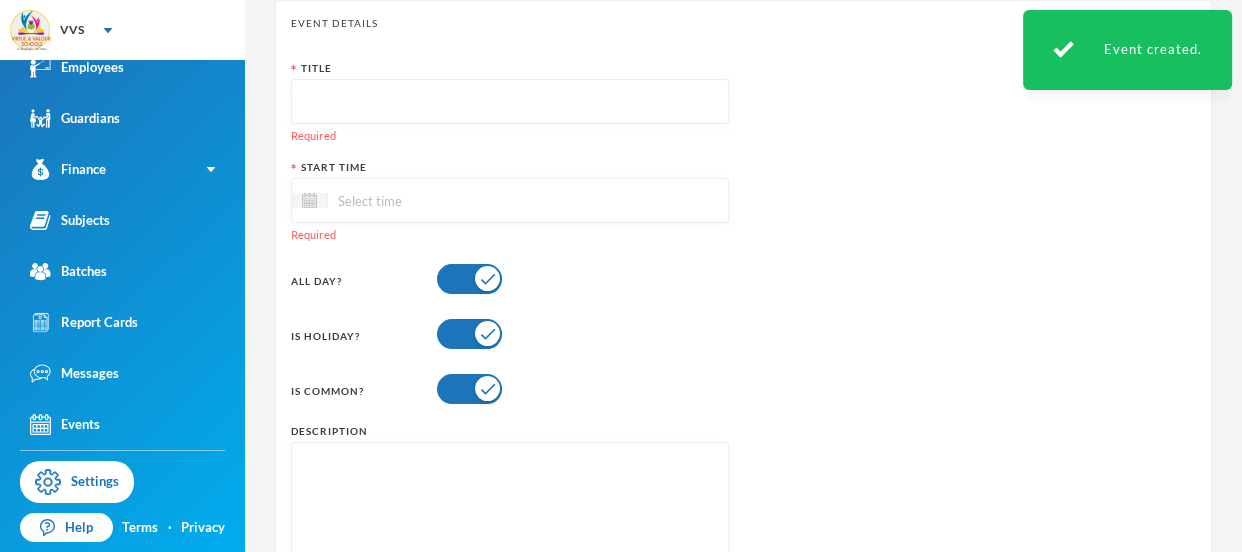 scroll, scrollTop: 68, scrollLeft: 0, axis: vertical 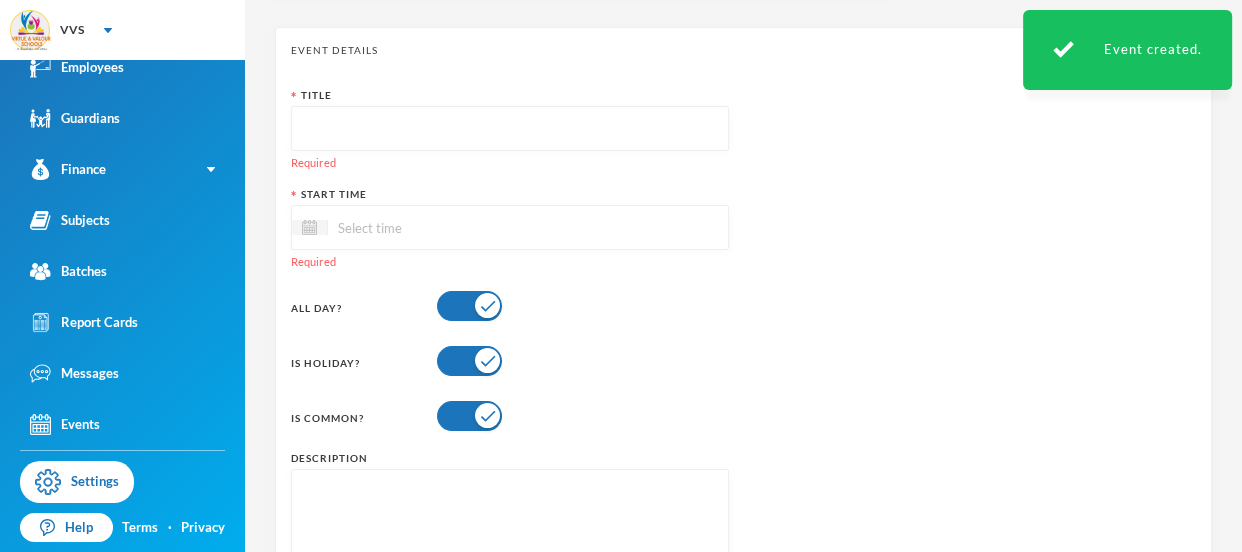 click at bounding box center [510, 129] 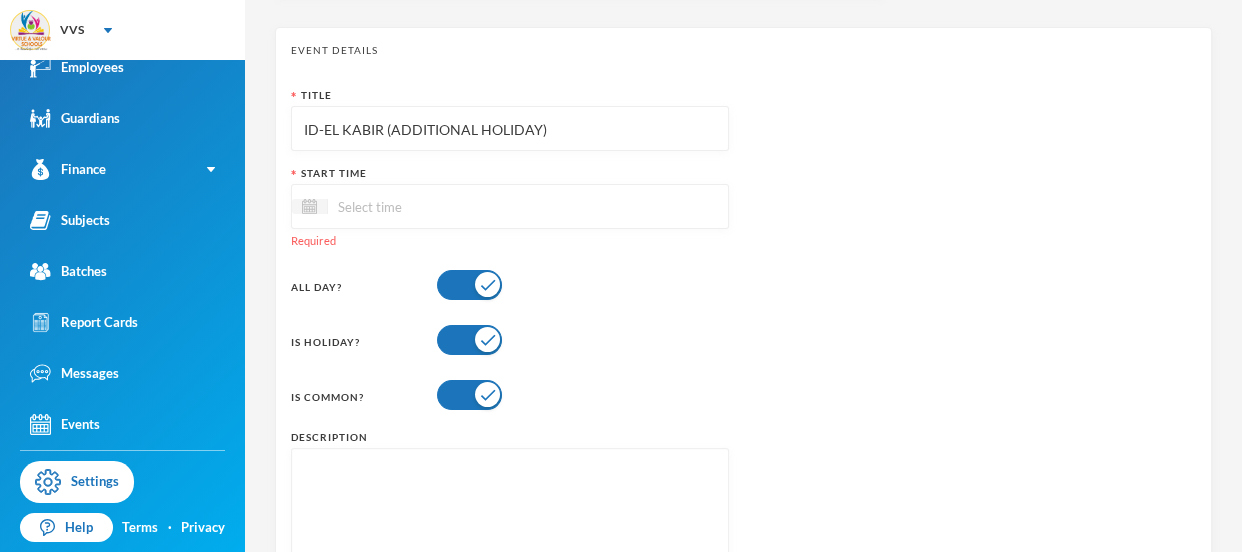 type on "ID-EL KABIR (ADDITIONAL HOLIDAY)" 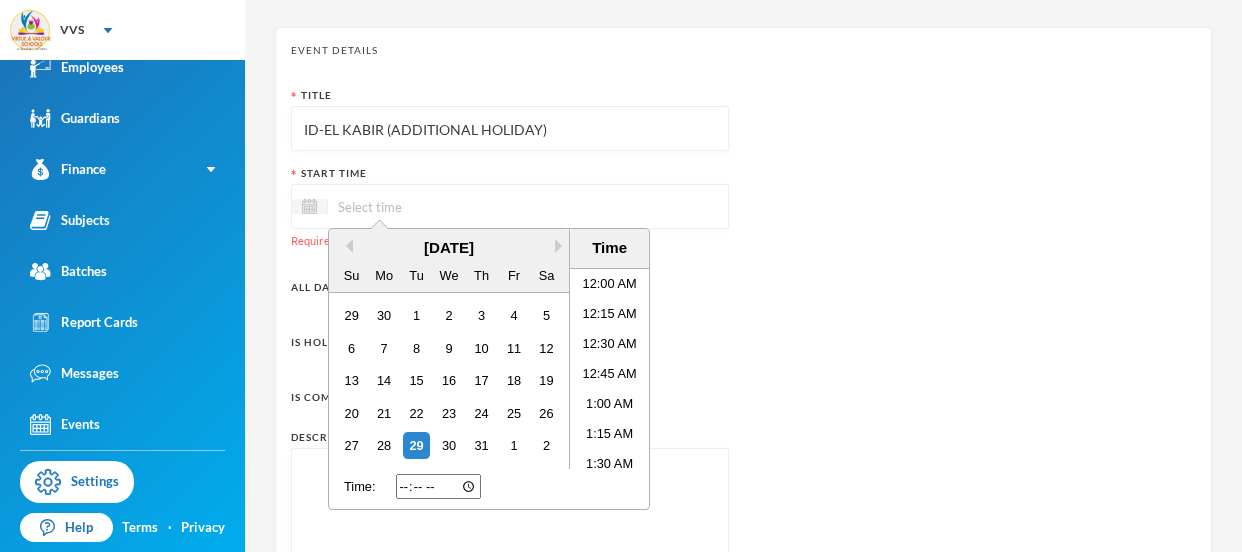 scroll, scrollTop: 395, scrollLeft: 0, axis: vertical 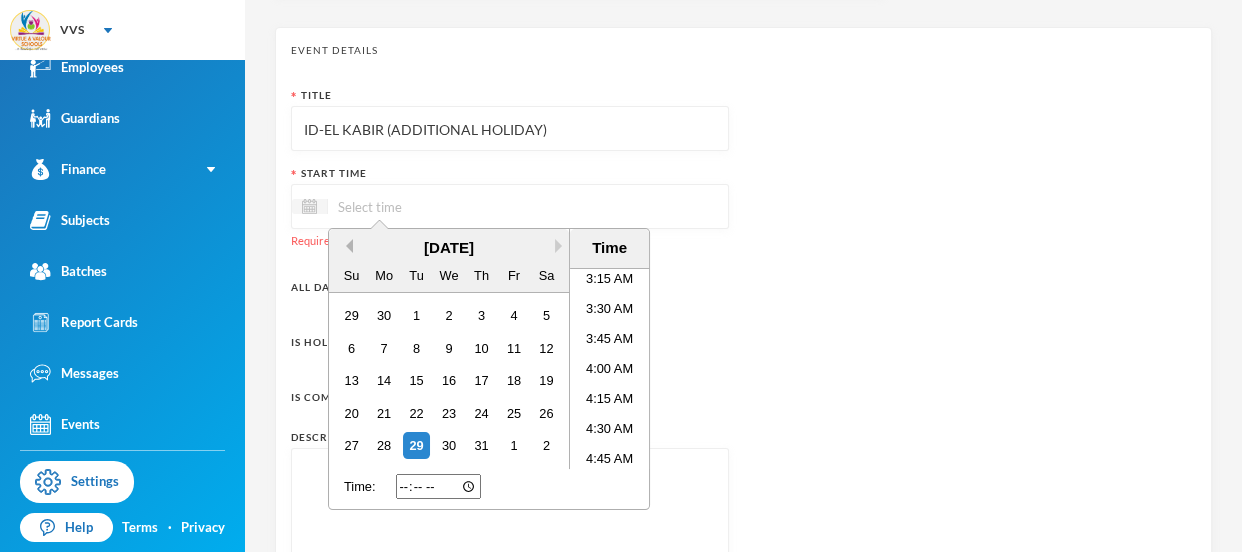 click on "Previous Month" at bounding box center (346, 246) 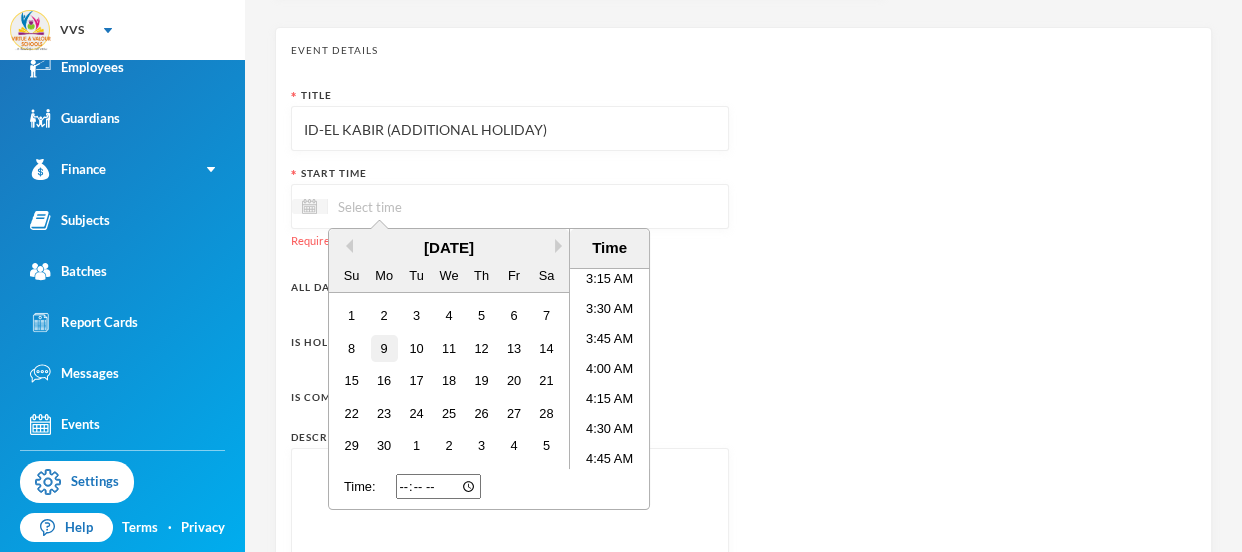 click on "9" at bounding box center [384, 348] 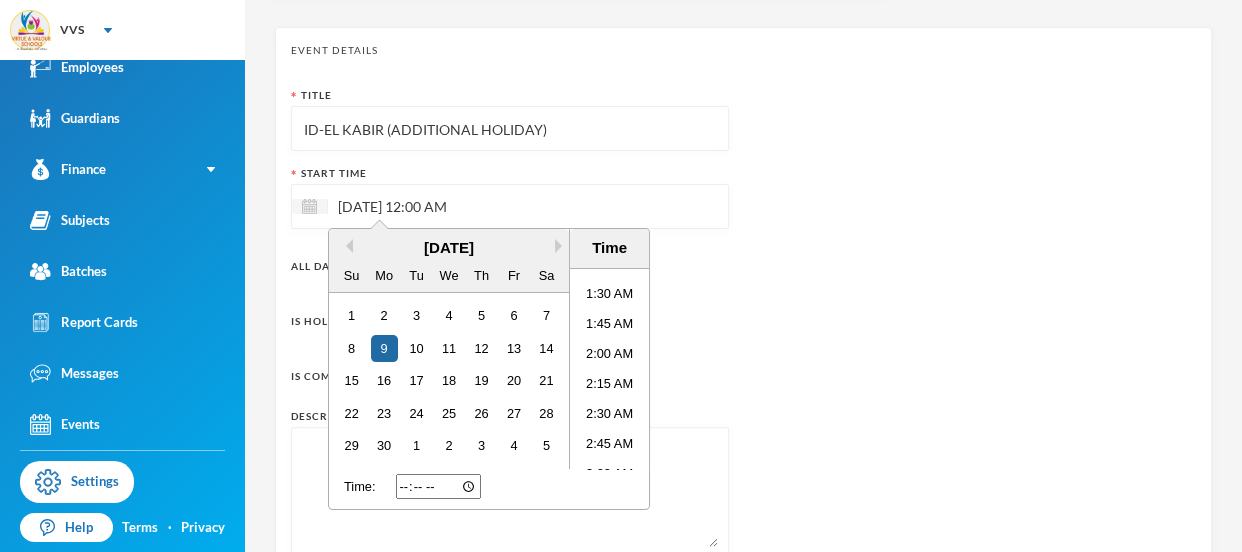 scroll, scrollTop: 0, scrollLeft: 0, axis: both 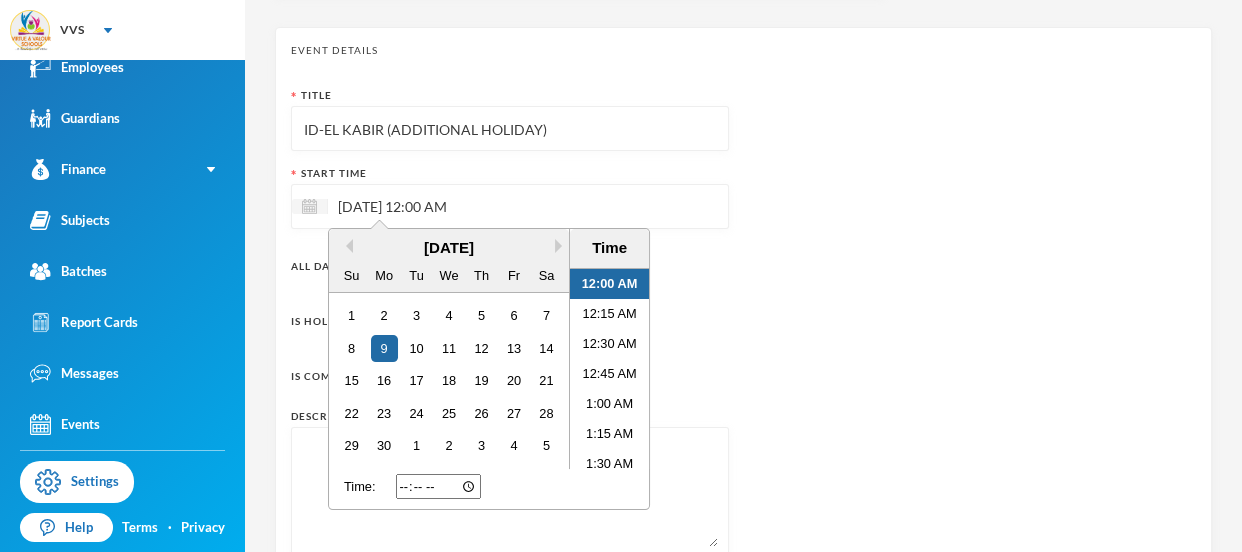 click on "12:00 AM" at bounding box center (609, 284) 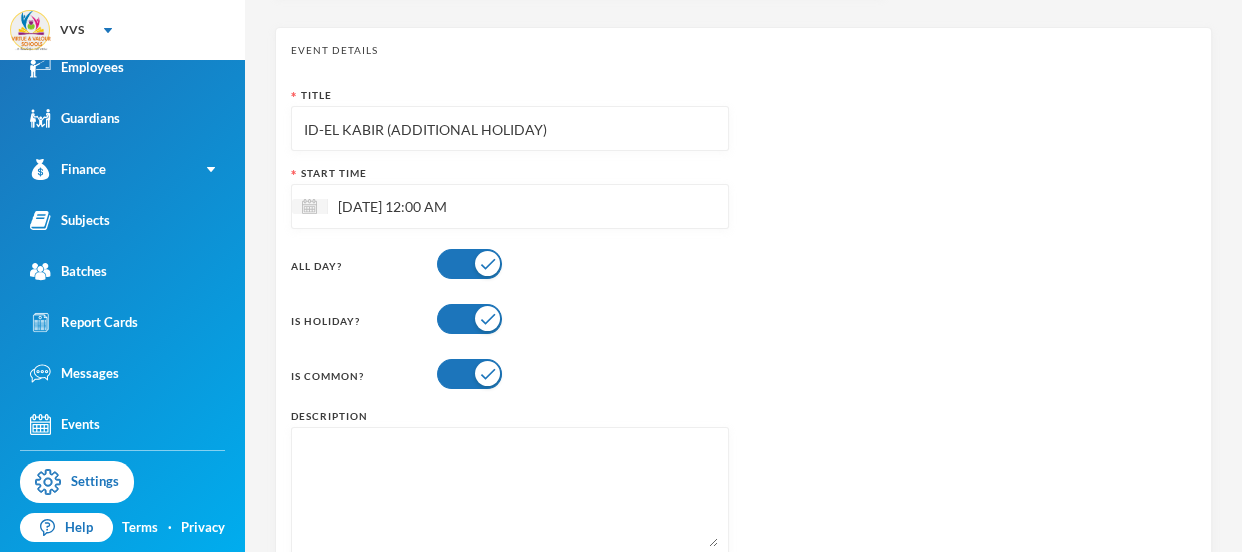 click on "Title ID-EL KABIR (ADDITIONAL HOLIDAY) Start Time 09/06/2025 12:00 AM All Day? Is Holiday? Is Common? Description" at bounding box center (743, 330) 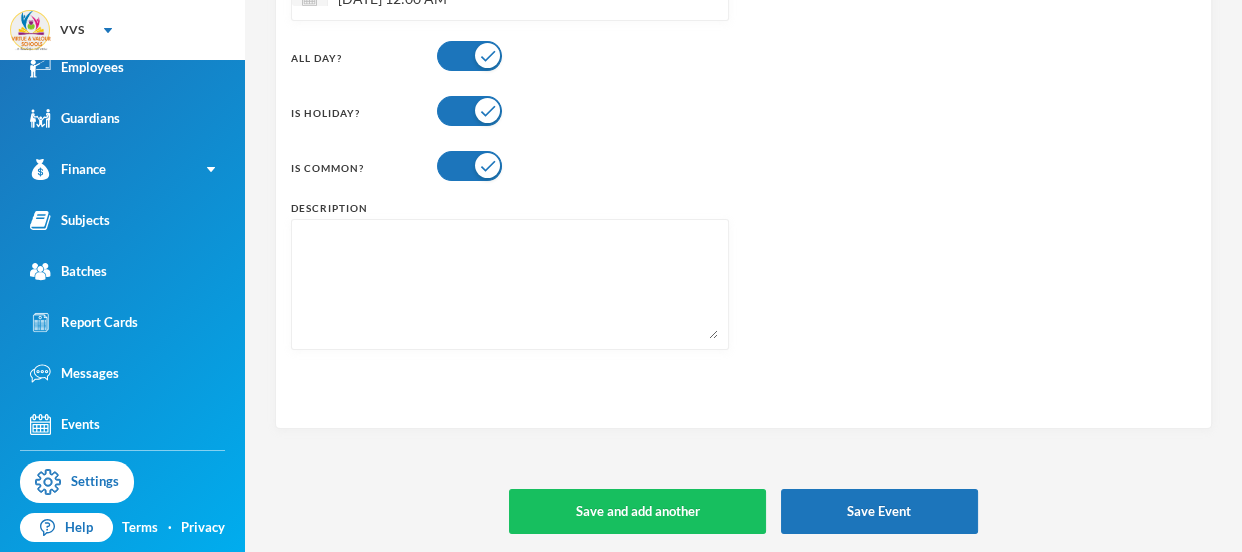 scroll, scrollTop: 277, scrollLeft: 0, axis: vertical 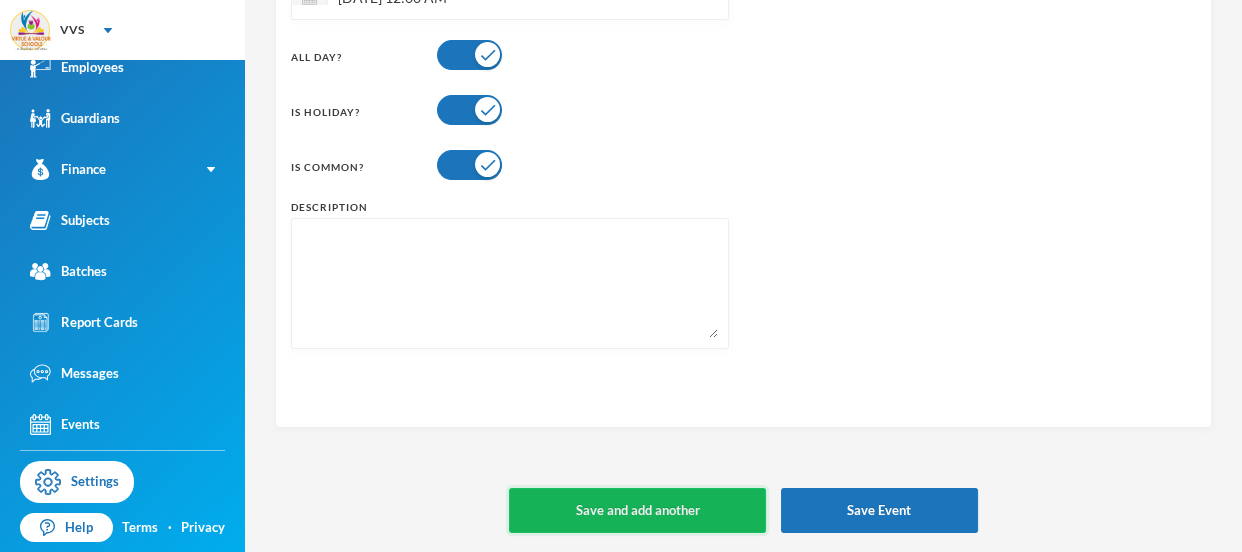 click on "Save and add another" at bounding box center [637, 510] 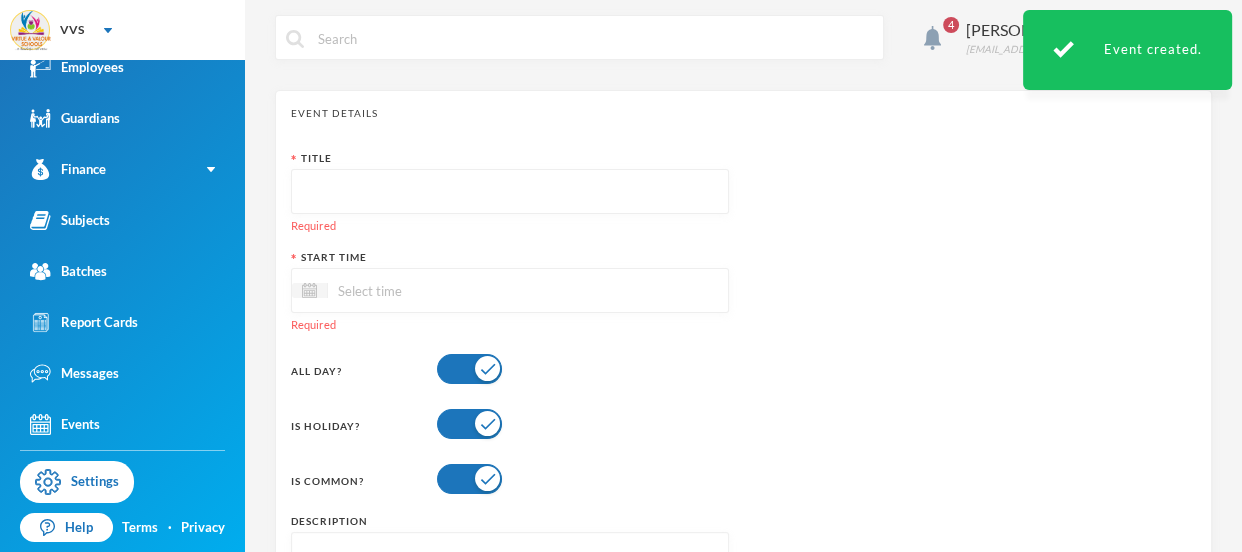 scroll, scrollTop: 0, scrollLeft: 0, axis: both 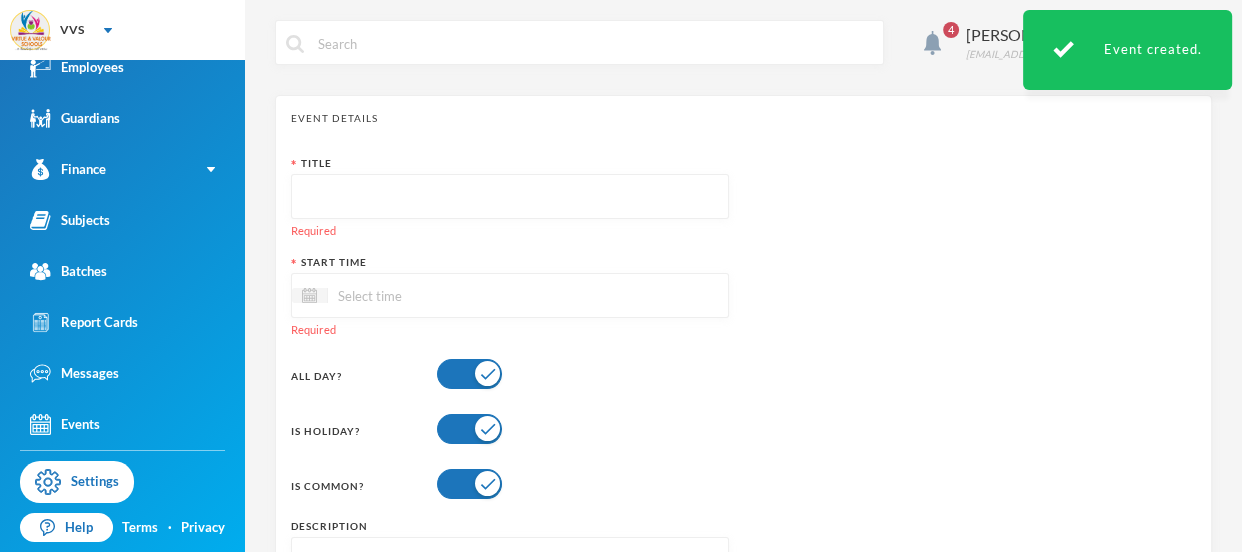 click at bounding box center (510, 197) 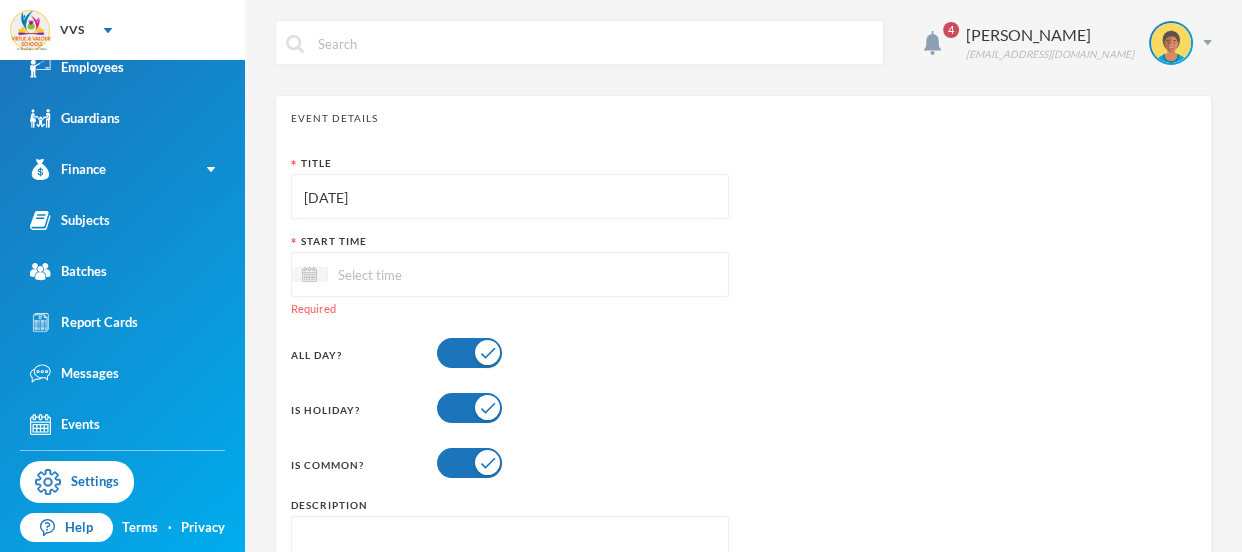 type on "DEMOCRACY DAY" 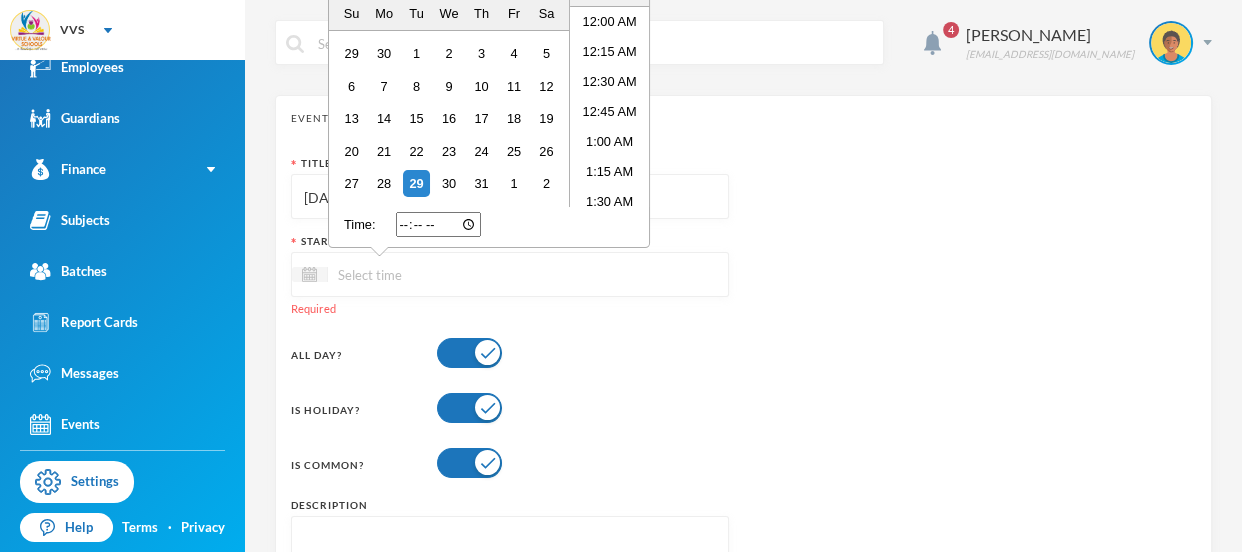 scroll, scrollTop: 395, scrollLeft: 0, axis: vertical 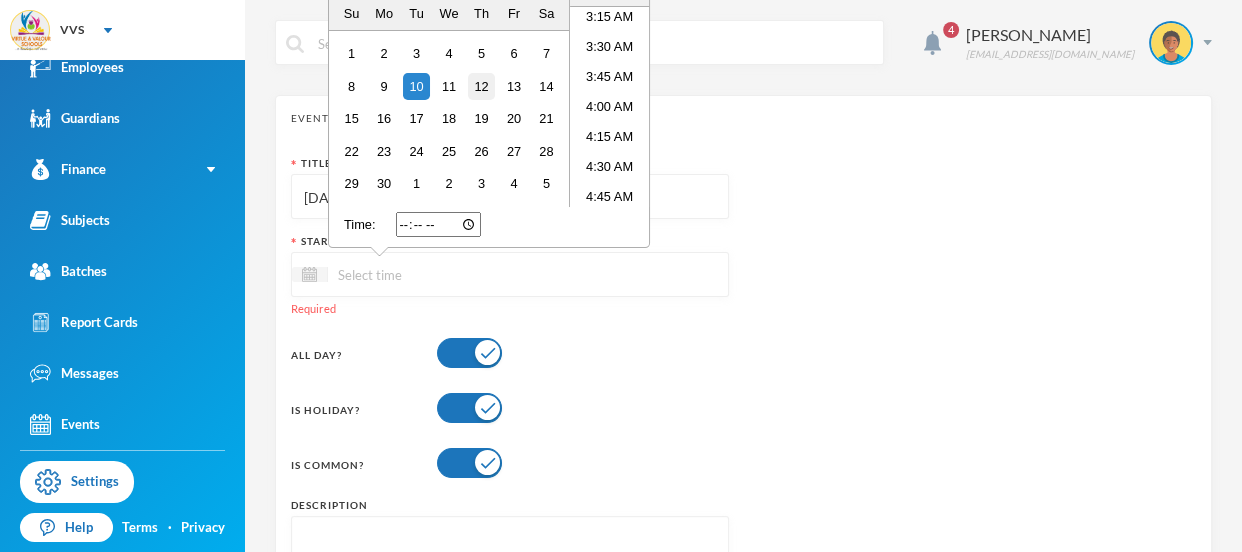click on "12" at bounding box center [481, 86] 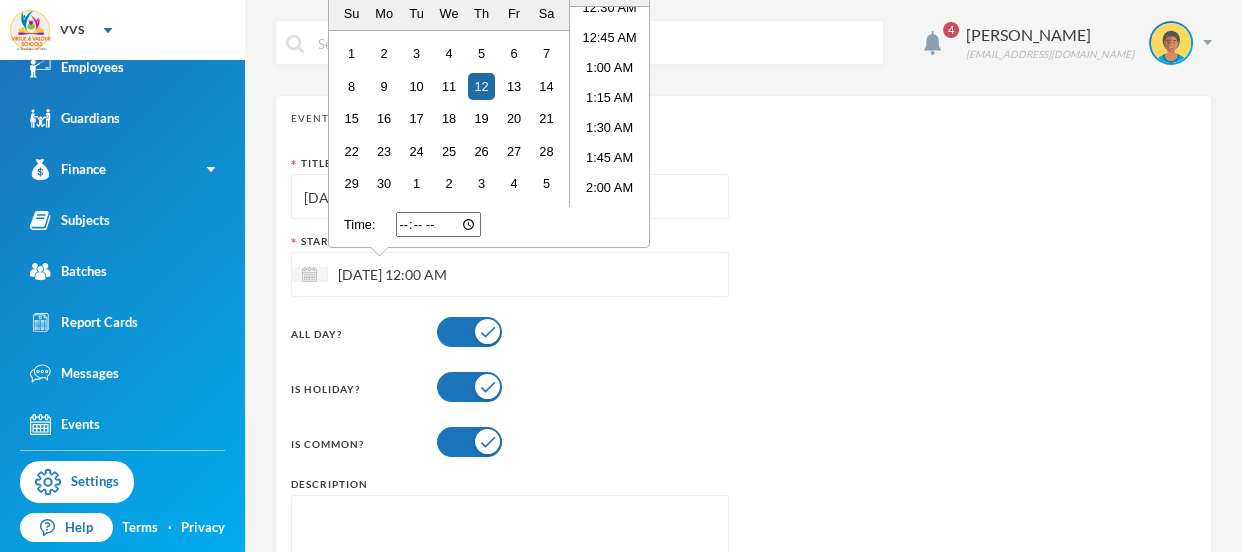 scroll, scrollTop: 0, scrollLeft: 0, axis: both 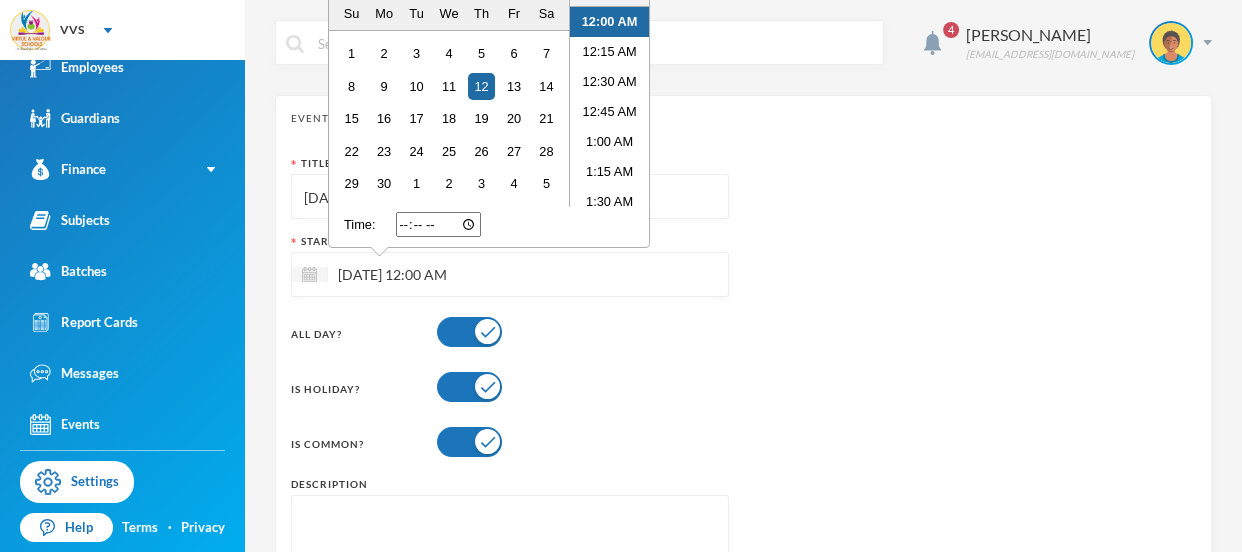 click on "12:00 AM" at bounding box center (609, 22) 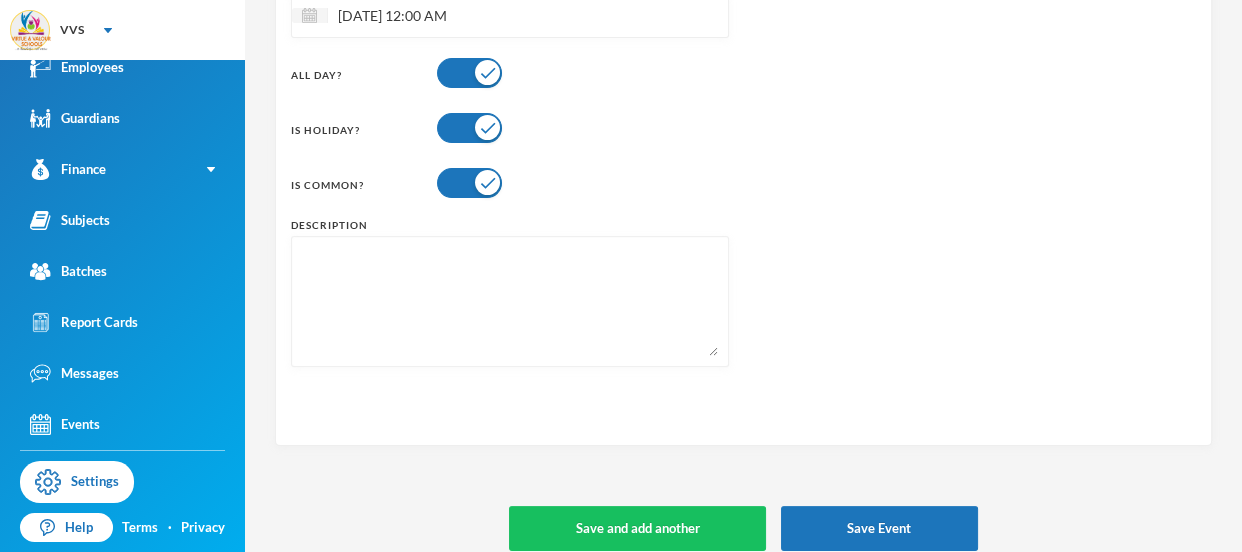 scroll, scrollTop: 277, scrollLeft: 0, axis: vertical 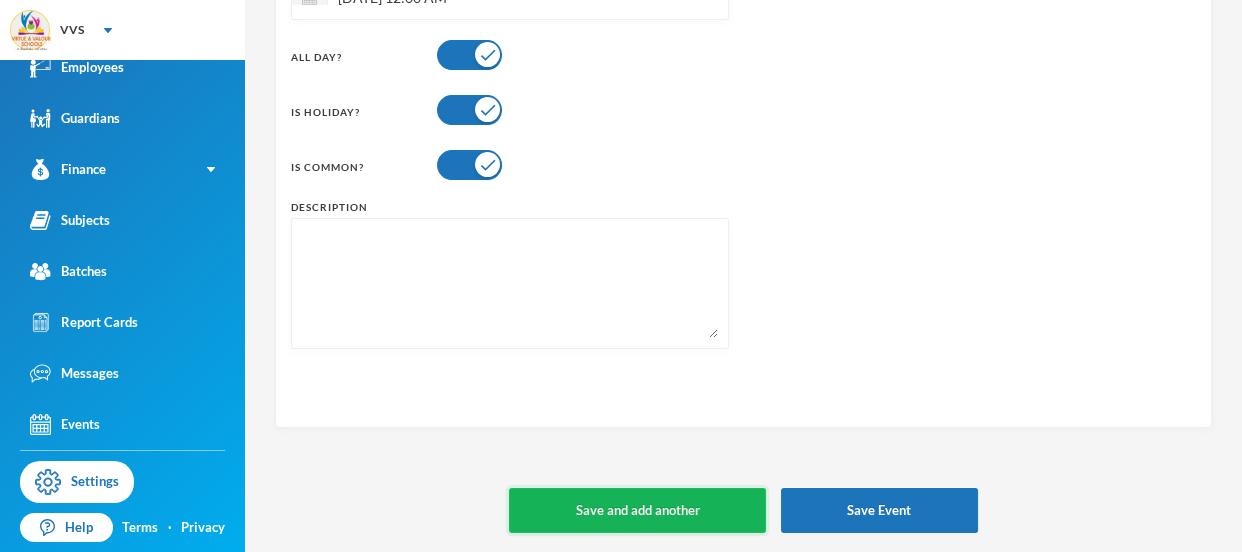 click on "Save and add another" at bounding box center [637, 510] 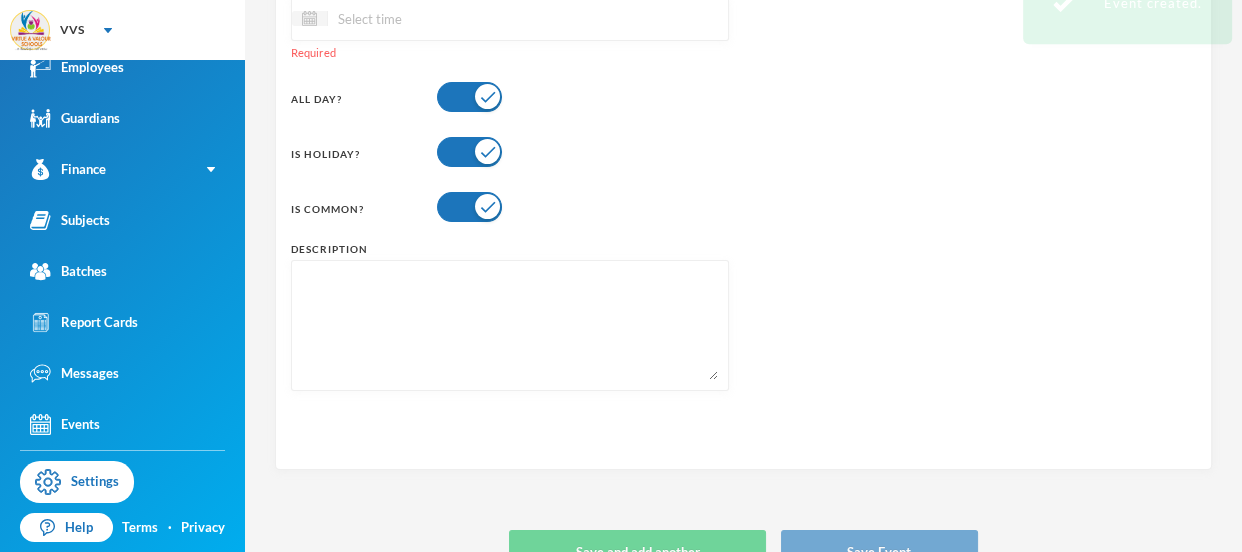 scroll, scrollTop: 298, scrollLeft: 0, axis: vertical 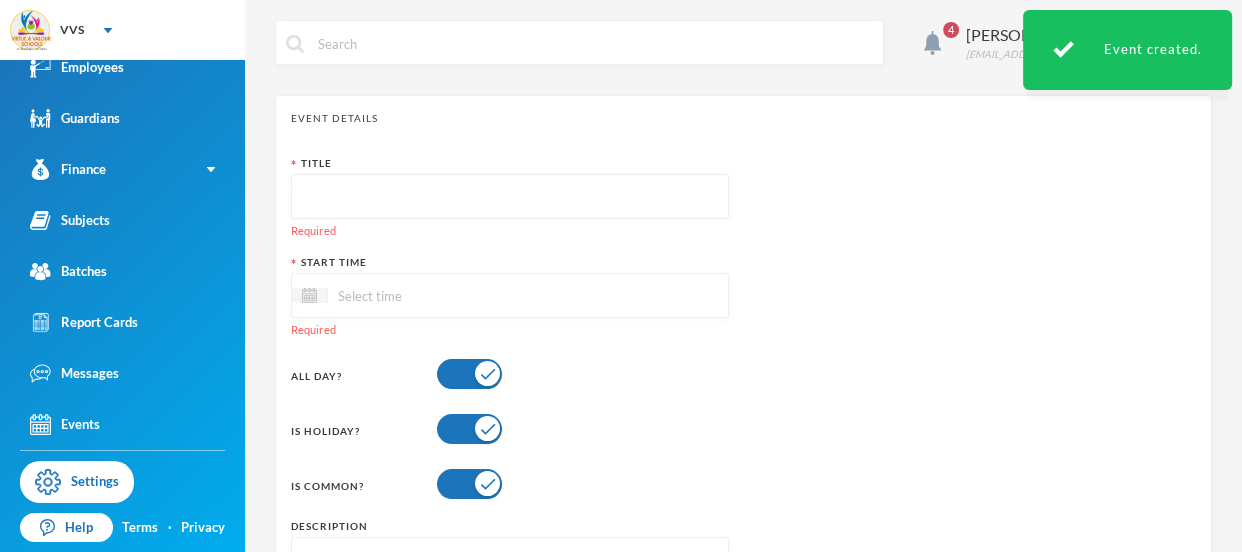 click at bounding box center [510, 197] 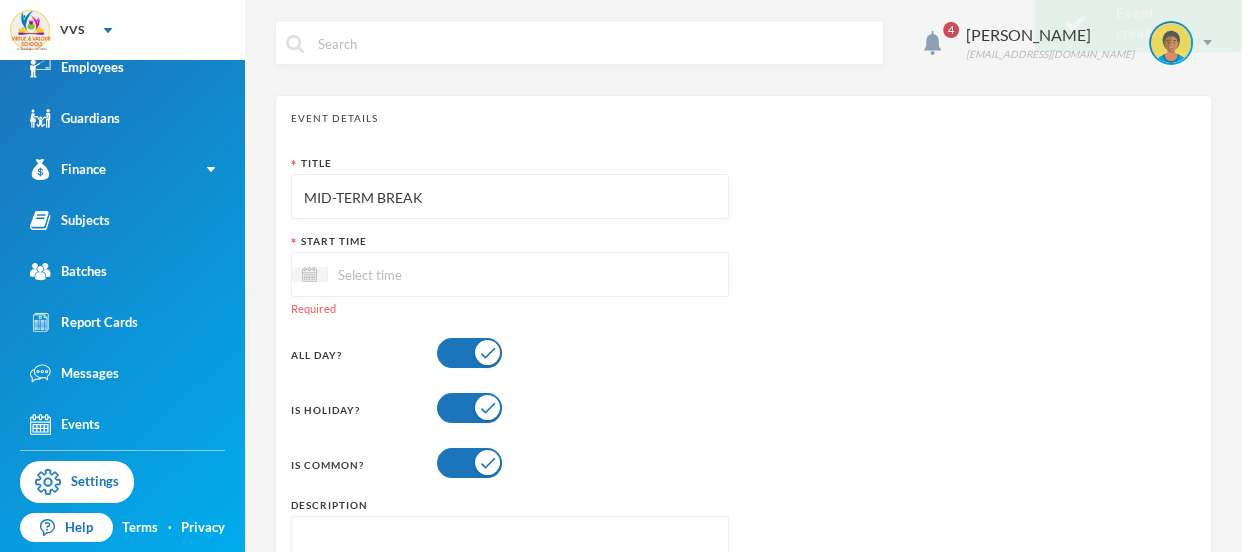 type on "MID-TERM BREAK" 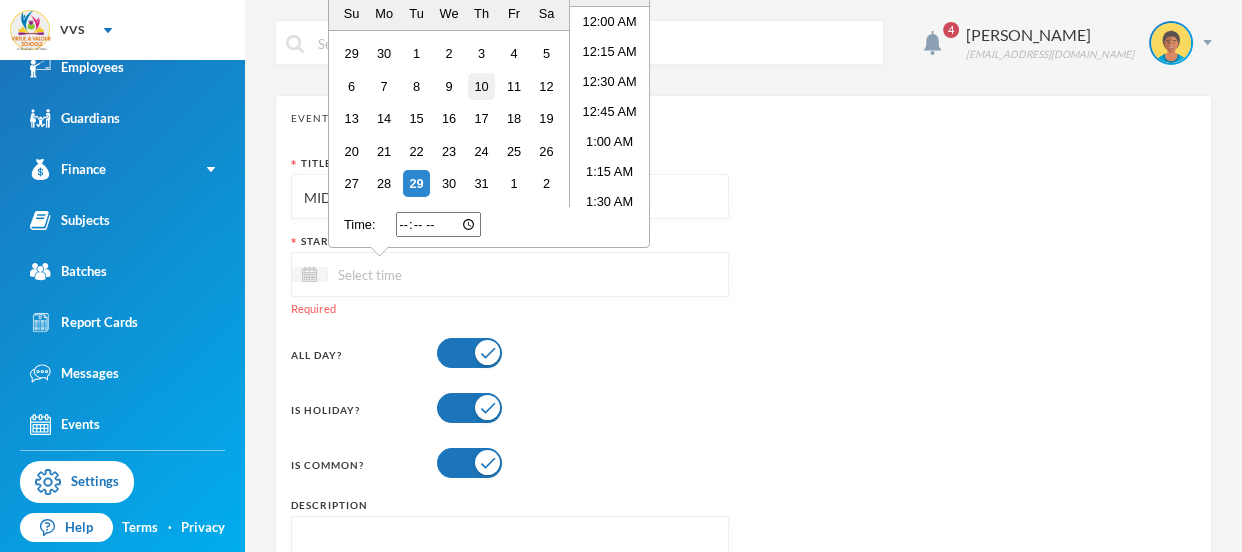 scroll, scrollTop: 395, scrollLeft: 0, axis: vertical 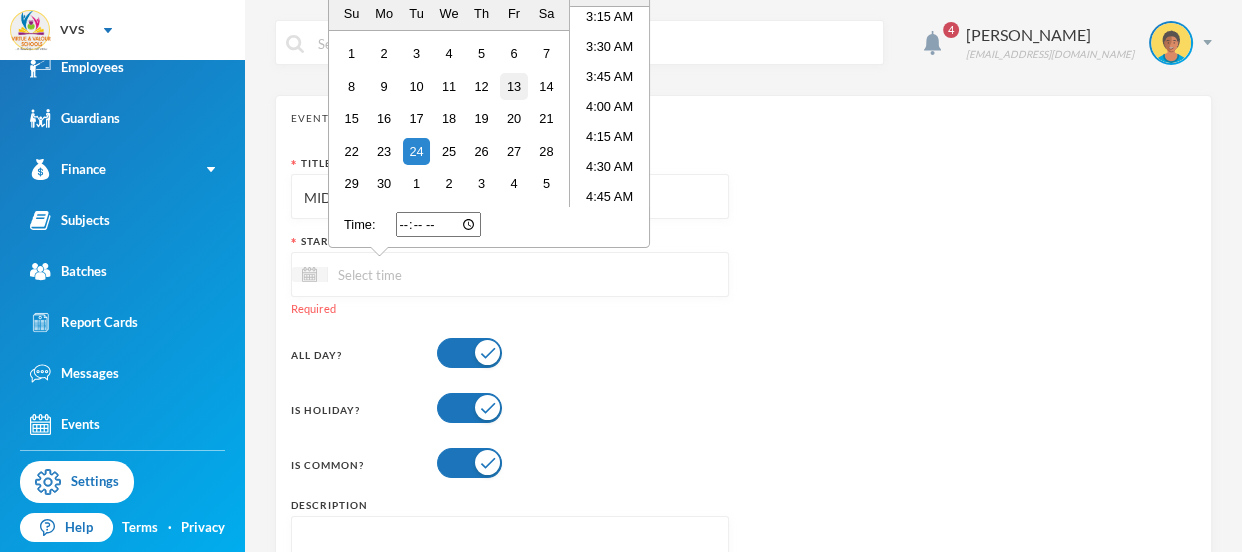 click on "13" at bounding box center [513, 86] 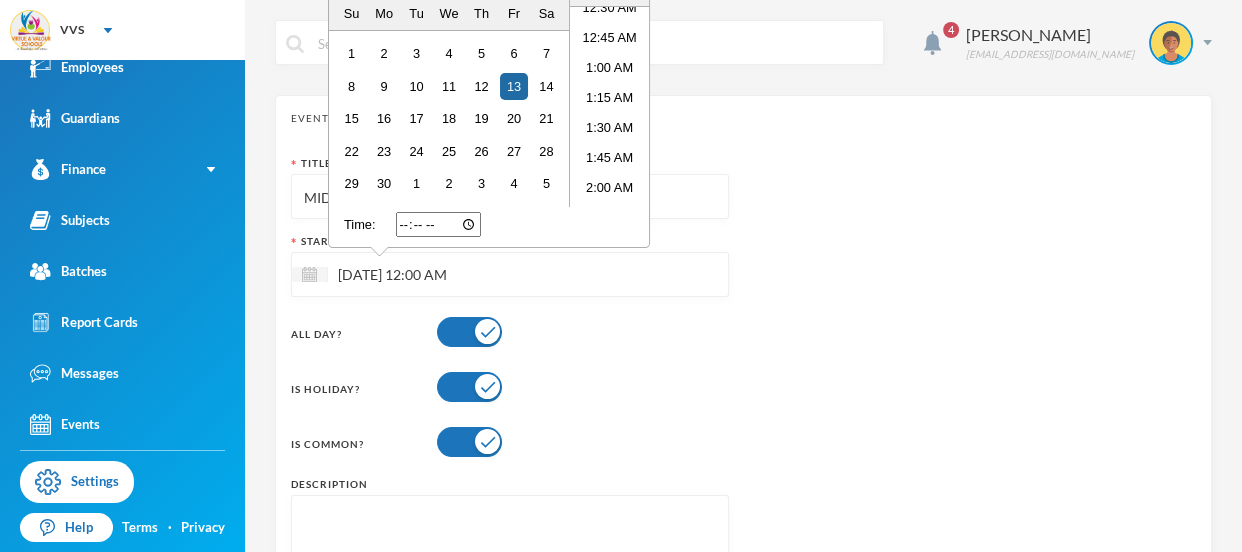 scroll, scrollTop: 10, scrollLeft: 0, axis: vertical 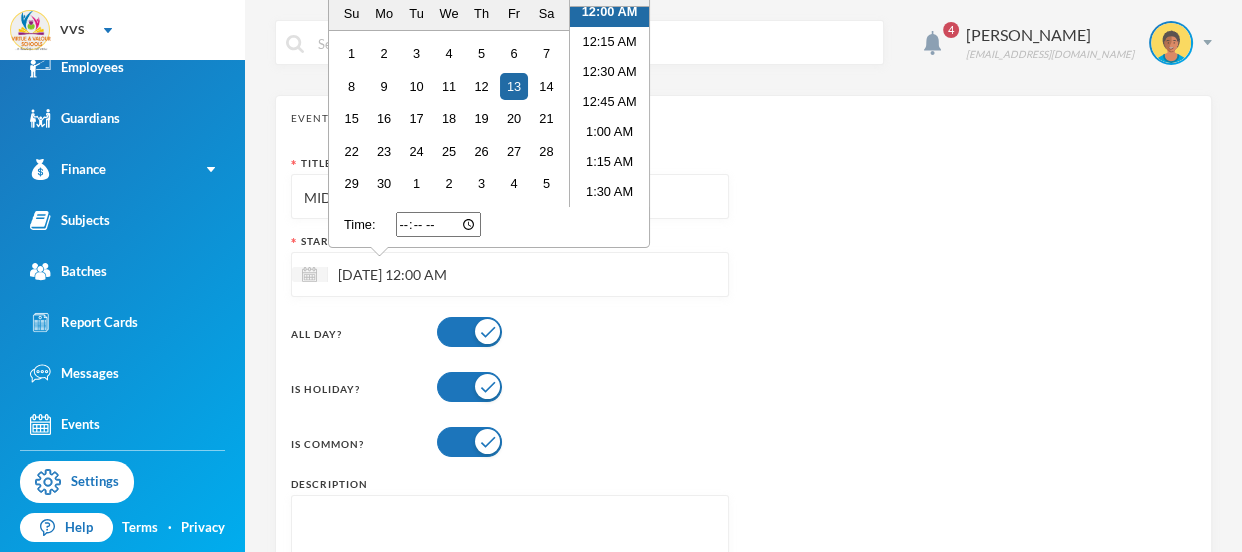 click on "12:00 AM" at bounding box center (609, 12) 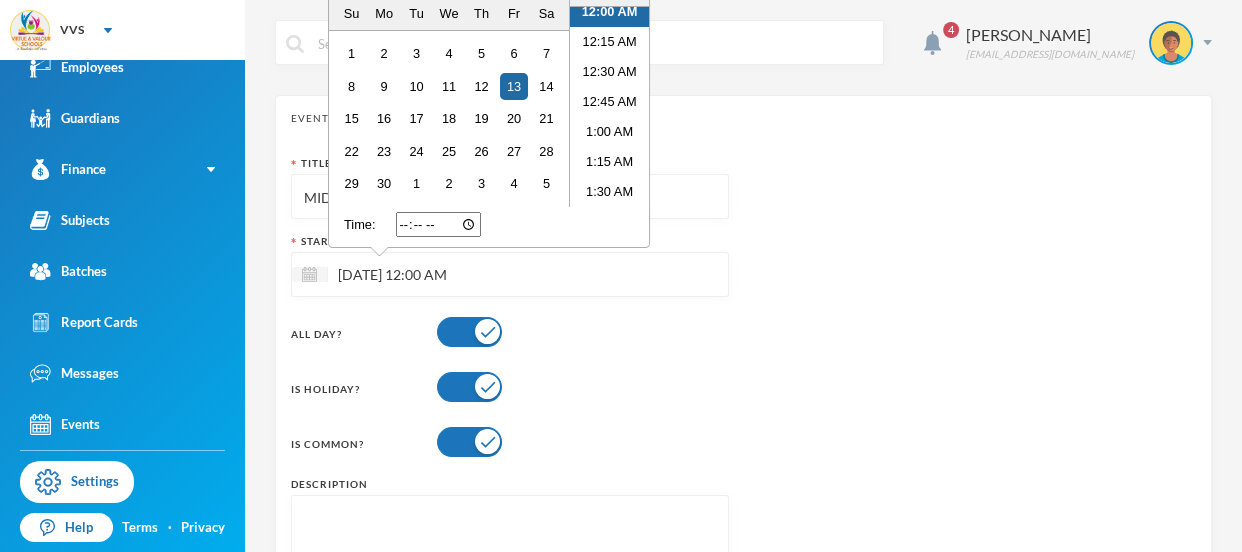 click on "Title MID-TERM BREAK Start Time 13/06/2025 12:00 AM Previous Month Next Month June 2025 Su Mo Tu We Th Fr Sa 1 2 3 4 5 6 7 8 9 10 11 12 13 14 15 16 17 18 19 20 21 22 23 24 25 26 27 28 29 30 1 2 3 4 5 Time 12:00 AM 12:15 AM 12:30 AM 12:45 AM 1:00 AM 1:15 AM 1:30 AM 1:45 AM 2:00 AM 2:15 AM 2:30 AM 2:45 AM 3:00 AM 3:15 AM 3:30 AM 3:45 AM 4:00 AM 4:15 AM 4:30 AM 4:45 AM 5:00 AM 5:15 AM 5:30 AM 5:45 AM 6:00 AM 6:15 AM 6:30 AM 6:45 AM 7:00 AM 7:15 AM 7:30 AM 7:45 AM 8:00 AM 8:15 AM 8:30 AM 8:45 AM 9:00 AM 9:15 AM 9:30 AM 9:45 AM 10:00 AM 10:15 AM 10:30 AM 10:45 AM 11:00 AM 11:15 AM 11:30 AM 11:45 AM 12:00 PM 12:15 PM 12:30 PM 12:45 PM 1:00 PM 1:15 PM 1:30 PM 1:45 PM 2:00 PM 2:15 PM 2:30 PM 2:45 PM 3:00 PM 3:15 PM 3:30 PM 3:45 PM 4:00 PM 4:15 PM 4:30 PM 4:45 PM 5:00 PM 5:15 PM 5:30 PM 5:45 PM 6:00 PM 6:15 PM 6:30 PM 6:45 PM 7:00 PM 7:15 PM 7:30 PM 7:45 PM 8:00 PM 8:15 PM 8:30 PM 8:45 PM 9:00 PM 9:15 PM 9:30 PM 9:45 PM 10:00 PM 10:15 PM 10:30 PM 10:45 PM 11:00 PM 11:15 PM 11:30 PM 11:45 PM Time: All Day? Is Holiday?" at bounding box center (743, 398) 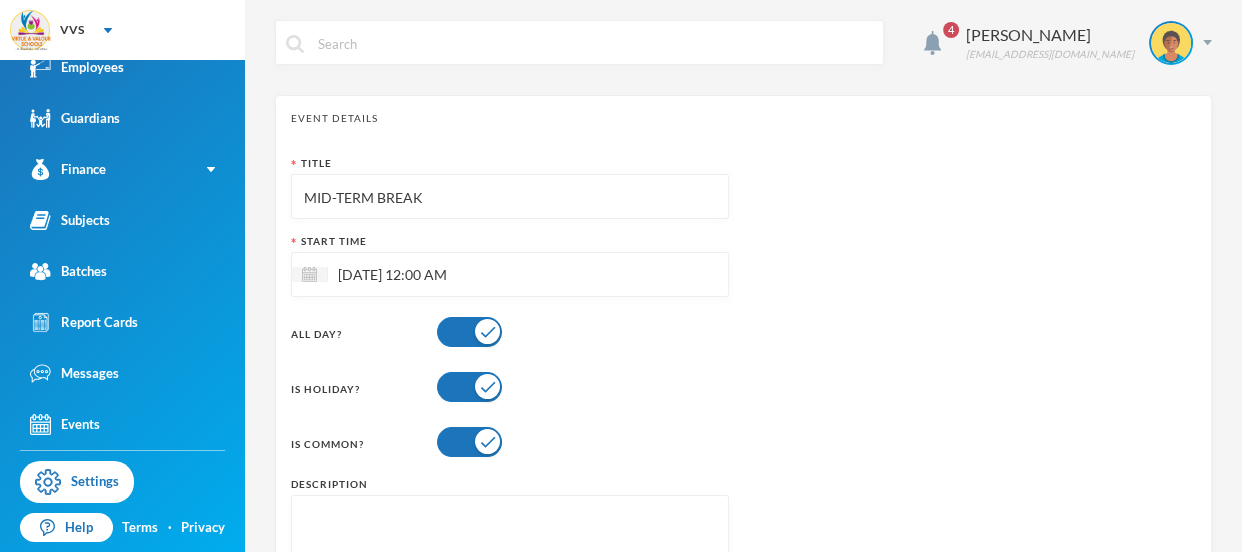 click on "Title MID-TERM BREAK Start Time 13/06/2025 12:00 AM All Day? Is Holiday? Is Common? Description" at bounding box center [743, 398] 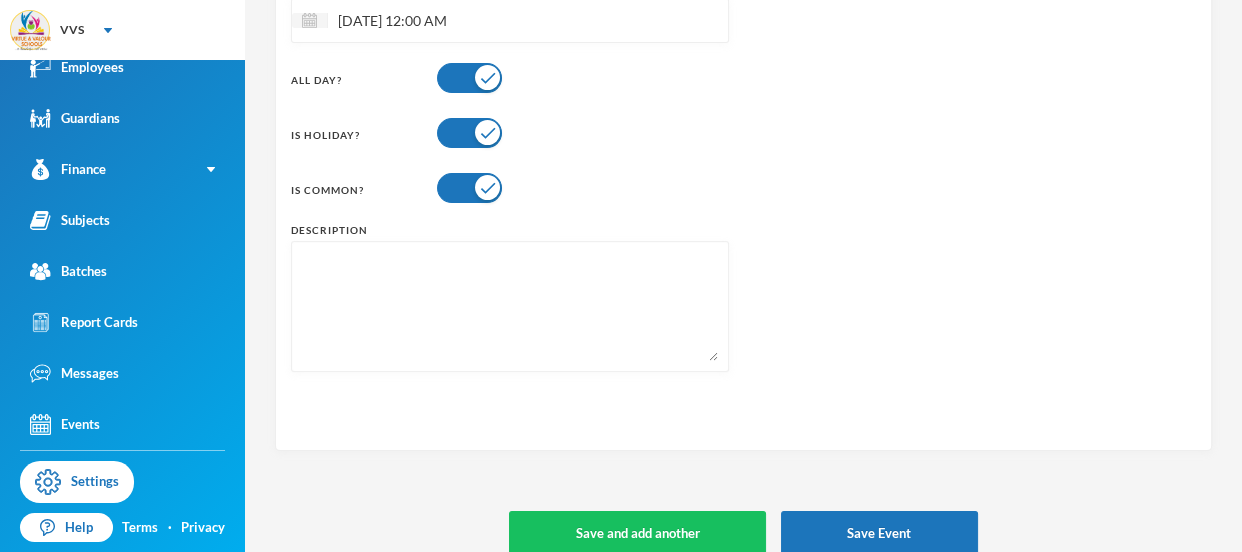scroll, scrollTop: 277, scrollLeft: 0, axis: vertical 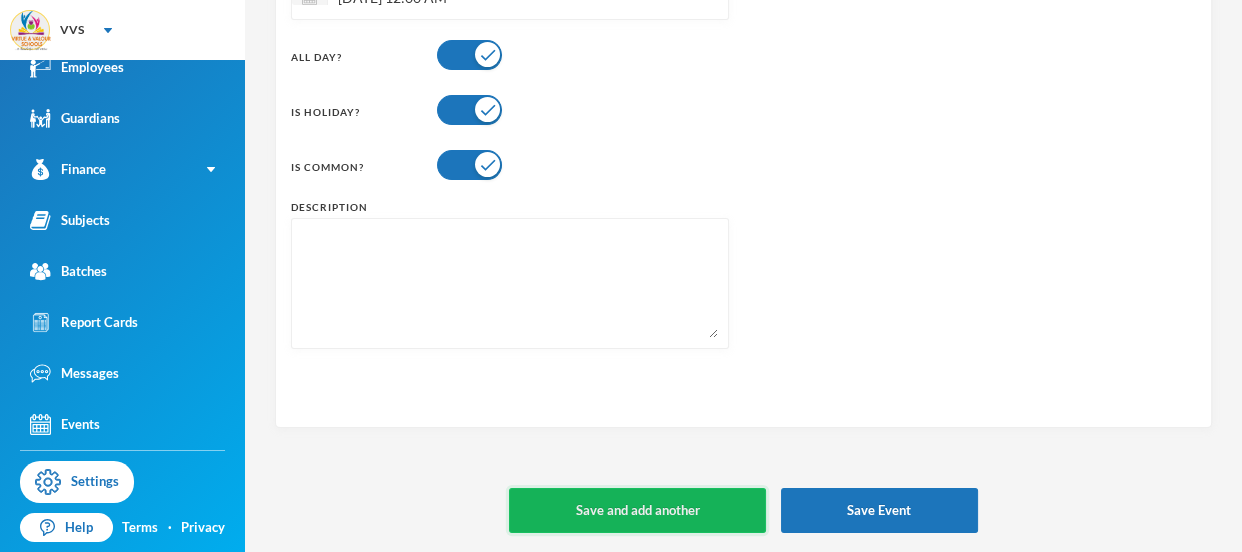 click on "Save and add another" at bounding box center (637, 510) 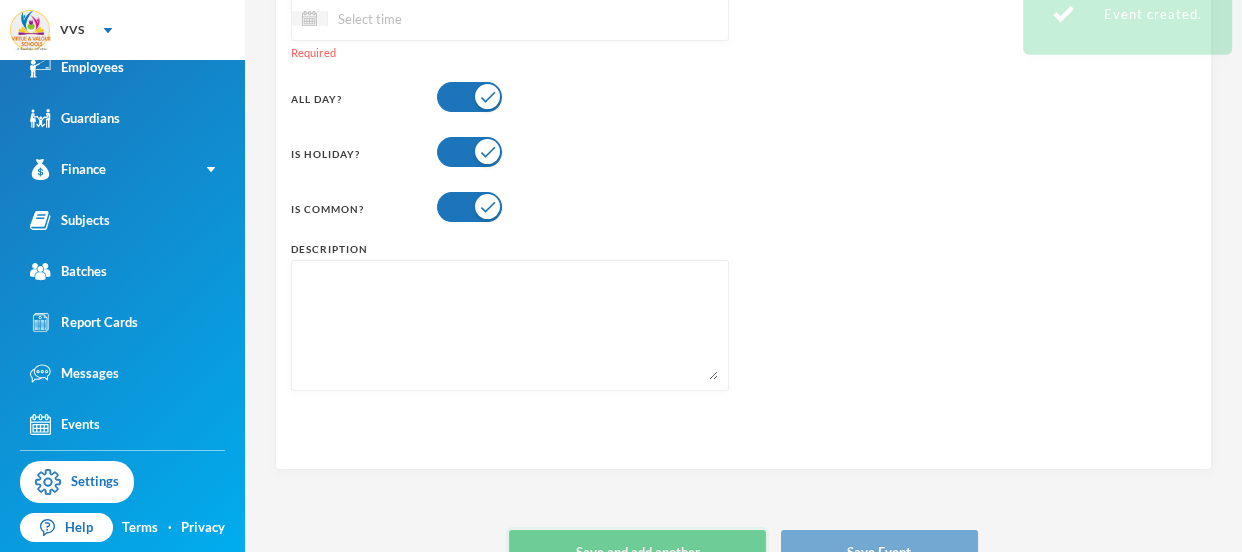 scroll, scrollTop: 298, scrollLeft: 0, axis: vertical 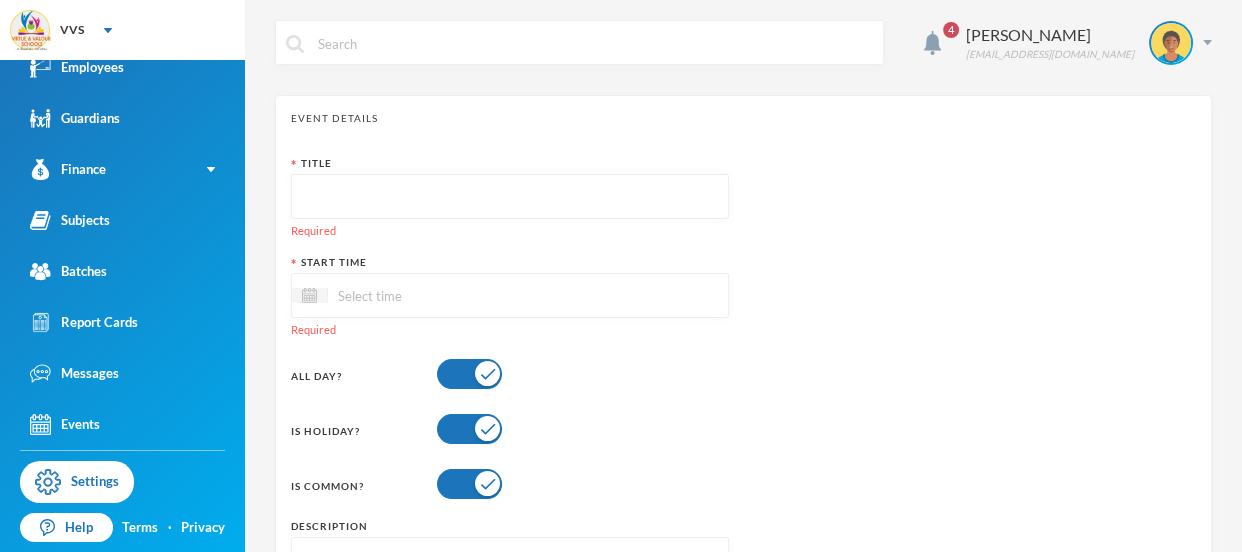 click at bounding box center (510, 197) 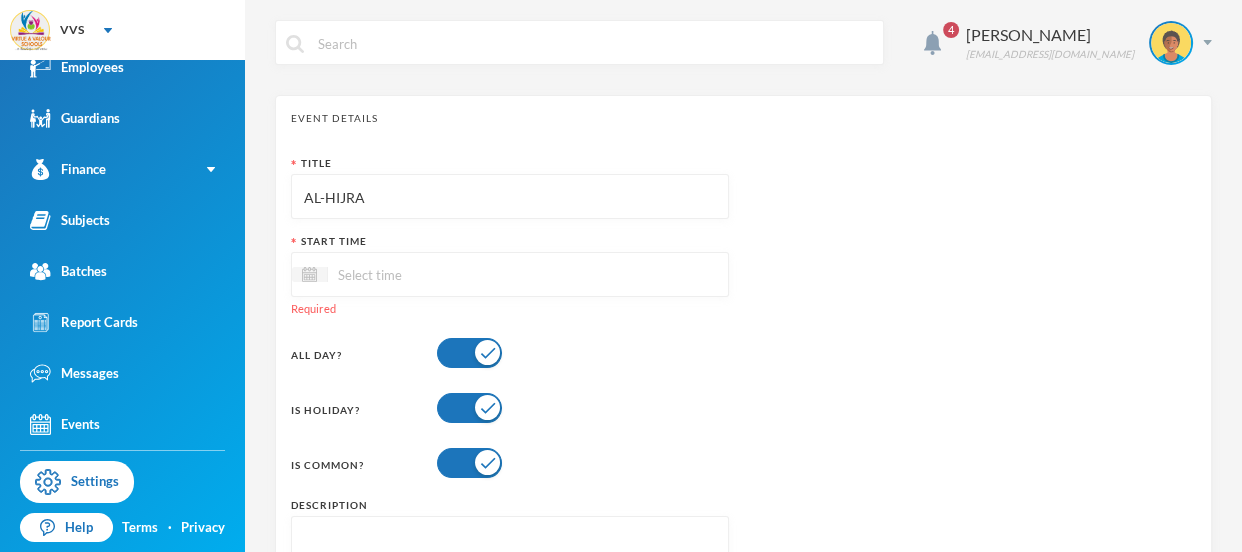 type on "AL-HIJRA" 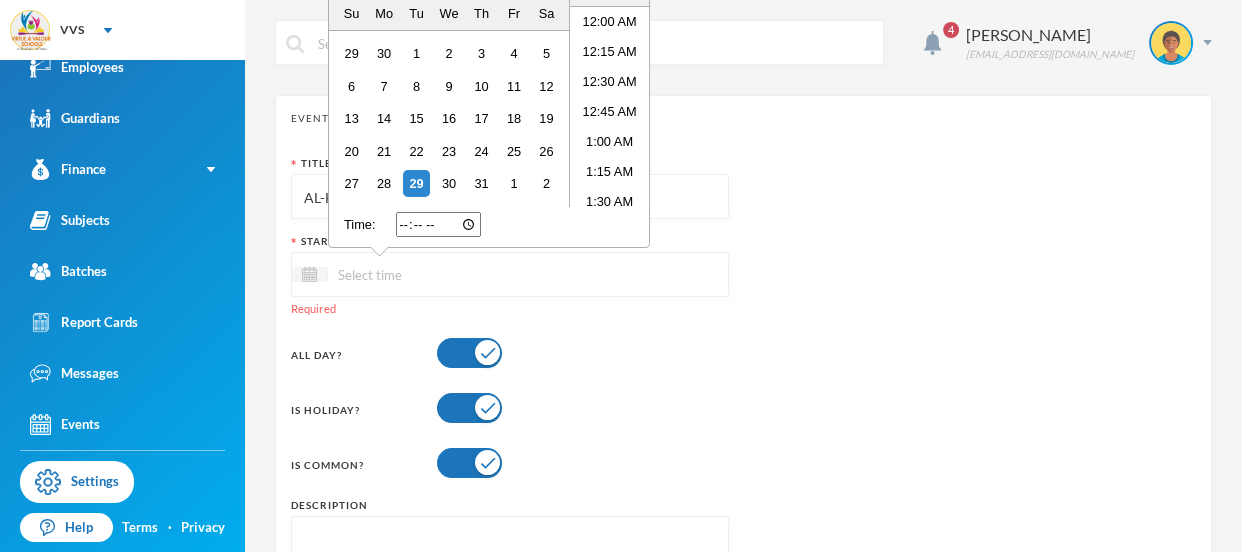 scroll, scrollTop: 395, scrollLeft: 0, axis: vertical 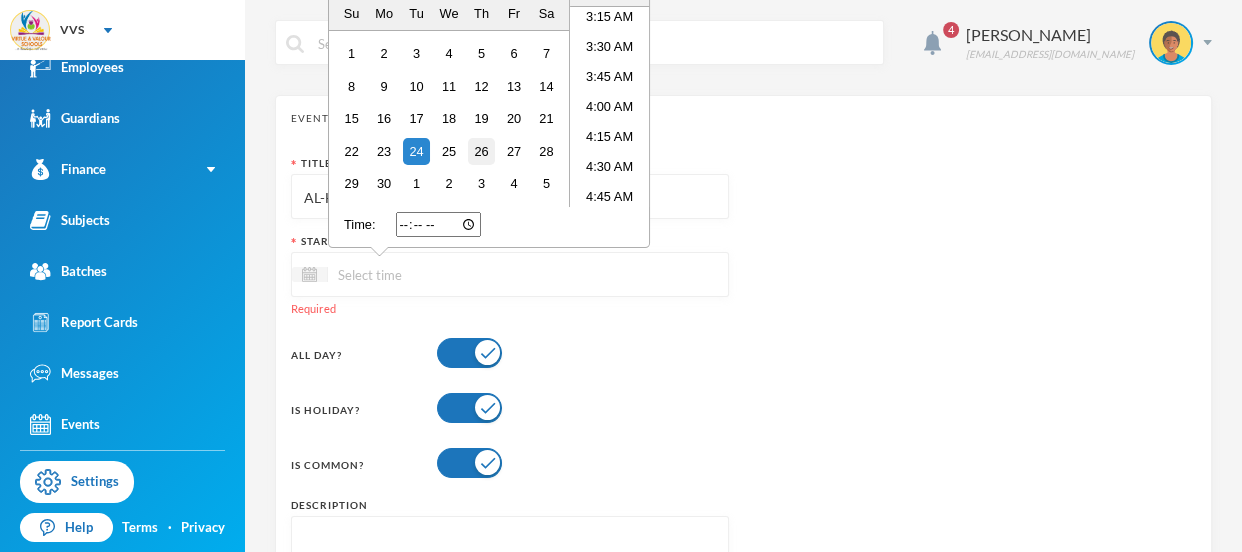 click on "26" at bounding box center (481, 151) 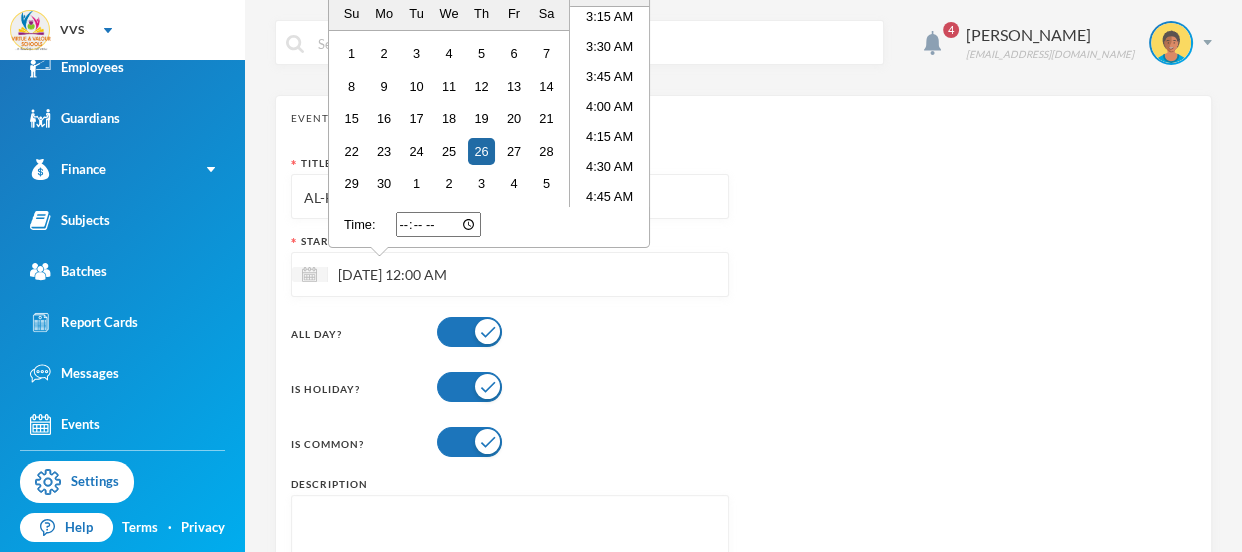 type 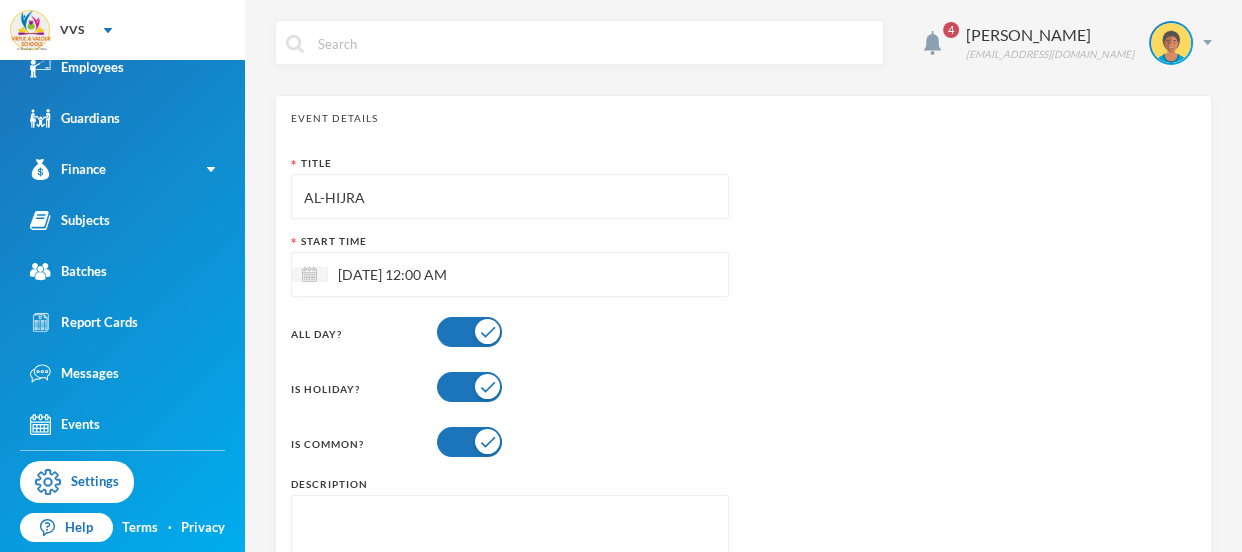 click on "Title AL-HIJRA Start Time 26/06/2025 12:00 AM All Day? Is Holiday? Is Common? Description" at bounding box center (743, 398) 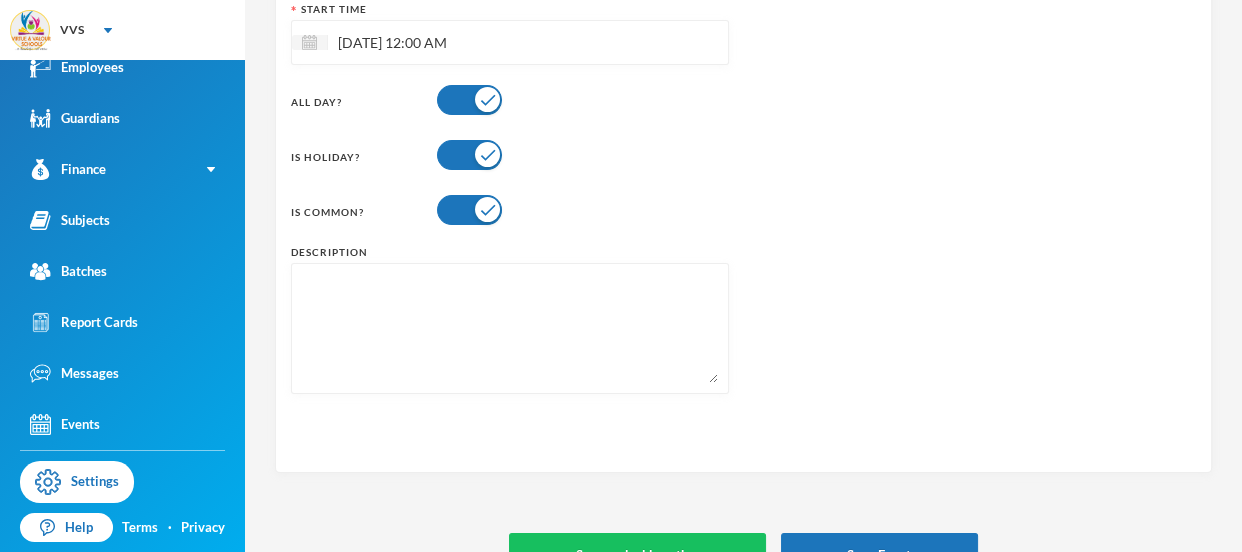 scroll, scrollTop: 277, scrollLeft: 0, axis: vertical 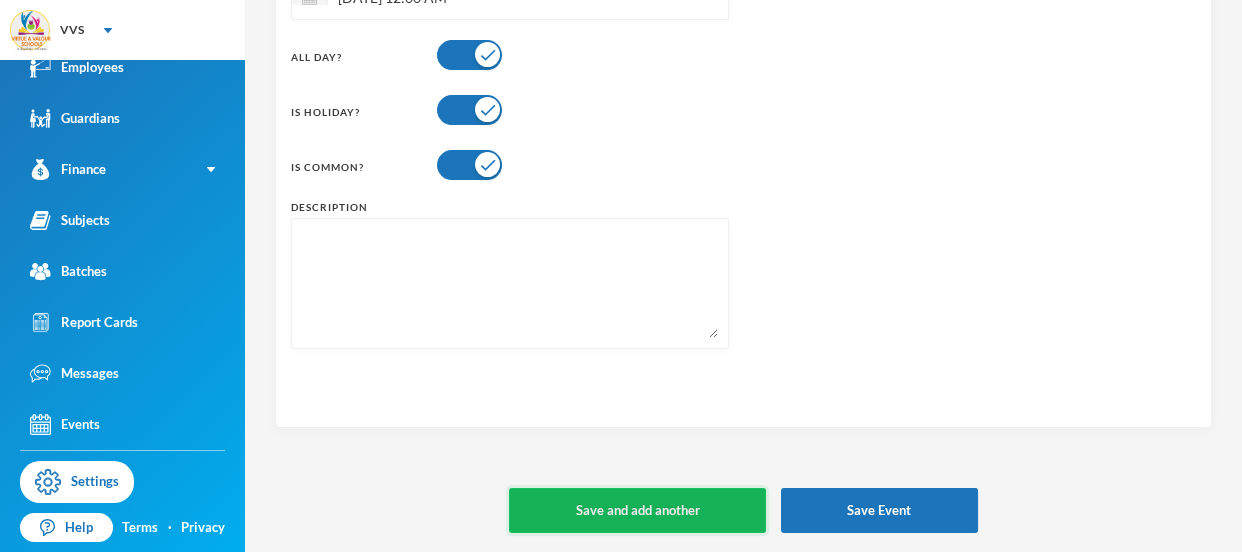 click on "Save and add another" at bounding box center [637, 510] 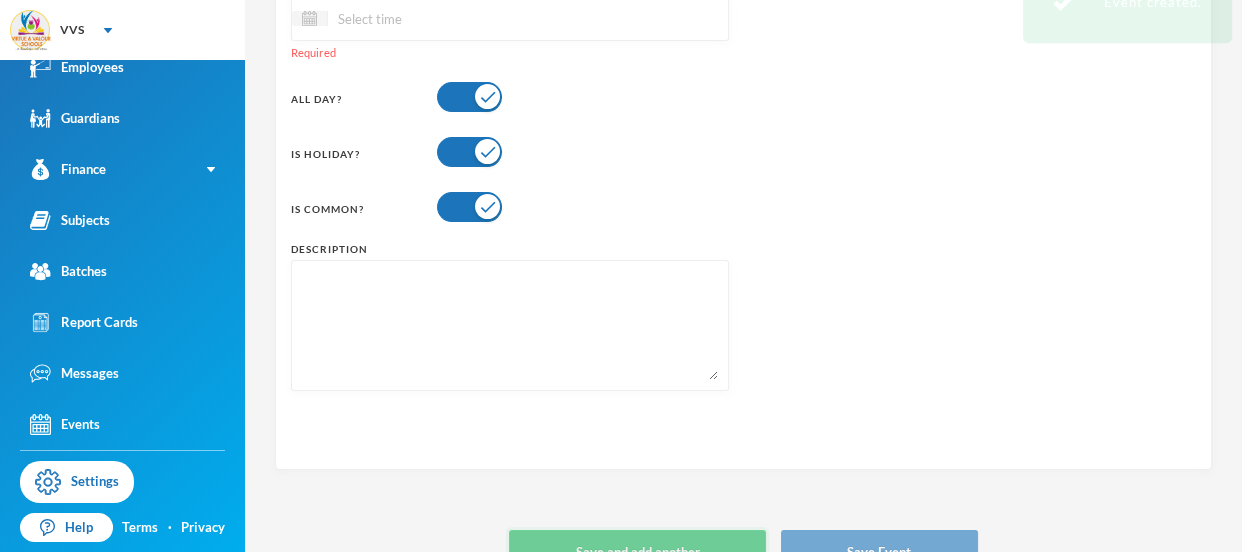 scroll, scrollTop: 298, scrollLeft: 0, axis: vertical 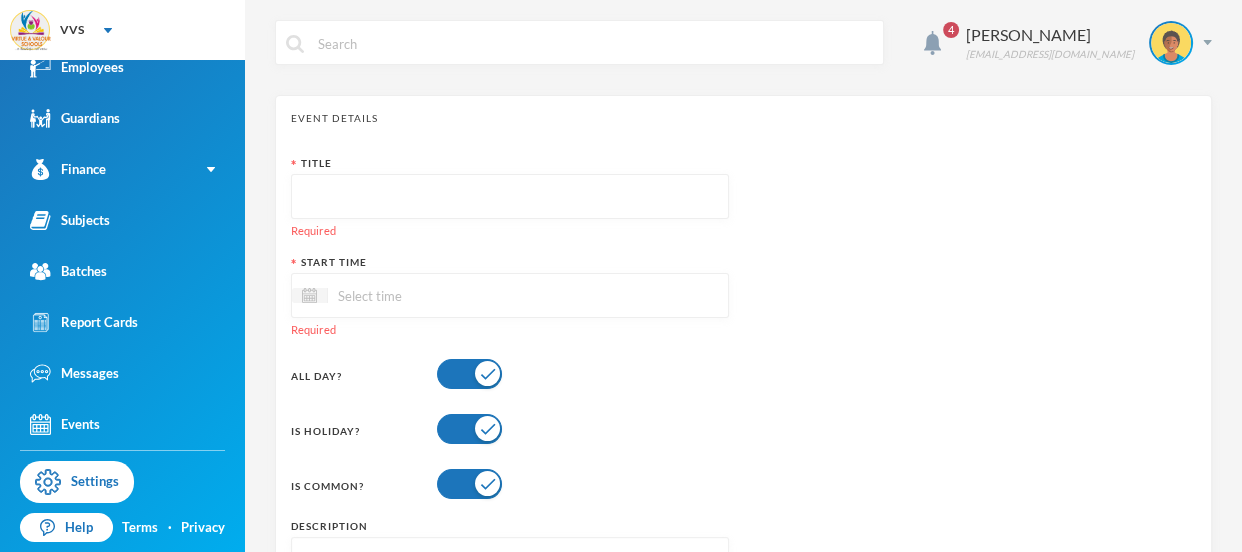 click at bounding box center (510, 197) 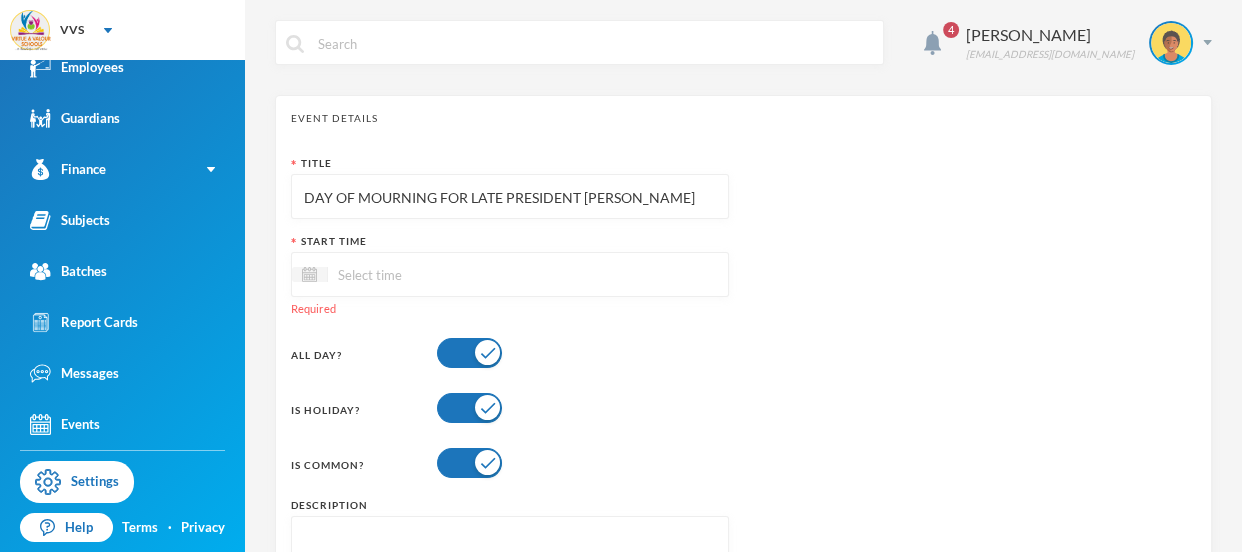 type on "DAY OF MOURNING FOR LATE PRESIDENT BUHARI" 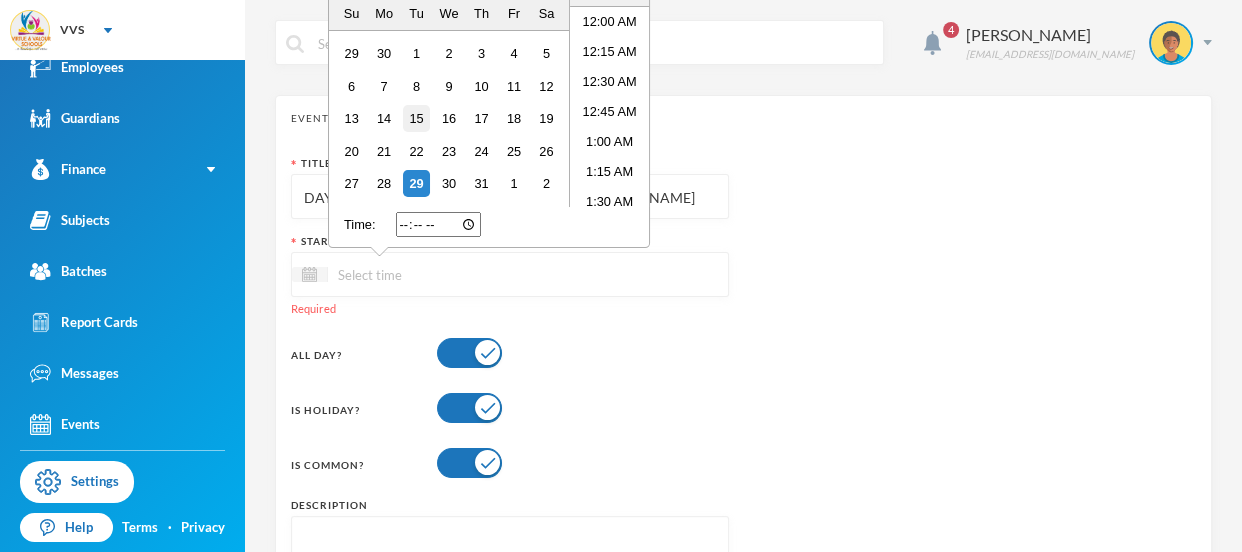 scroll, scrollTop: 395, scrollLeft: 0, axis: vertical 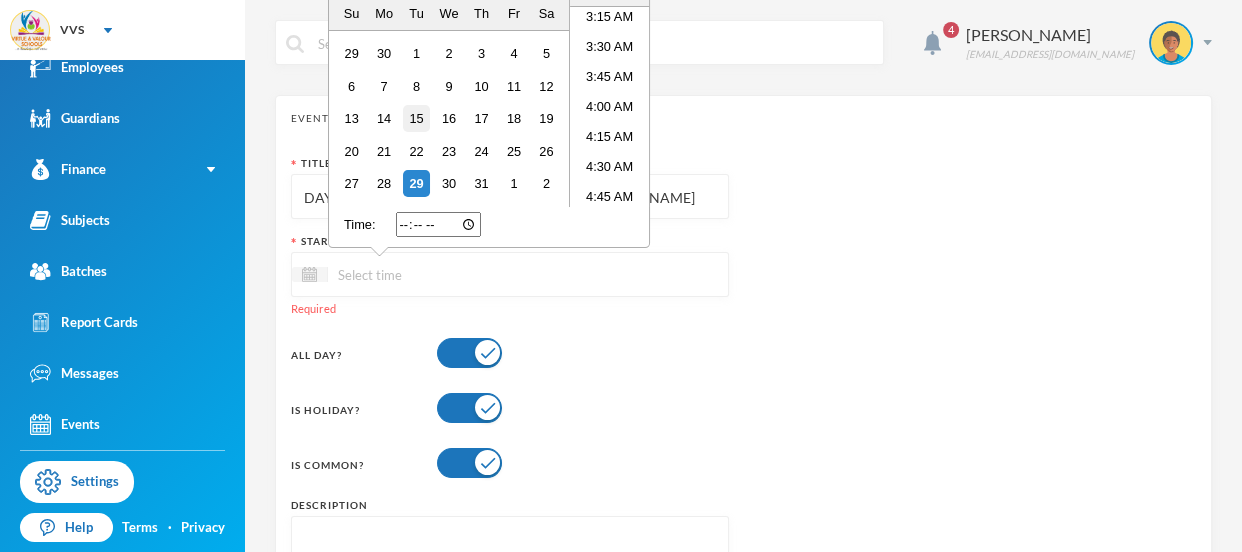click on "15" at bounding box center (416, 118) 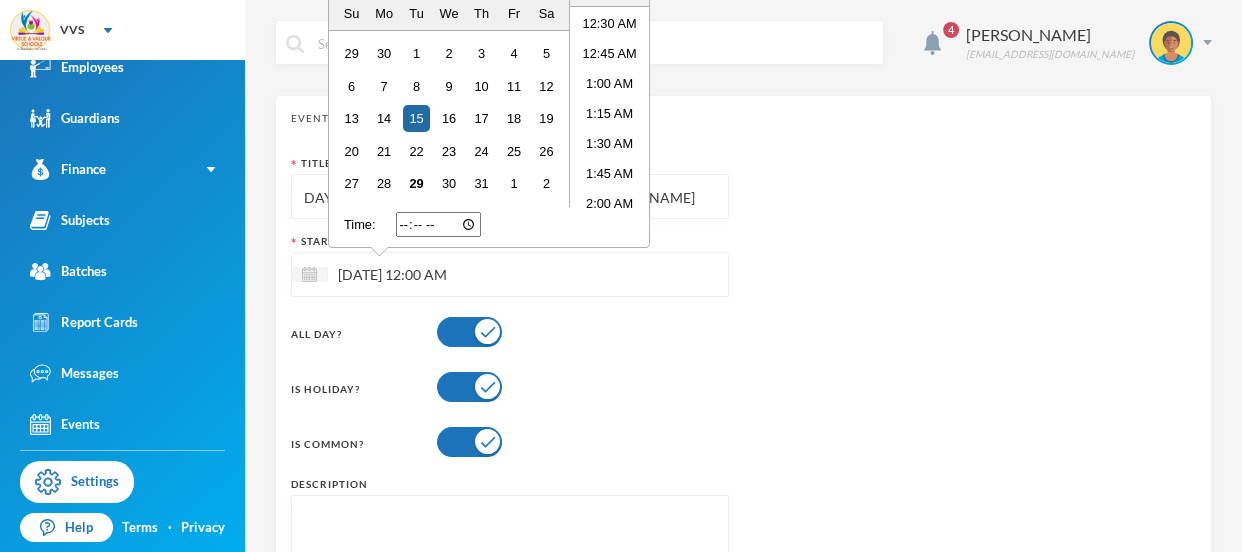 scroll, scrollTop: 0, scrollLeft: 0, axis: both 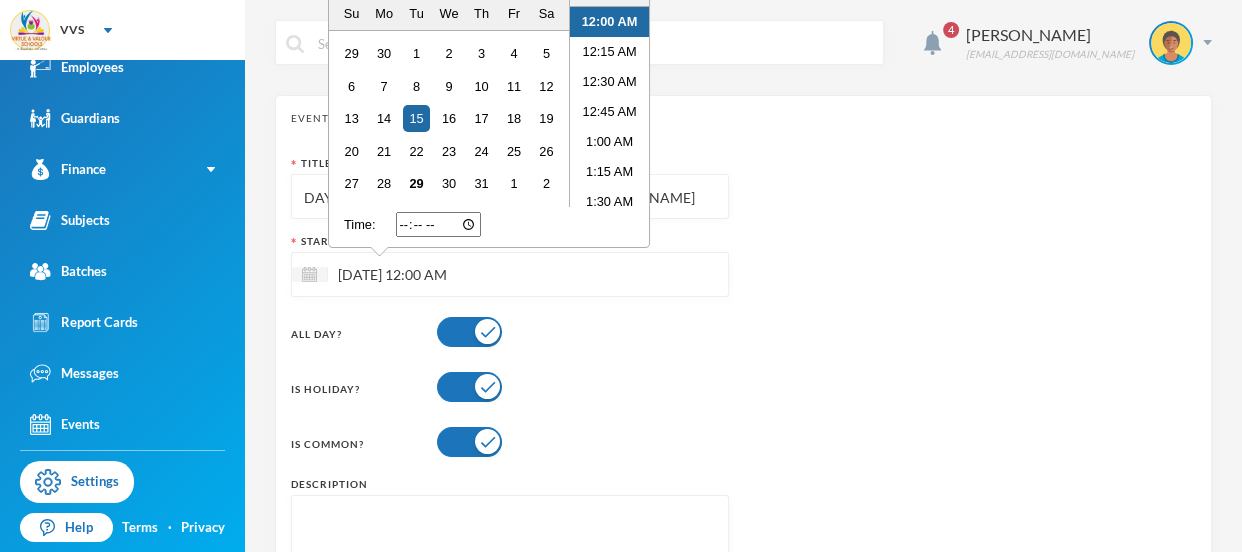 click on "12:00 AM" at bounding box center (609, 22) 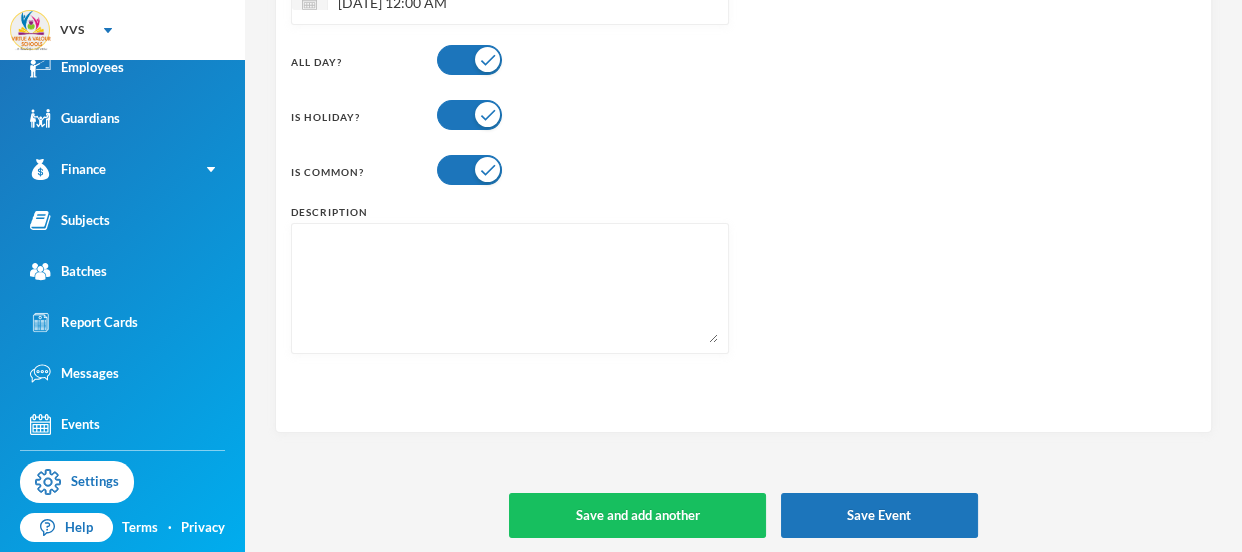 scroll, scrollTop: 277, scrollLeft: 0, axis: vertical 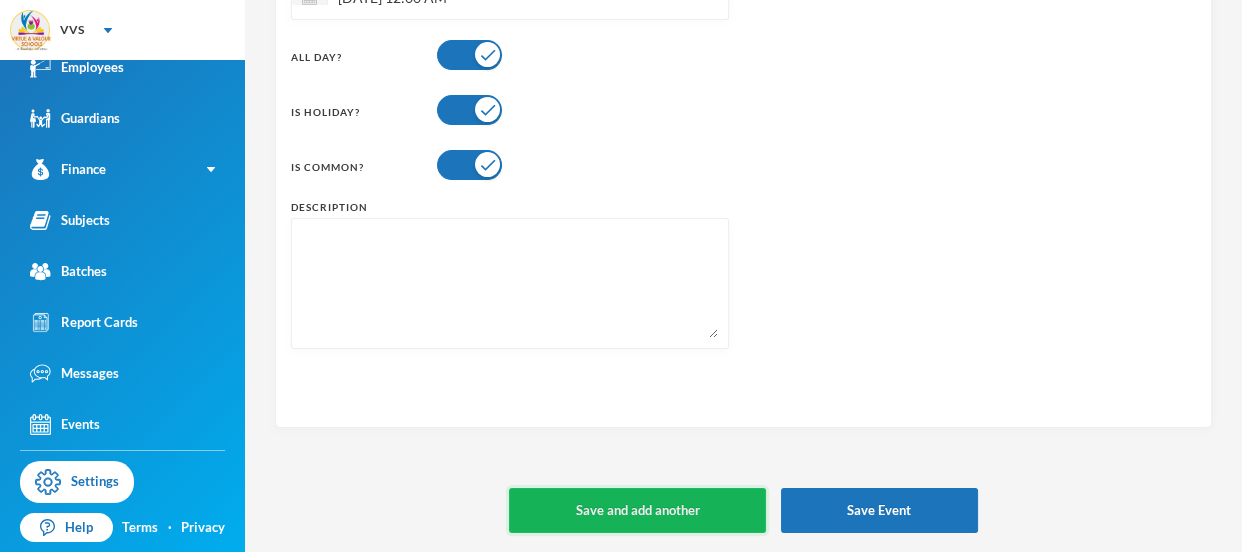click on "Save and add another" at bounding box center [637, 510] 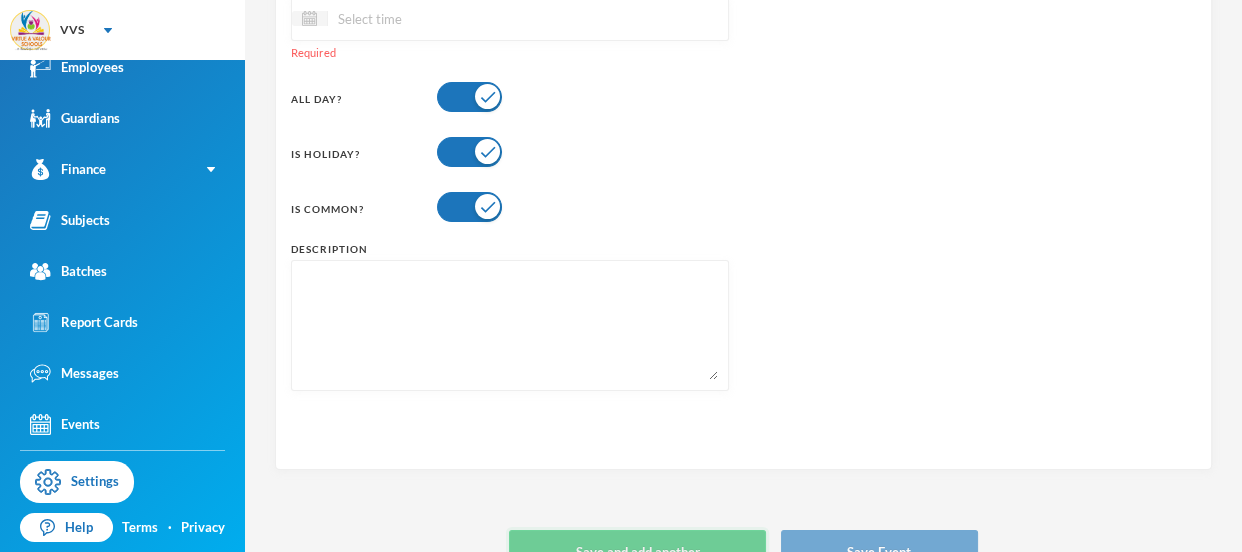 type 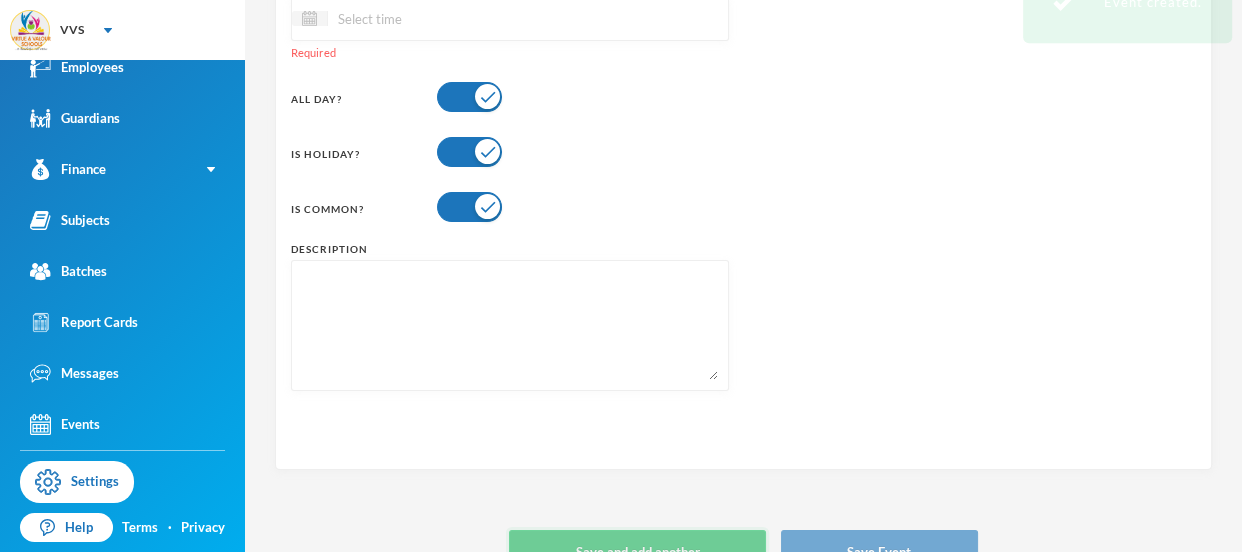 scroll, scrollTop: 298, scrollLeft: 0, axis: vertical 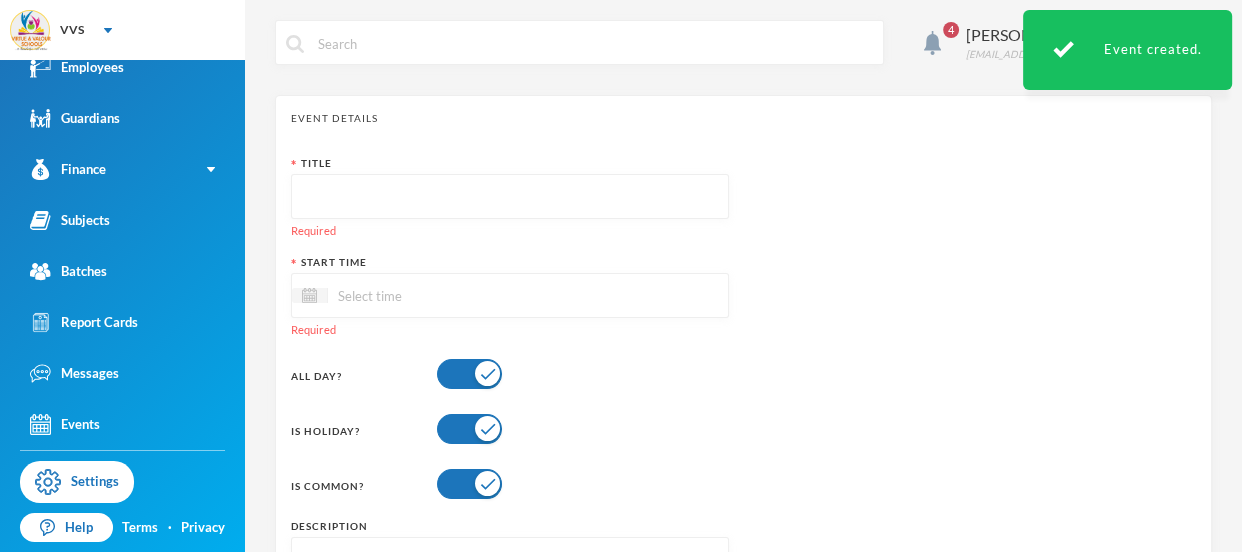 click at bounding box center [510, 197] 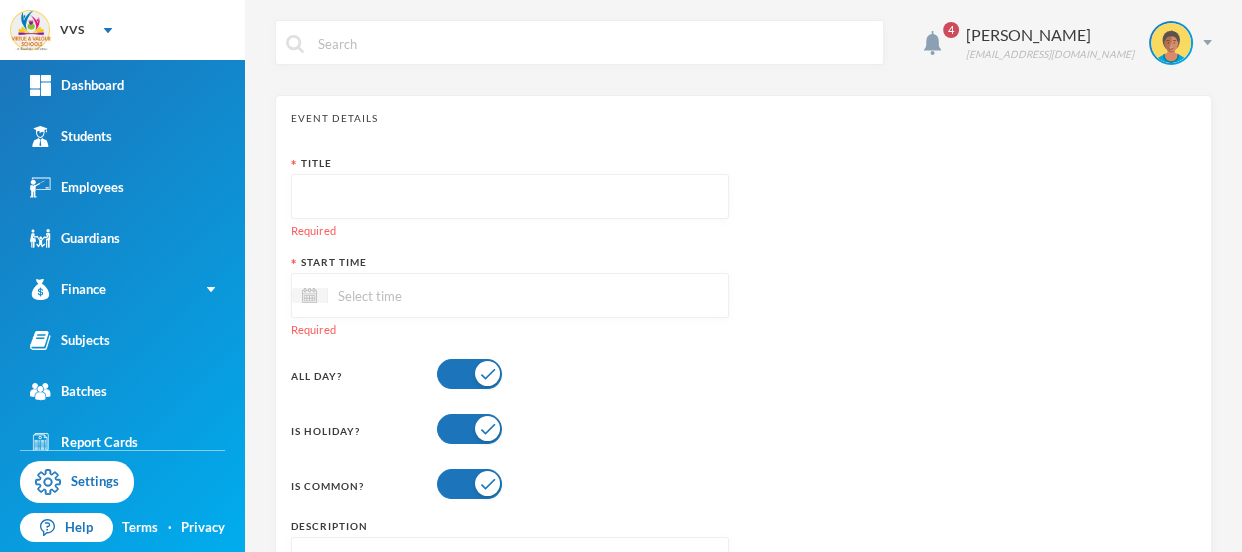 scroll, scrollTop: 120, scrollLeft: 0, axis: vertical 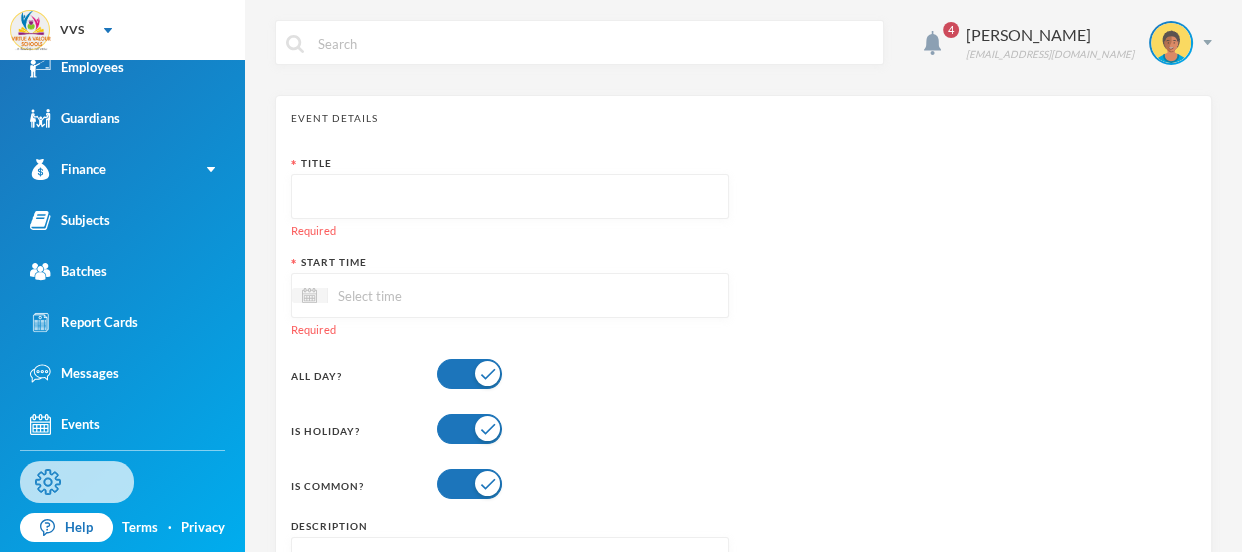click on "Settings" at bounding box center (77, 482) 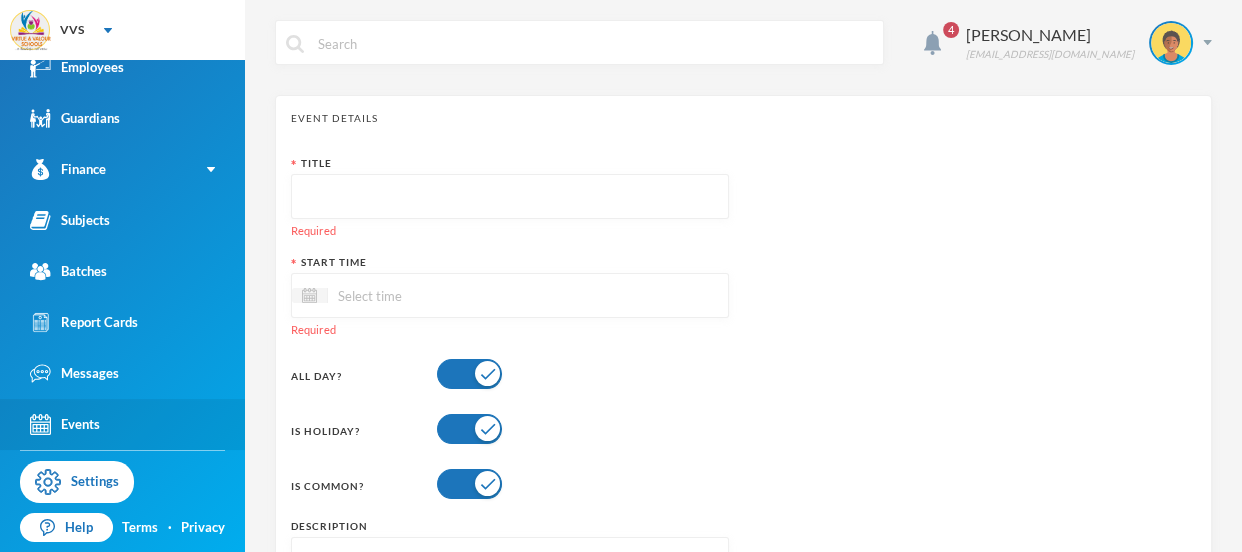 click on "Events" at bounding box center (65, 424) 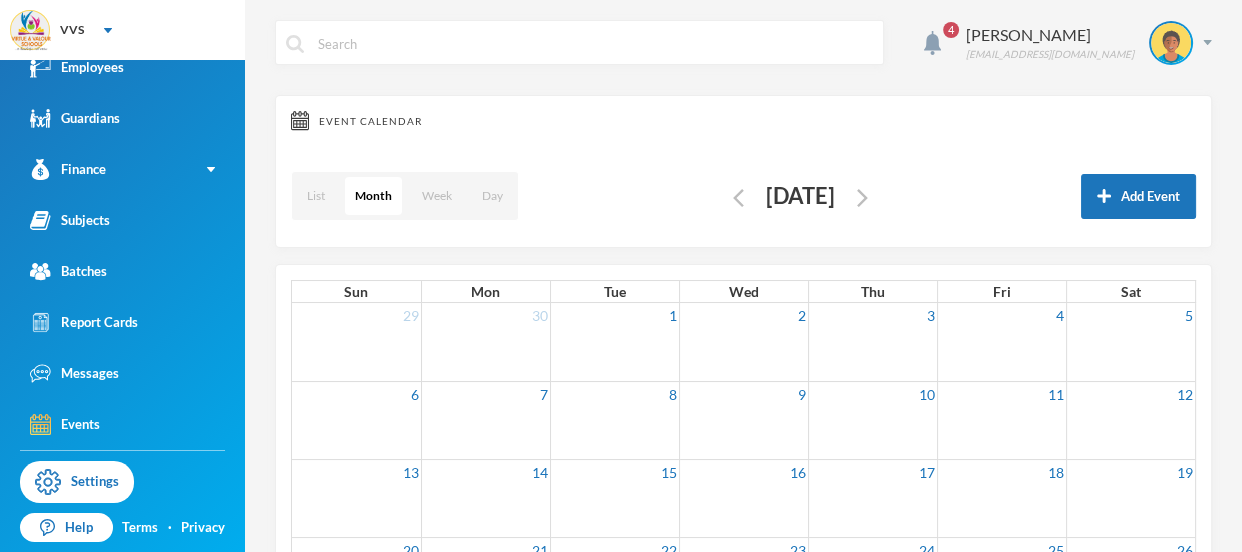 click on "List Month Week Day" at bounding box center [405, 196] 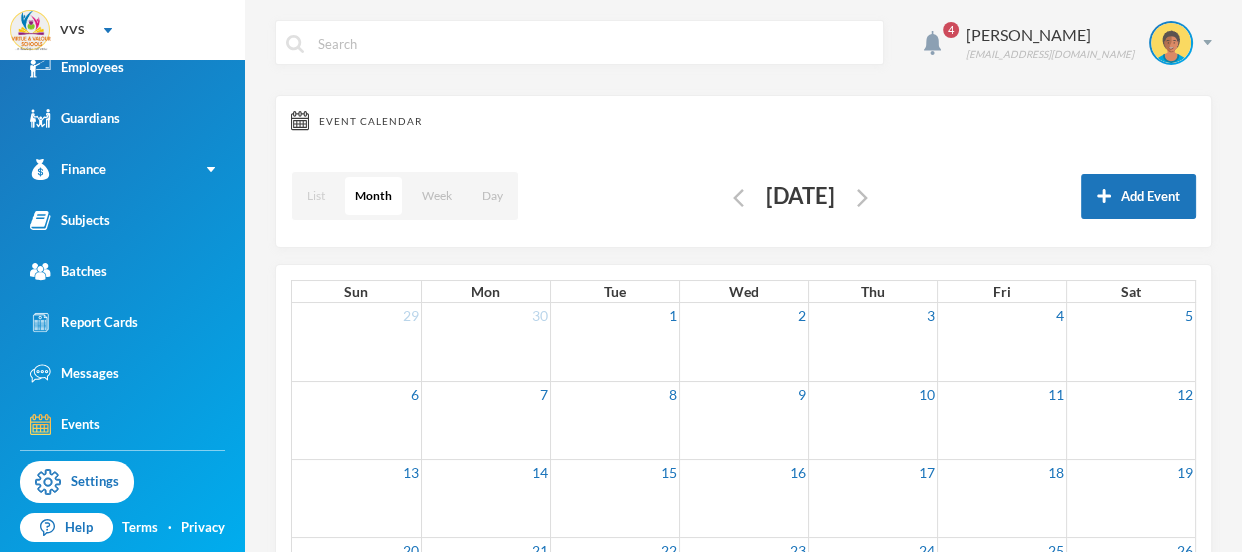 click on "List" at bounding box center (316, 196) 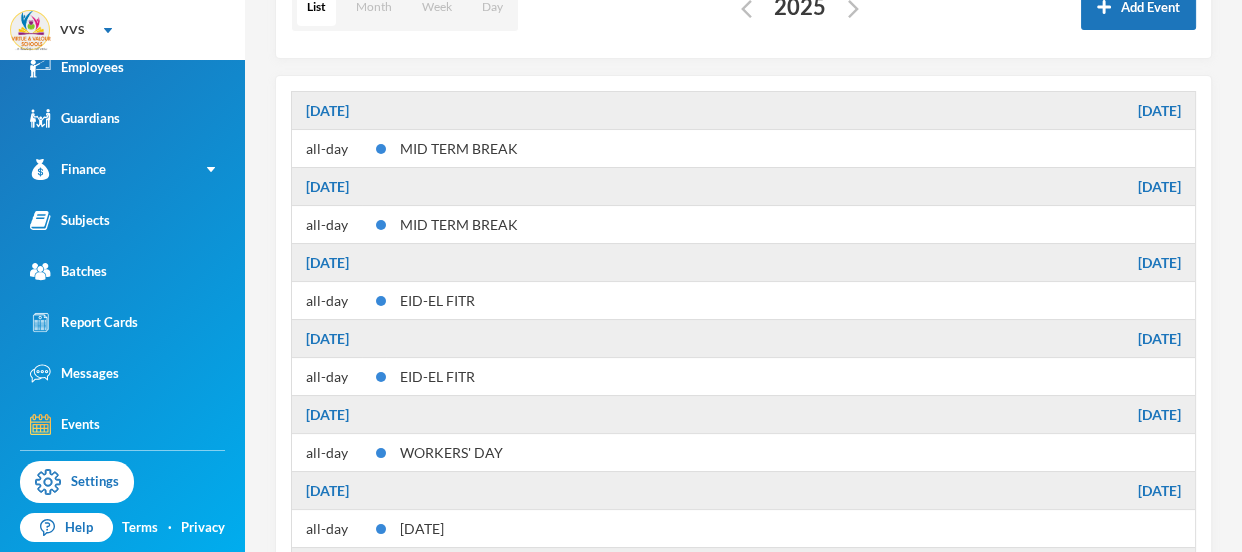 scroll, scrollTop: 258, scrollLeft: 0, axis: vertical 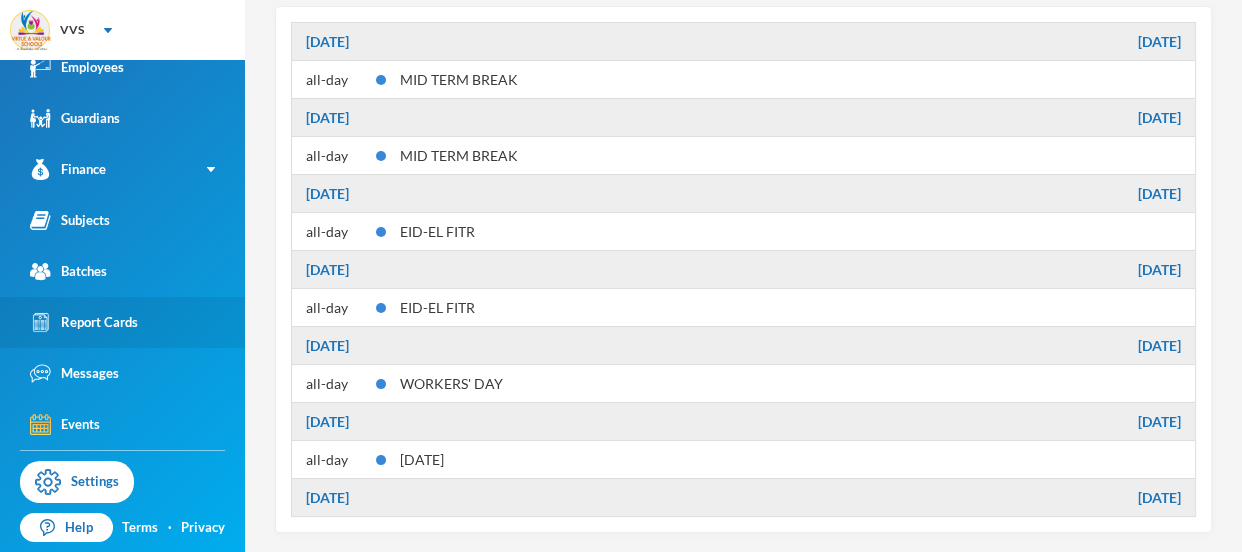 click on "Report Cards" at bounding box center [84, 322] 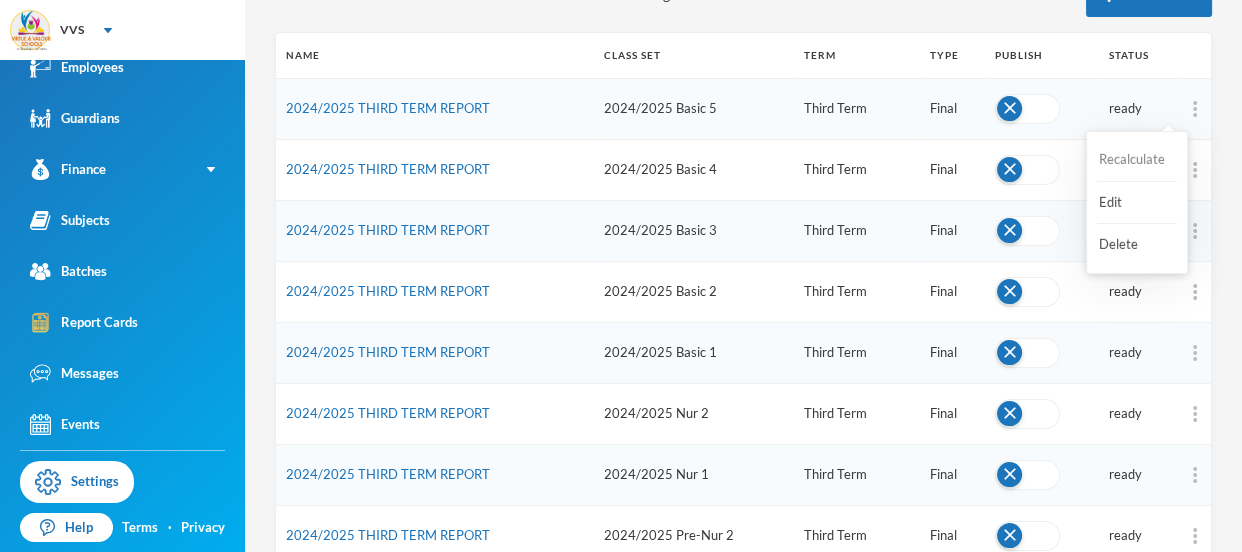 click on "Recalculate" at bounding box center [1137, 160] 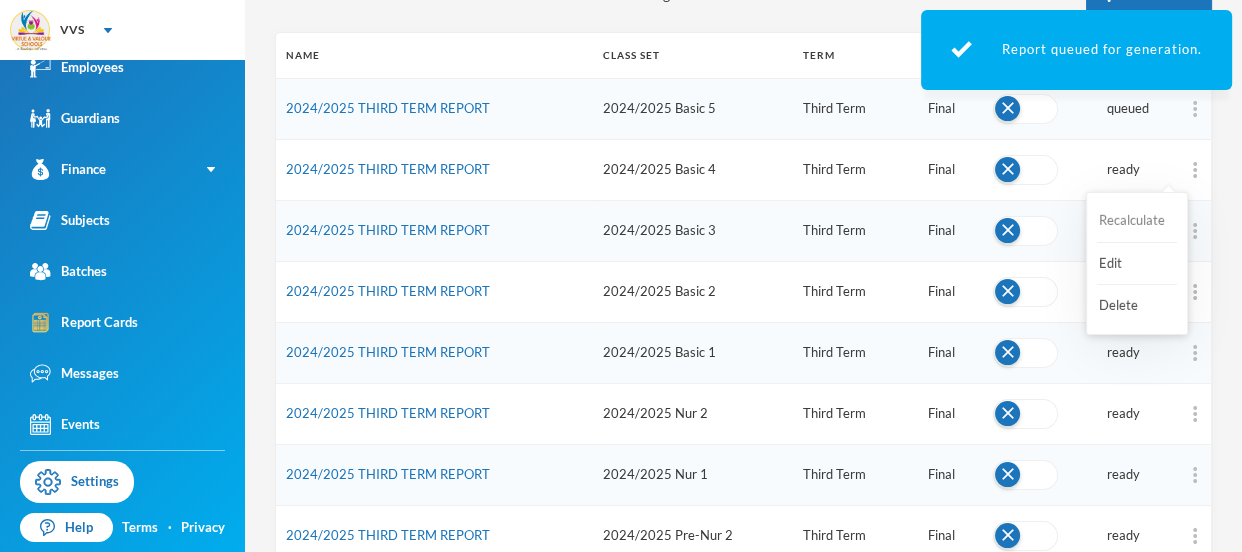 click on "Recalculate" at bounding box center (1137, 221) 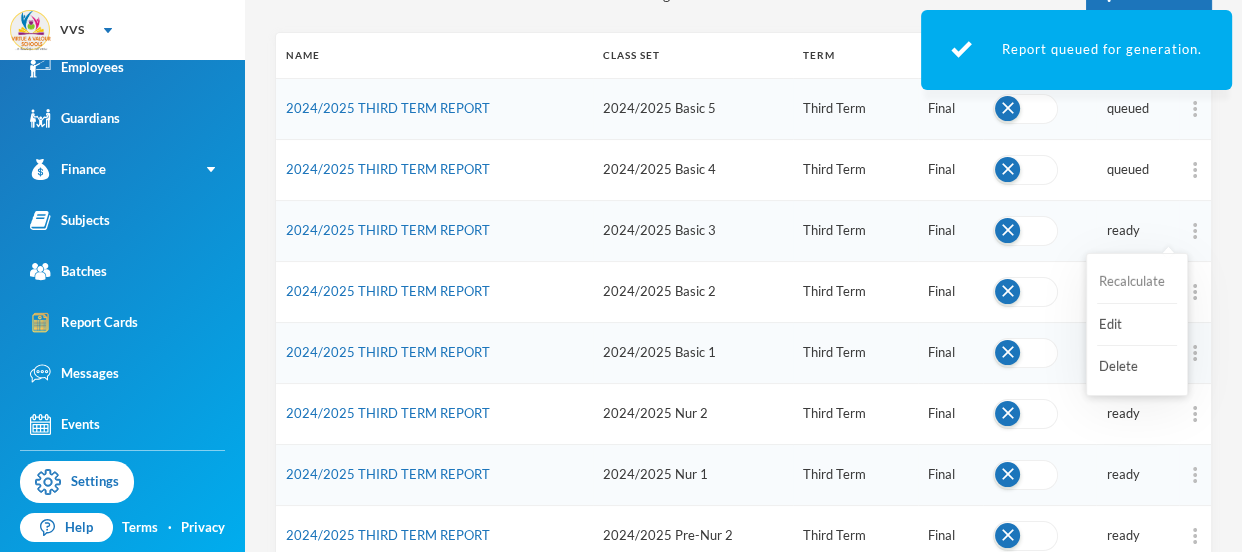 click on "Recalculate" at bounding box center (1137, 282) 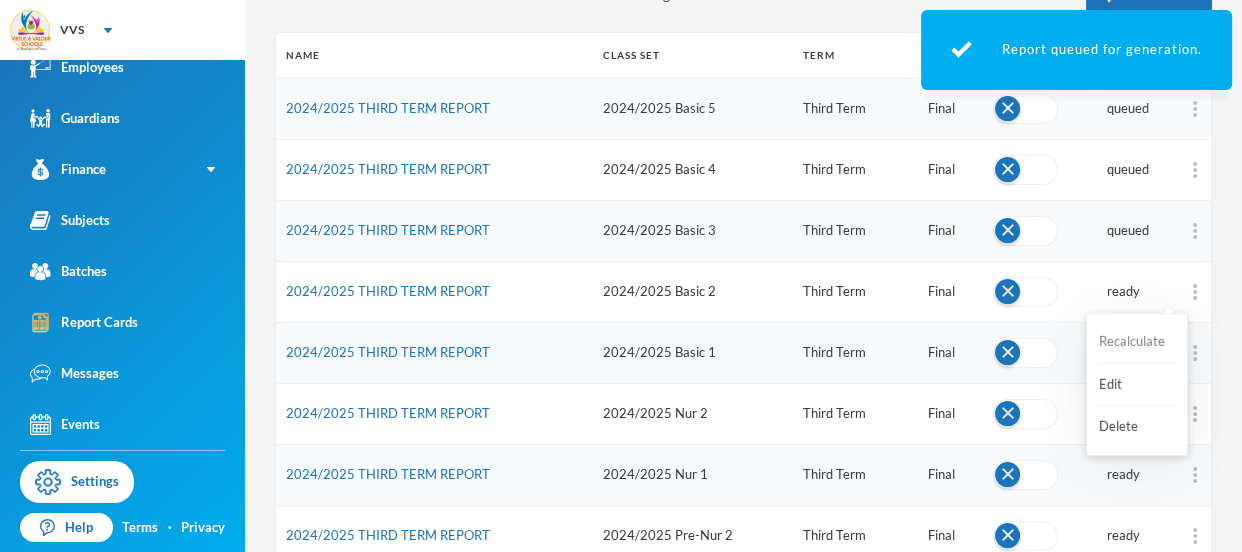 click on "Recalculate" at bounding box center [1137, 342] 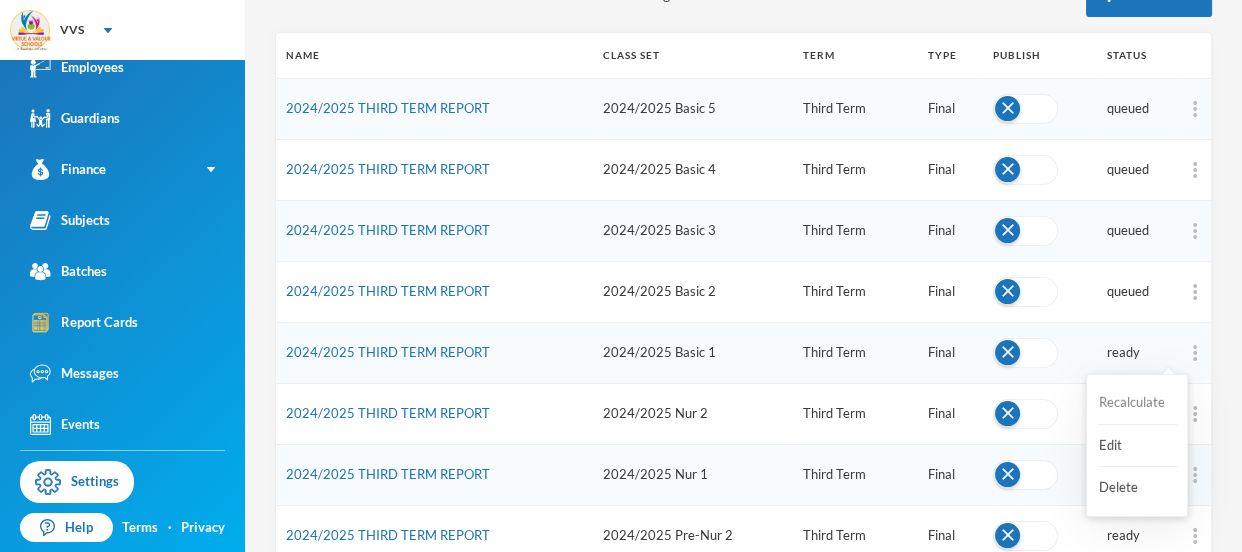 click on "Recalculate" at bounding box center [1137, 403] 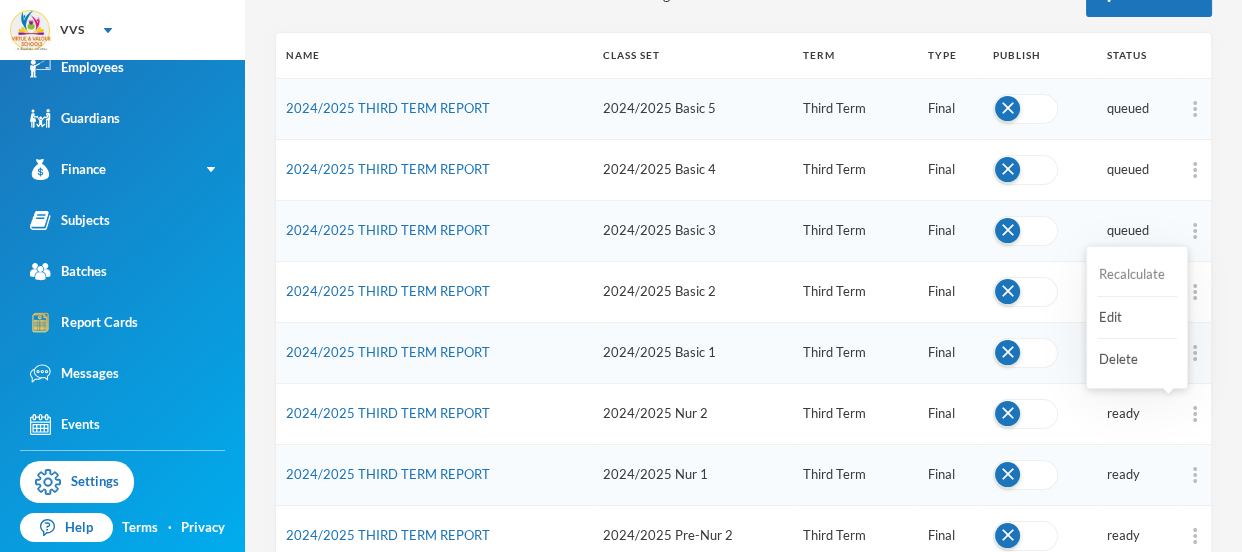 click on "Recalculate" at bounding box center [1137, 275] 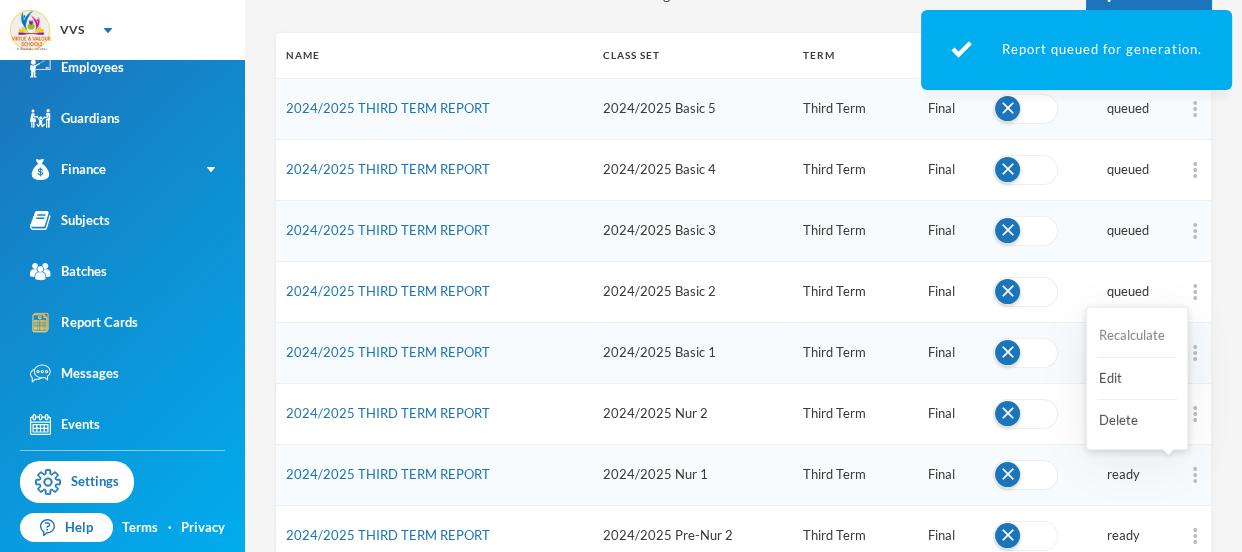 click on "Recalculate" at bounding box center (1137, 336) 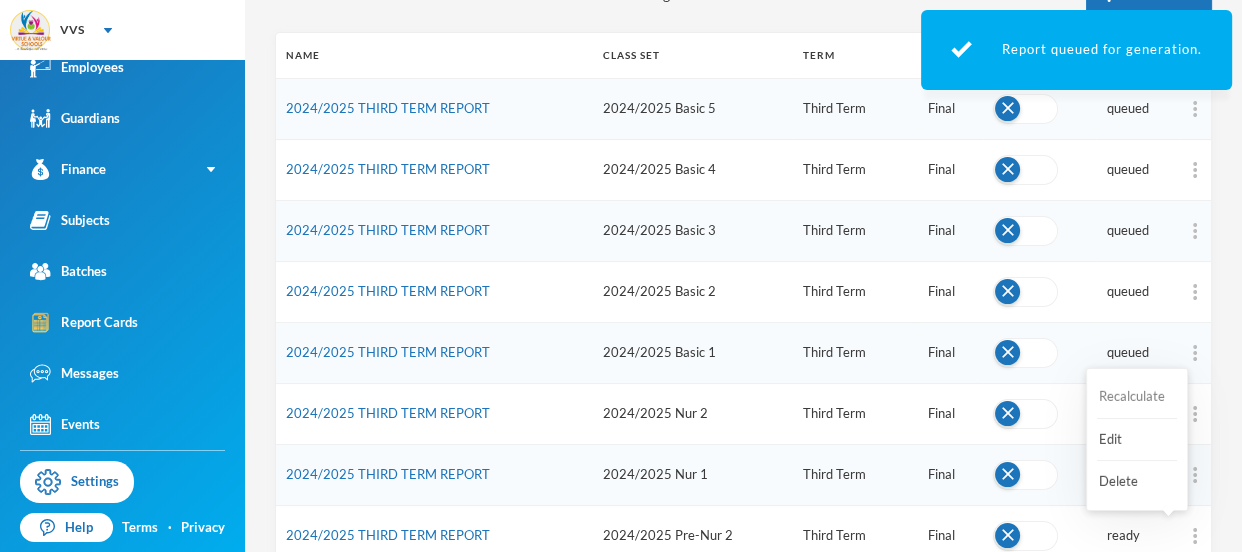 click on "Recalculate" at bounding box center [1137, 397] 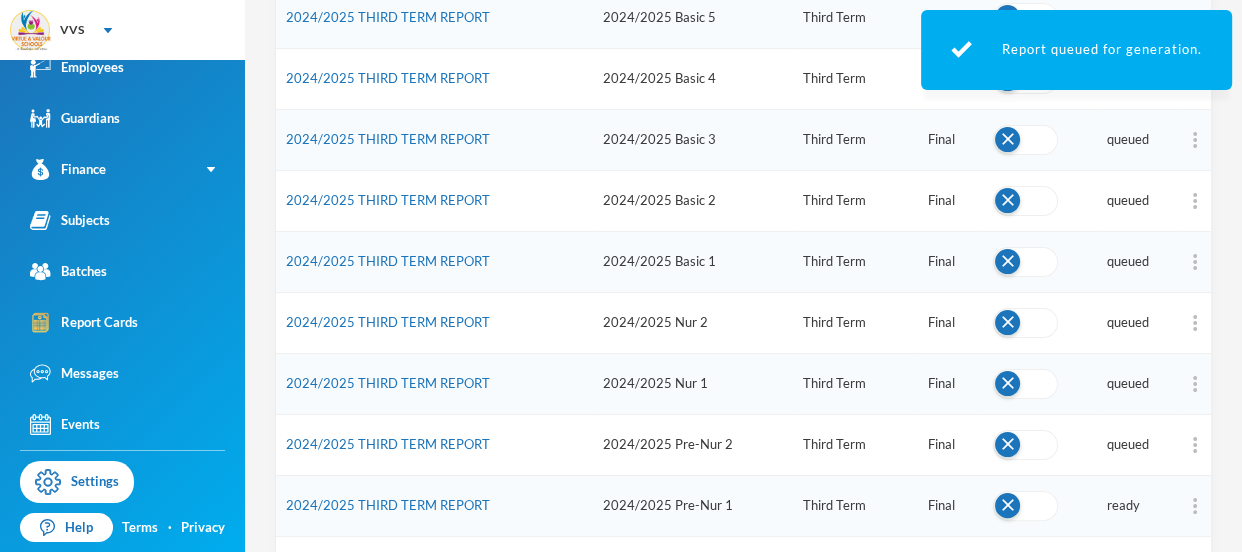 scroll, scrollTop: 458, scrollLeft: 0, axis: vertical 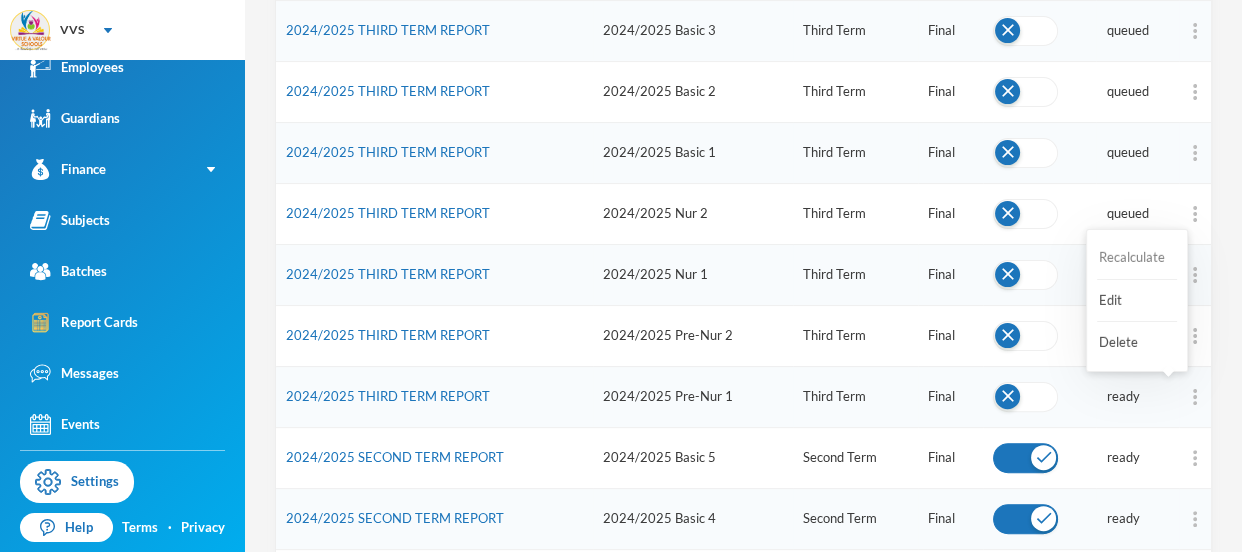 click on "Recalculate" at bounding box center [1137, 258] 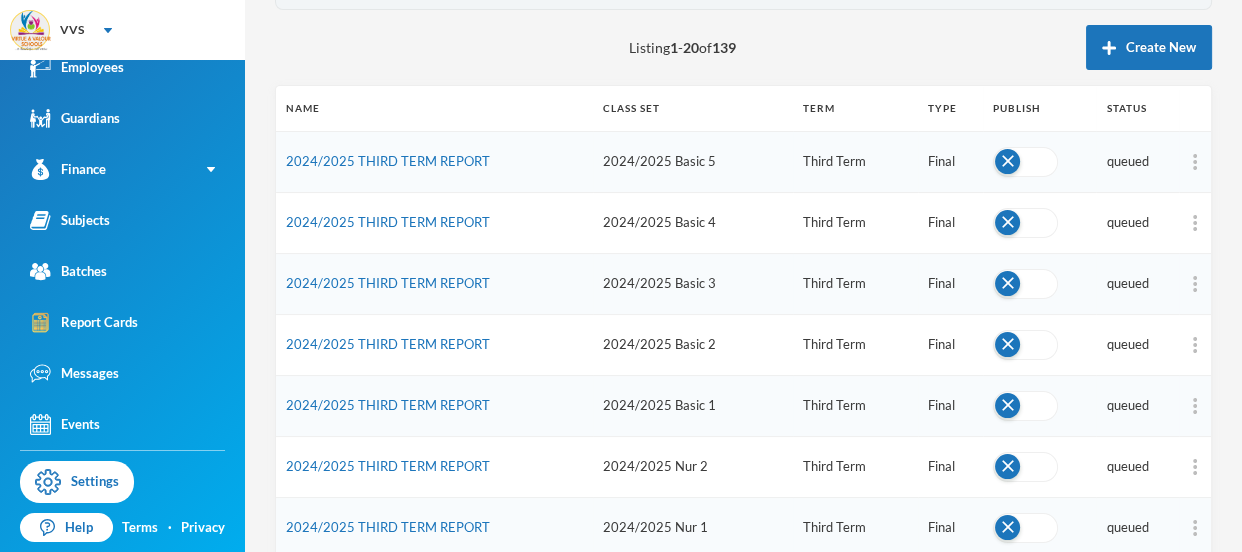scroll, scrollTop: 0, scrollLeft: 0, axis: both 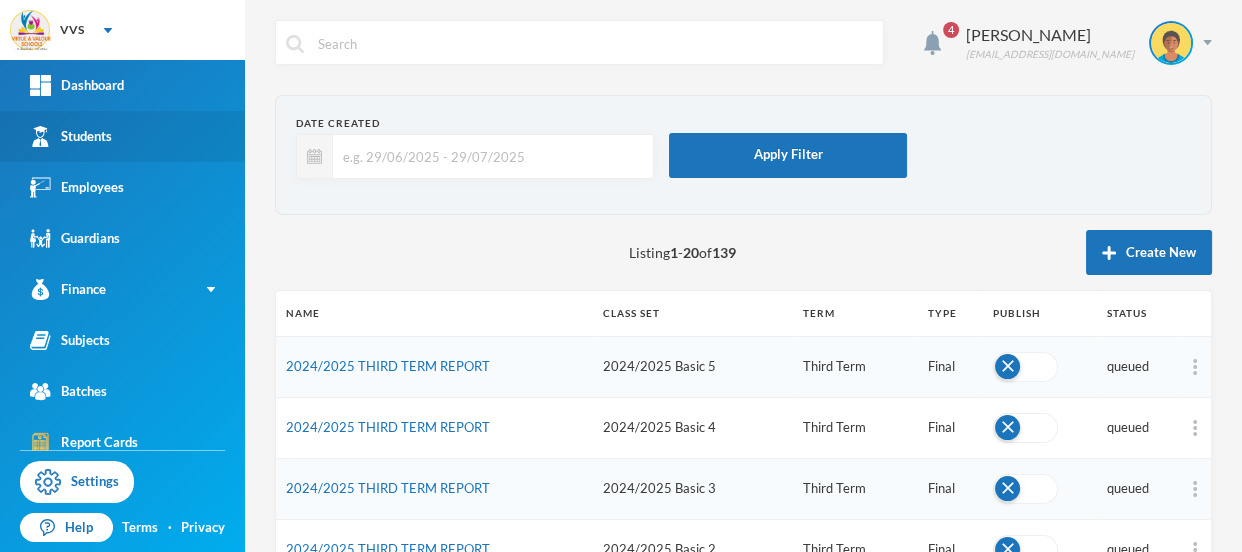 click on "Students" at bounding box center [71, 136] 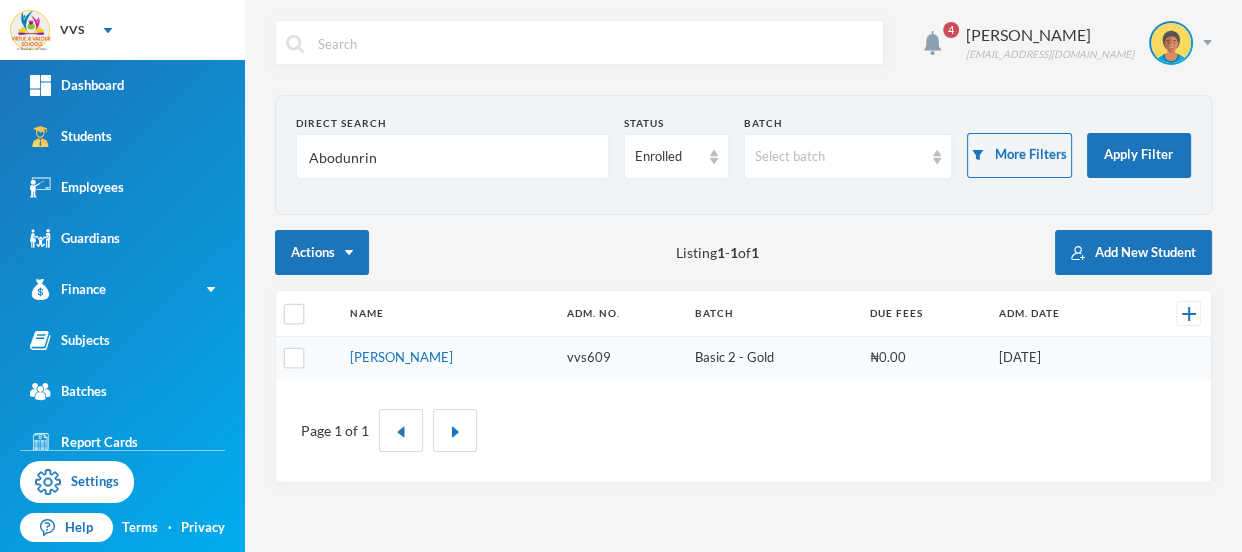 click on "Abodunrin" at bounding box center (452, 157) 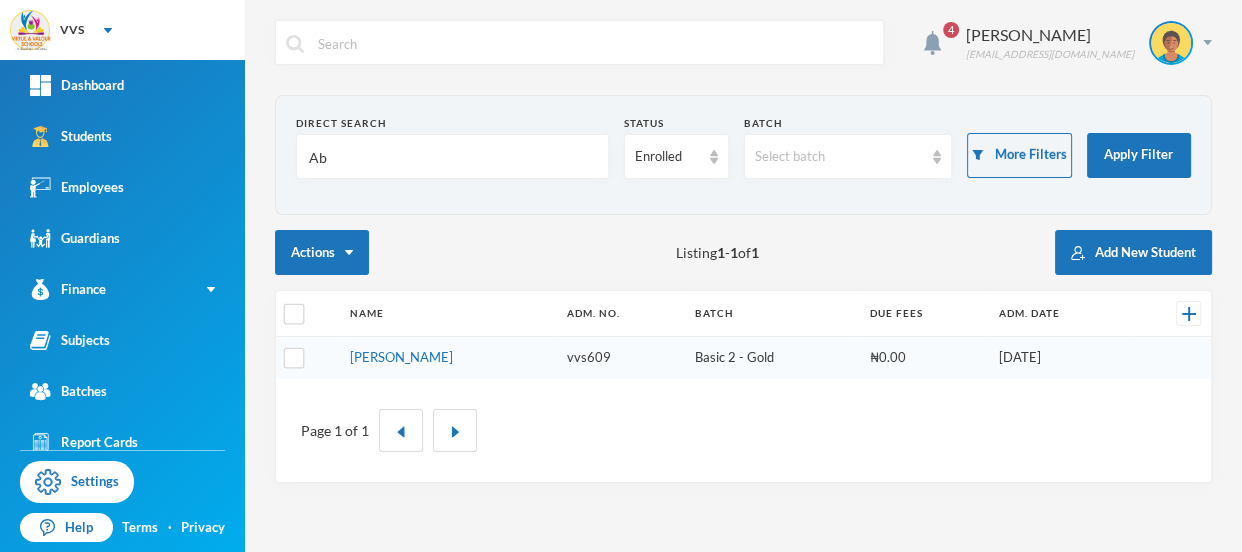 type on "A" 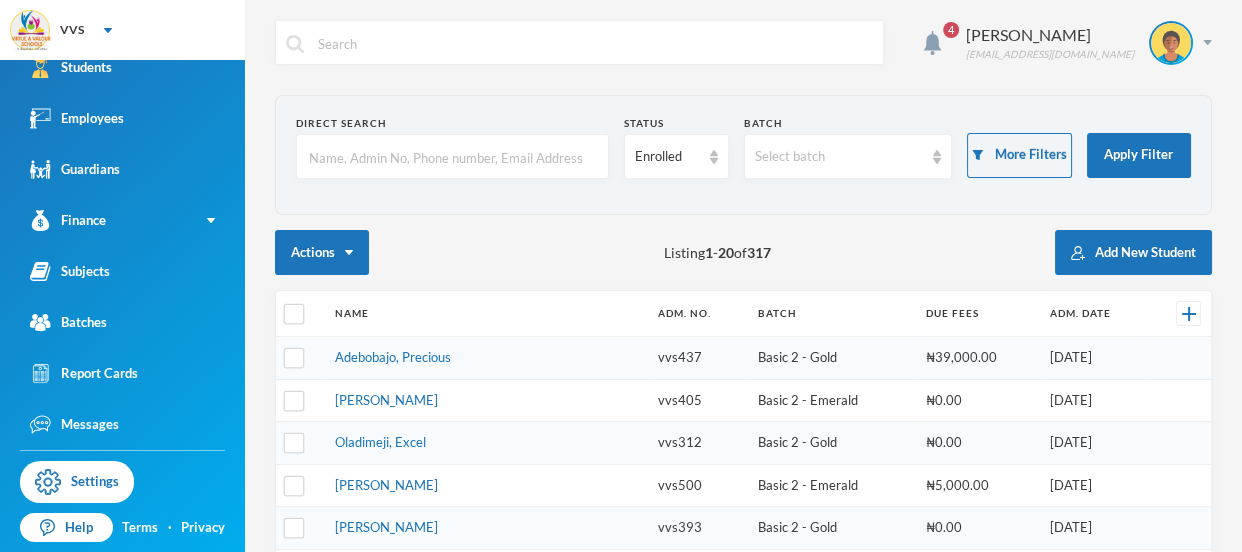 scroll, scrollTop: 71, scrollLeft: 0, axis: vertical 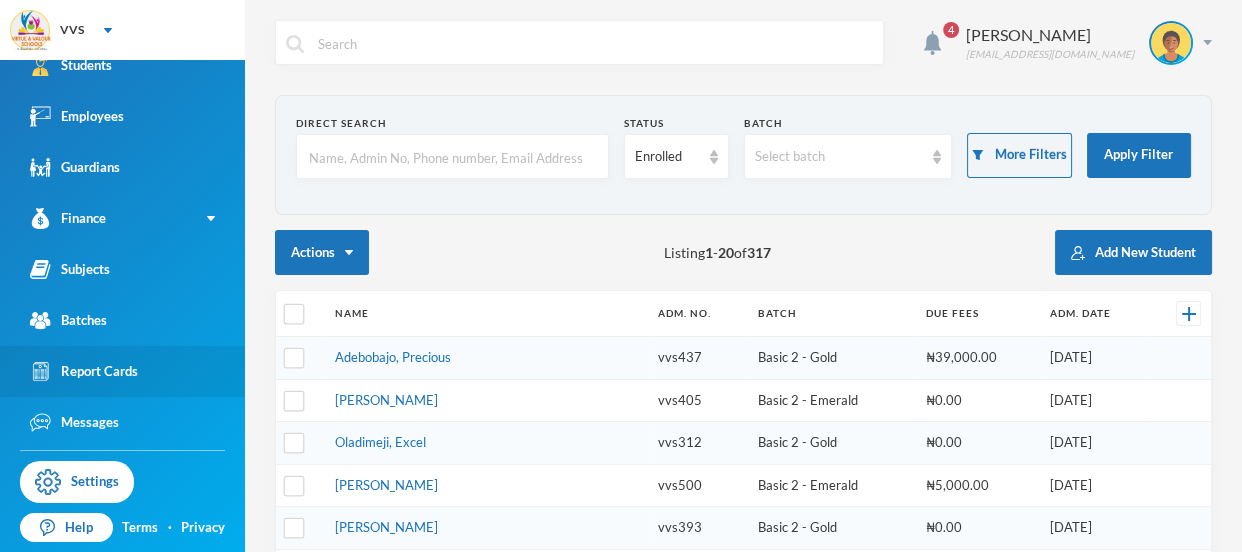 type 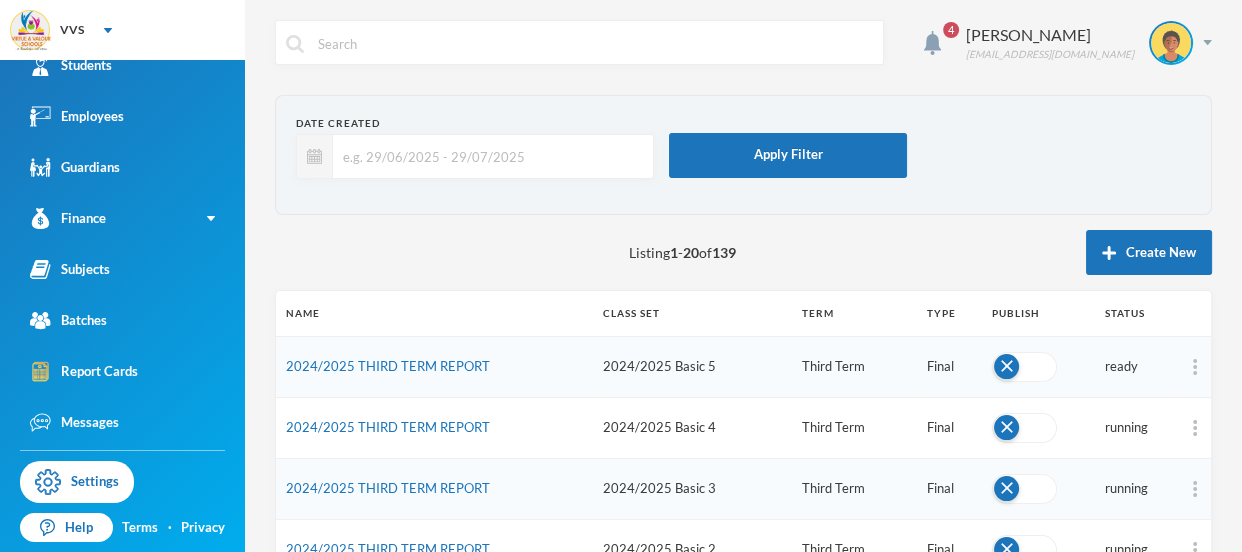 click on "Listing  1  -  20  of  139 Create New" at bounding box center (743, 252) 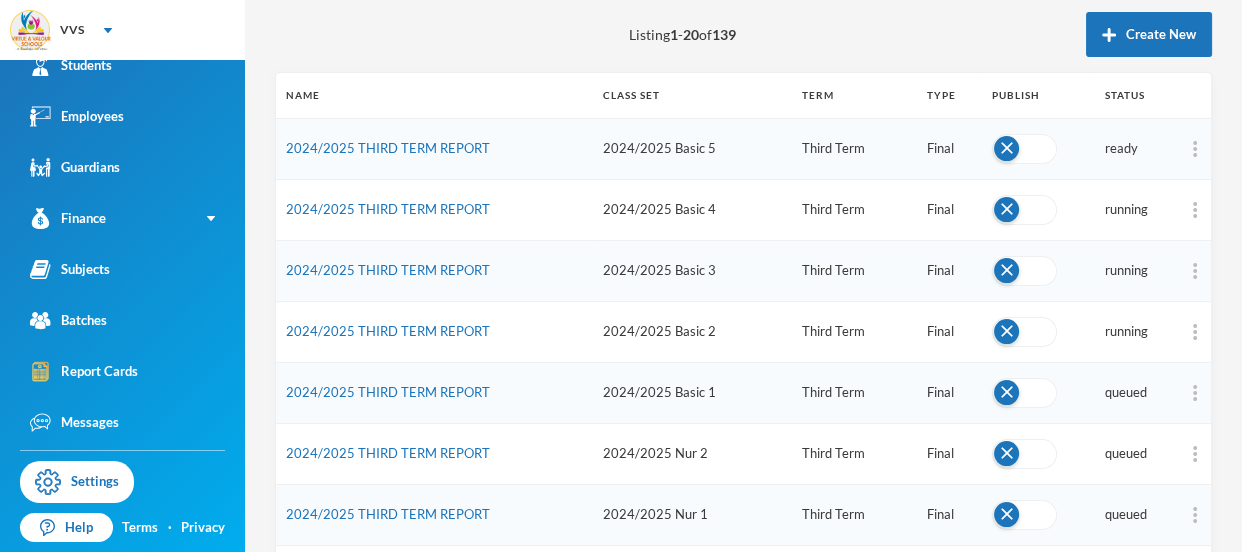 scroll, scrollTop: 181, scrollLeft: 0, axis: vertical 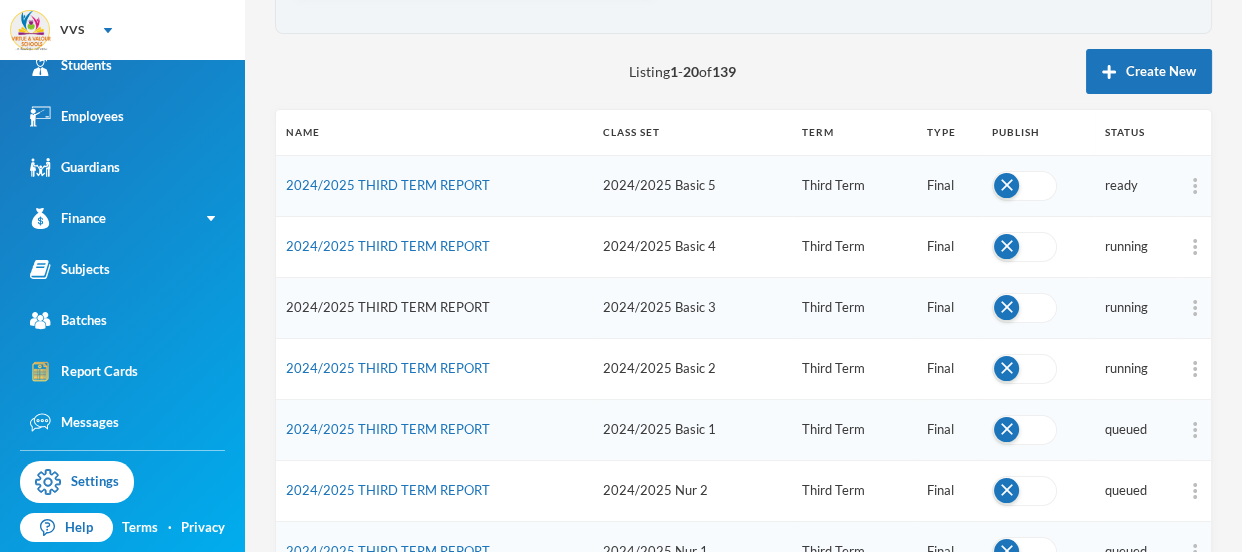 click on "2024/2025 THIRD TERM REPORT" at bounding box center (388, 307) 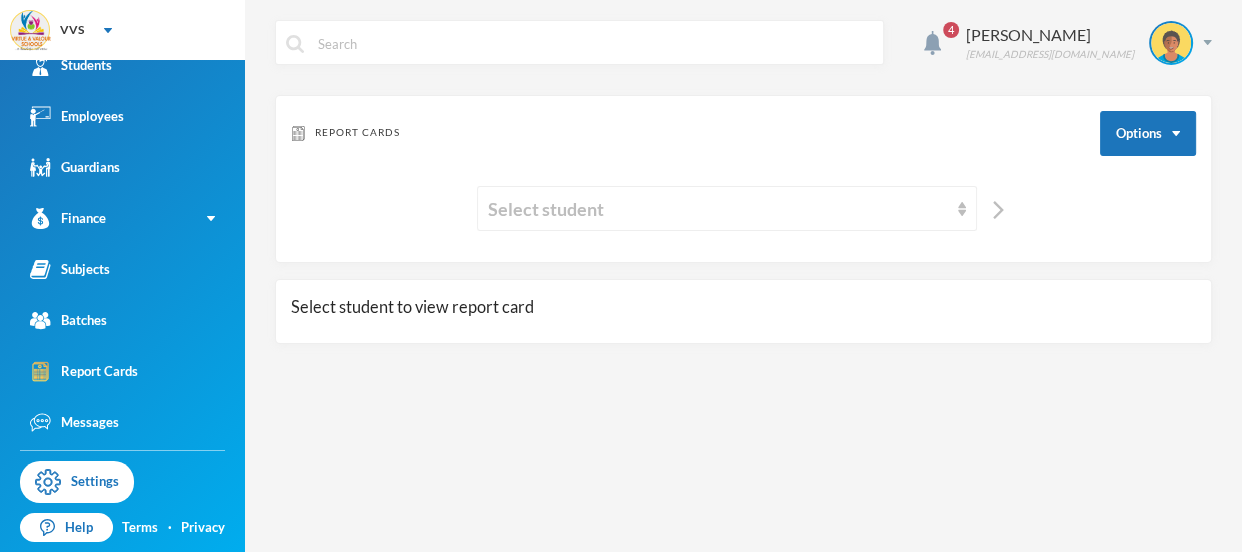 scroll, scrollTop: 0, scrollLeft: 0, axis: both 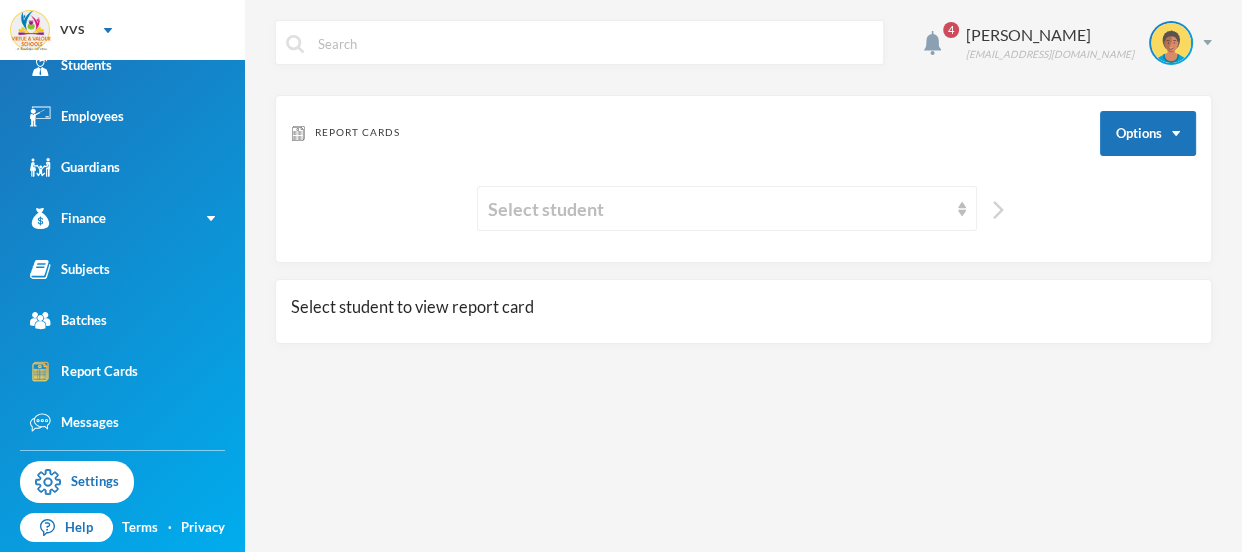 click at bounding box center [998, 210] 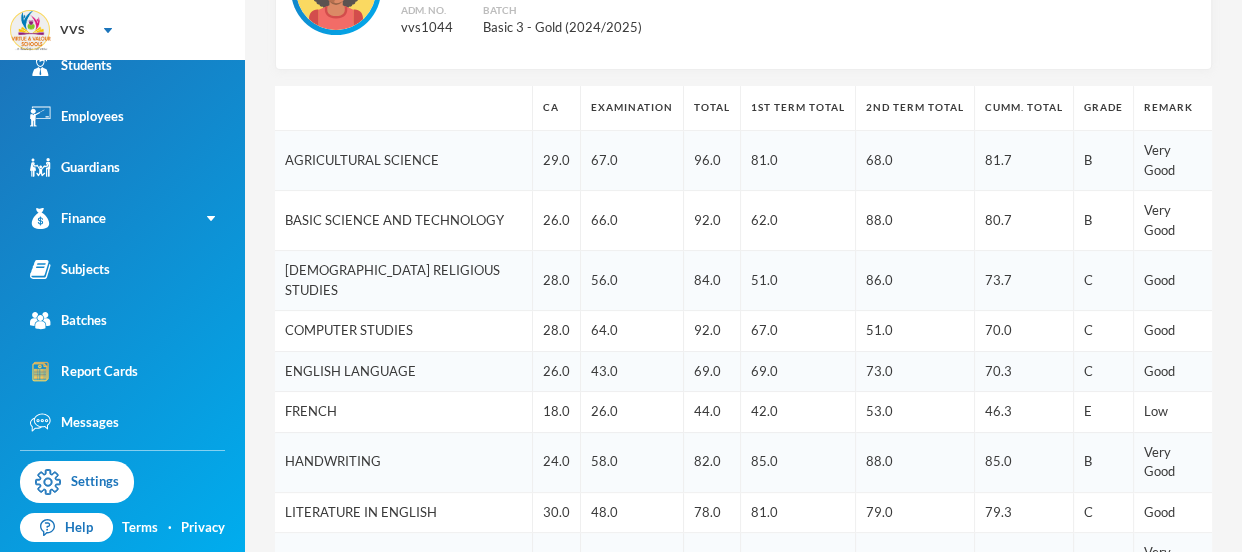 scroll, scrollTop: 0, scrollLeft: 0, axis: both 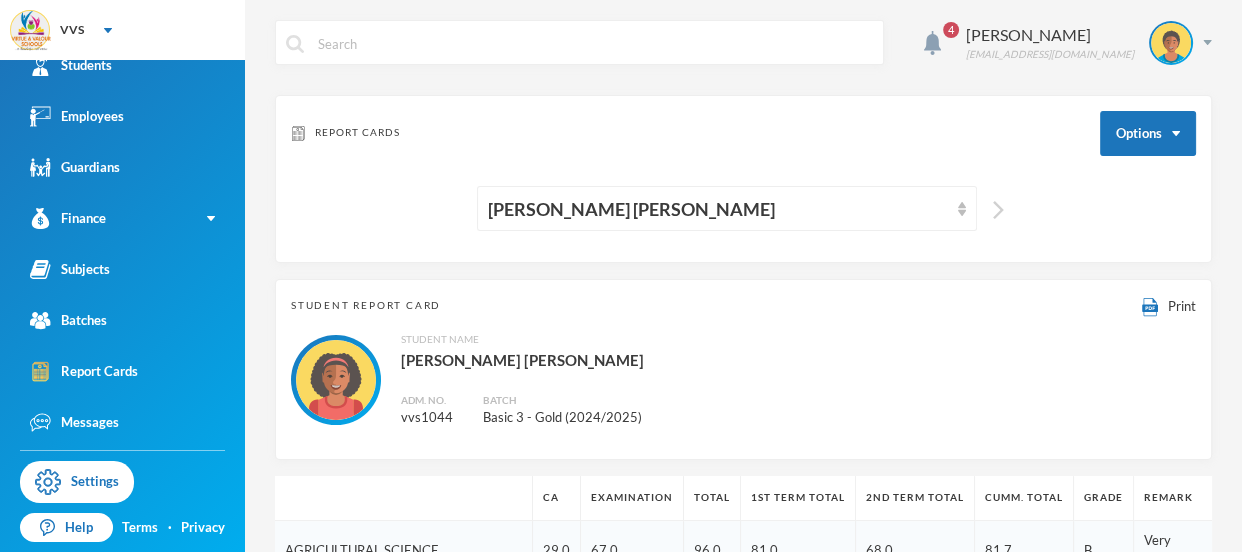 click at bounding box center (998, 210) 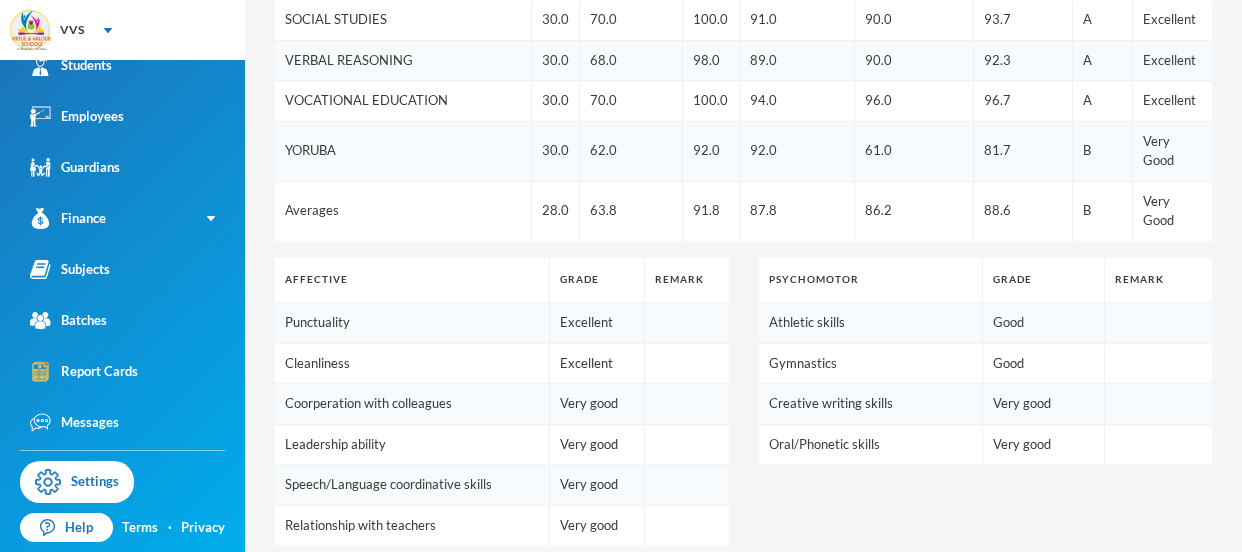scroll, scrollTop: 1391, scrollLeft: 0, axis: vertical 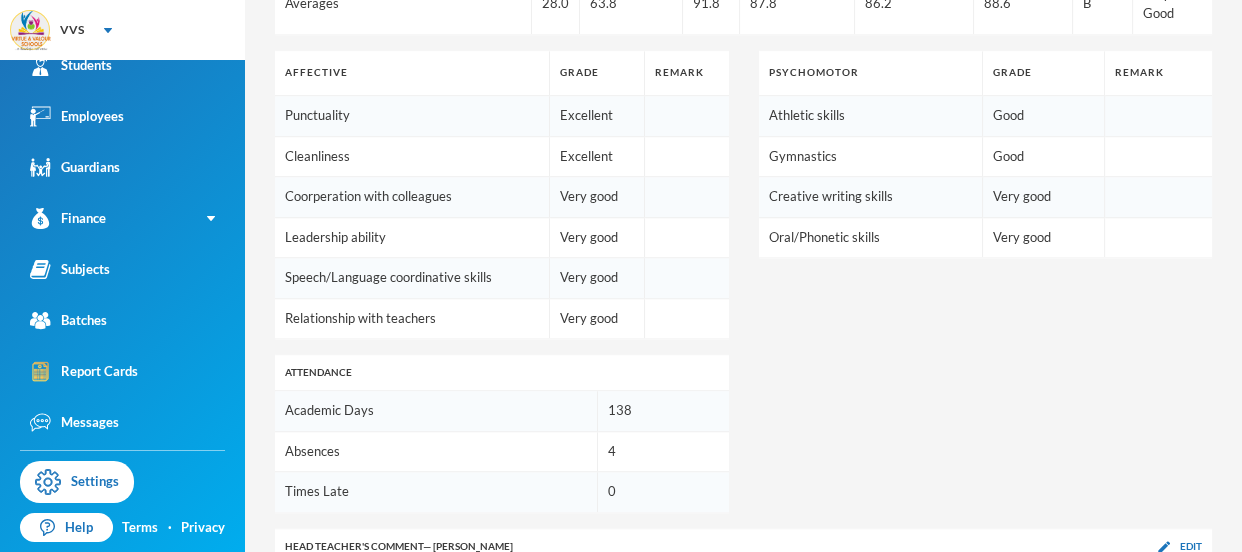 click on "Edit" at bounding box center [1191, 638] 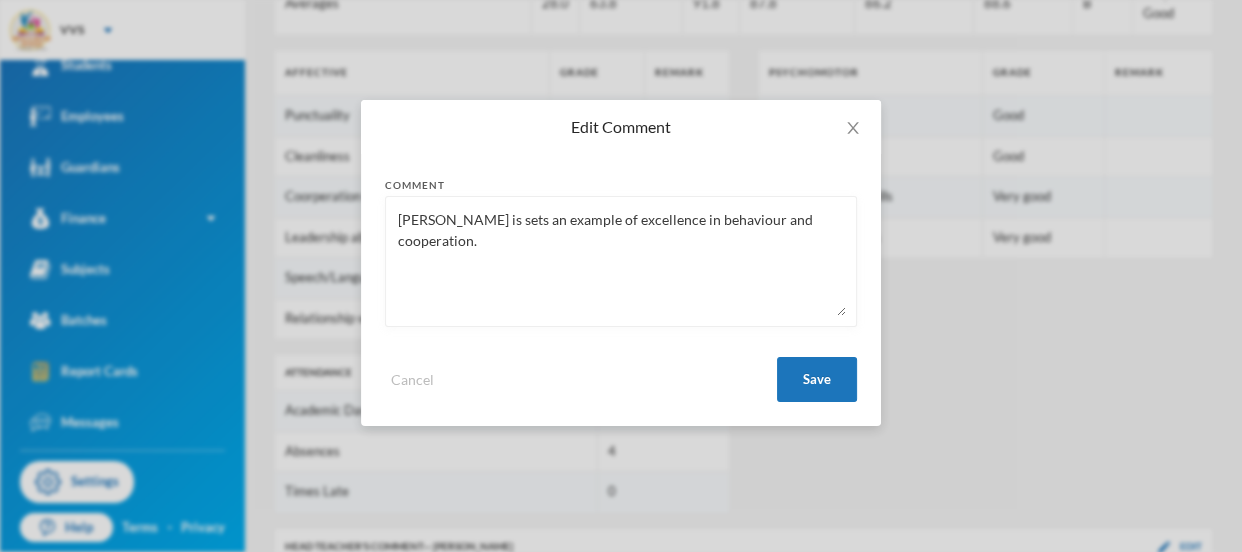 click on "Micheal is sets an example of excellence in behaviour and cooperation." at bounding box center [621, 261] 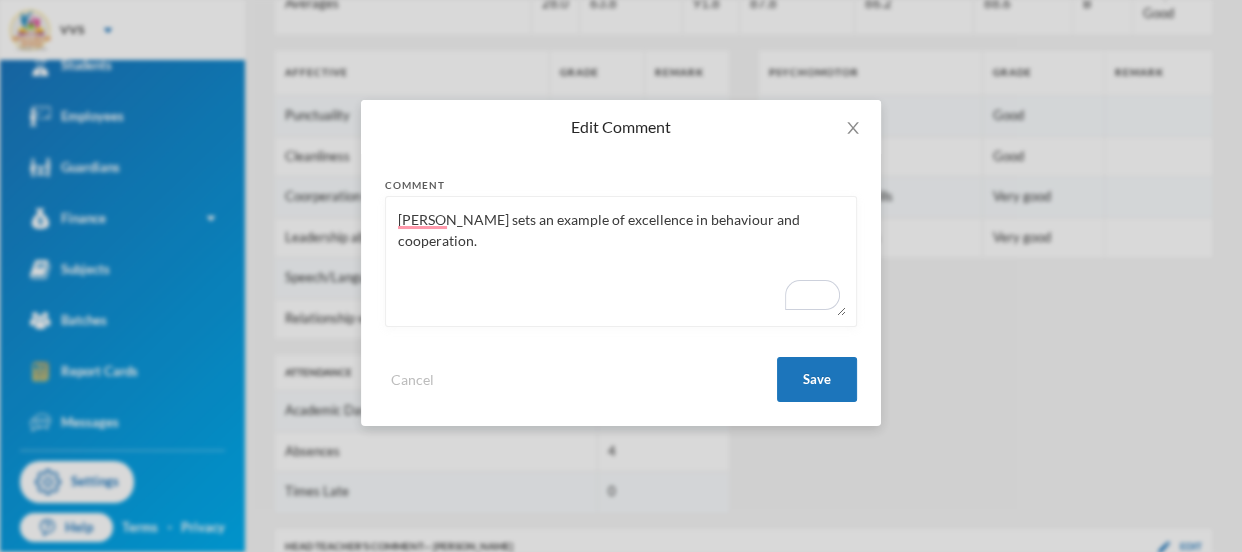 click on "Micheal sets an example of excellence in behaviour and cooperation." at bounding box center (621, 261) 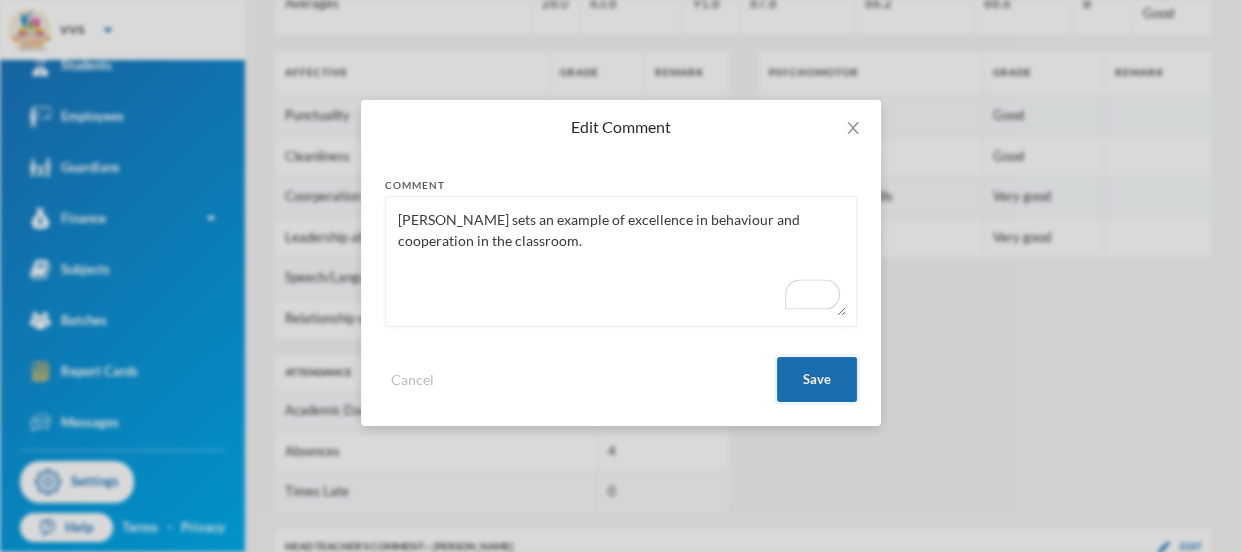 type on "Michael sets an example of excellence in behaviour and cooperation in the classroom." 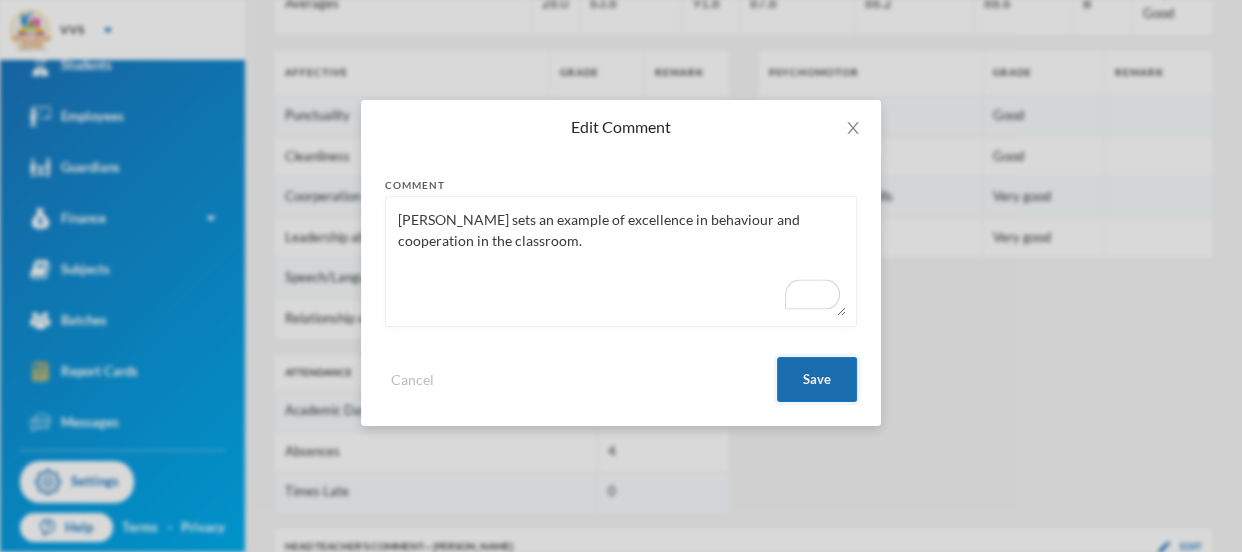 click on "Save" at bounding box center [817, 379] 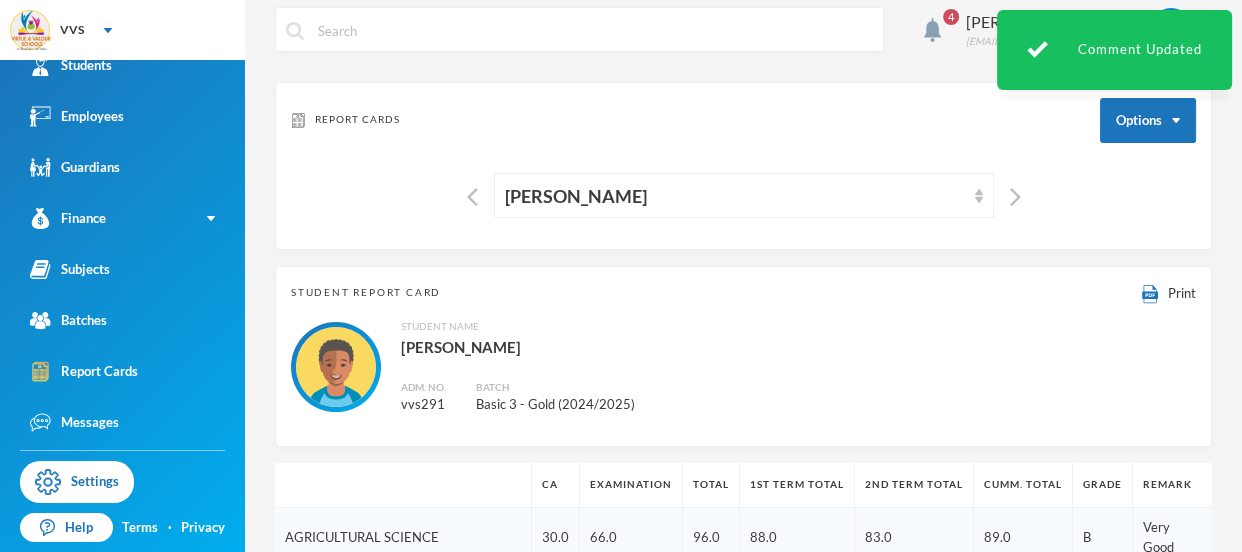 scroll, scrollTop: 0, scrollLeft: 0, axis: both 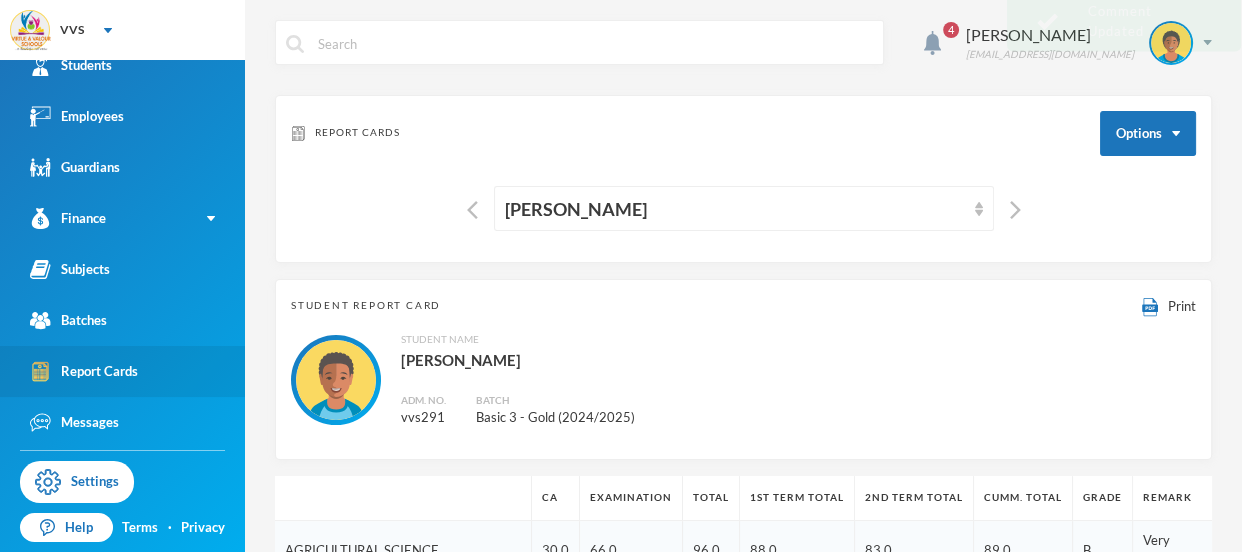 click on "Report Cards" at bounding box center (84, 371) 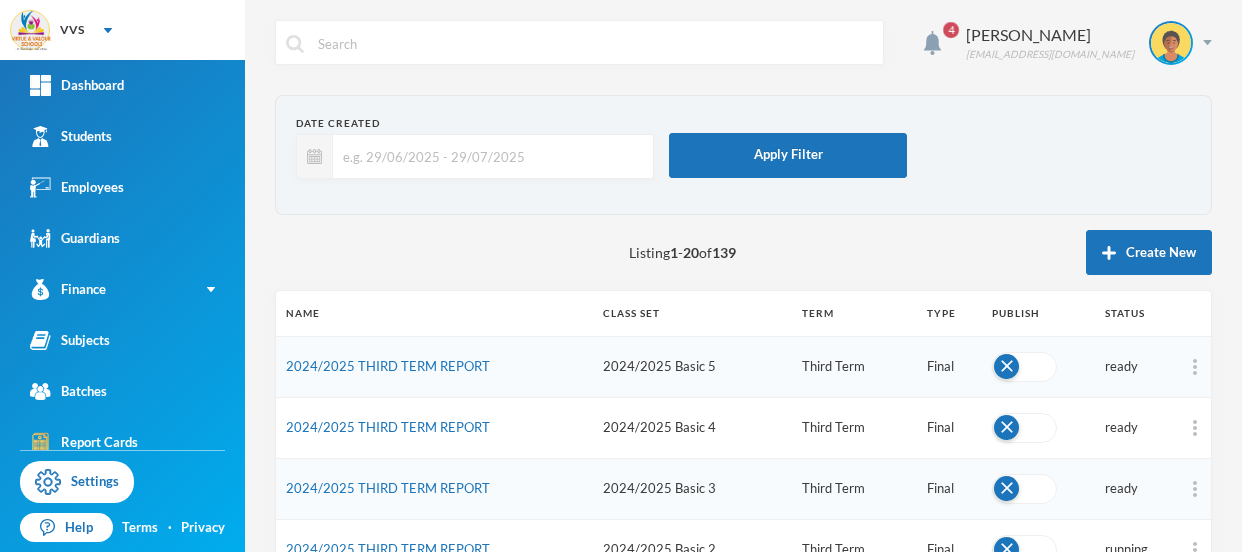 scroll, scrollTop: 0, scrollLeft: 0, axis: both 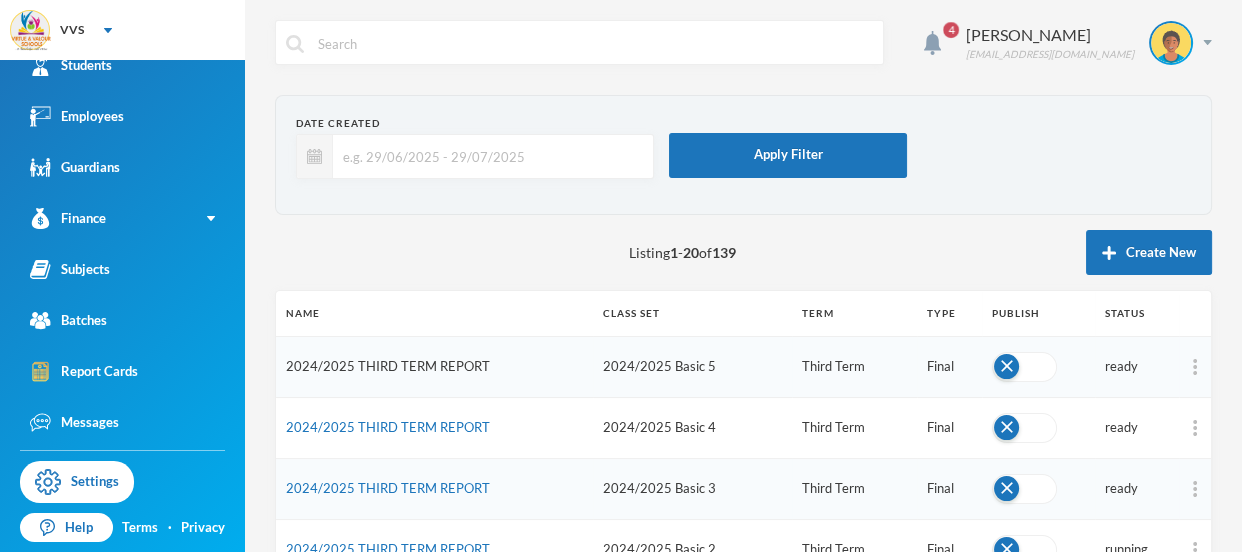 click on "2024/2025 THIRD TERM REPORT" at bounding box center (388, 366) 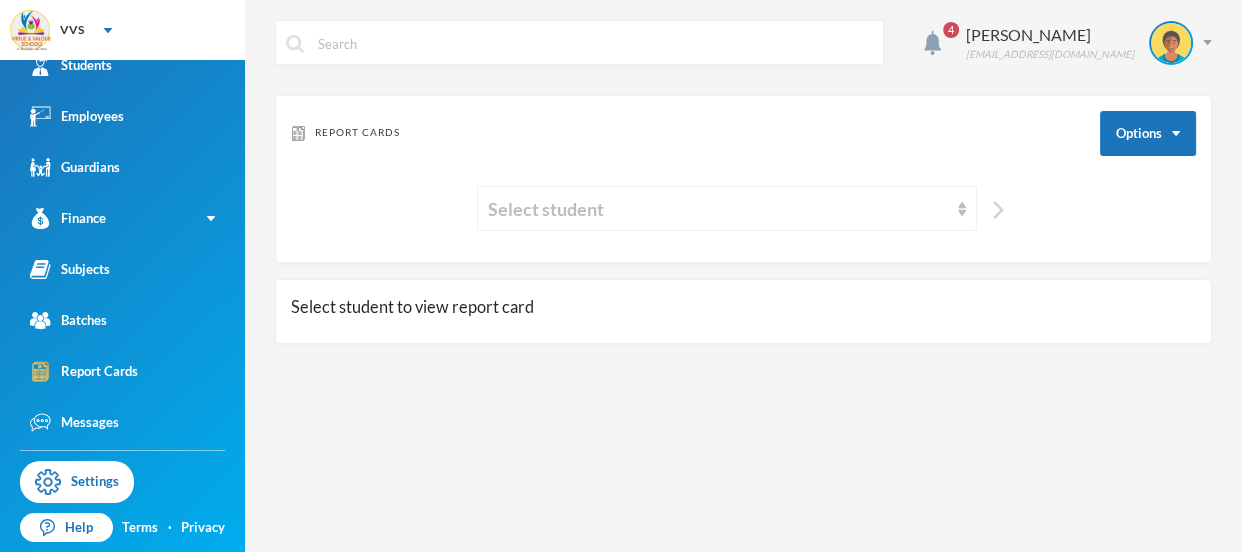 click at bounding box center (998, 210) 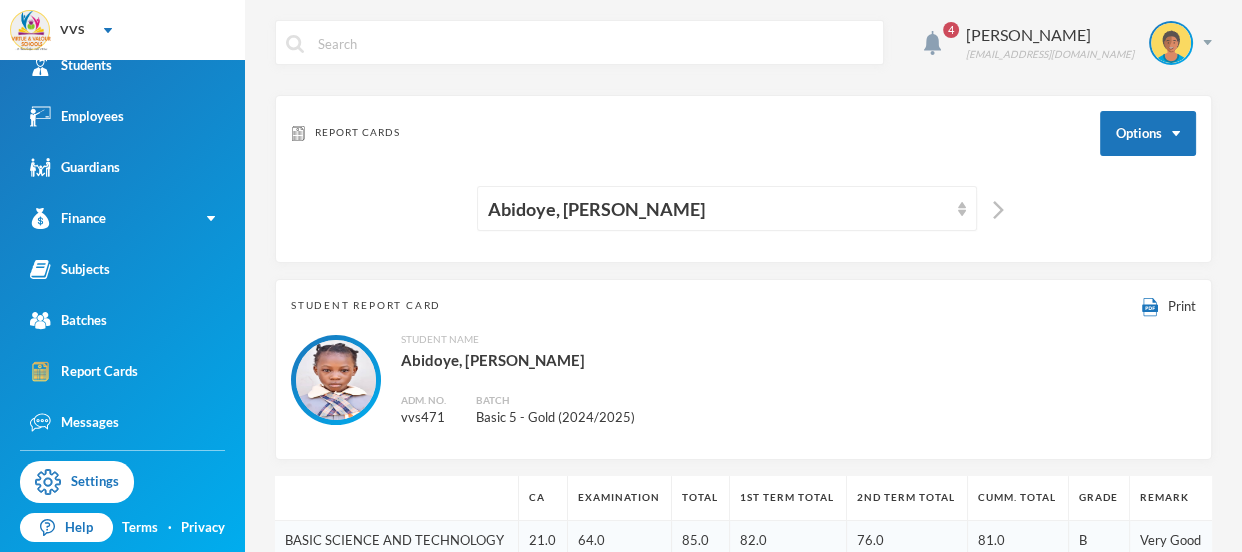 click on "Student Report Card Print" at bounding box center [743, 306] 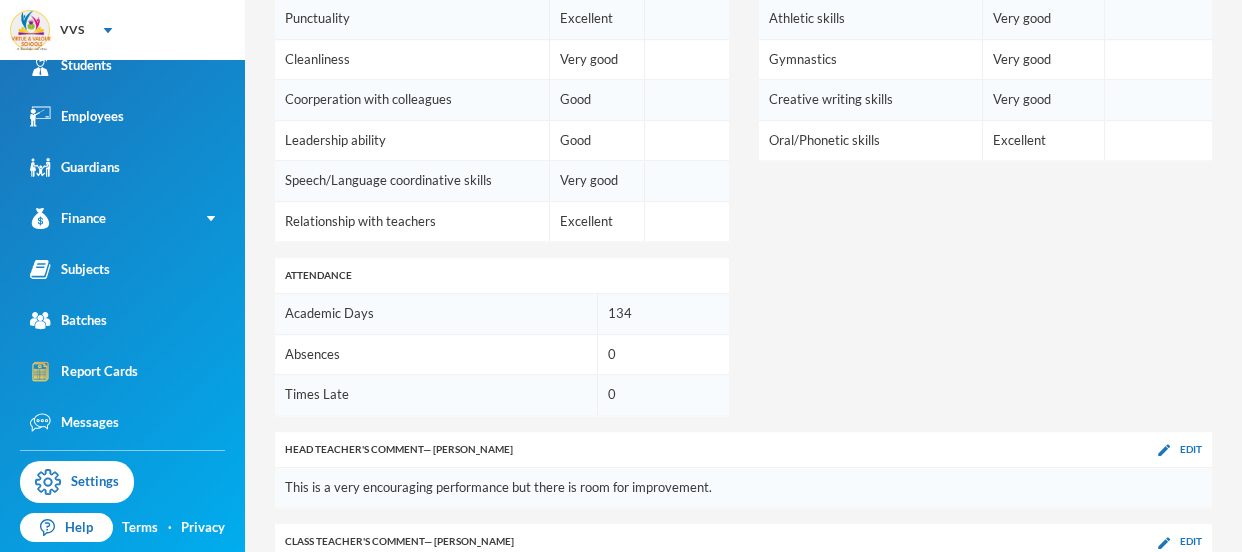 scroll, scrollTop: 1270, scrollLeft: 0, axis: vertical 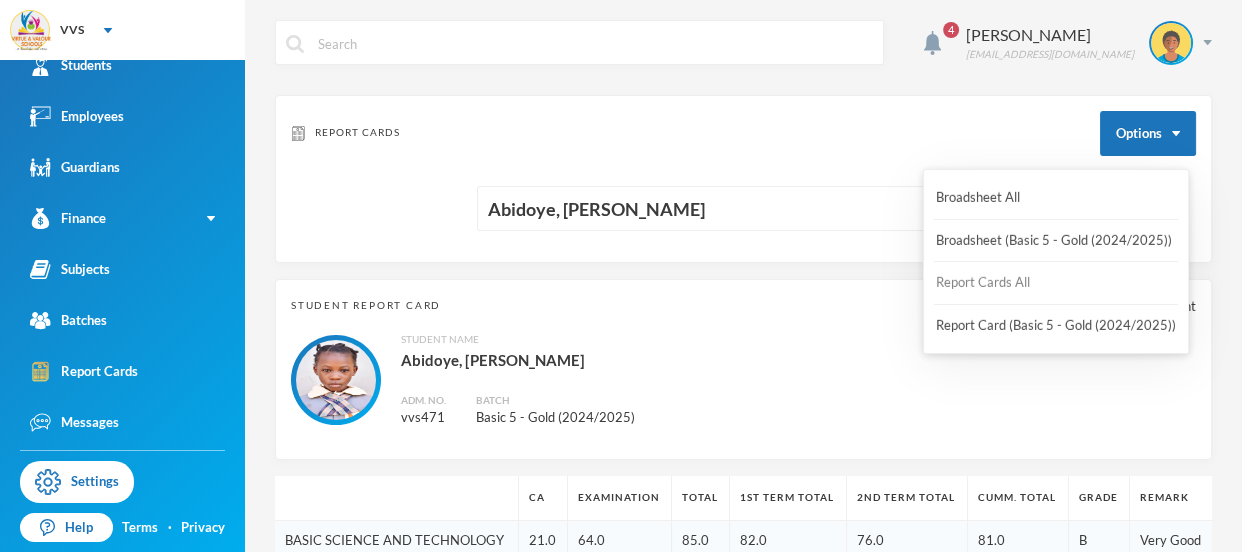 click on "Report Cards All" at bounding box center (983, 283) 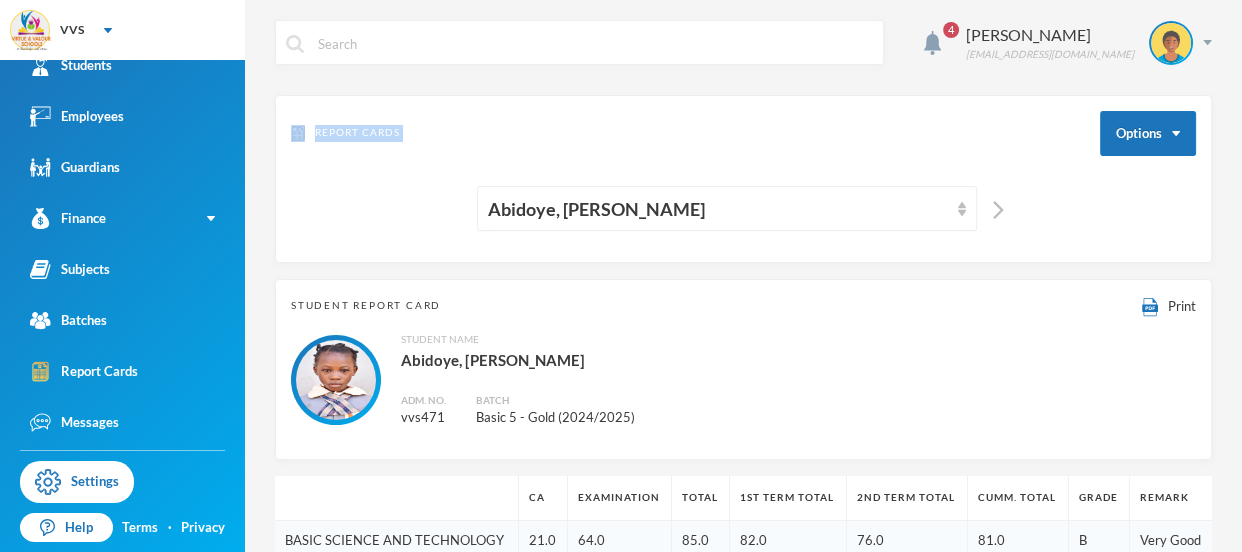 drag, startPoint x: 1240, startPoint y: 95, endPoint x: 1231, endPoint y: 87, distance: 12.0415945 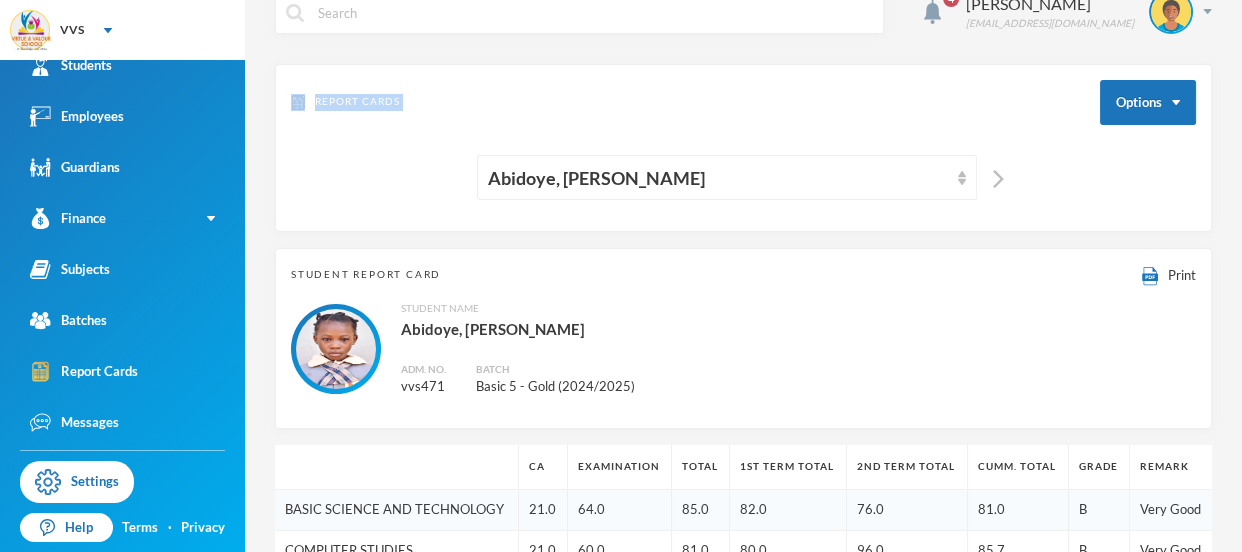 scroll, scrollTop: 0, scrollLeft: 0, axis: both 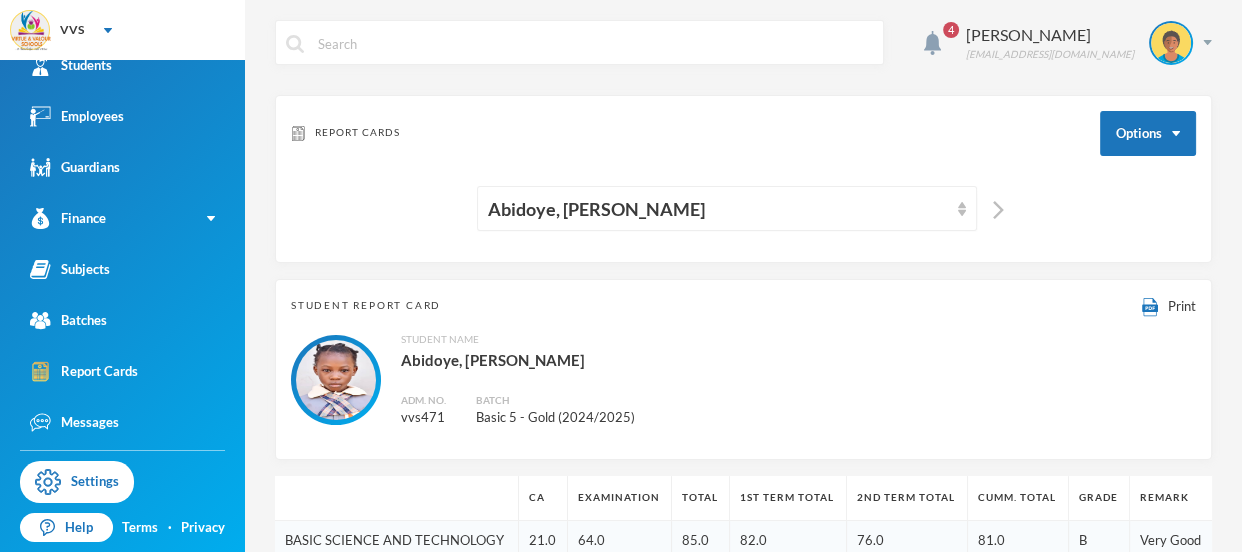 click on "Student Report Card Print Student Name Abidoye, Iyanuoluwa Georgina Adm. No. vvs471 Batch Basic 5 - Gold (2024/2025)" at bounding box center [743, 369] 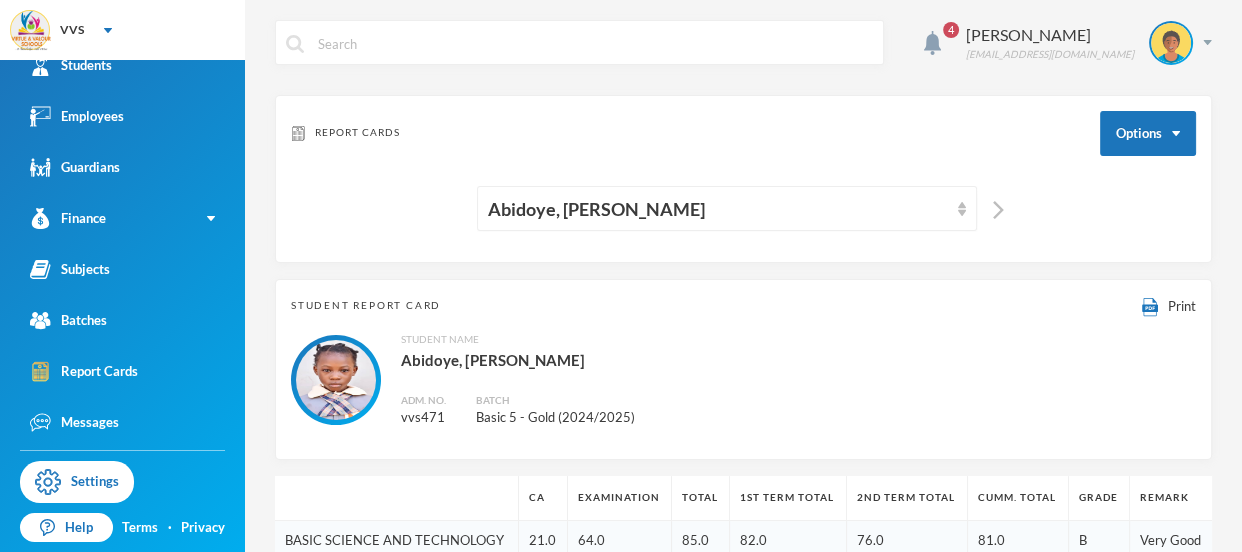click on "Student Report Card Print Student Name Abidoye, Iyanuoluwa Georgina Adm. No. vvs471 Batch Basic 5 - Gold (2024/2025)" at bounding box center [743, 369] 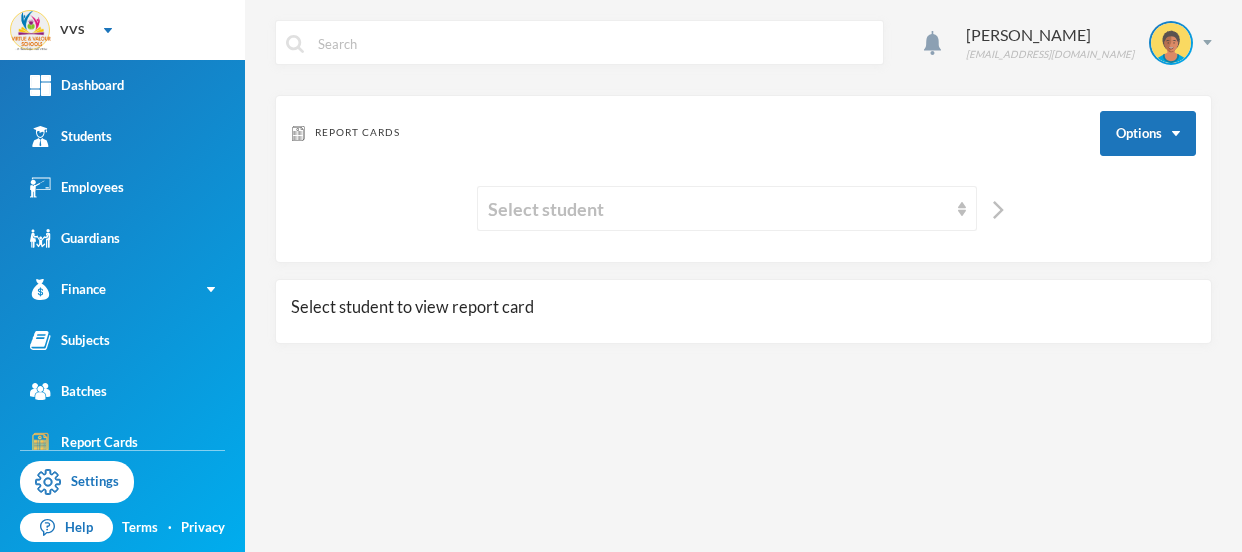 scroll, scrollTop: 0, scrollLeft: 0, axis: both 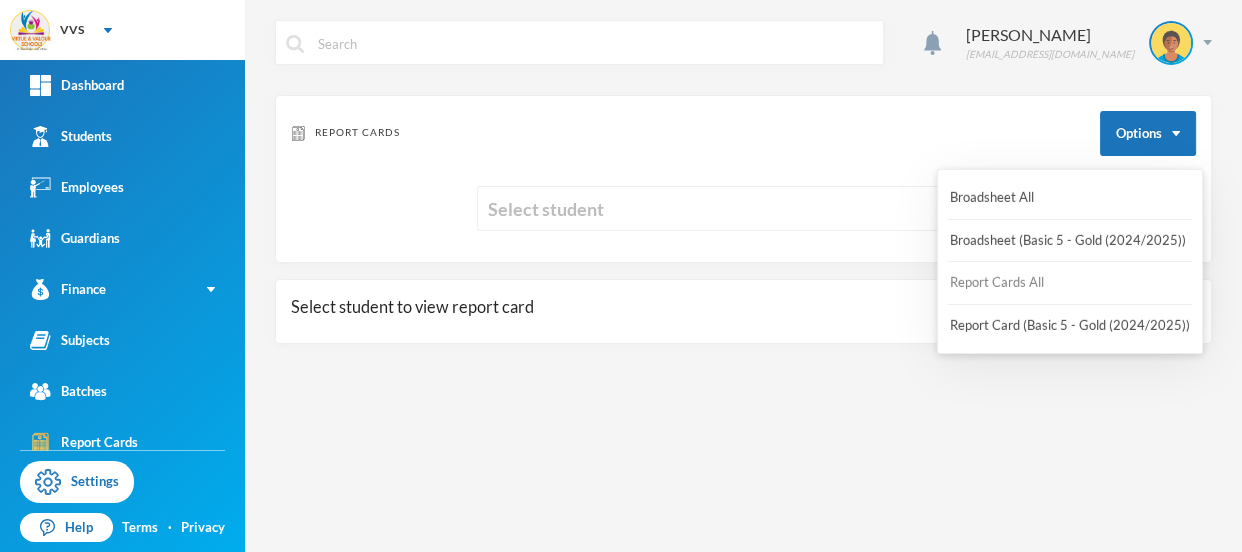 click on "Report Cards All" at bounding box center (997, 283) 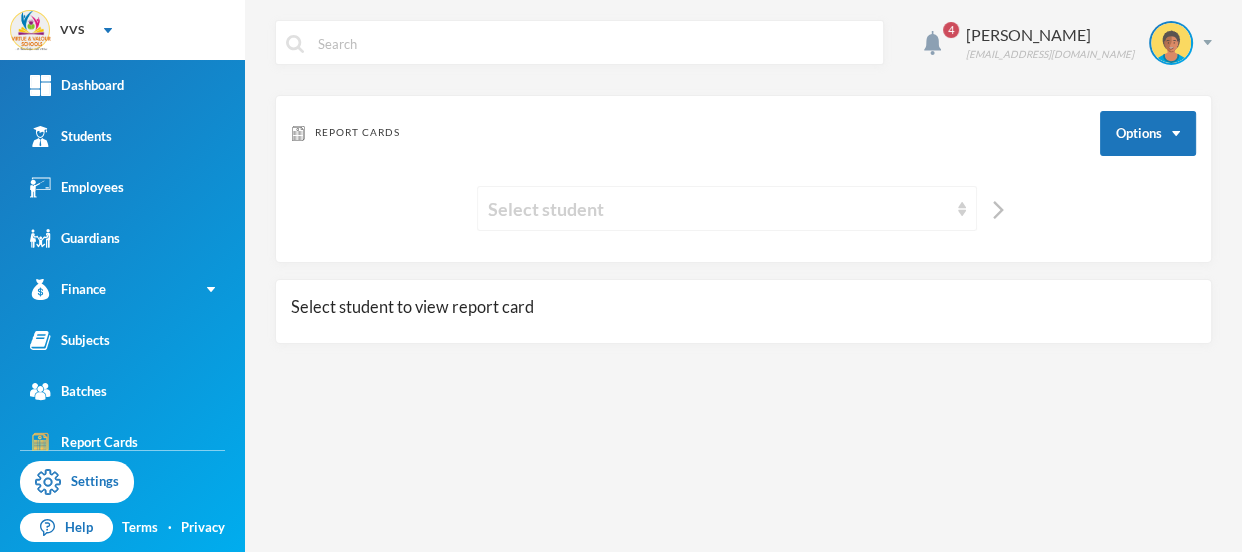 click on "Select student" at bounding box center (718, 209) 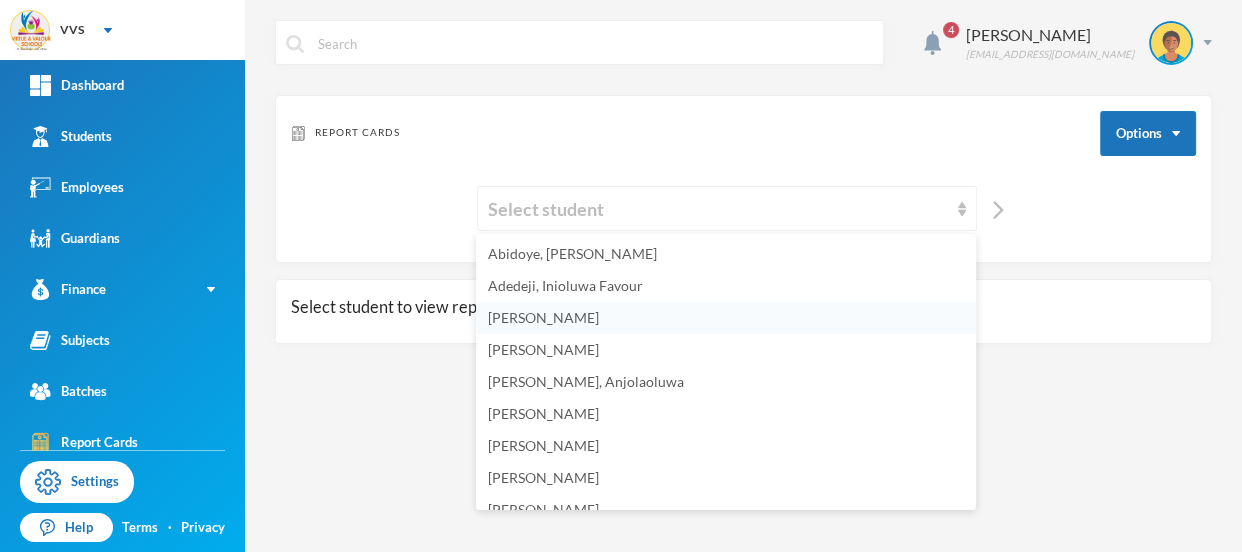 click on "[PERSON_NAME]" at bounding box center [543, 317] 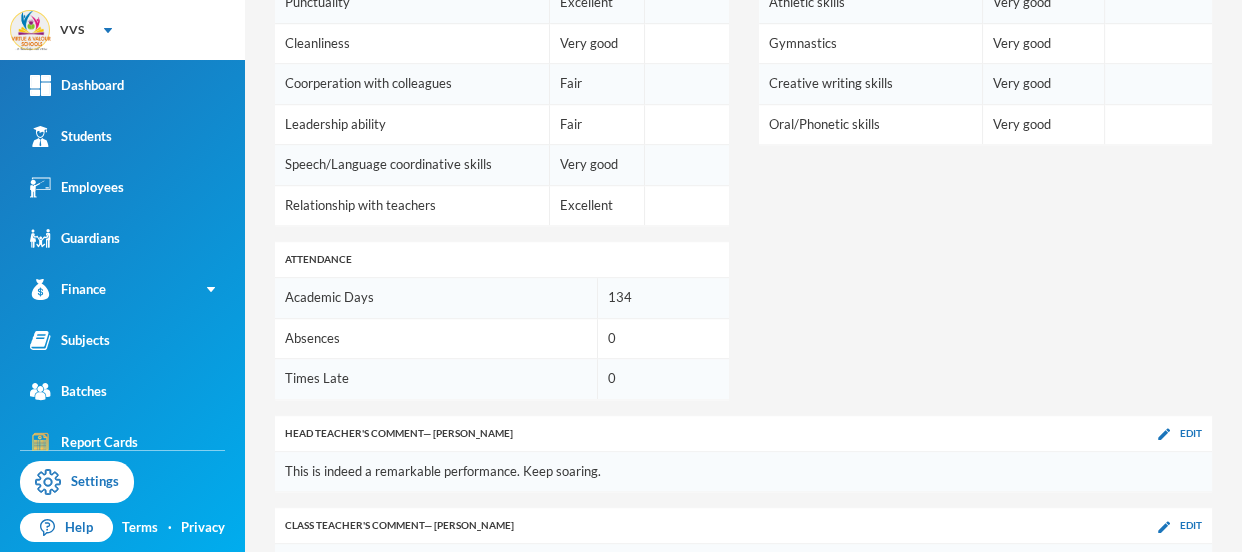 scroll, scrollTop: 1270, scrollLeft: 0, axis: vertical 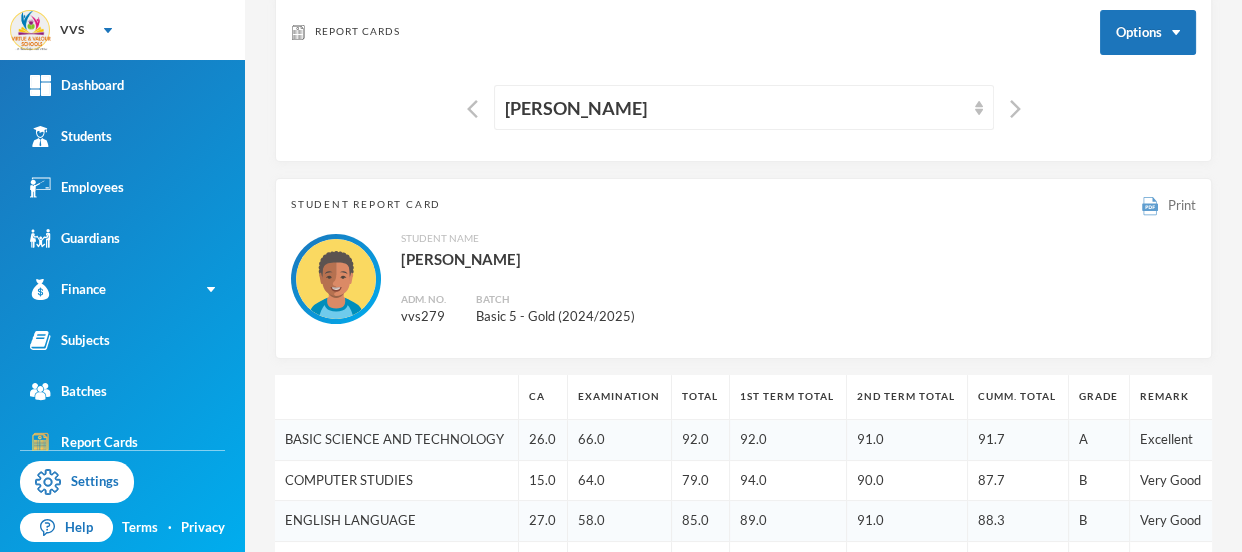 click on "Print" at bounding box center [1182, 205] 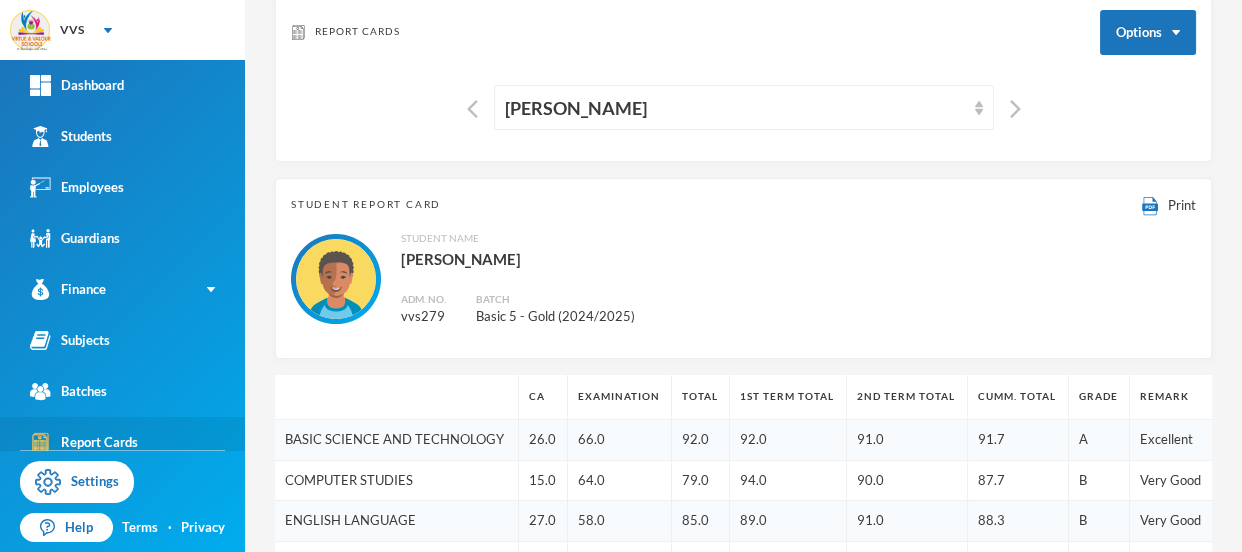 click on "Report Cards" at bounding box center (84, 442) 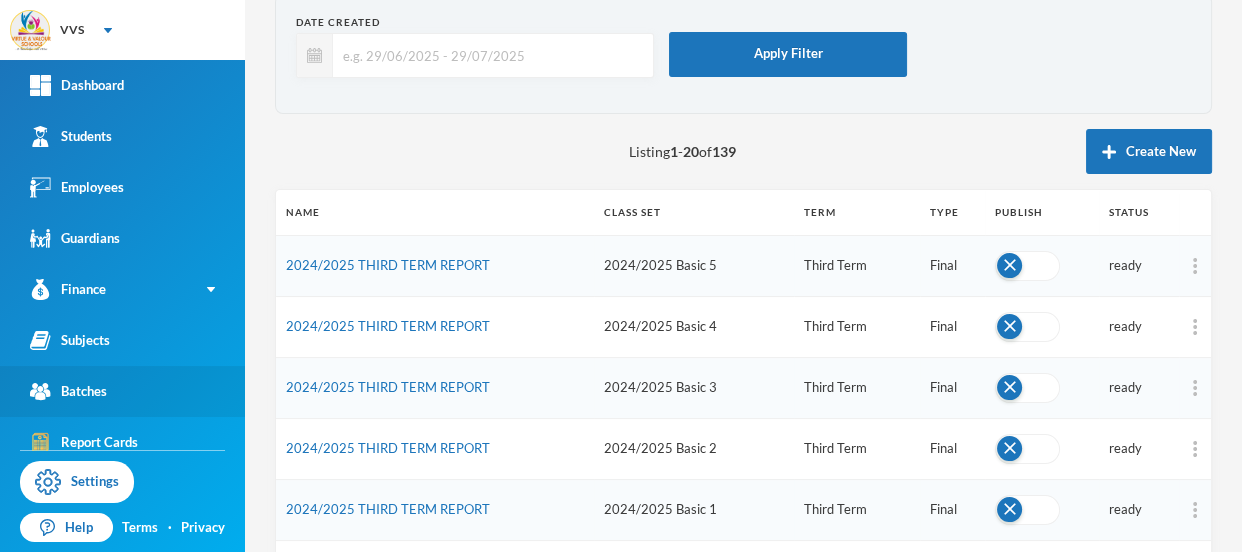 click on "Batches" at bounding box center [68, 391] 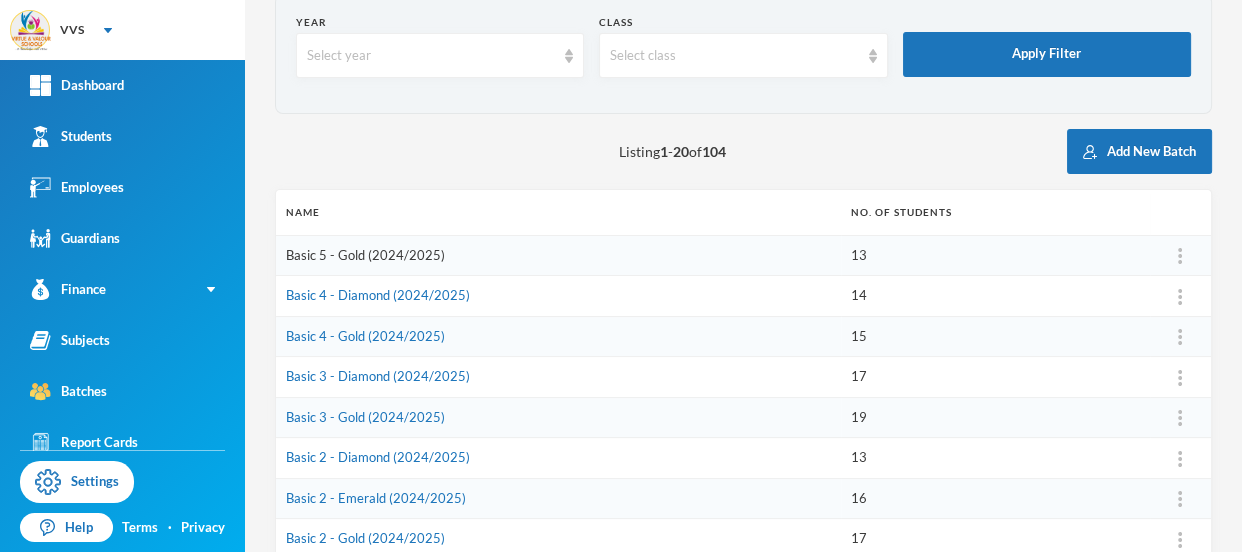 click on "Basic 5 - Gold (2024/2025)" at bounding box center (365, 255) 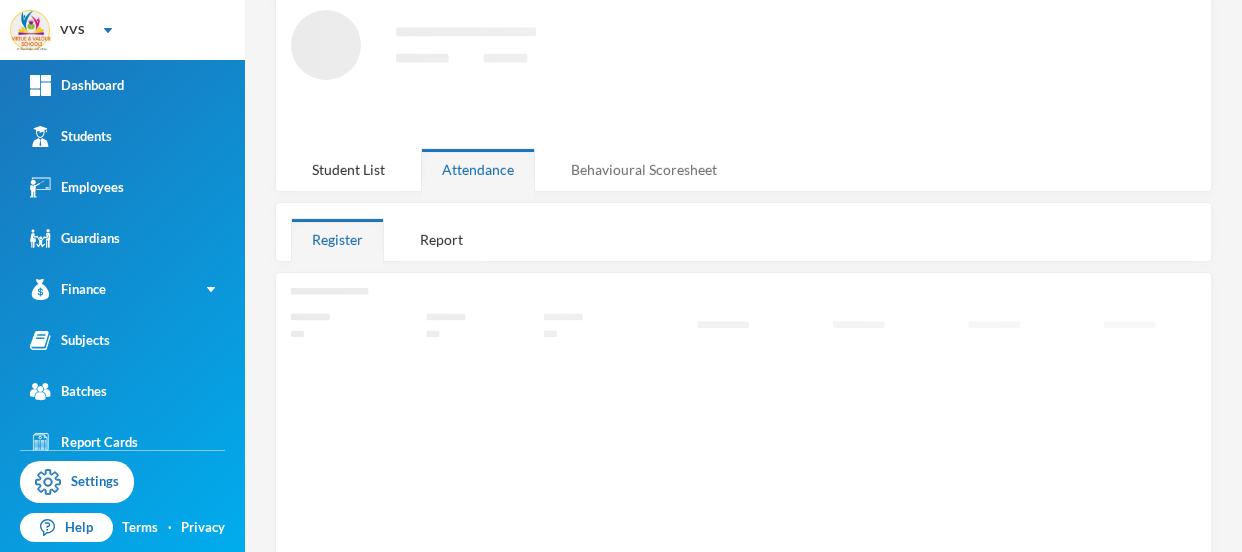 click on "Behavioural Scoresheet" at bounding box center [644, 169] 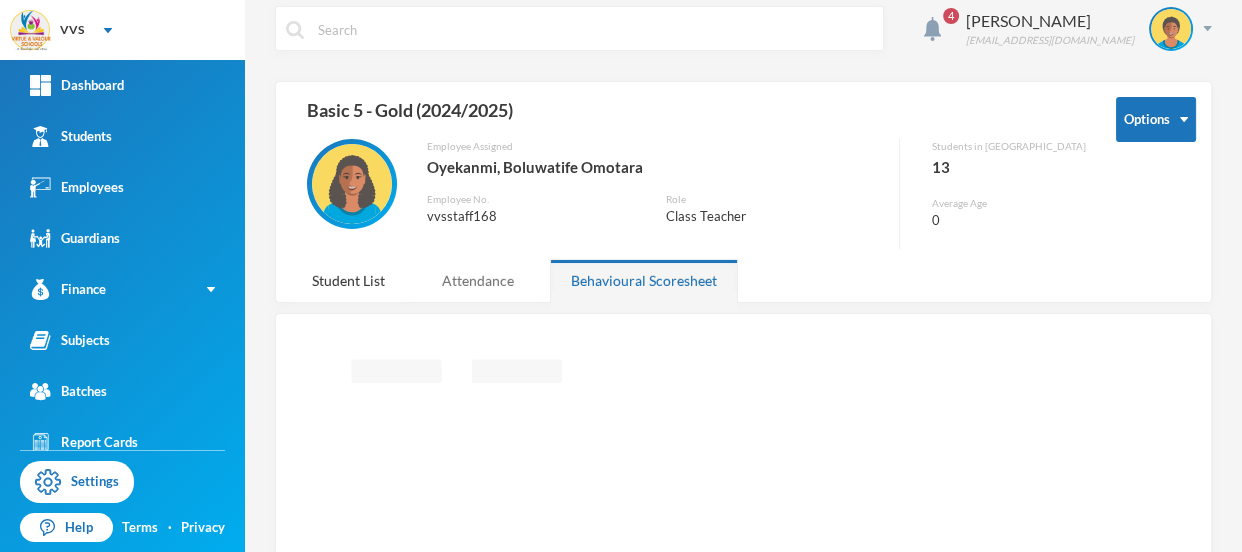 scroll, scrollTop: 40, scrollLeft: 0, axis: vertical 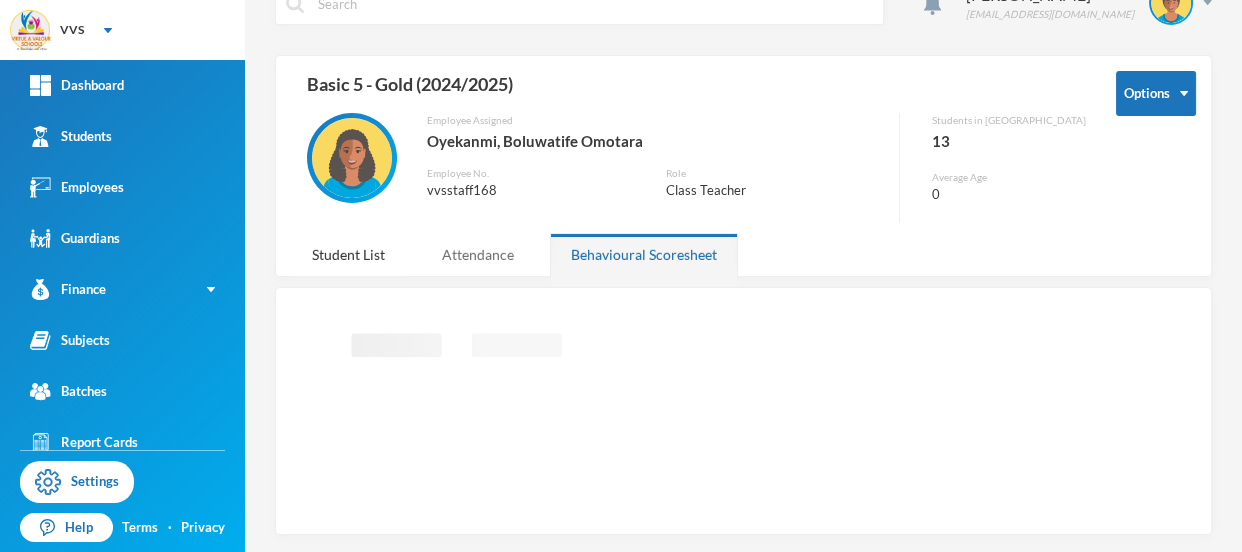 click on "Attendance" at bounding box center [478, 254] 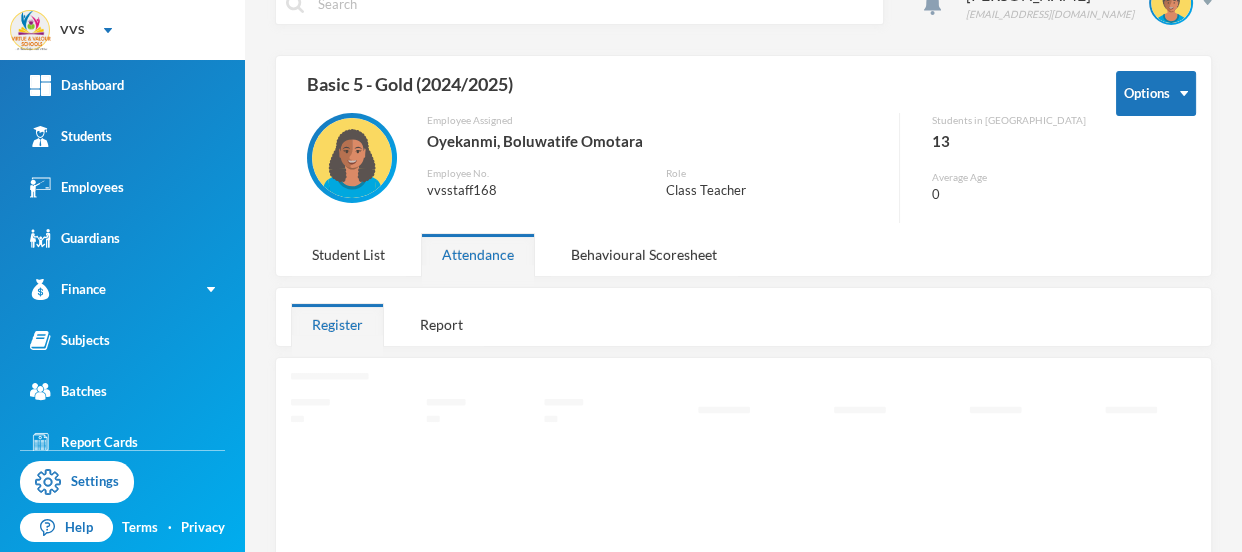 scroll, scrollTop: 101, scrollLeft: 0, axis: vertical 